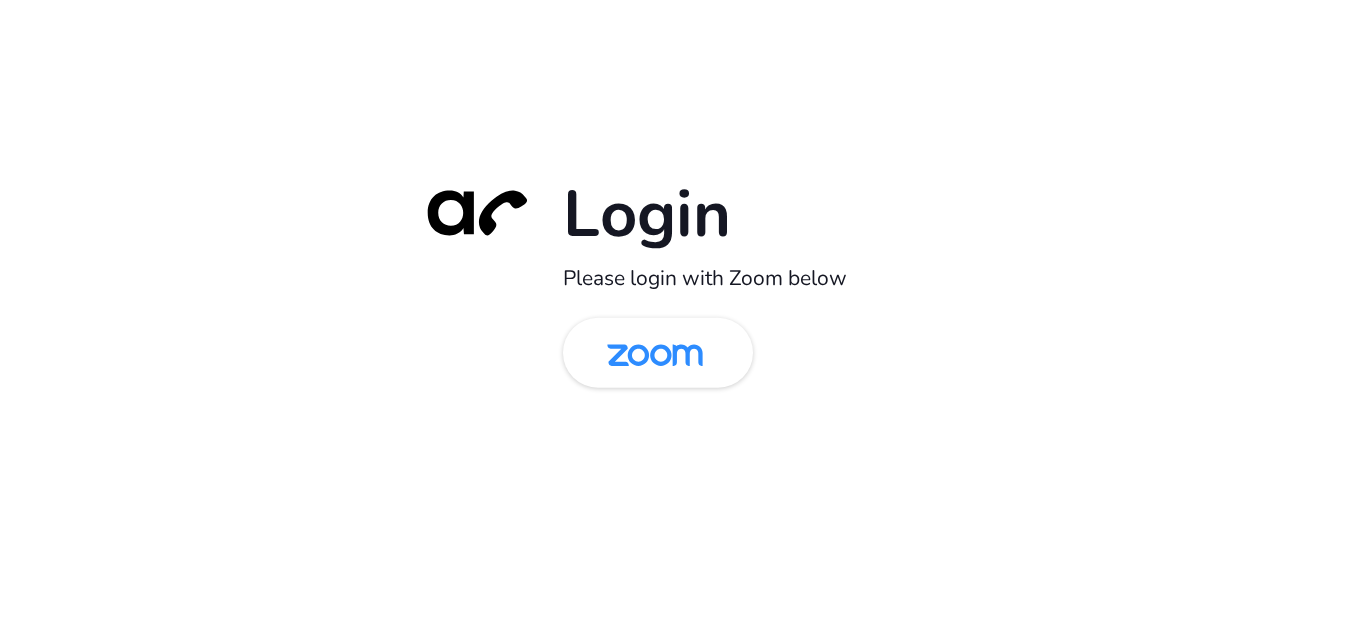 scroll, scrollTop: 0, scrollLeft: 0, axis: both 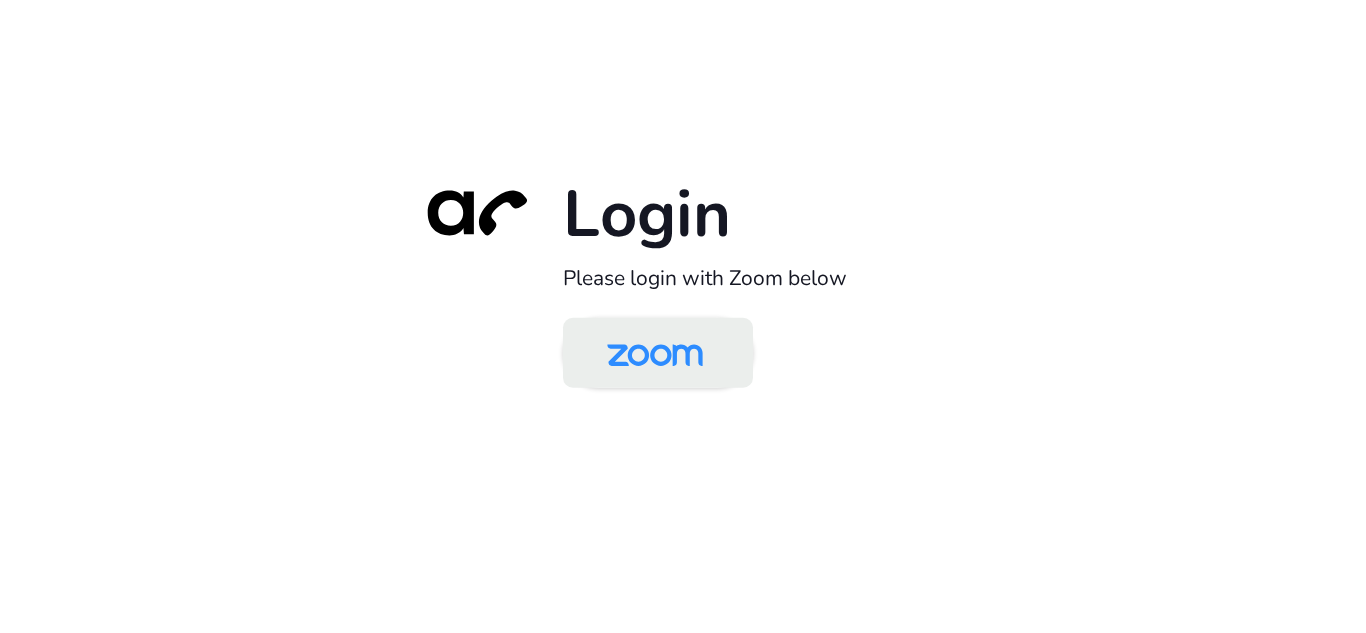 click at bounding box center [655, 354] 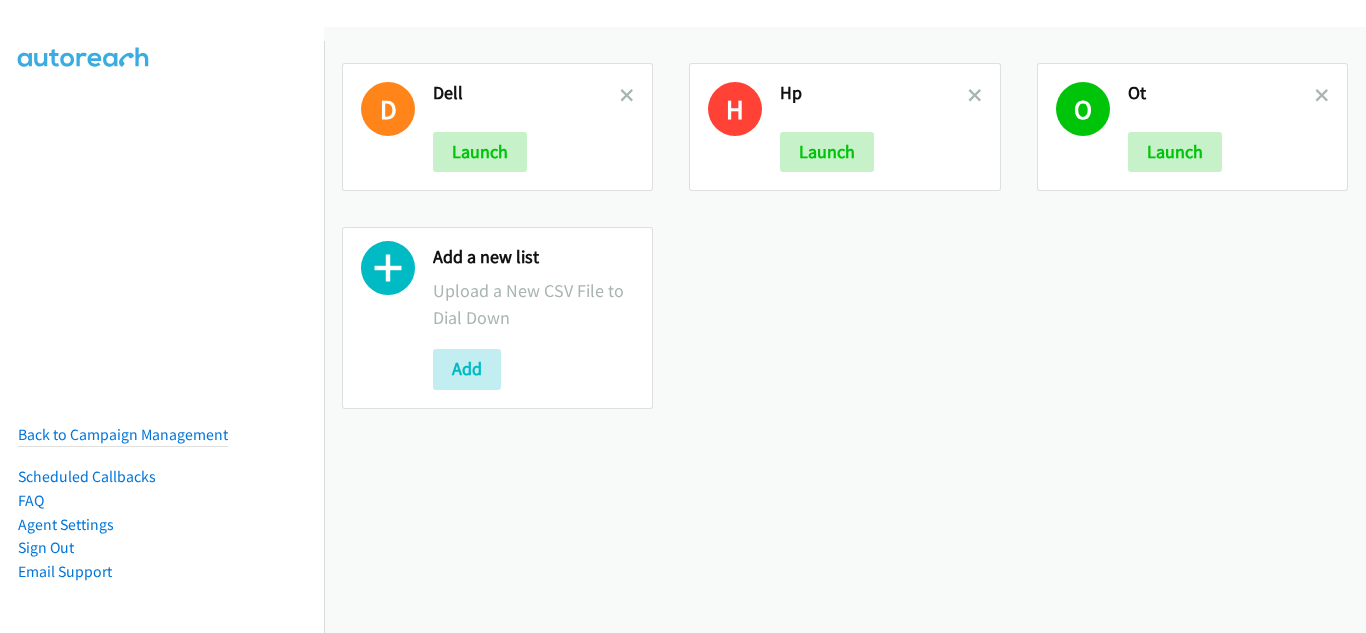 scroll, scrollTop: 0, scrollLeft: 0, axis: both 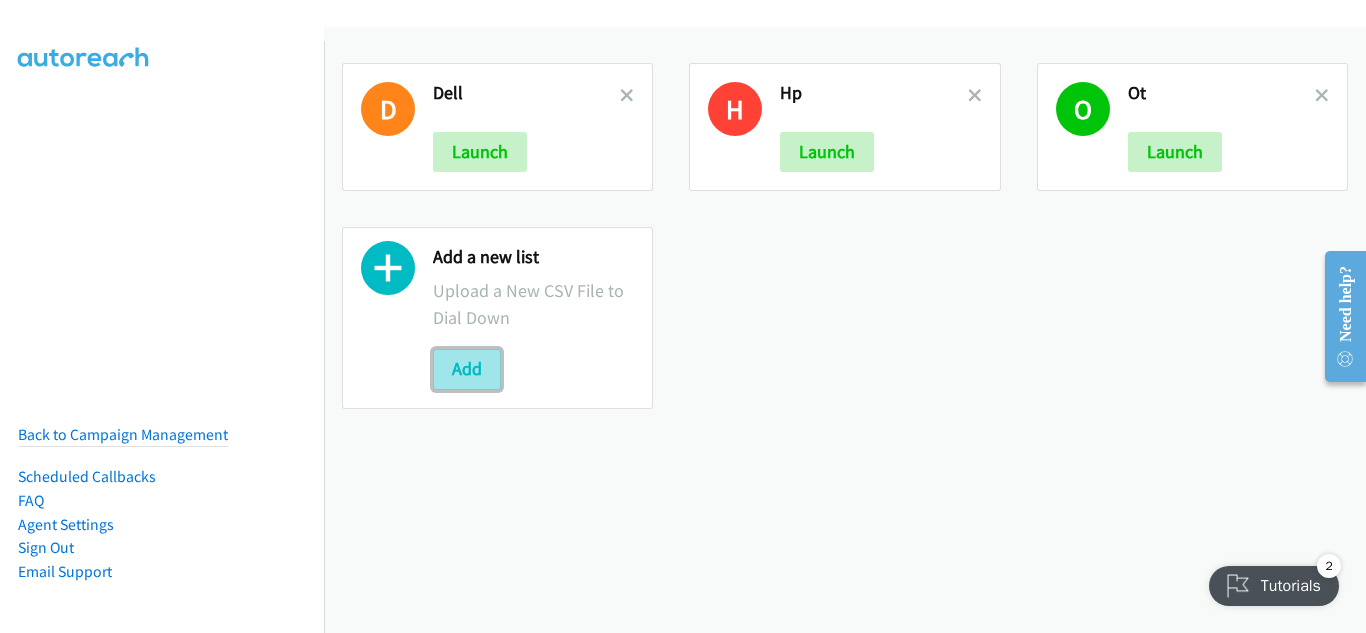 click on "Add" at bounding box center (467, 369) 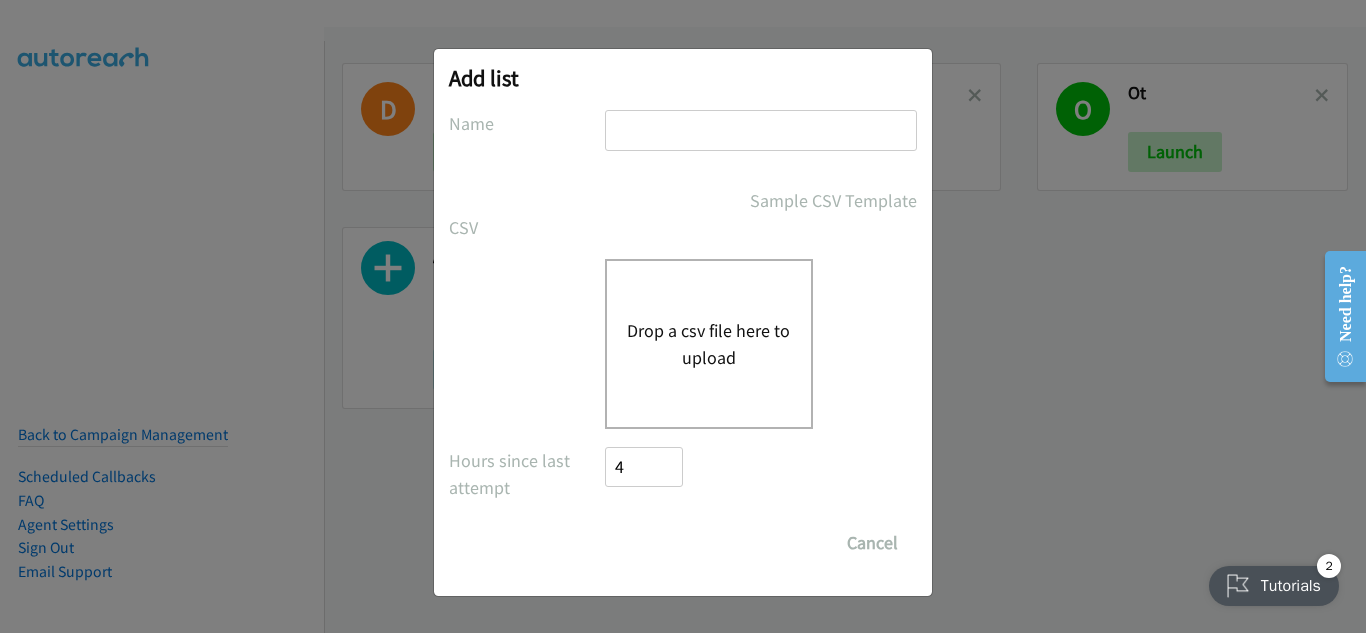 click on "Add list
No phone fields were returned for that Report or List View
Please upload a csv or excel file and try again
This Report doesn't contain an Id field. Please add an Id field to the Report and try again
This Report or List View is no longer available and/or you no longer have permissions to access this list. Please try again with a different list.
The selected report isn't one of the account owner's enabled salesforce objects
There was an error processing the uploading spreadsheet, please try again
Name
Sample CSV Template
CSV
Existing List
Add to List
New List
Drop a csv file here to upload
All Phones
New csv
Append to csv
Uploaded file
Hours since last attempt
4
Show Call Attempts from Other Reps
Save List
Cancel" at bounding box center [683, 325] 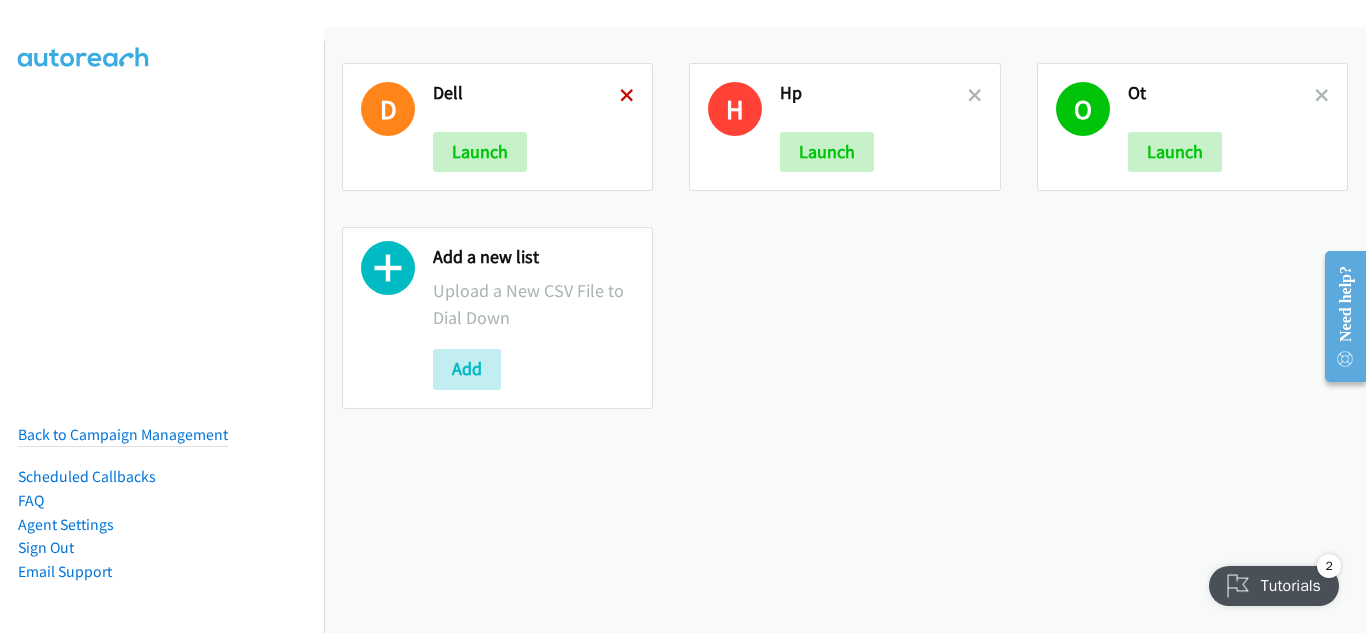 click at bounding box center [627, 97] 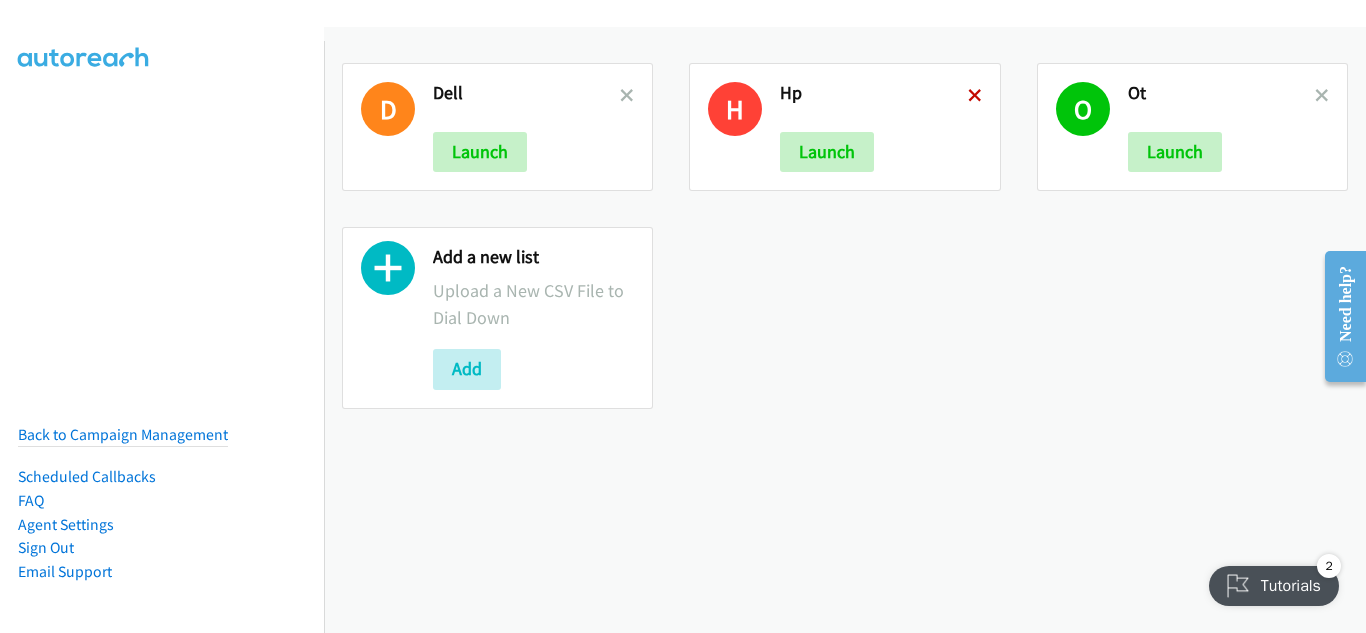 click at bounding box center (975, 97) 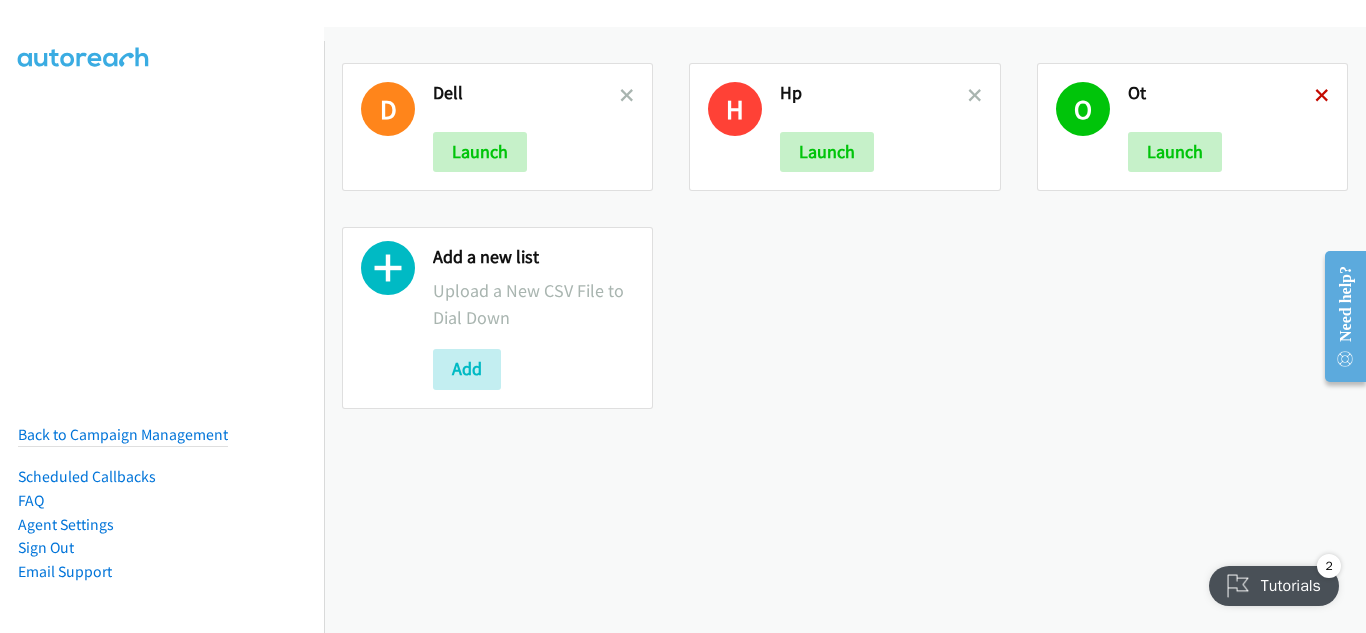 click at bounding box center (1322, 97) 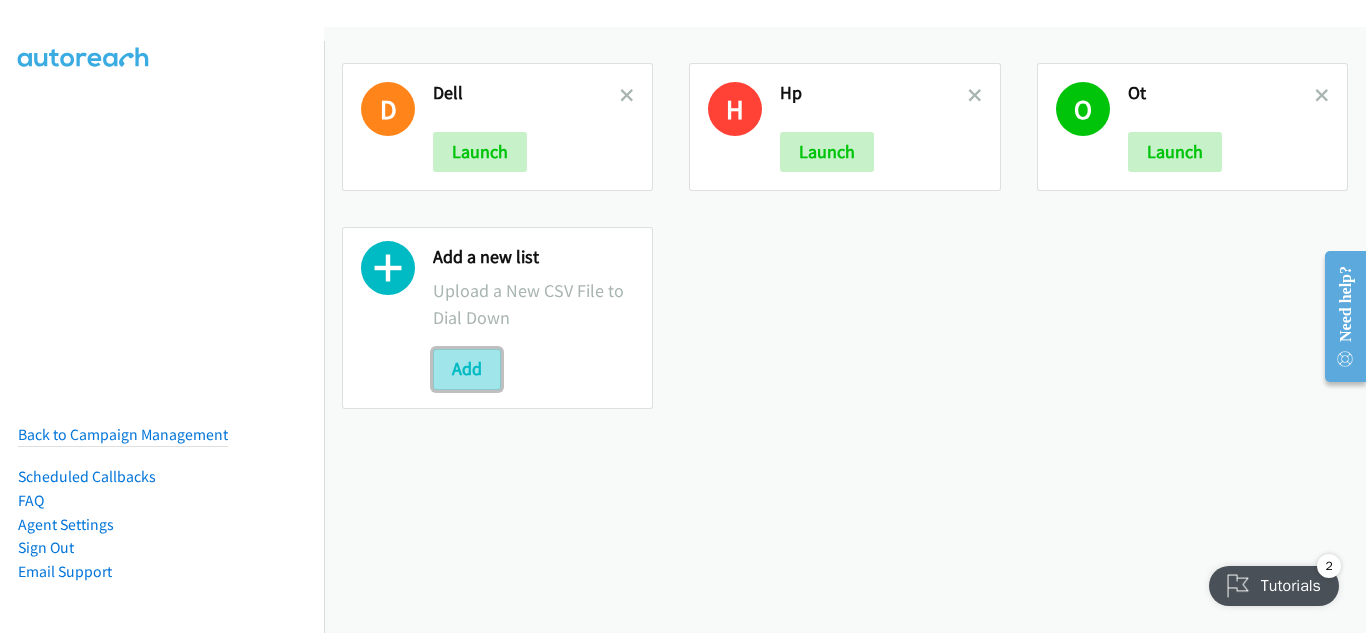 click on "Add" at bounding box center [467, 369] 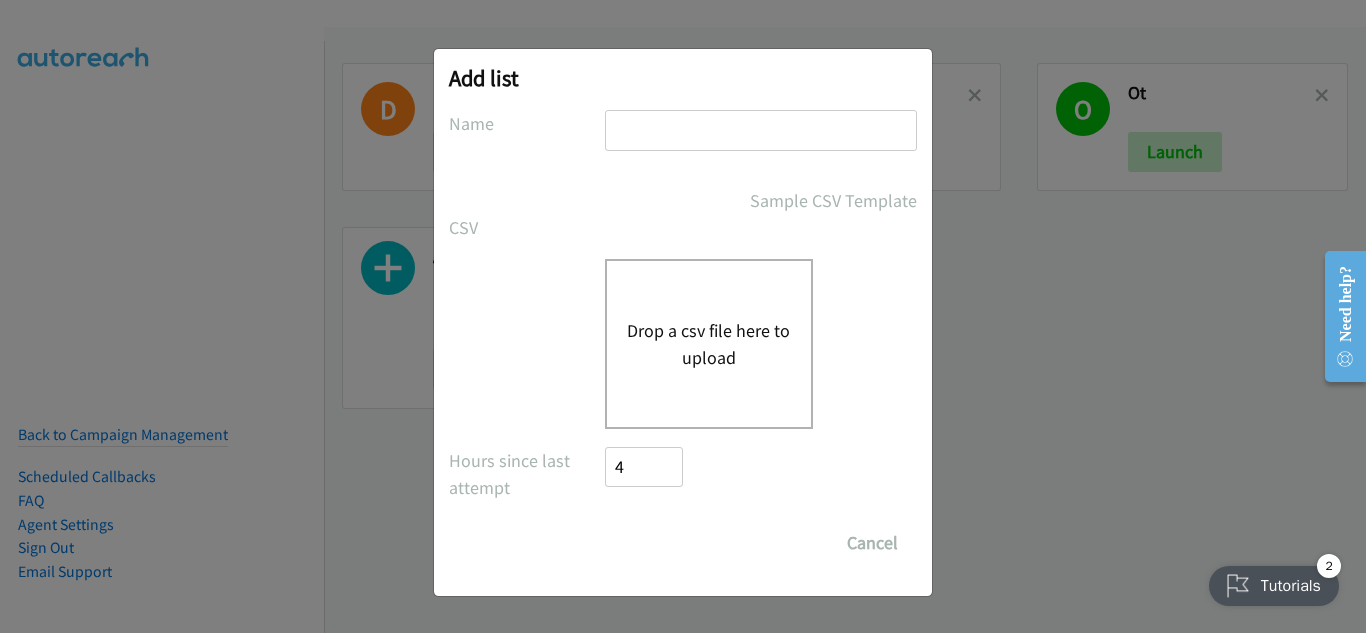 click on "Drop a csv file here to upload" at bounding box center [709, 344] 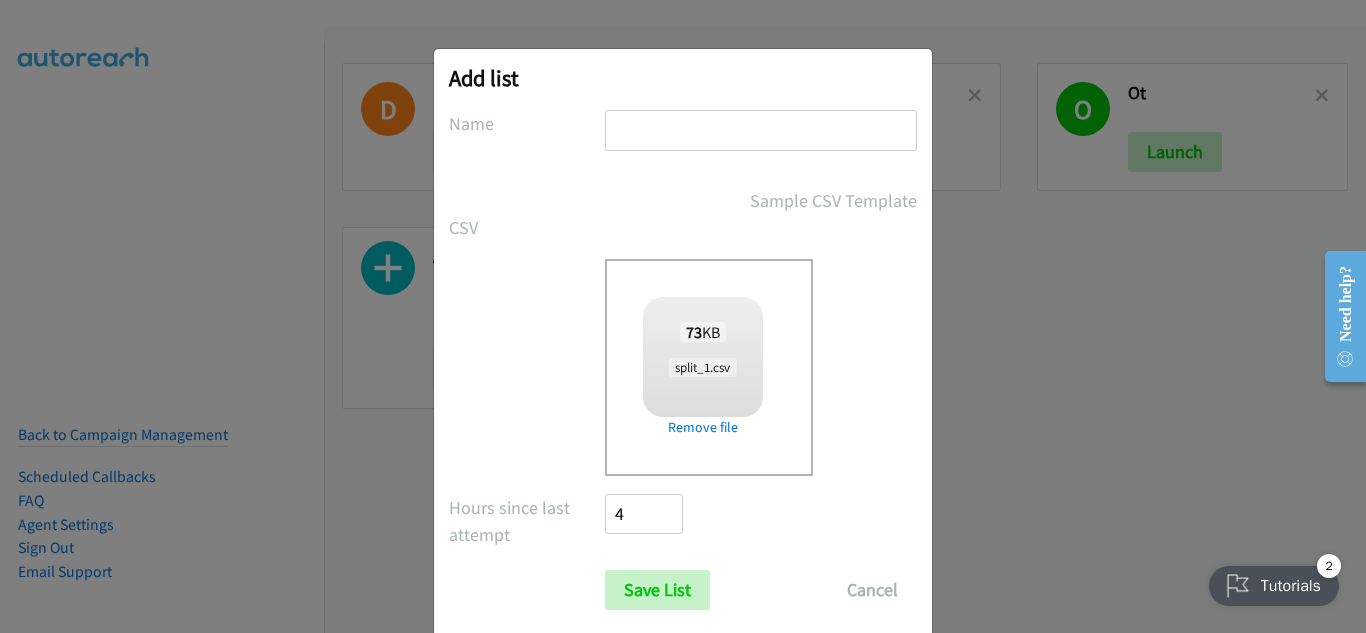 checkbox on "true" 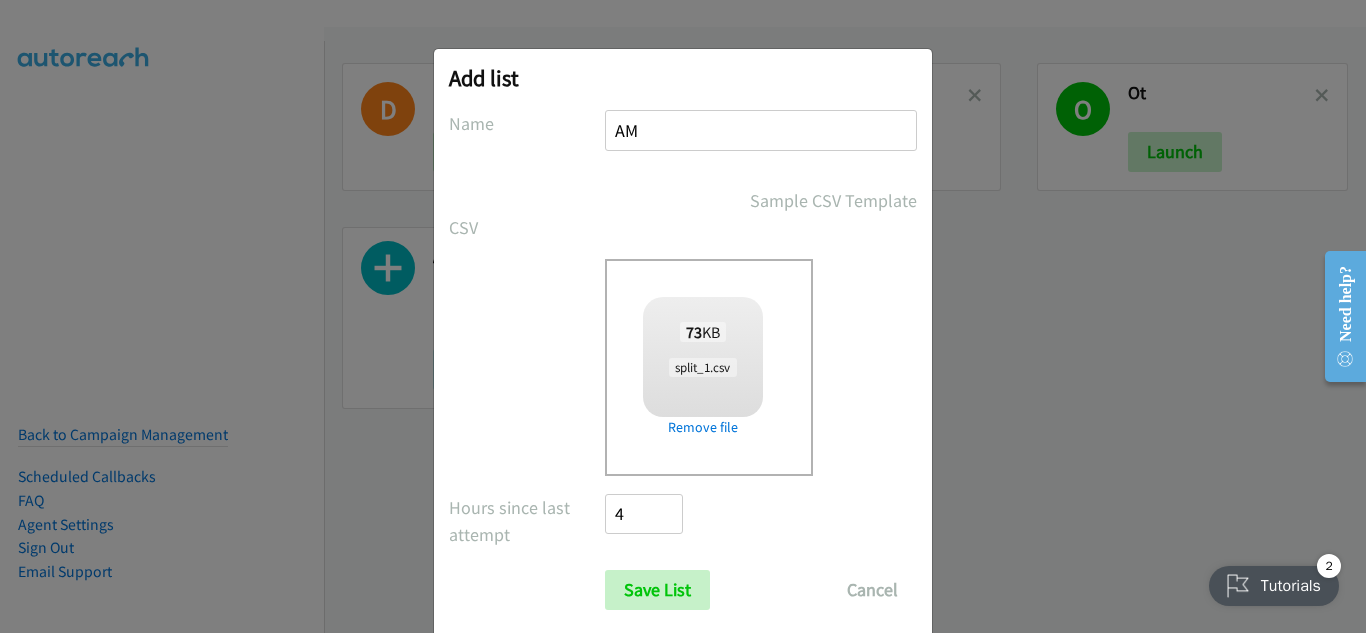 type on "A" 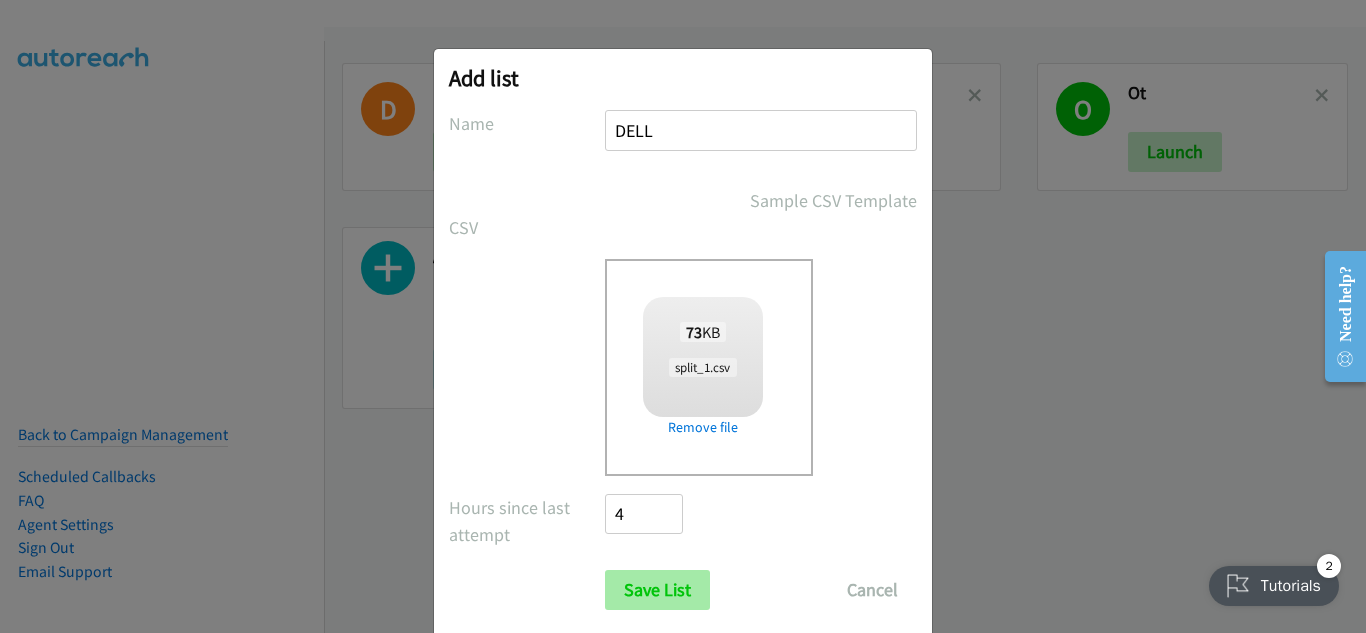 type on "DELL" 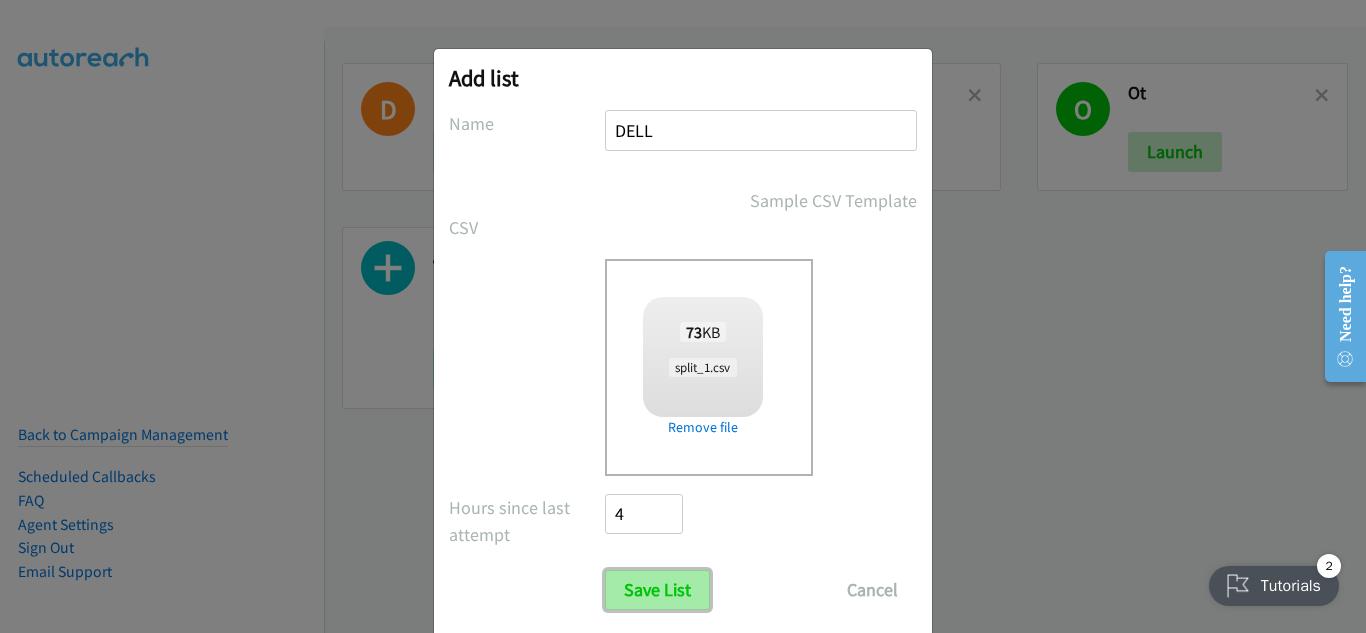 click on "Save List" at bounding box center (657, 590) 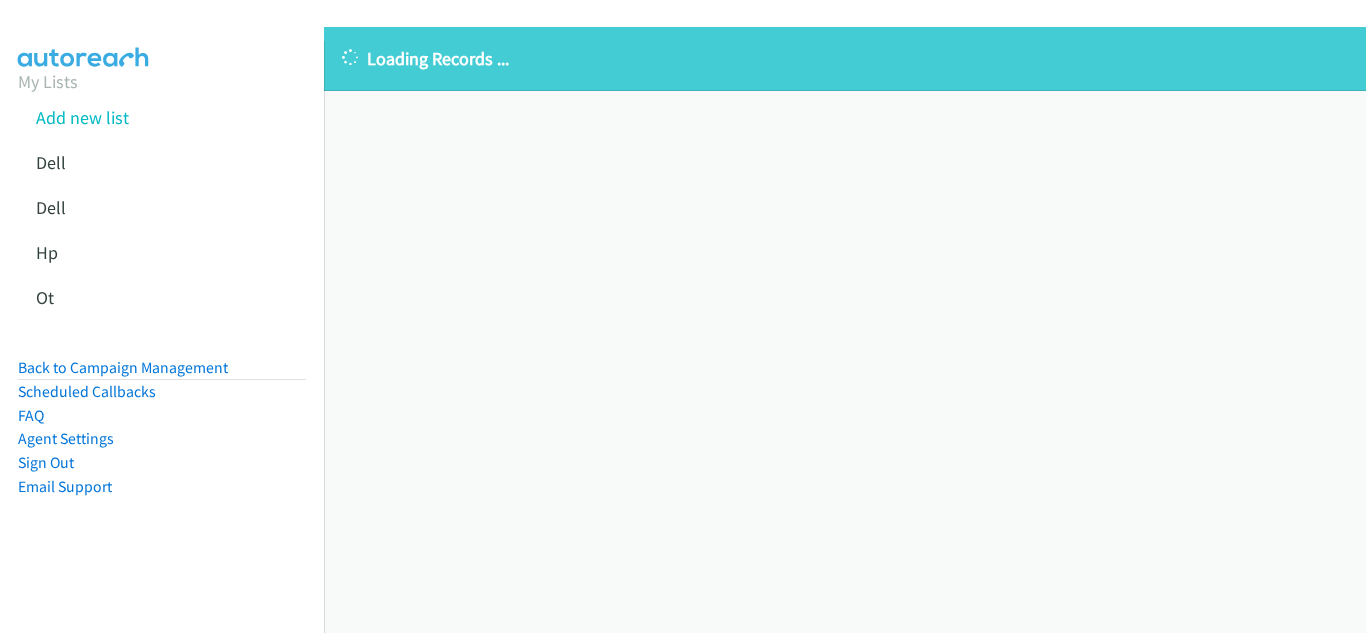 scroll, scrollTop: 0, scrollLeft: 0, axis: both 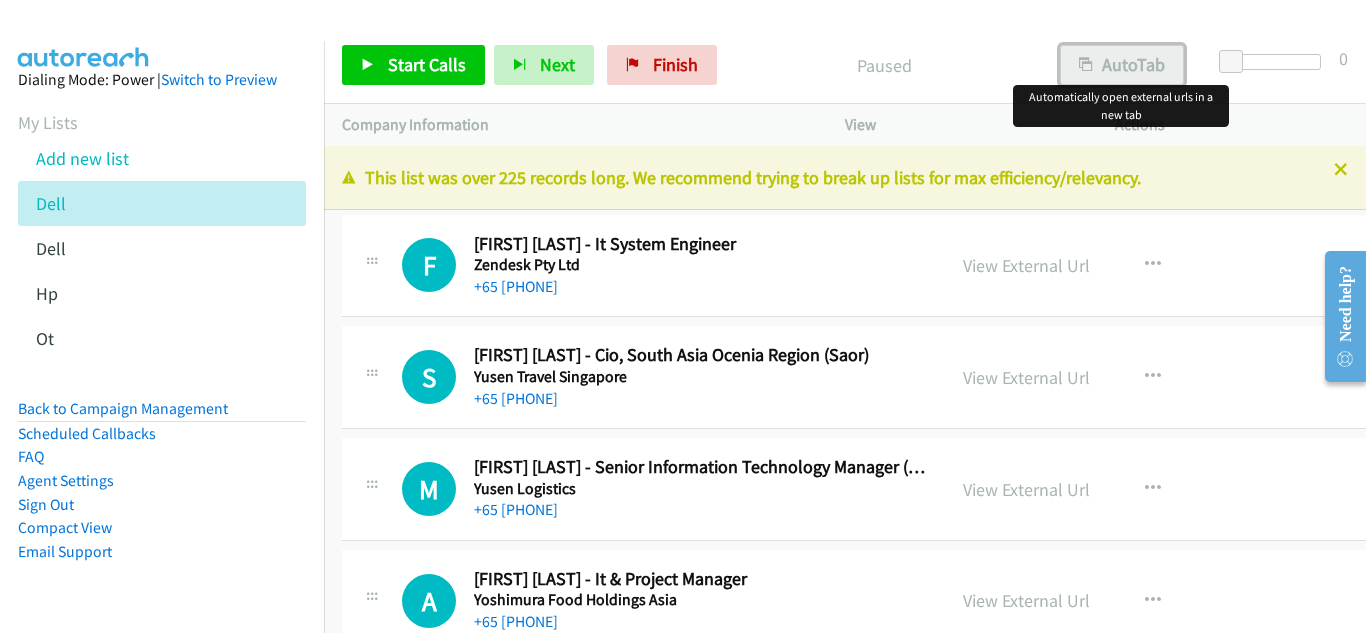 click on "AutoTab" at bounding box center (1122, 65) 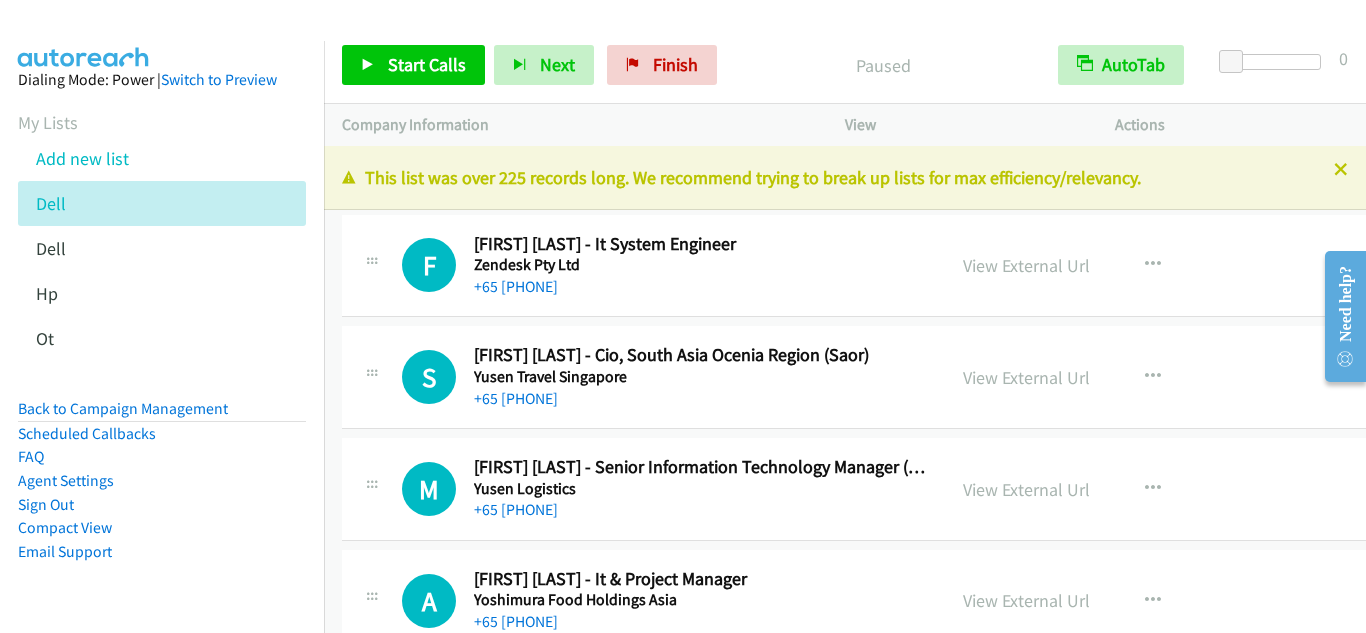 click on "M
Callback Scheduled
[FIRST] [LAST] - Senior Information Technology Manager (South Asia And Oceania Region)
Yusen Logistics
Asia/Singapore
+65 [PHONE]
View External Url
View External Url
Schedule/Manage Callback
Start Calls Here
Remove from list
Add to do not call list
Reset Call Status" at bounding box center [908, 490] 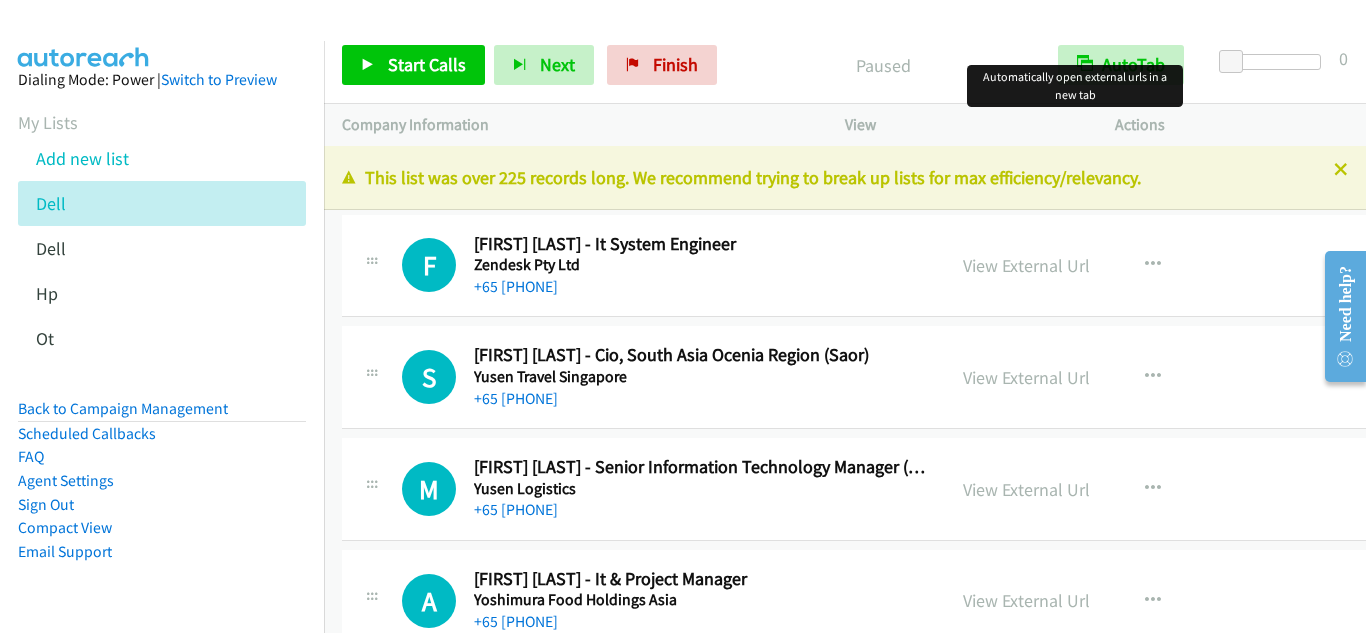 click on "F
Callback Scheduled
[FIRST] [LAST] - It System Engineer
Zendesk Pty Ltd
Asia/Singapore
+65 [PHONE]
View External Url
View External Url
Schedule/Manage Callback
Start Calls Here
Remove from list
Add to do not call list
Reset Call Status" at bounding box center [908, 266] 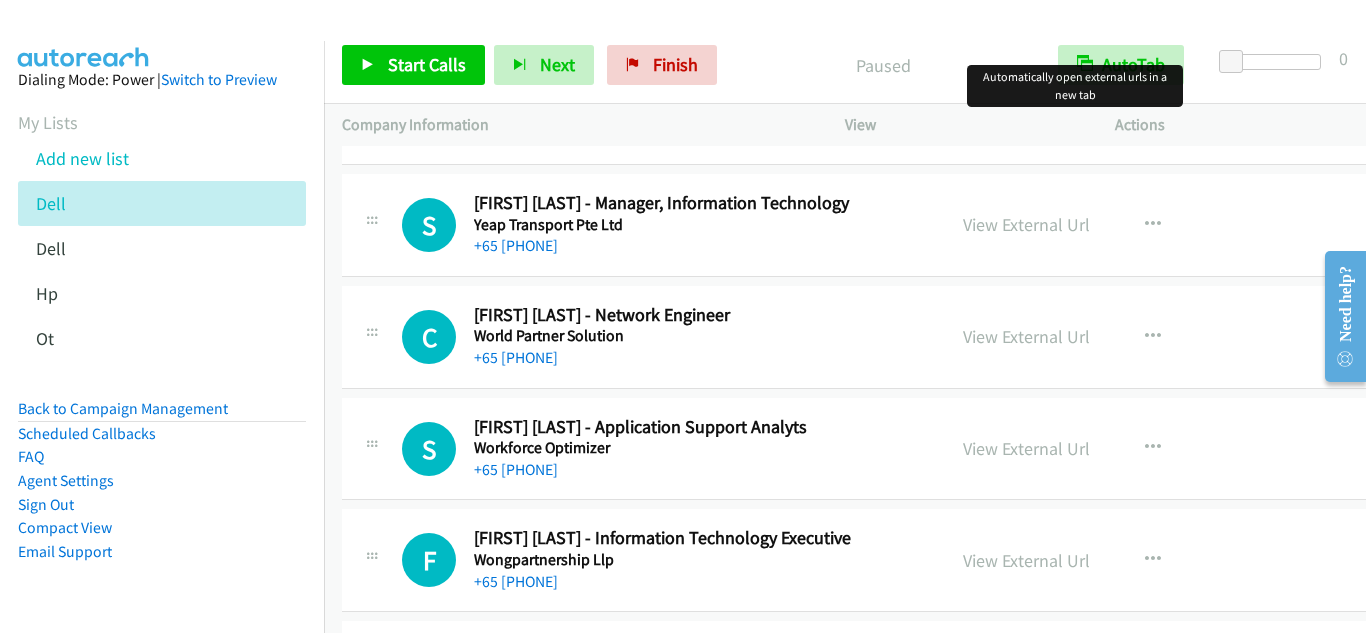 scroll, scrollTop: 900, scrollLeft: 0, axis: vertical 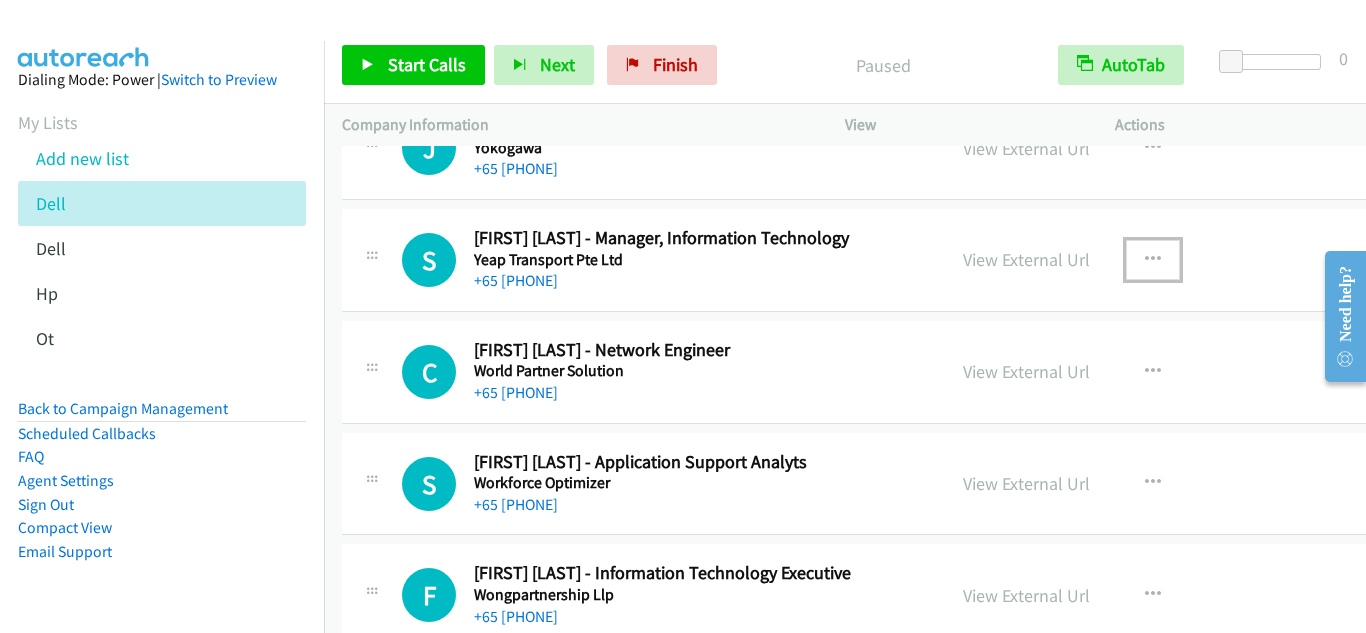 click at bounding box center [1153, 260] 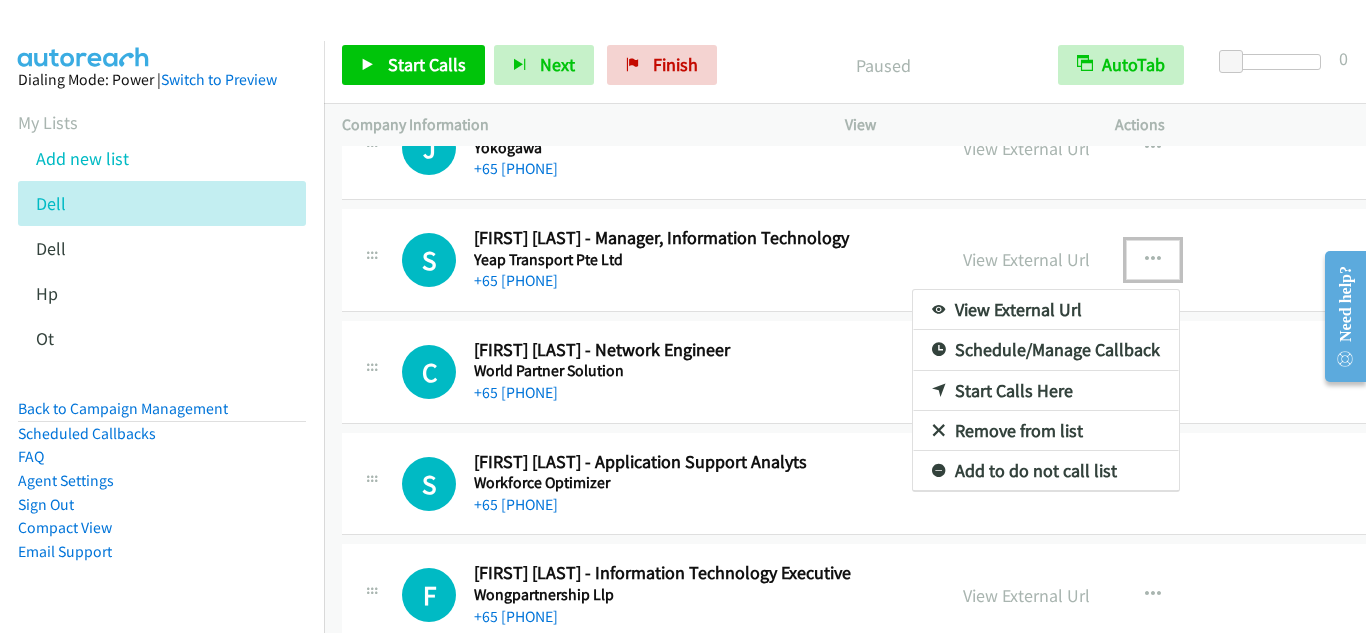 click on "Start Calls Here" at bounding box center [1046, 391] 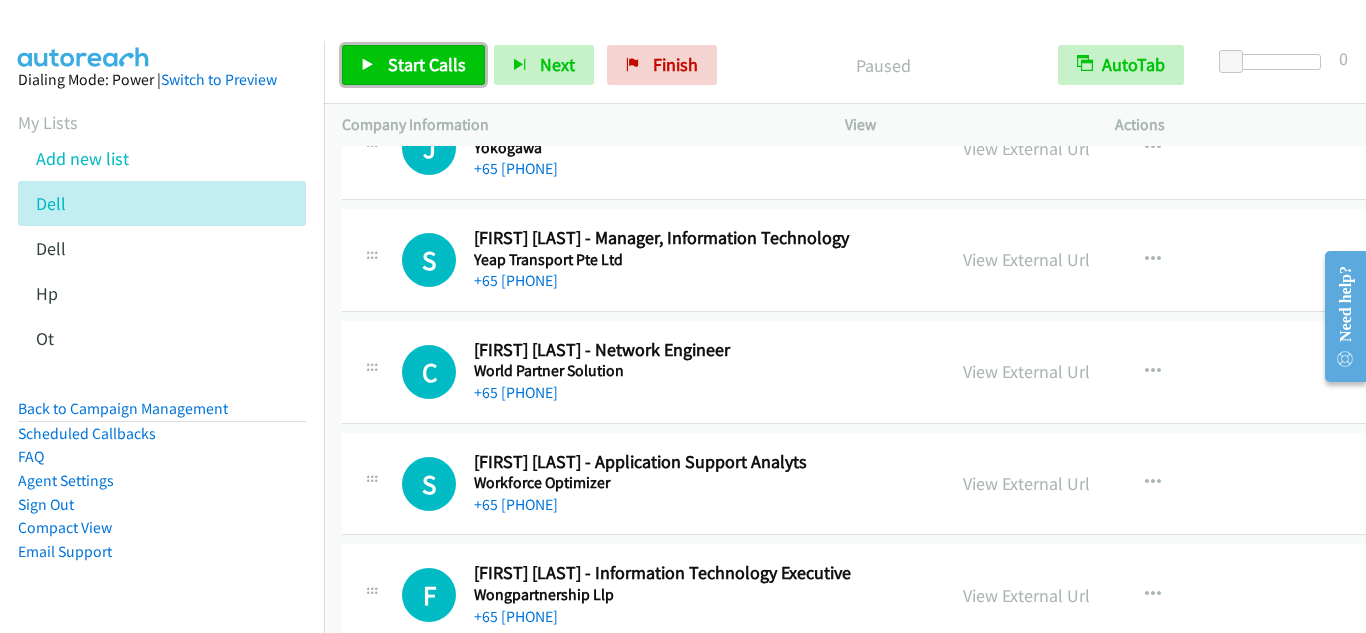 click on "Start Calls" at bounding box center [427, 64] 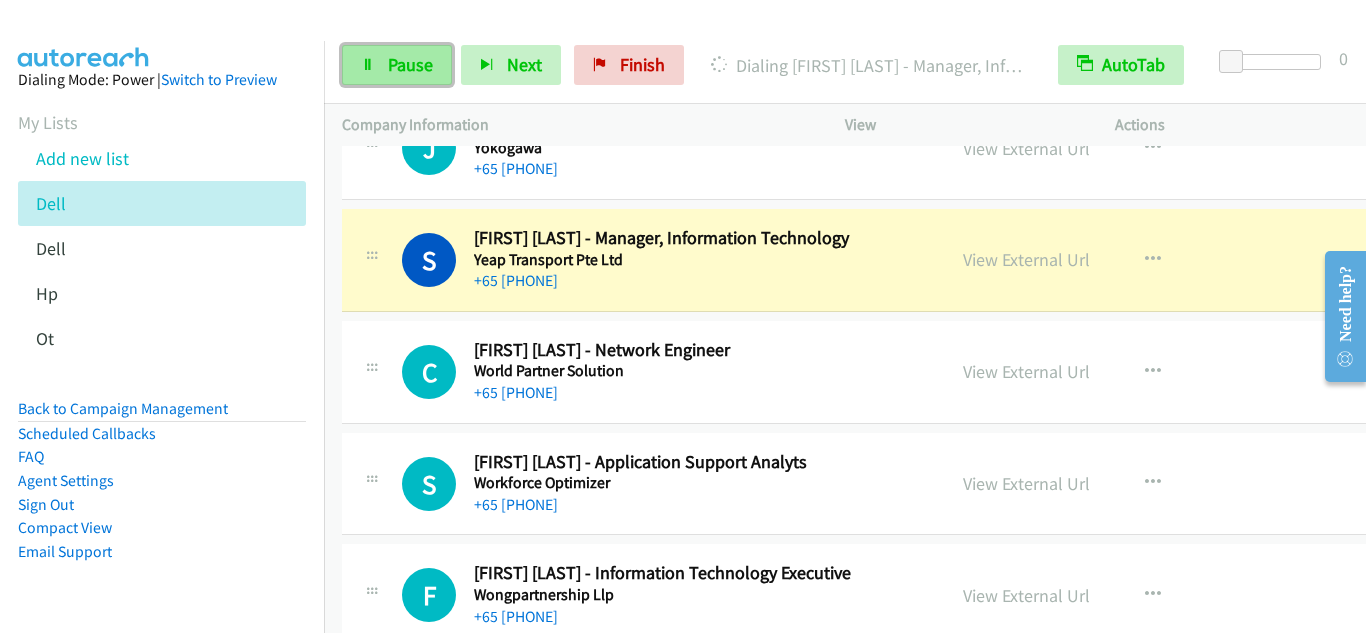 click on "Pause" at bounding box center [410, 64] 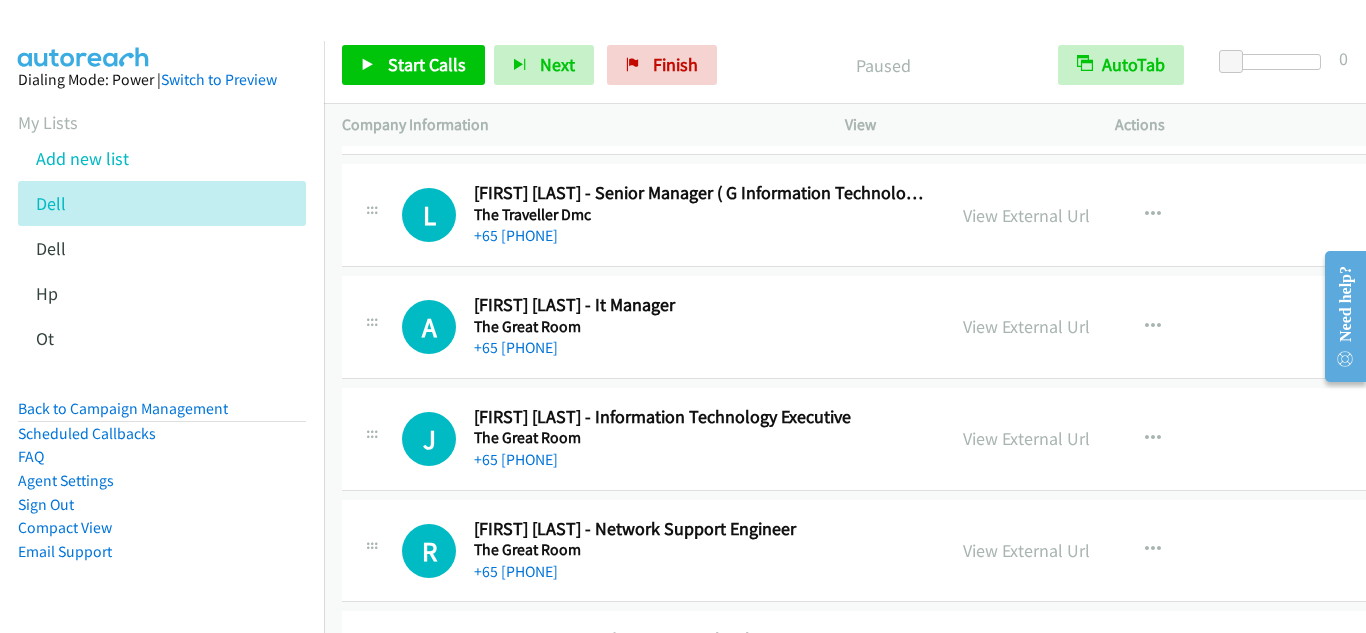 scroll, scrollTop: 6300, scrollLeft: 0, axis: vertical 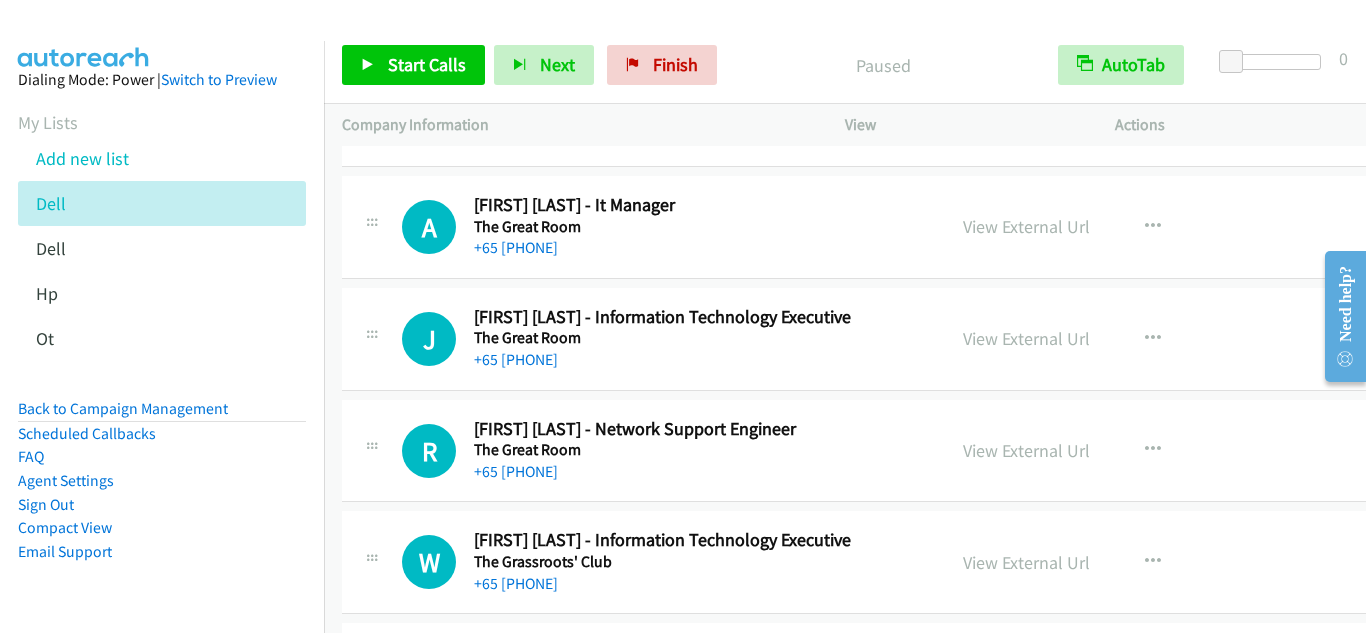 click on "A
Callback Scheduled
[FIRST] [LAST] - It Manager
The Great Room
Asia/Singapore
+65 [PHONE]
View External Url
View External Url
Schedule/Manage Callback
Start Calls Here
Remove from list
Add to do not call list
Reset Call Status" at bounding box center (908, 227) 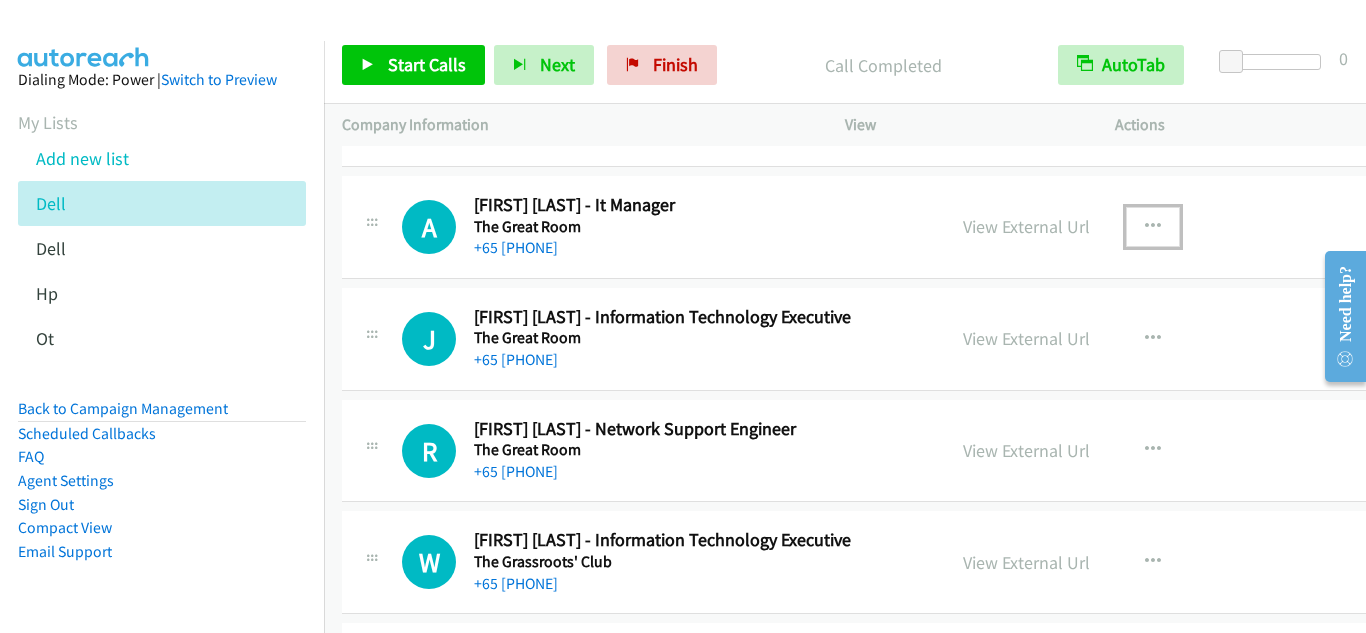 click at bounding box center (1153, 227) 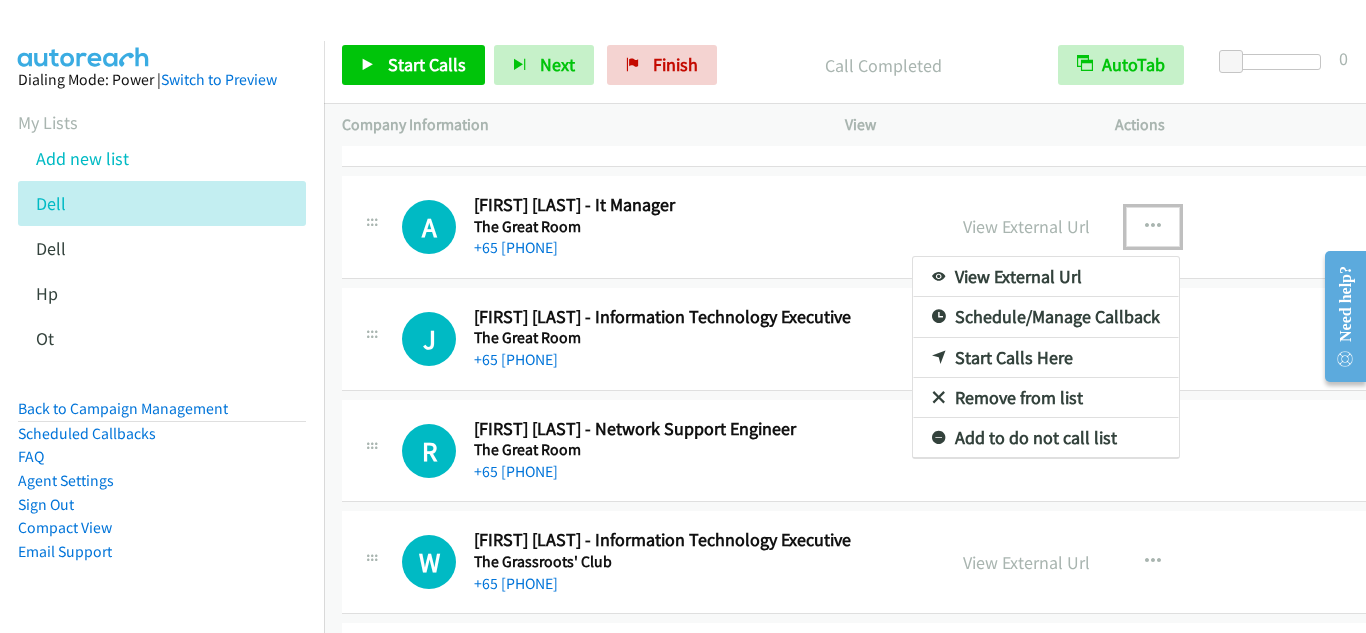 click on "Start Calls Here" at bounding box center [1046, 358] 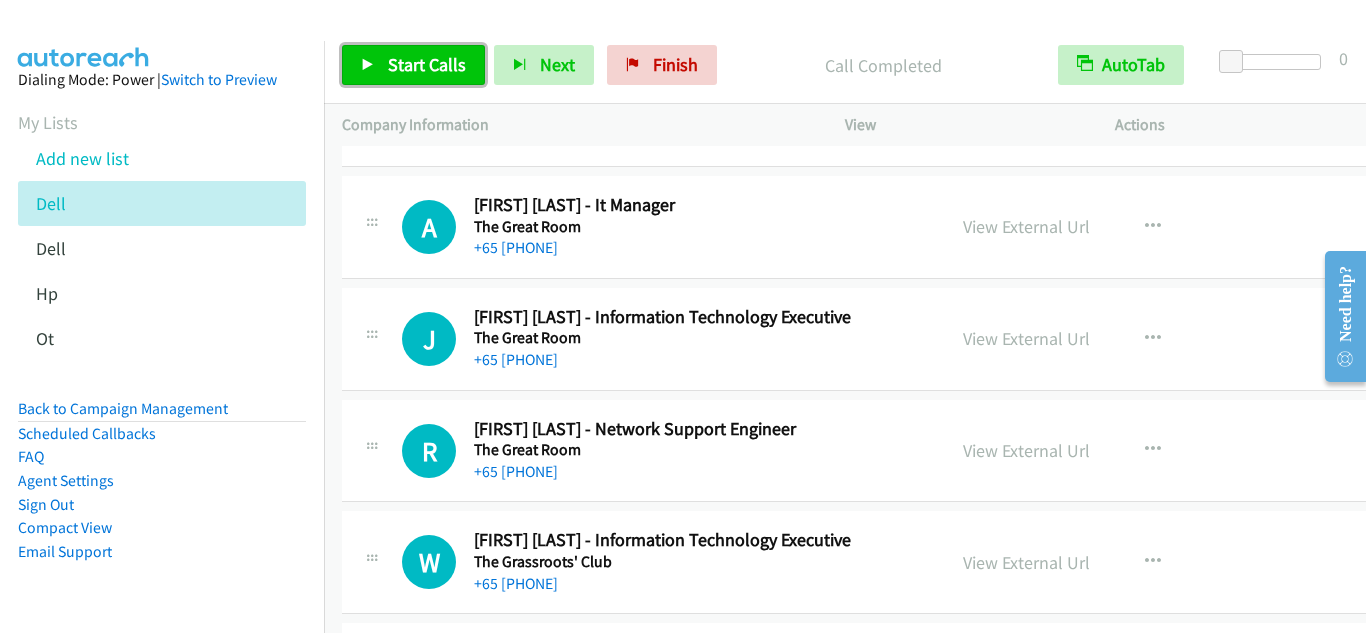 click on "Start Calls" at bounding box center [413, 65] 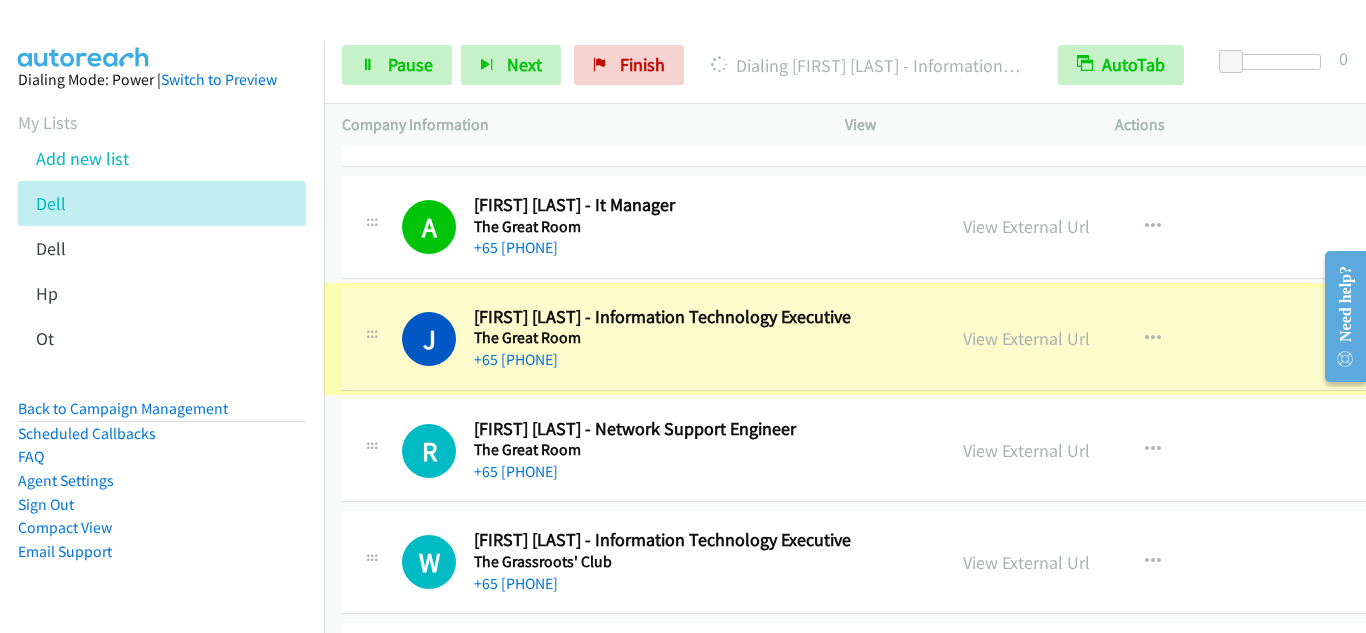 scroll, scrollTop: 6400, scrollLeft: 0, axis: vertical 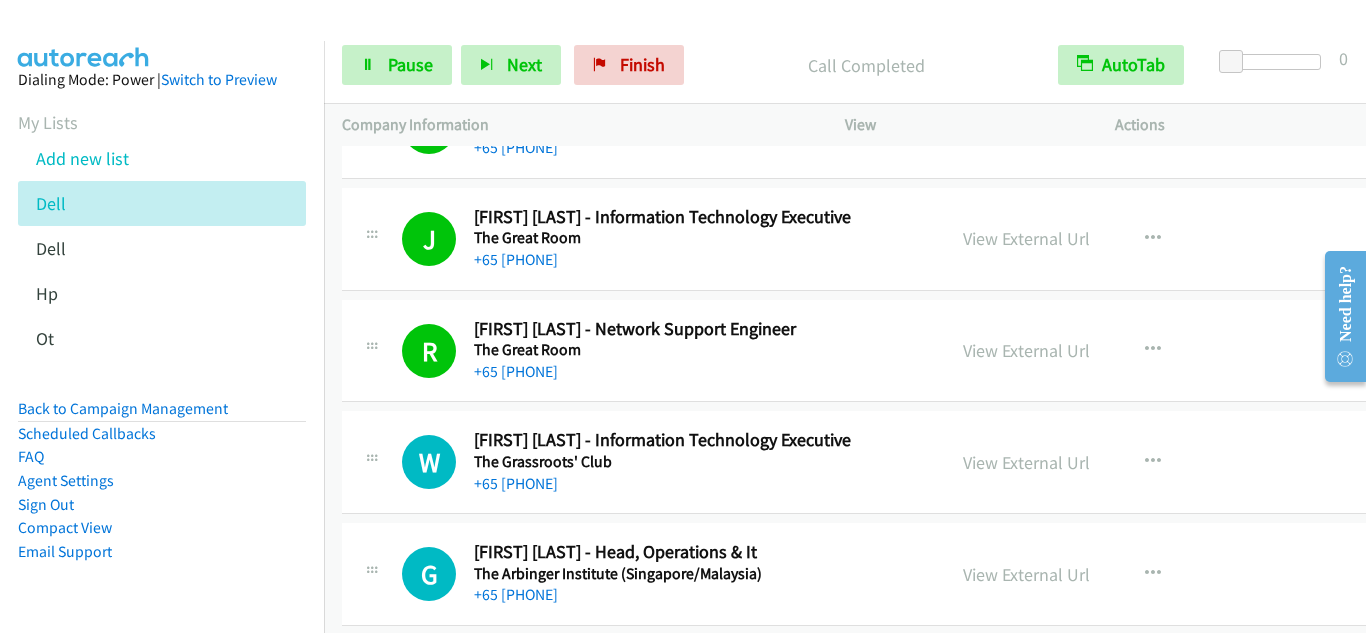 click on "W
Callback Scheduled
[FIRST] [LAST] - Information Technology Executive
The Grassroots' Club
Asia/Singapore
+65 [PHONE]
View External Url
View External Url
Schedule/Manage Callback
Start Calls Here
Remove from list
Add to do not call list
Reset Call Status" at bounding box center [908, 462] 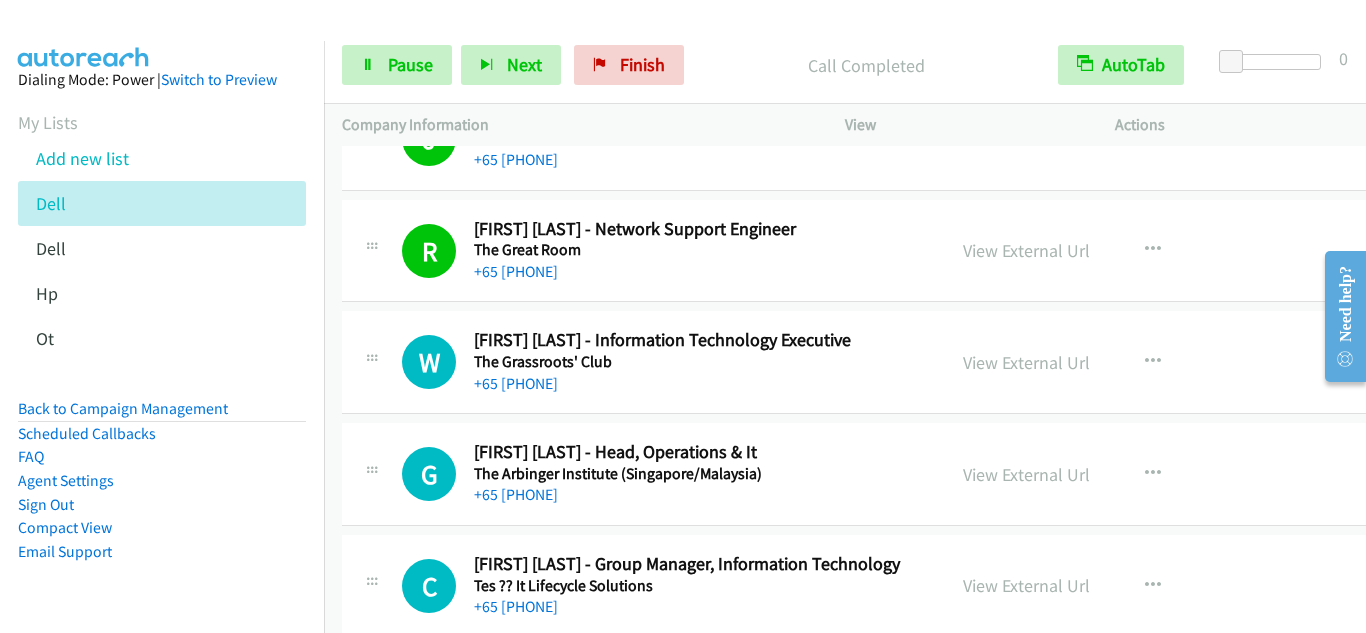 click on "W
Callback Scheduled
[FIRST] [LAST] - Information Technology Executive
The Grassroots' Club
Asia/Singapore
+65 [PHONE]" at bounding box center [643, 362] 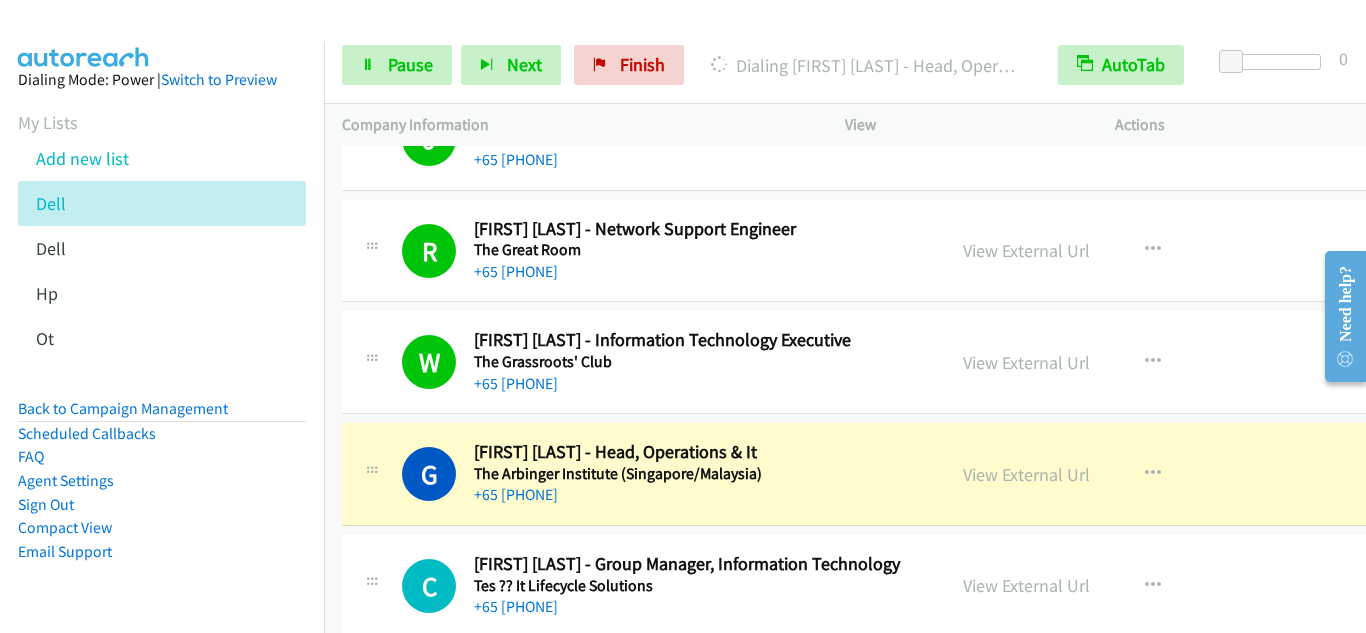 drag, startPoint x: 380, startPoint y: 397, endPoint x: 825, endPoint y: 344, distance: 448.14508 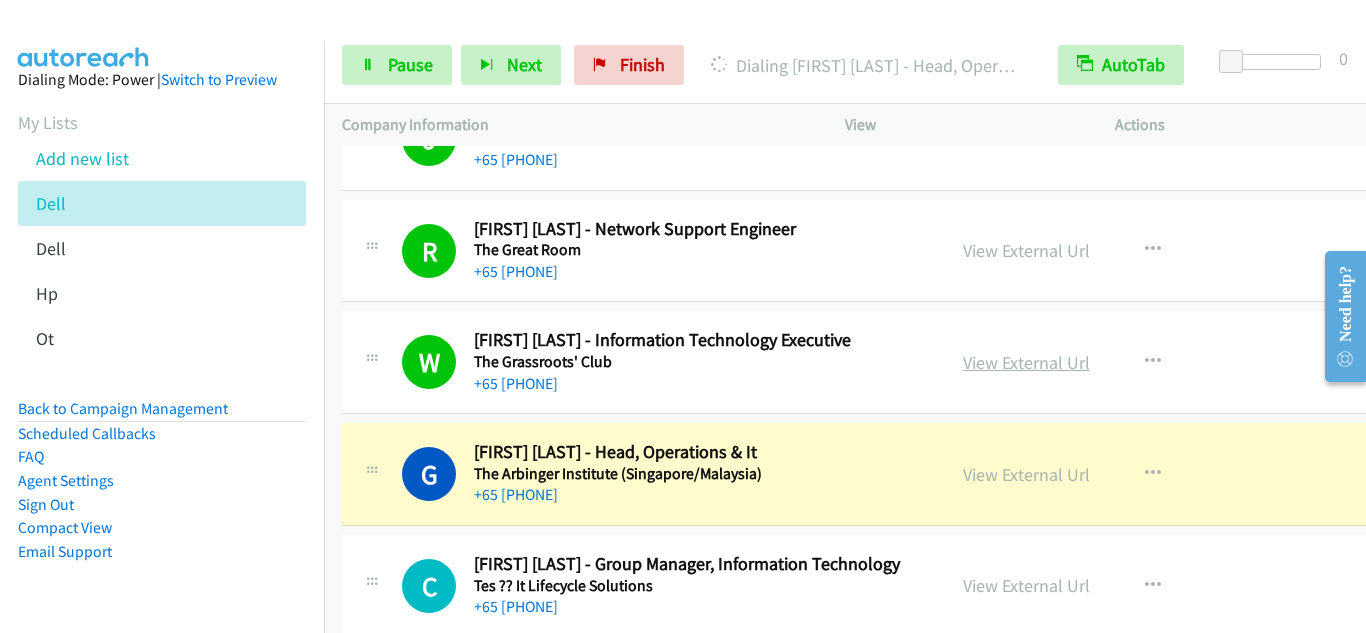click on "View External Url" at bounding box center (1026, 362) 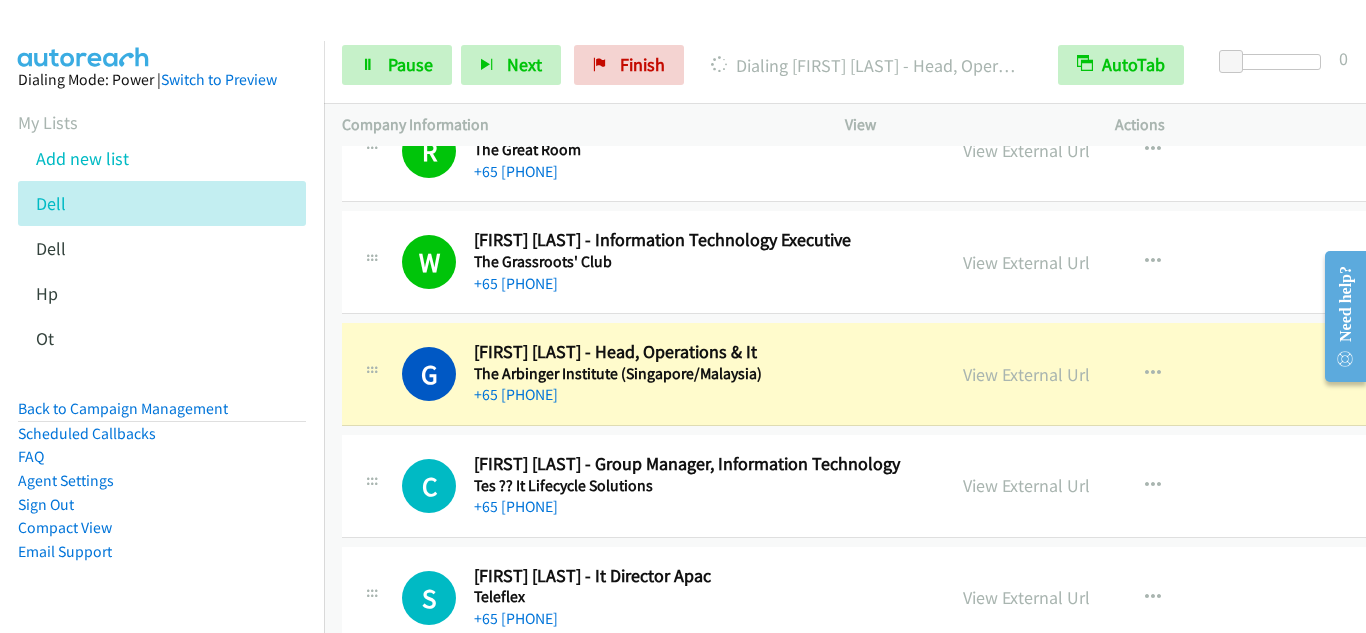 scroll, scrollTop: 6700, scrollLeft: 0, axis: vertical 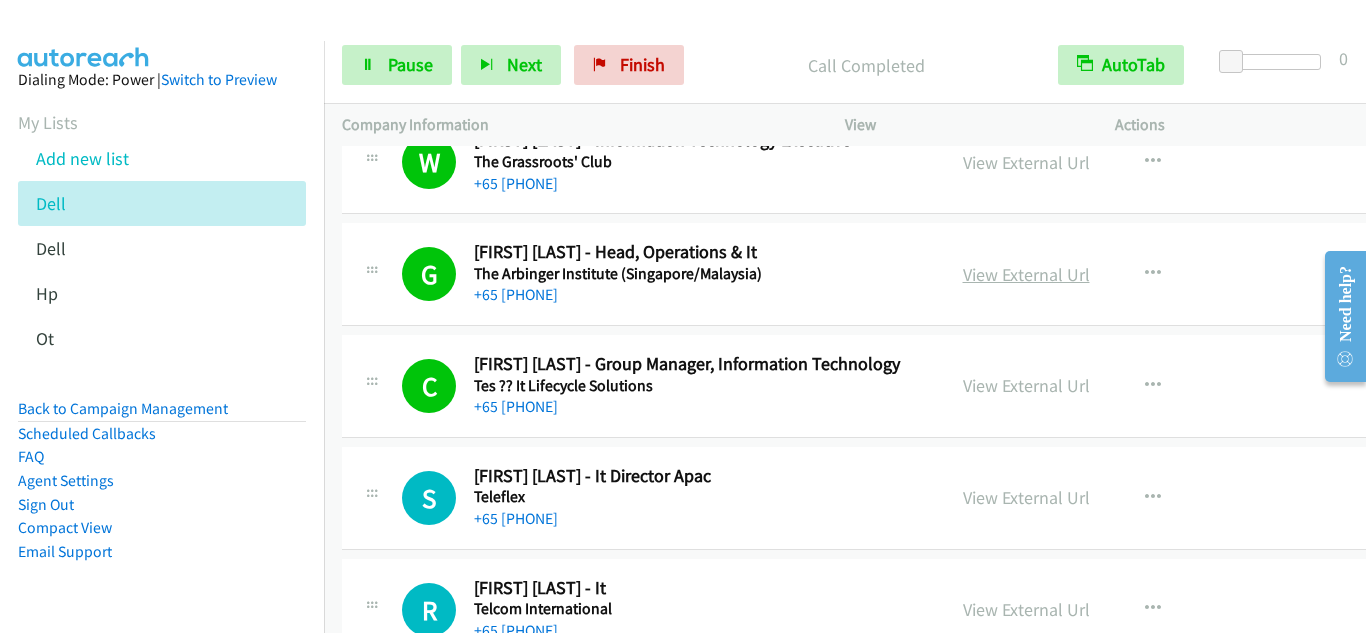 click on "View External Url" at bounding box center (1026, 274) 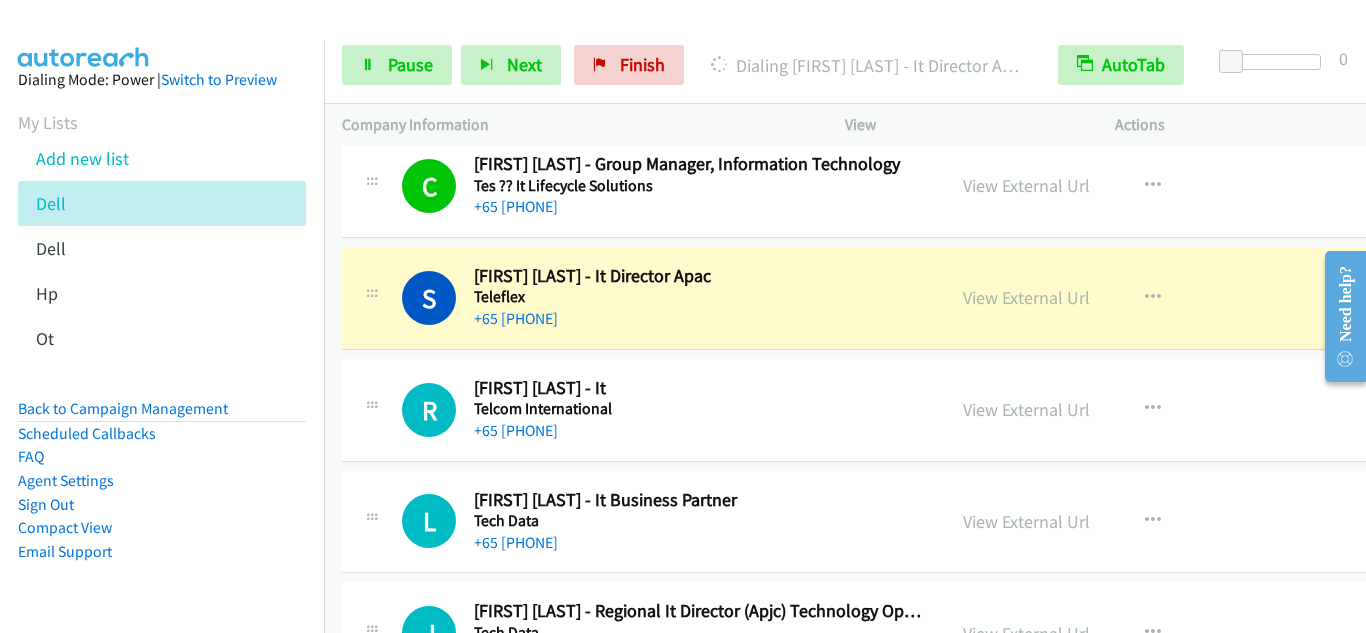 scroll, scrollTop: 7000, scrollLeft: 0, axis: vertical 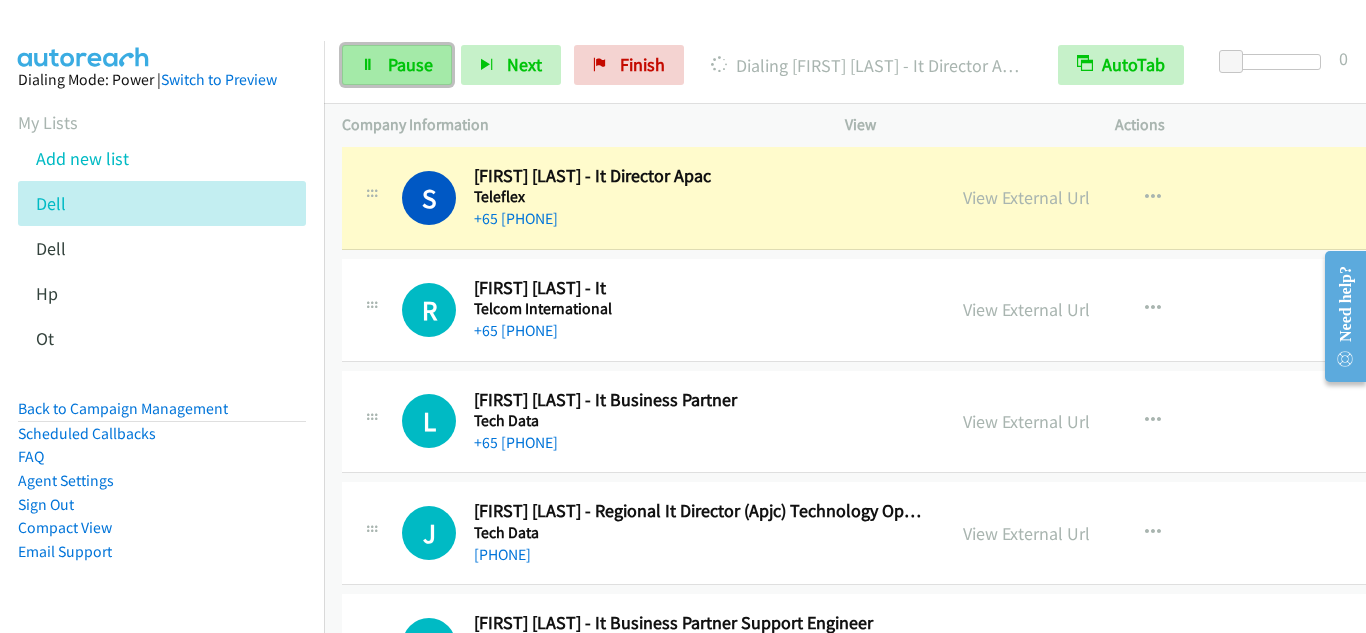 click on "Pause" at bounding box center [410, 64] 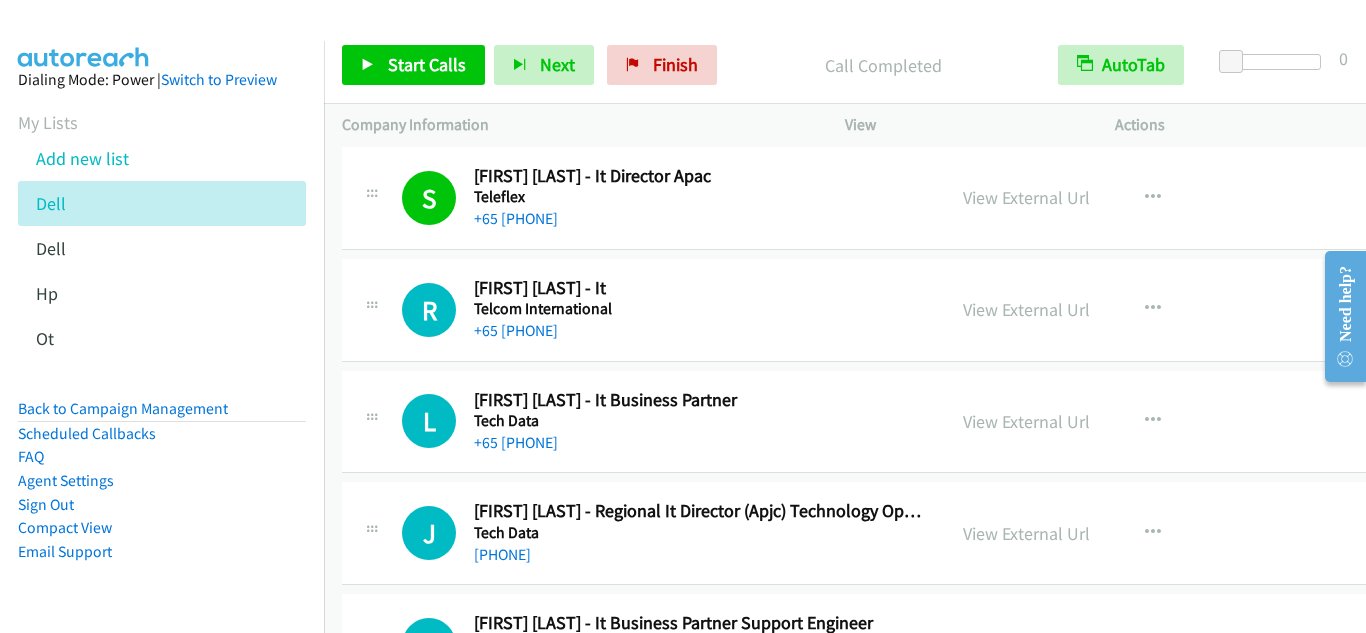 drag, startPoint x: 381, startPoint y: 281, endPoint x: 438, endPoint y: 145, distance: 147.46185 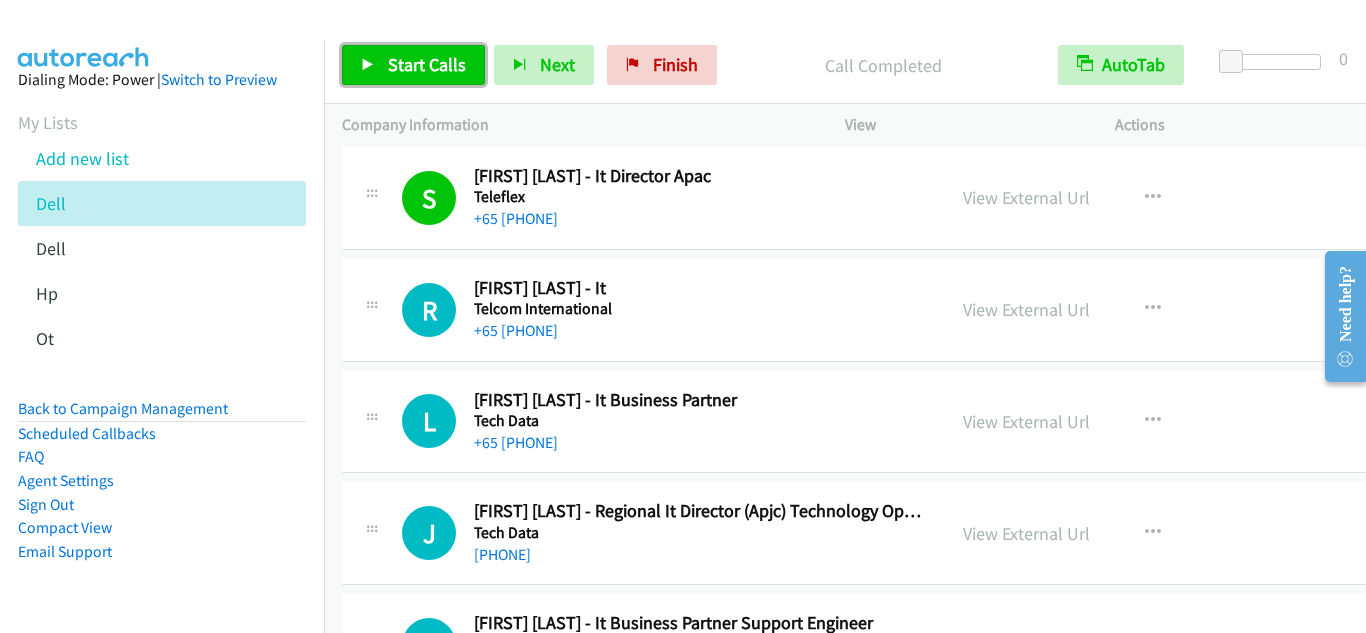 click on "Start Calls" at bounding box center (427, 64) 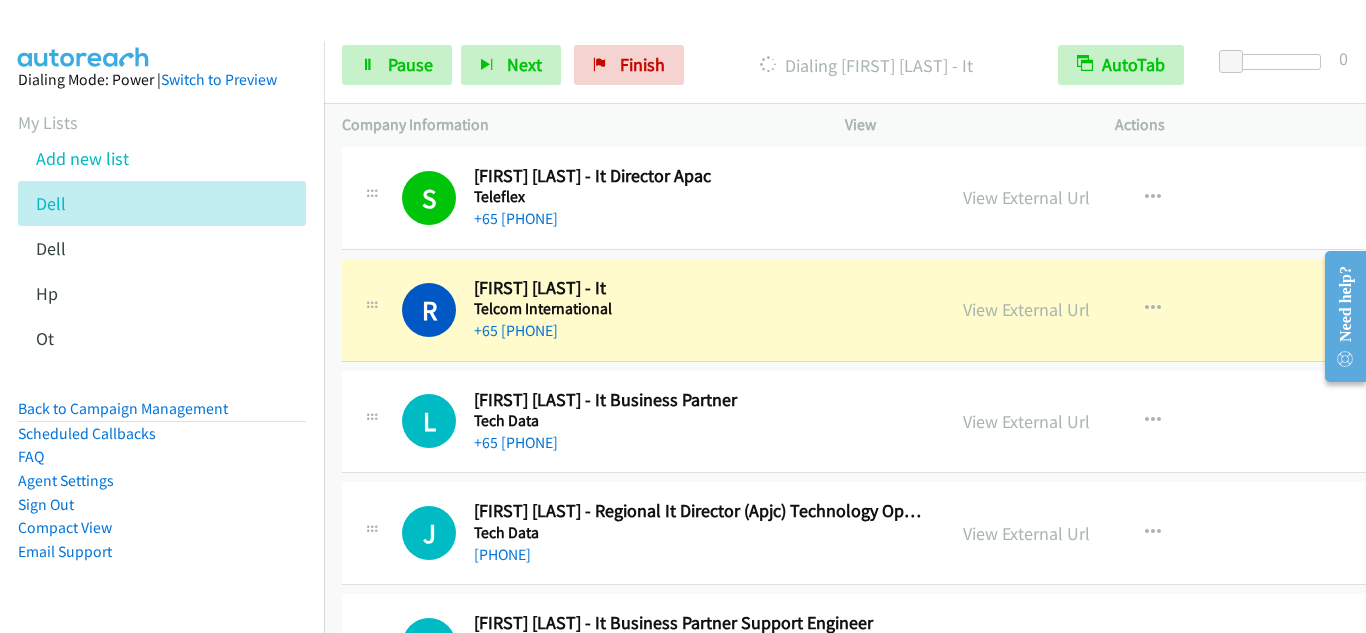 click on "S
Callback Scheduled
[FIRST] [LAST] - It Director   Apac
Teleflex
[REGION], [COUNTRY]
+65 [PHONE]
View External Url
View External Url
Schedule/Manage Callback
Start Calls Here
Remove from list
Add to do not call list
Reset Call Status" at bounding box center (908, 198) 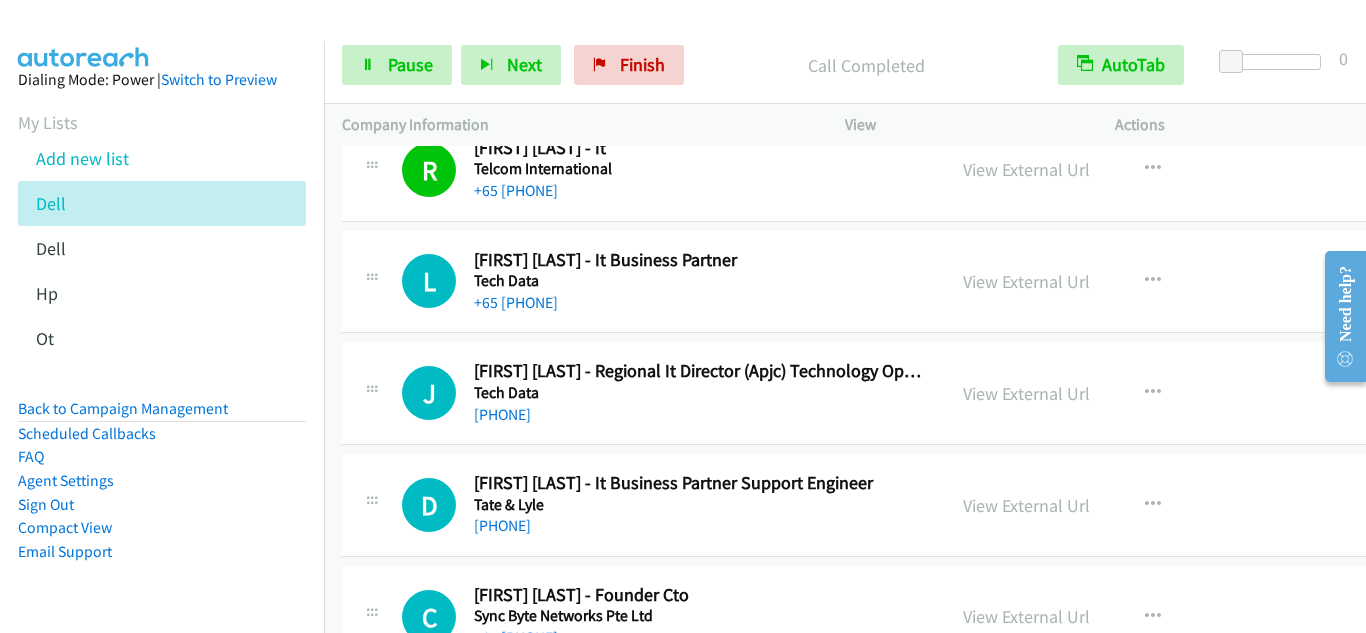 scroll, scrollTop: 7200, scrollLeft: 0, axis: vertical 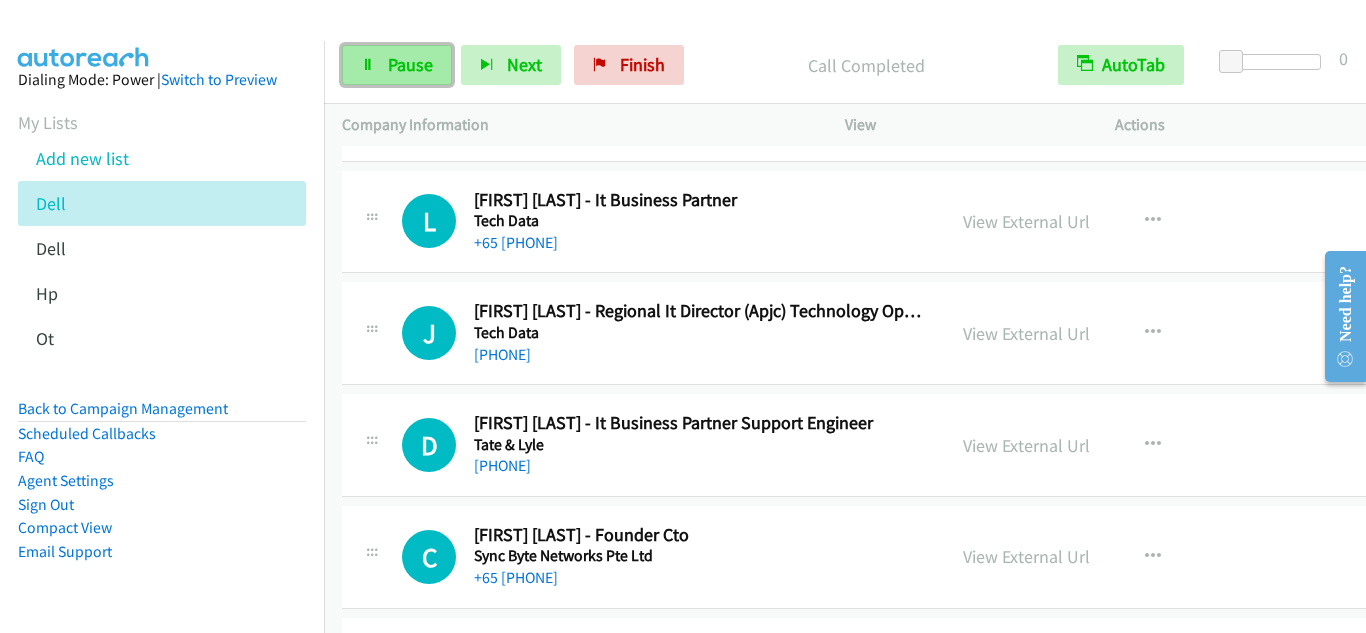 click on "Pause" at bounding box center [410, 64] 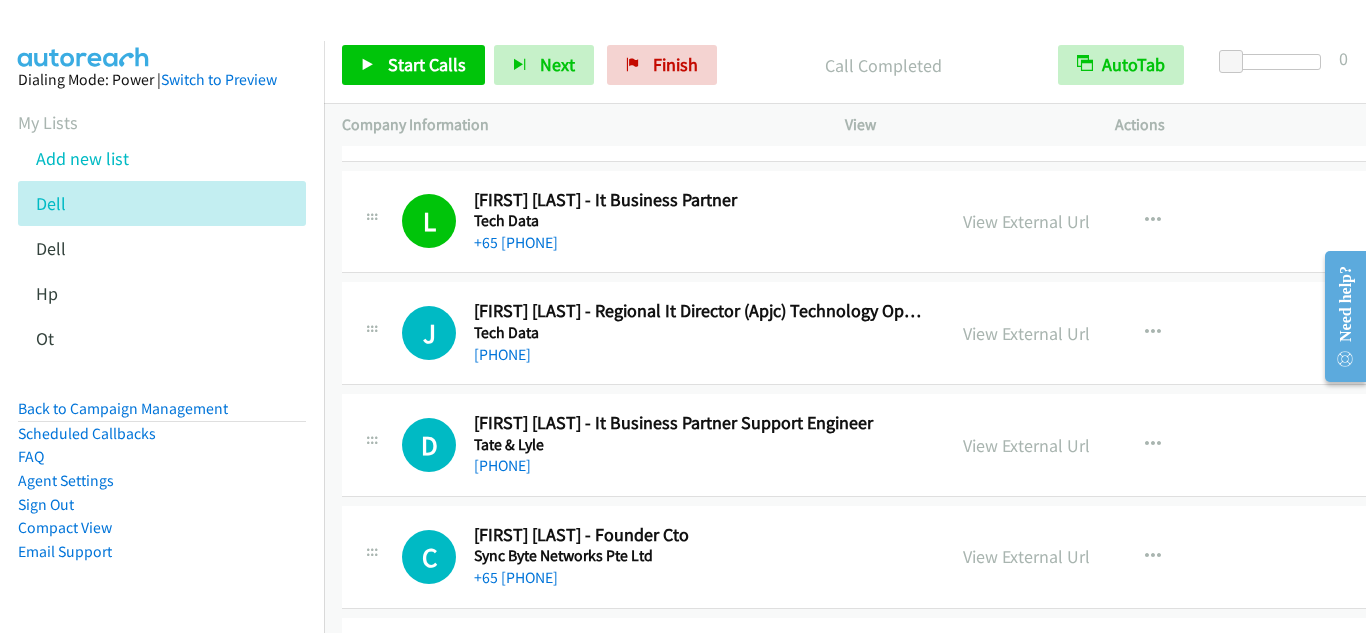 click on "J
Callback Scheduled
[FIRST] [LAST] - Regional It Director (Apjc)  Technology Operations
Tech Data
Asia/Singapore
+65 [PHONE]" at bounding box center [643, 333] 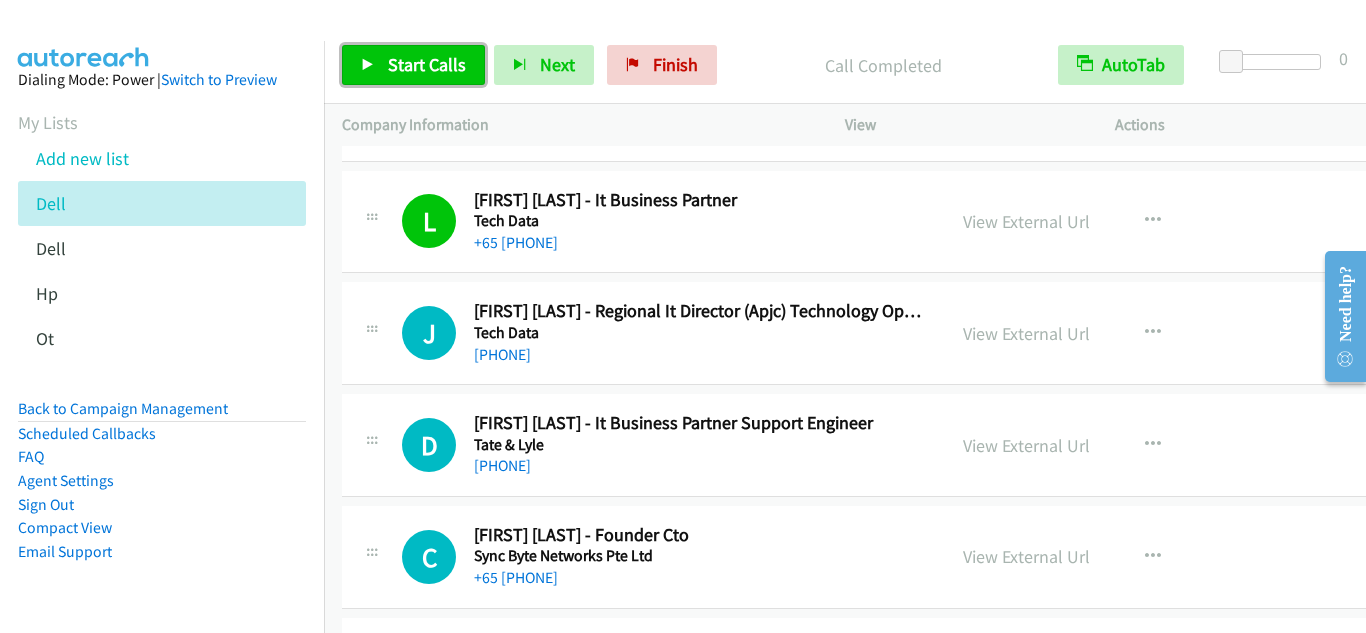 click on "Start Calls" at bounding box center (427, 64) 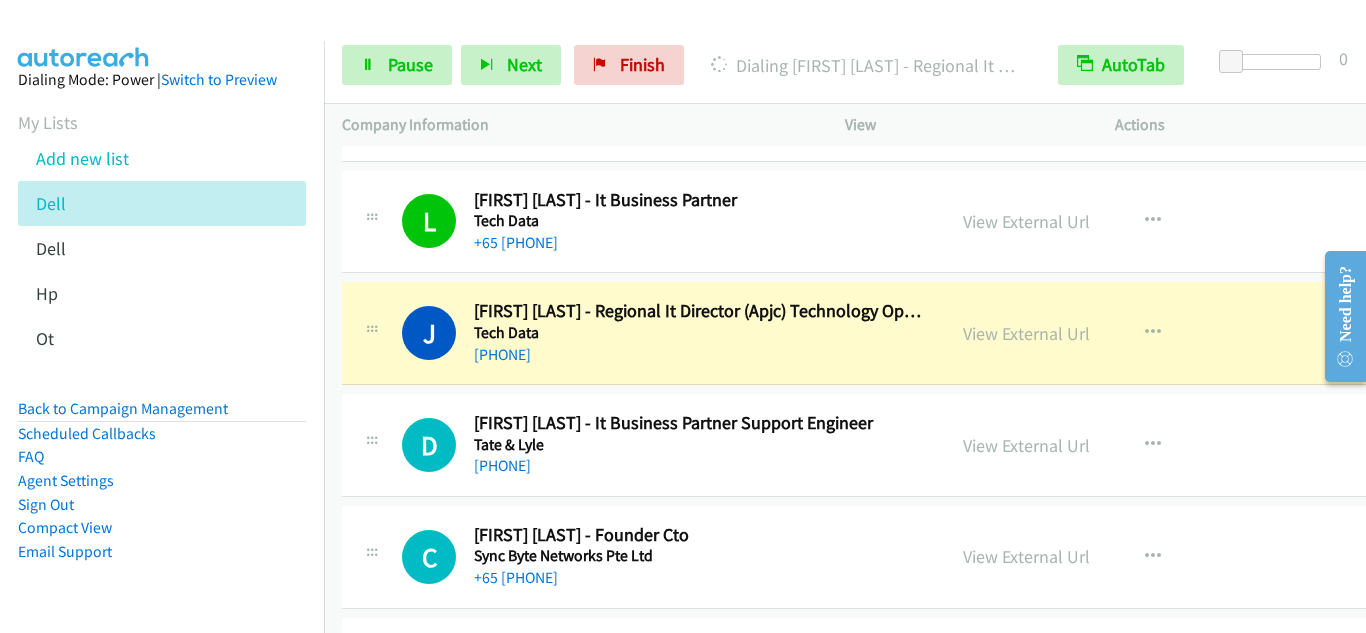 click on "J
Callback Scheduled
[FIRST] [LAST] - Regional It Director (Apjc)  Technology Operations
Tech Data
[REGION]
[PHONE]
View External Url
View External Url
Schedule/Manage Callback
Start Calls Here
Remove from list
Add to do not call list
Reset Call Status" at bounding box center [908, 334] 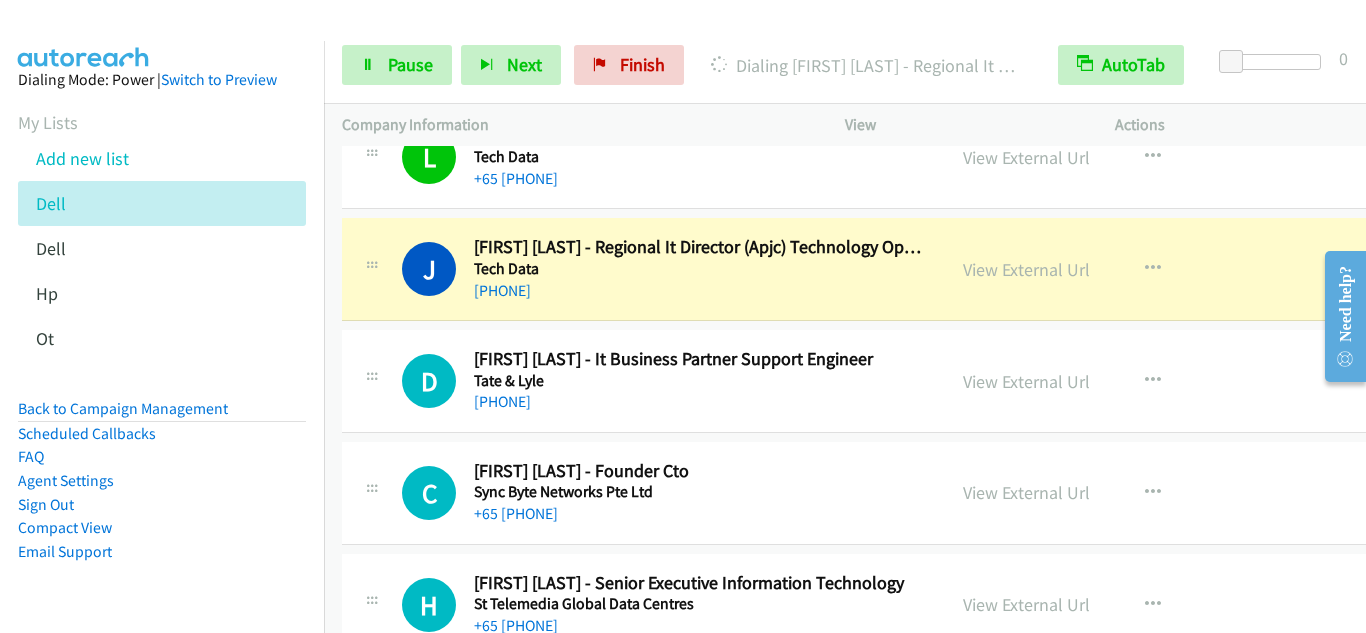 scroll, scrollTop: 7300, scrollLeft: 0, axis: vertical 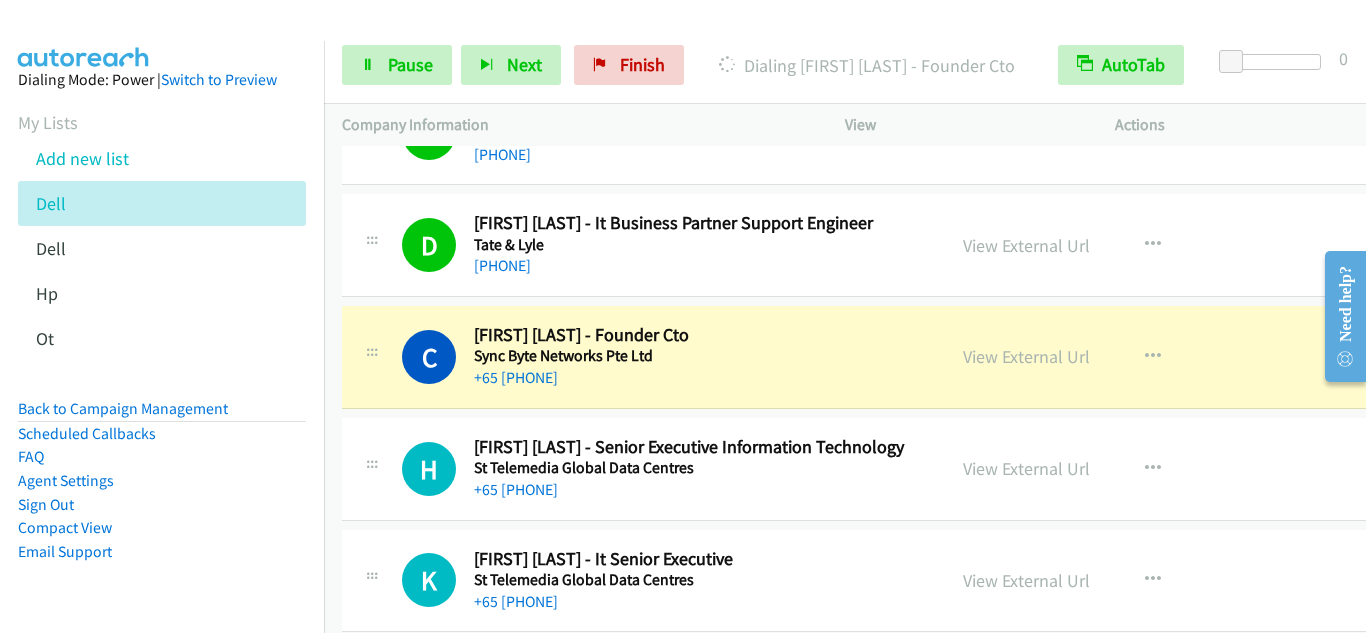 click on "C
Callback Scheduled
[FIRST] [LAST] - Founder   Cto
Sync Byte Networks Pte Ltd
Asia/Singapore
+65 [PHONE]" at bounding box center (643, 357) 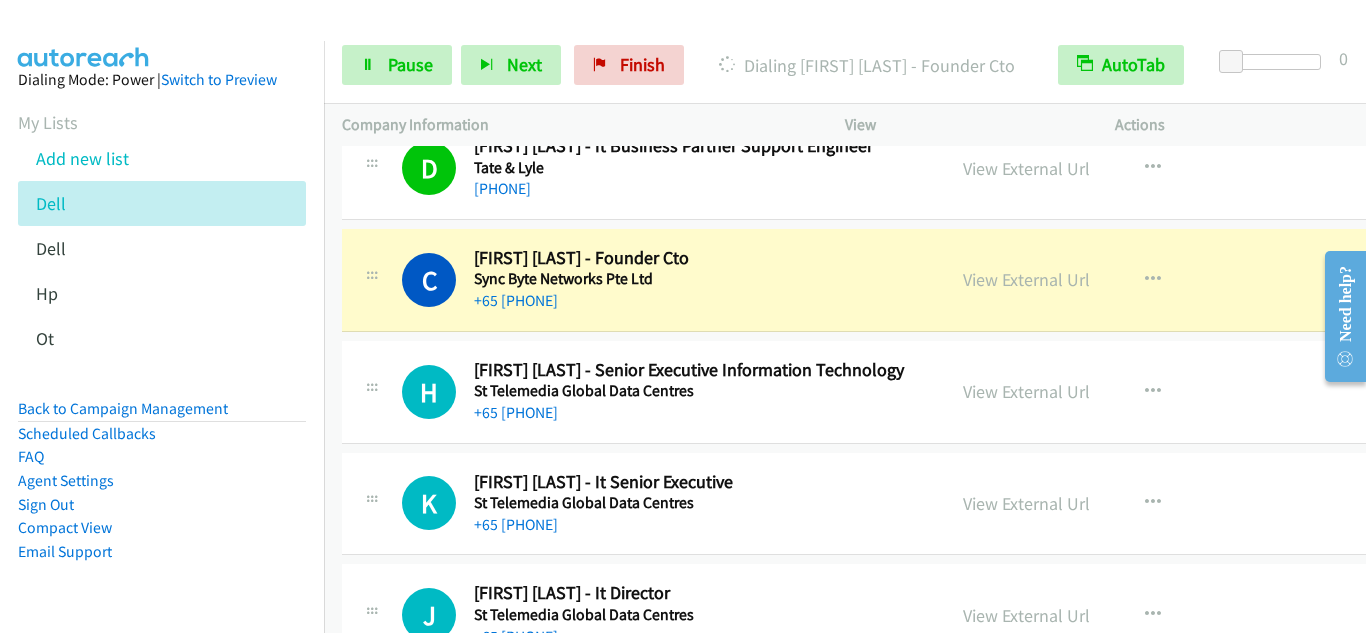 scroll, scrollTop: 7500, scrollLeft: 0, axis: vertical 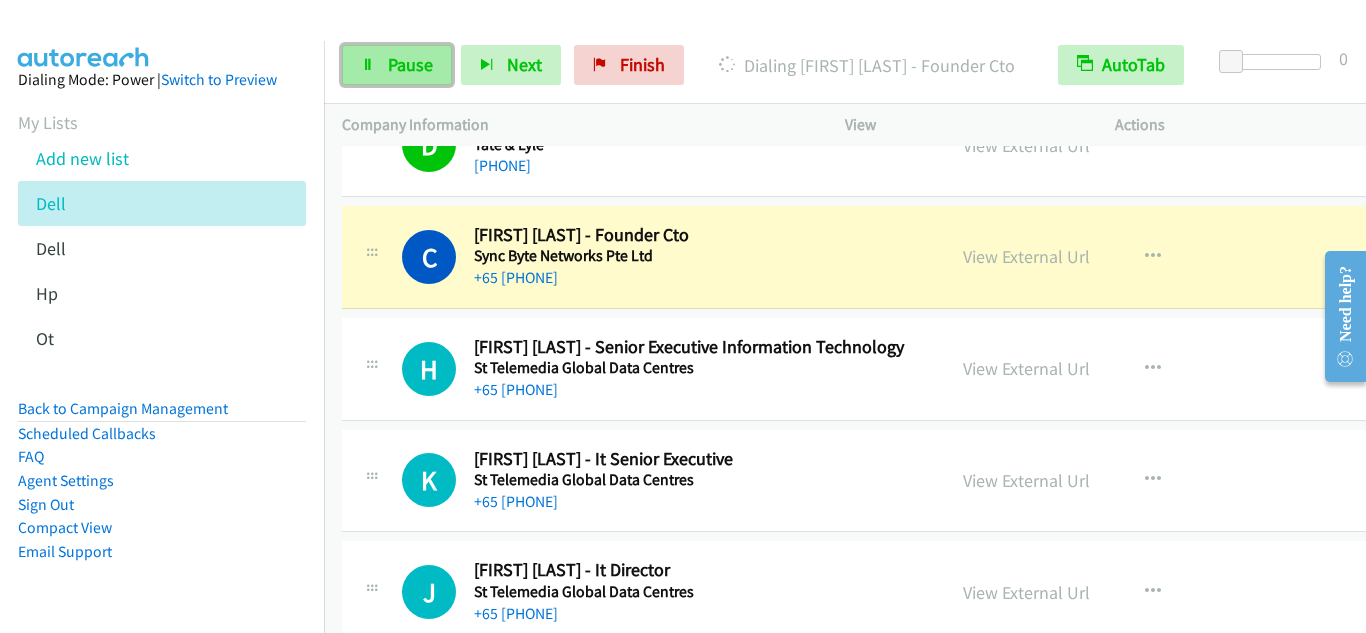 click on "Pause" at bounding box center [410, 64] 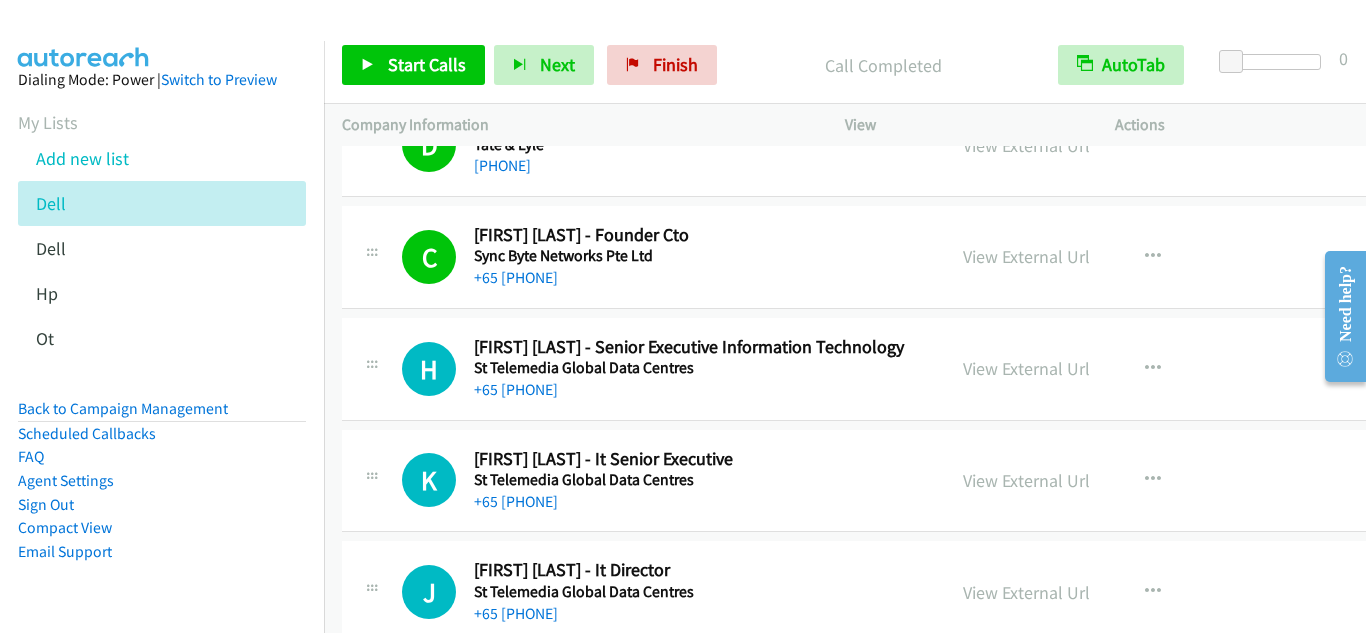 click on "C
Callback Scheduled
[FIRST] [LAST] - Founder   Cto
Sync Byte Networks Pte Ltd
Asia/Singapore
+65 [PHONE]
View External Url
View External Url
Schedule/Manage Callback
Start Calls Here
Remove from list
Add to do not call list
Reset Call Status" at bounding box center [908, 257] 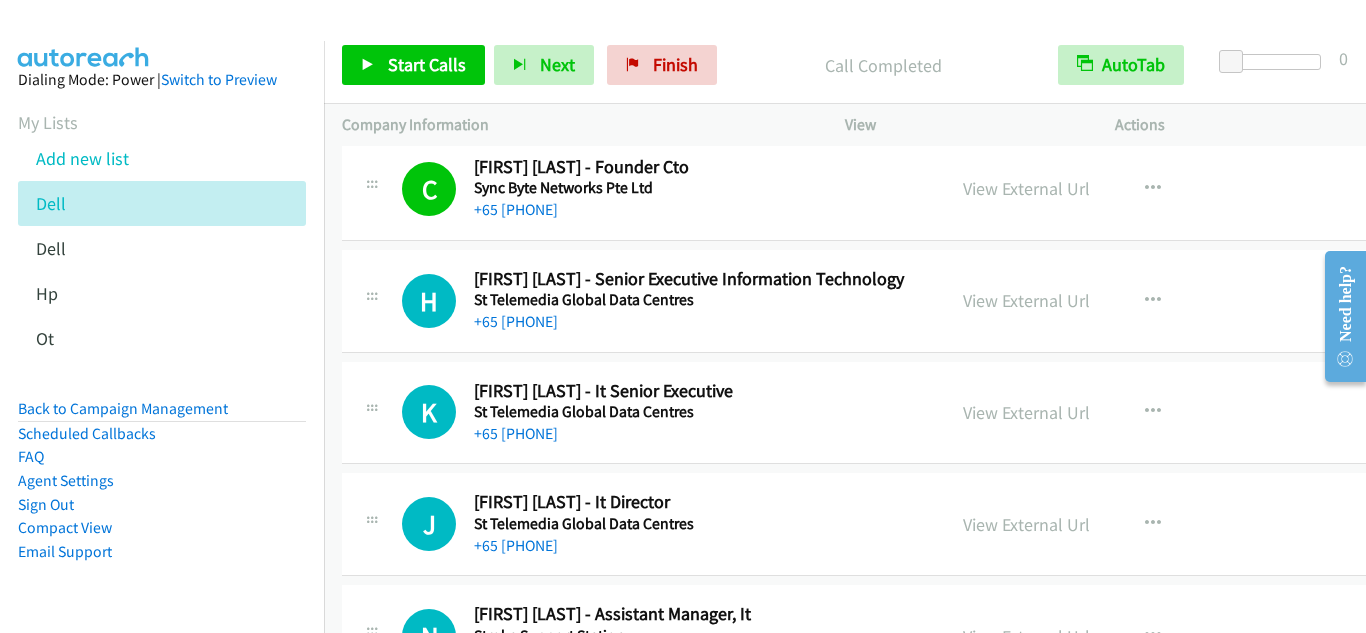 scroll, scrollTop: 7600, scrollLeft: 0, axis: vertical 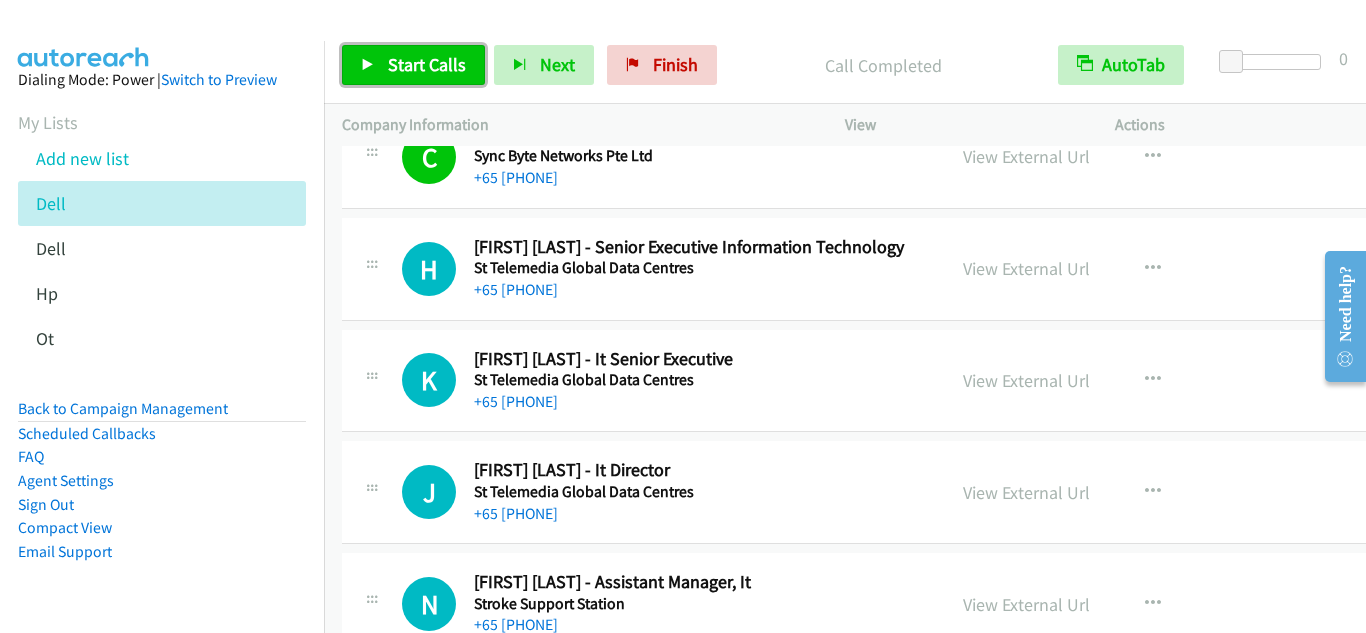 click on "Start Calls" at bounding box center [427, 64] 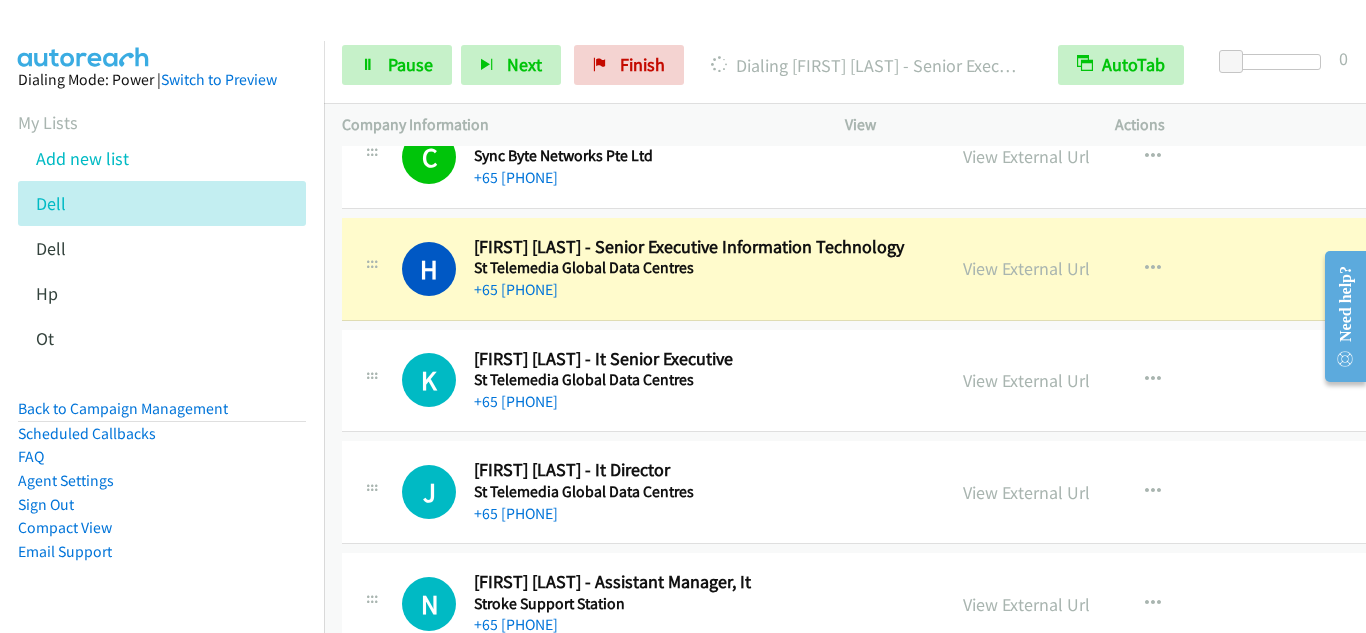 click on "H
Callback Scheduled
[FIRST] [LAST] - Senior Executive Information Technology
St Telemedia Global Data Centres
Asia/Singapore
+65 [PHONE]
View External Url
View External Url
Schedule/Manage Callback
Start Calls Here
Remove from list
Add to do not call list
Reset Call Status" at bounding box center [908, 269] 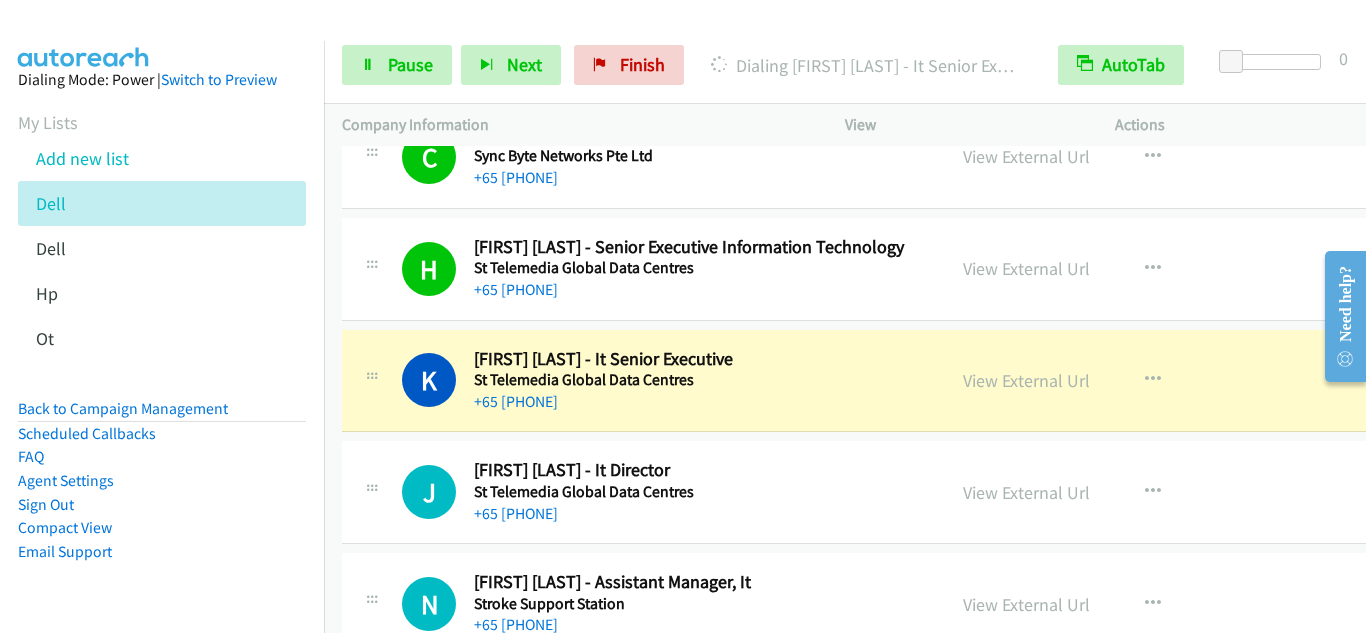 click on "K
Callback Scheduled
[FIRST] [LAST] - It Senior Executive
St Telemedia Global Data Centres
Asia/Singapore
+65 [PHONE]" at bounding box center (643, 381) 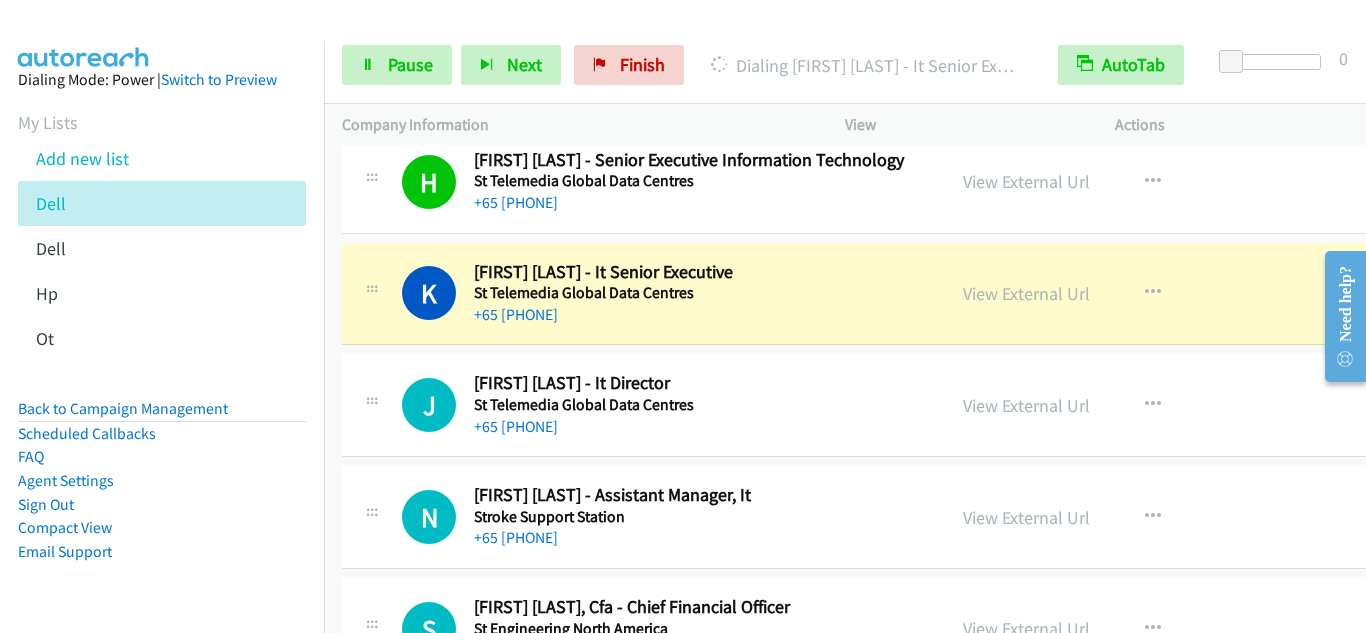 scroll, scrollTop: 7800, scrollLeft: 0, axis: vertical 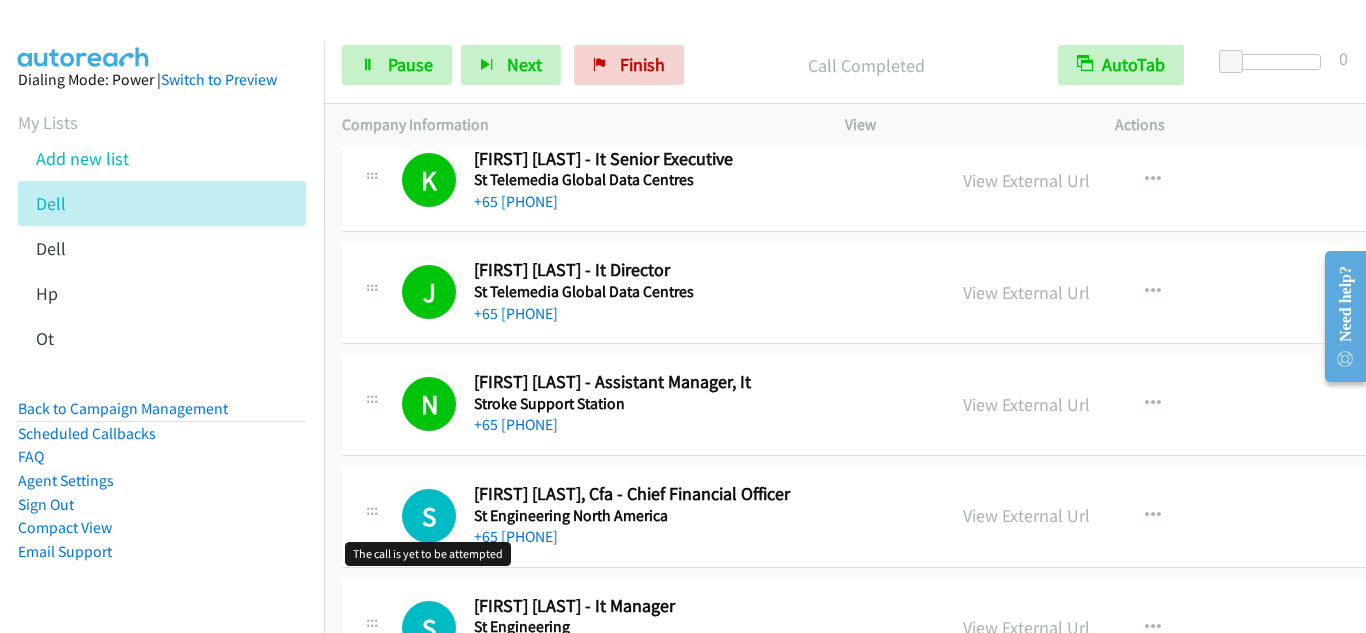 click on "S" at bounding box center [429, 516] 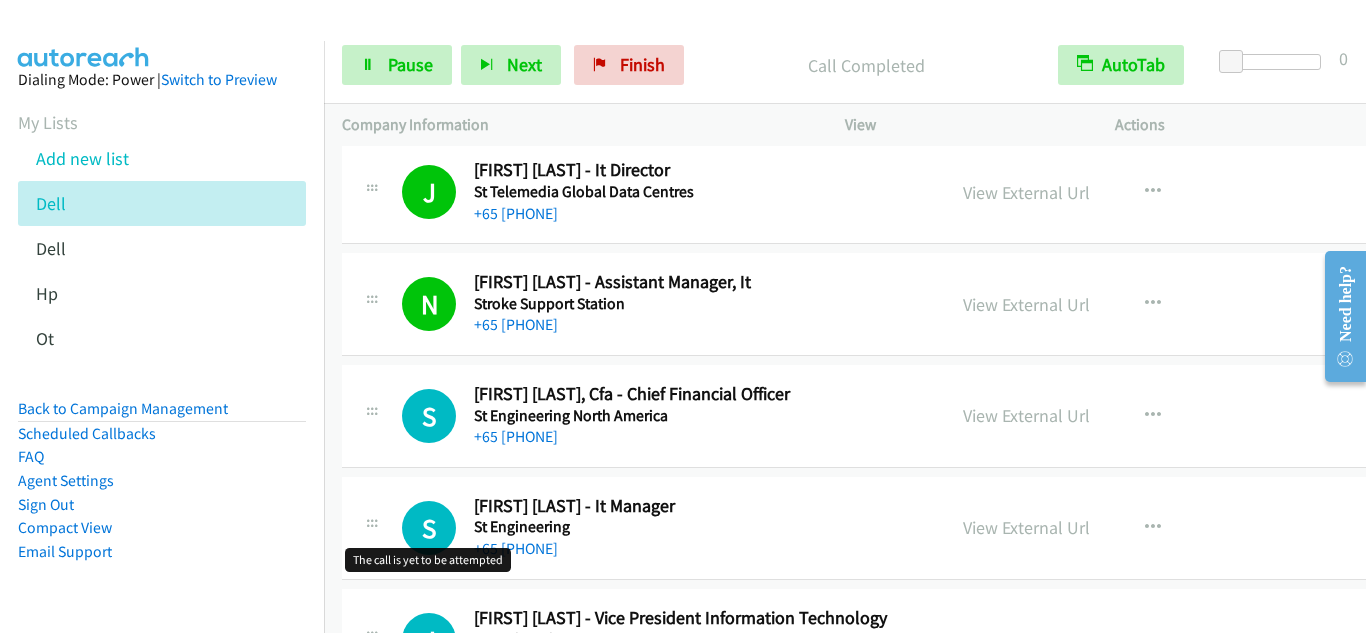 scroll, scrollTop: 8000, scrollLeft: 0, axis: vertical 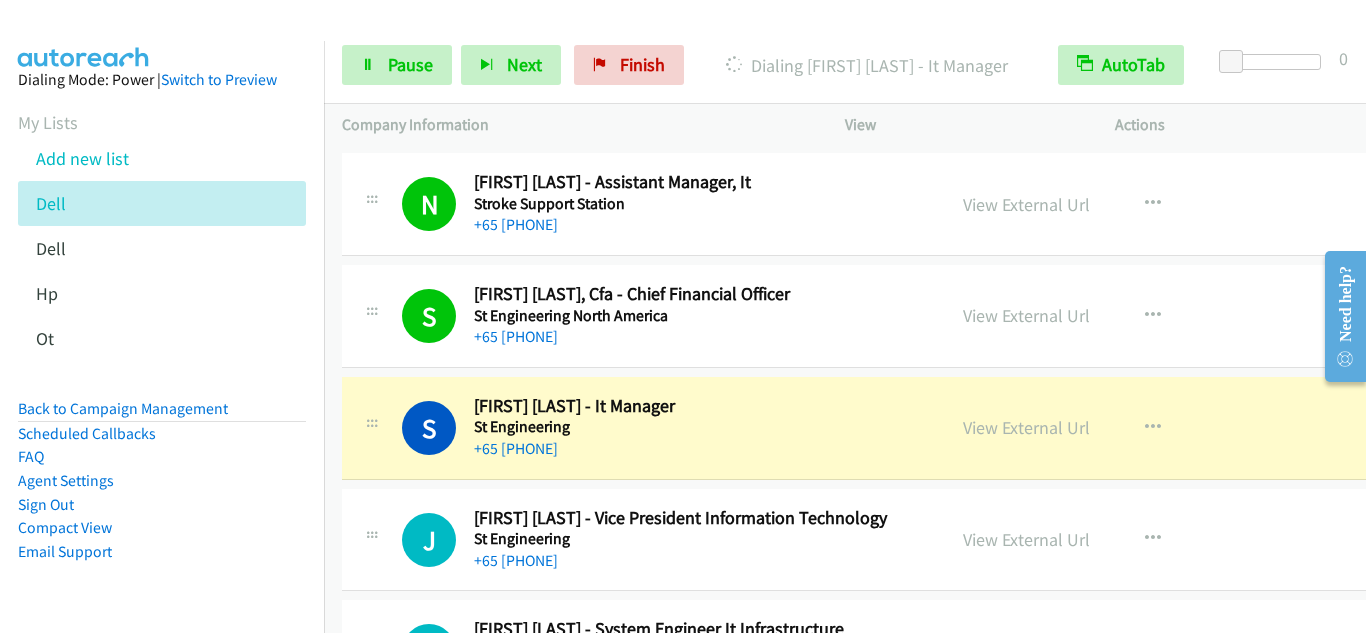 click on "S
Callback Scheduled
[FIRST] [LAST] - It Manager
St Engineering
Asia/Singapore
+65 [PHONE]
View External Url
View External Url
Schedule/Manage Callback
Start Calls Here
Remove from list
Add to do not call list
Reset Call Status" at bounding box center [908, 428] 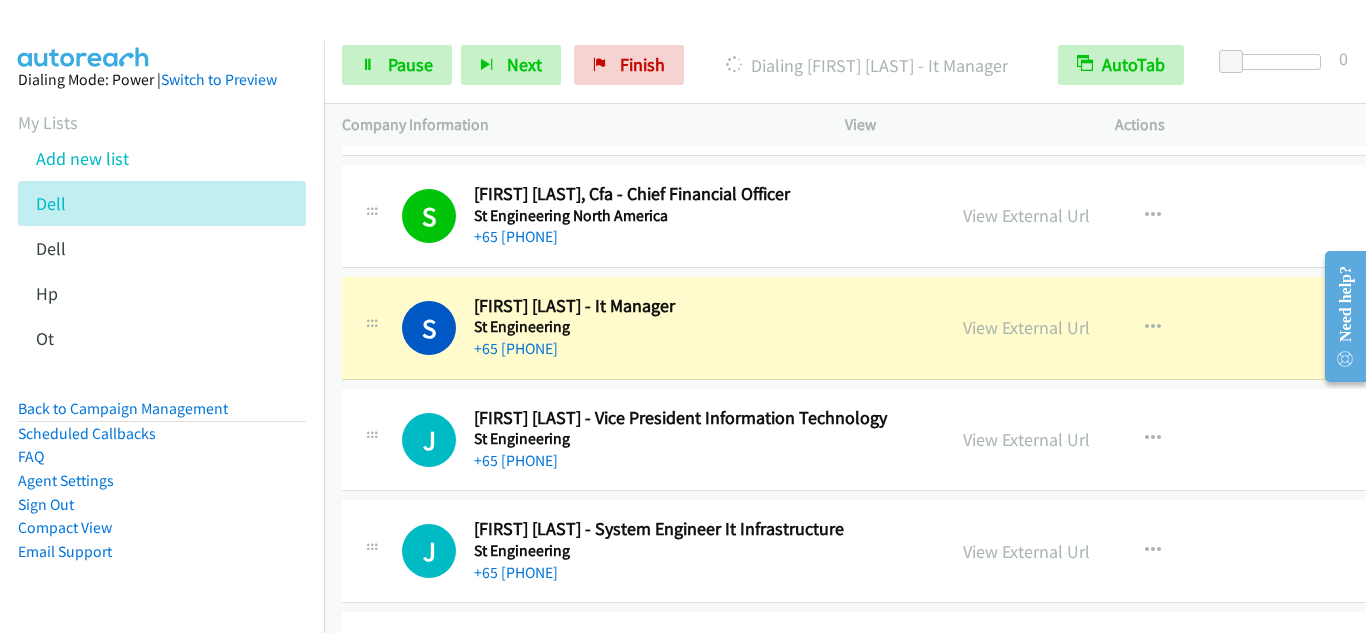 scroll, scrollTop: 8200, scrollLeft: 0, axis: vertical 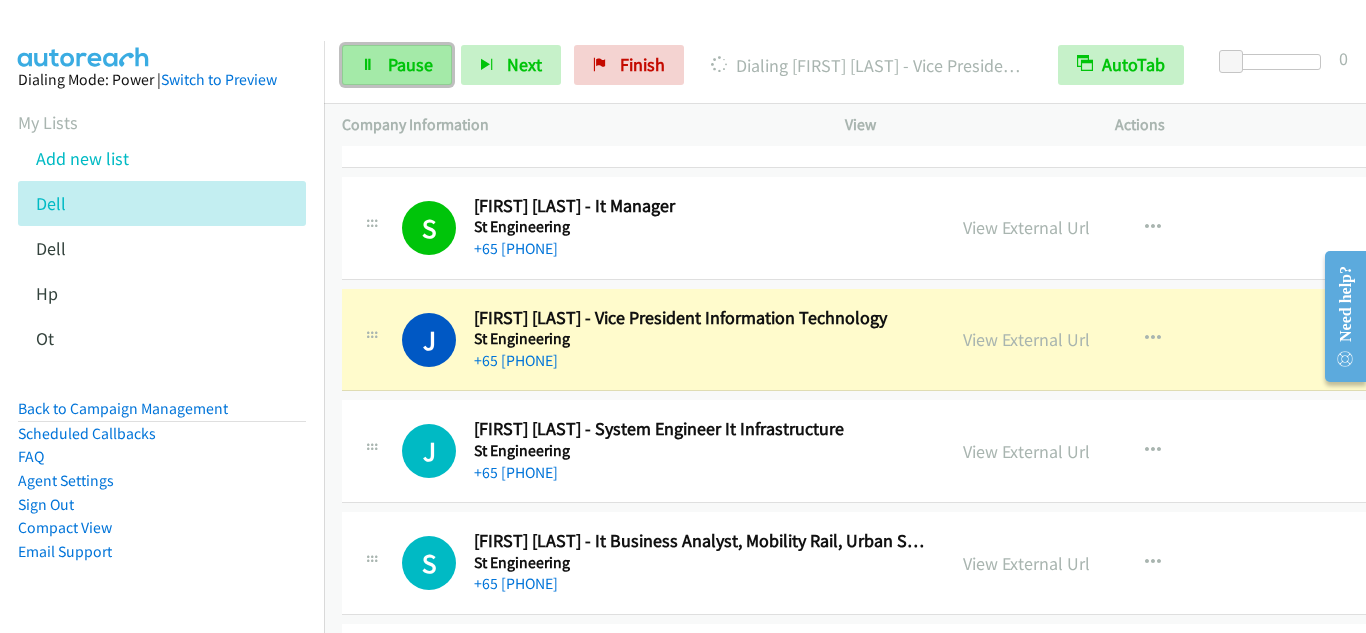 click on "Pause" at bounding box center (410, 64) 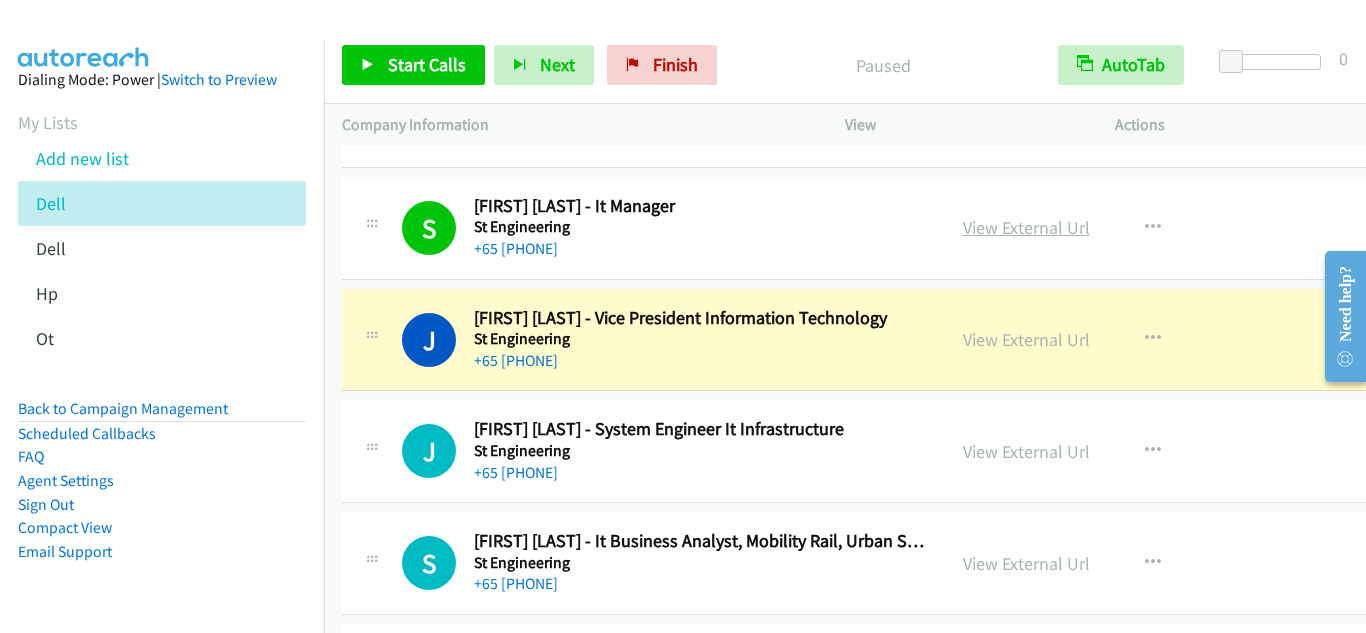 click on "View External Url" at bounding box center [1026, 227] 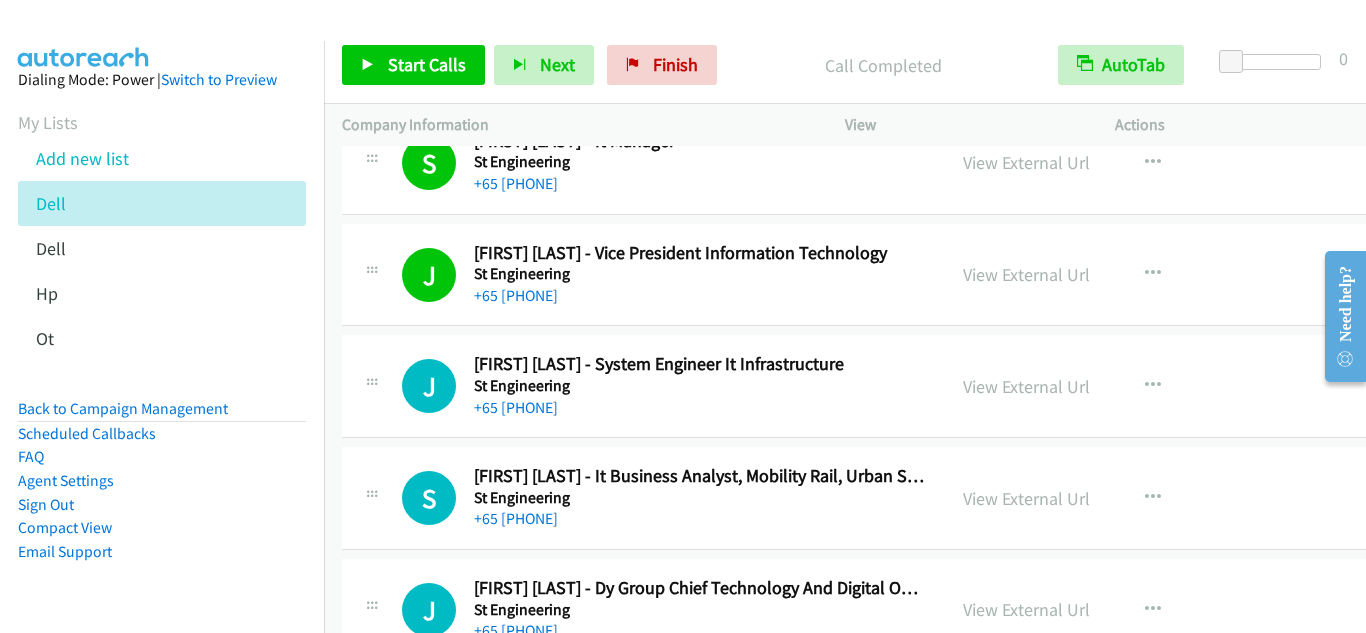 scroll, scrollTop: 8300, scrollLeft: 0, axis: vertical 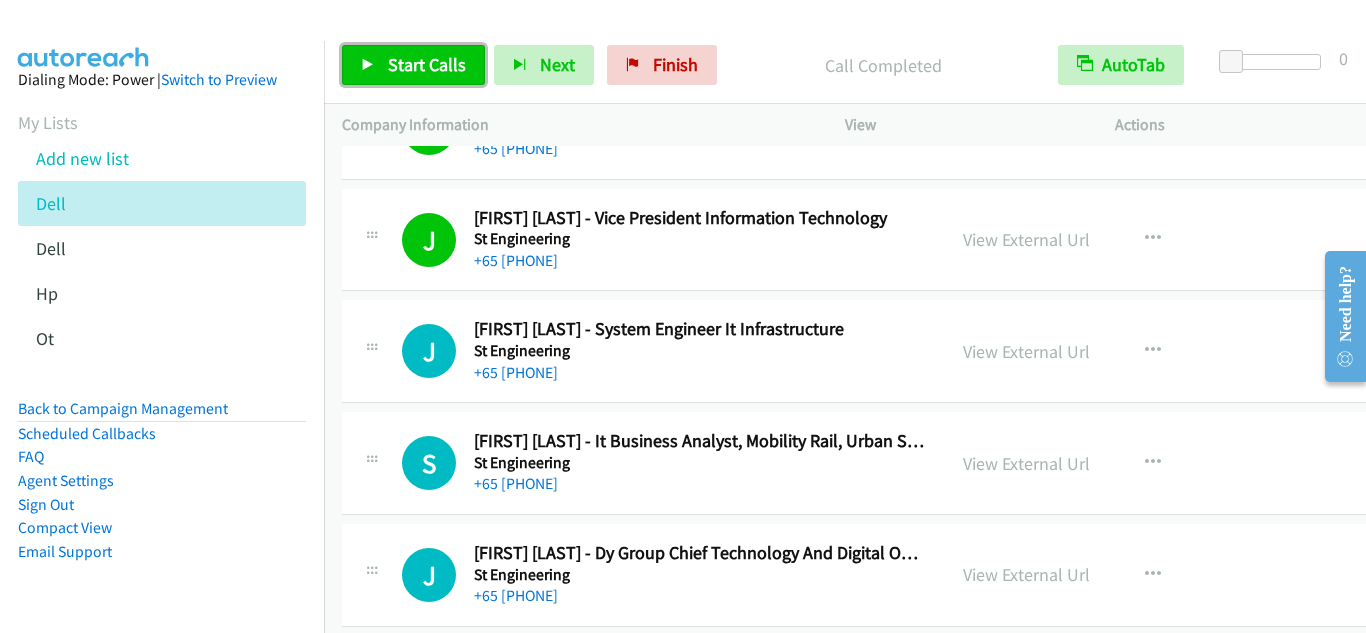 click on "Start Calls" at bounding box center [413, 65] 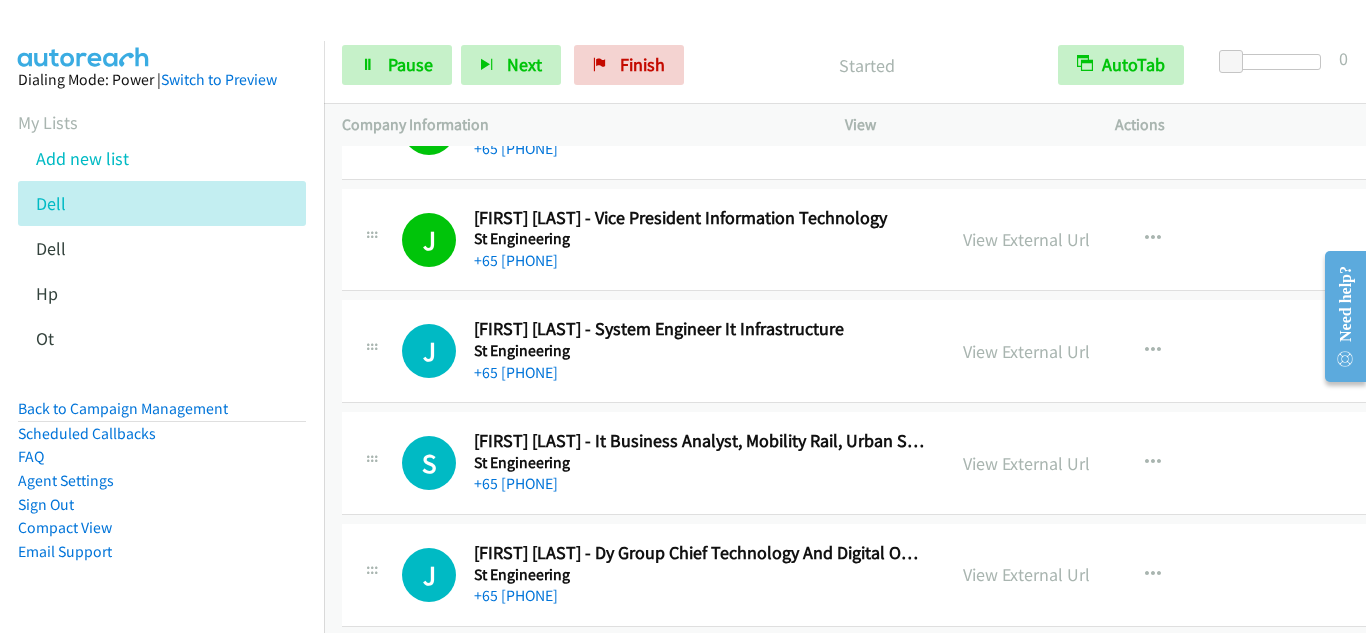 click on "J
Callback Scheduled
[FIRST] [LAST] - Vice President Information Technology
St Engineering
Asia/Singapore
[PHONE]
View External Url
View External Url
Schedule/Manage Callback
Start Calls Here
Remove from list
Add to do not call list
Reset Call Status" at bounding box center (908, 240) 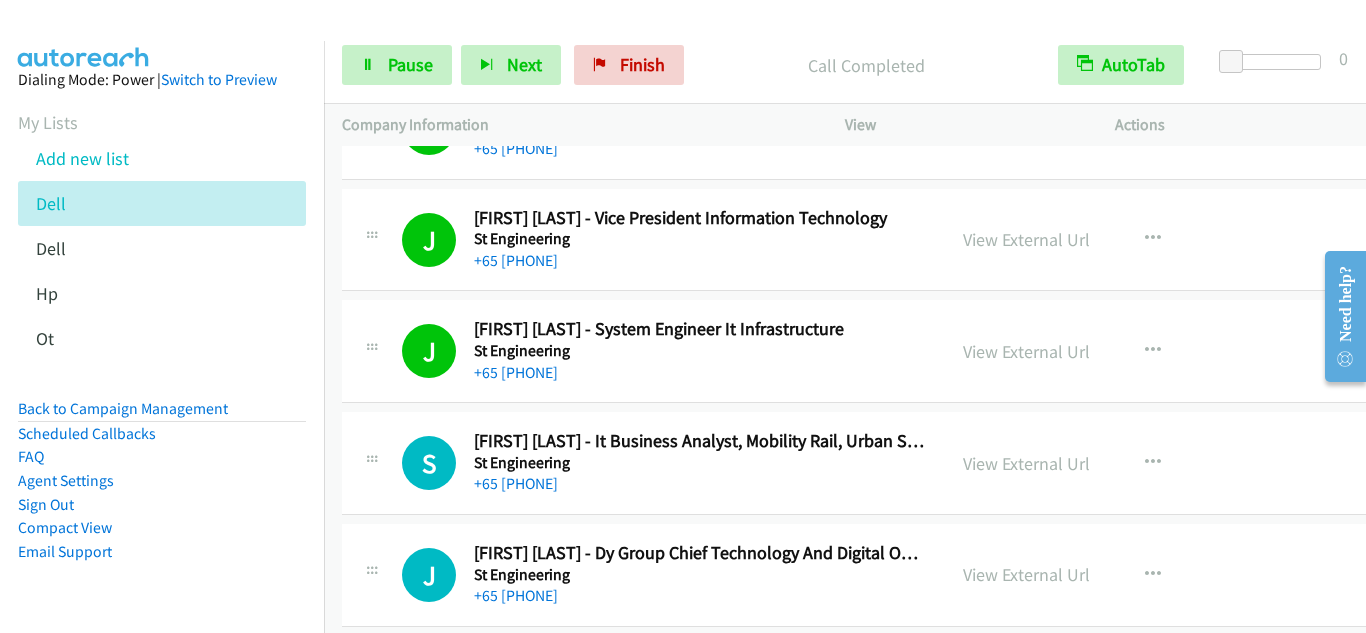 click on "S
Callback Scheduled
[FIRST] [LAST] - It Business Analyst, Mobility Rail, Urban Solutions
St Engineering
Asia/Singapore
[PHONE]
View External Url
View External Url
Schedule/Manage Callback
Start Calls Here
Remove from list
Add to do not call list
Reset Call Status" at bounding box center (908, 463) 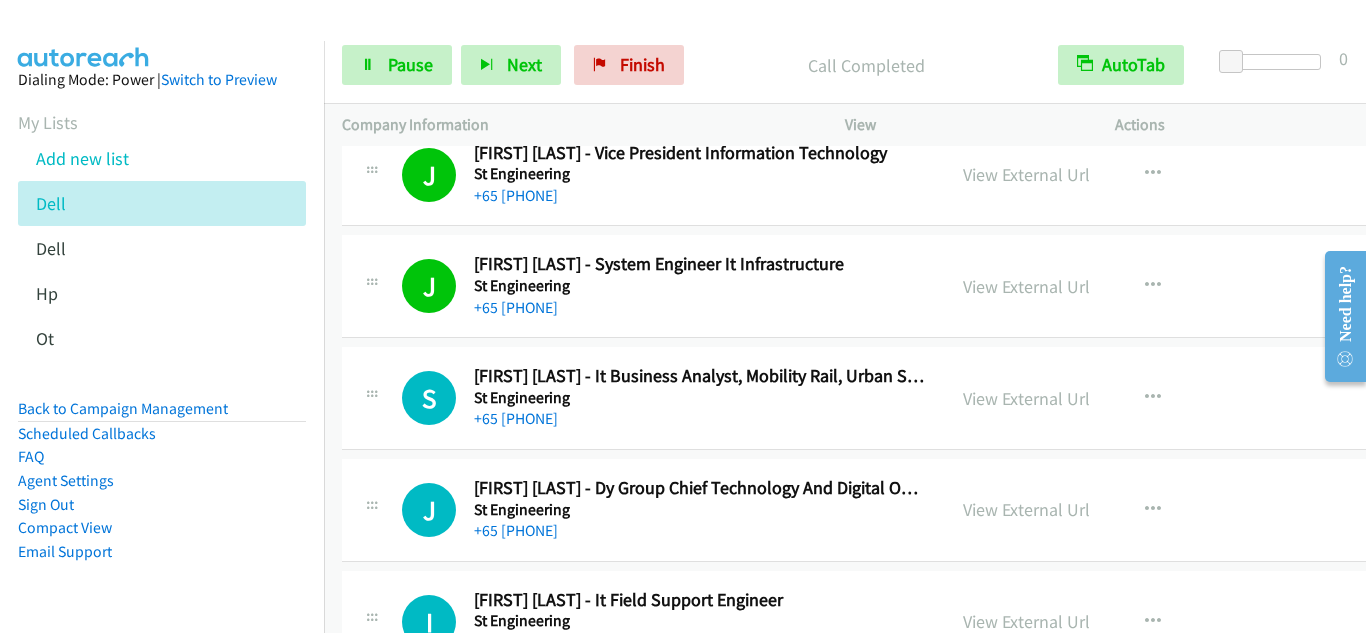 scroll, scrollTop: 8400, scrollLeft: 0, axis: vertical 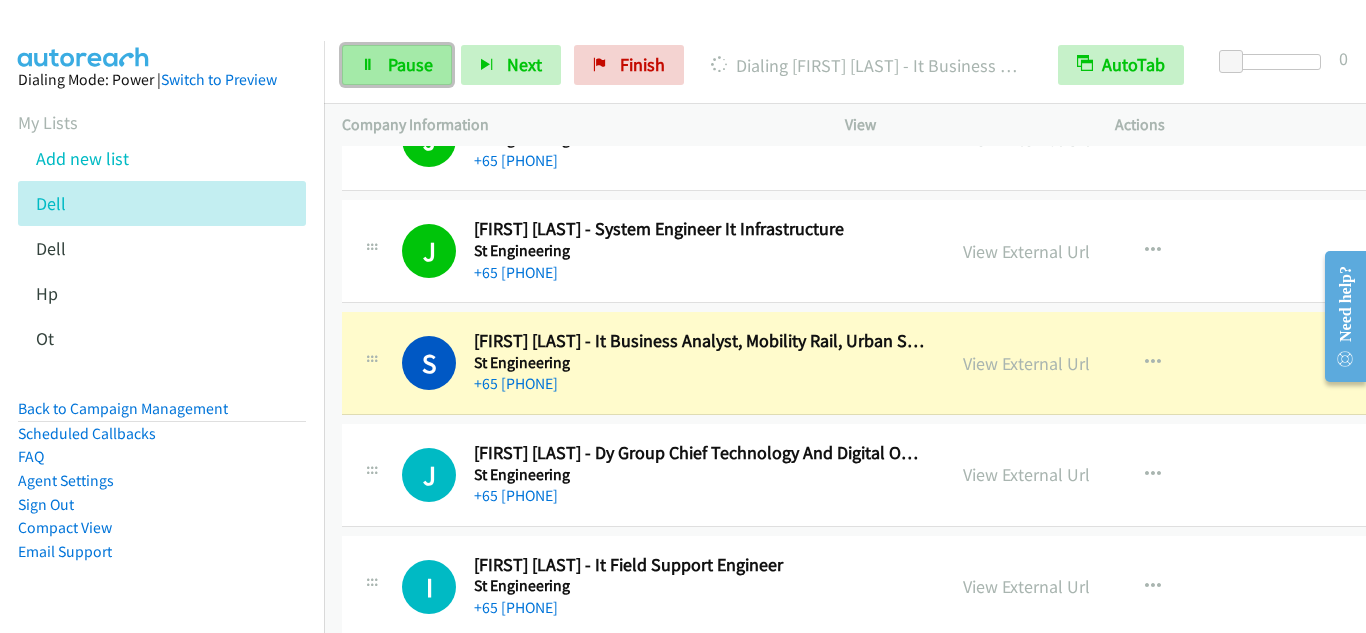 click on "Pause" at bounding box center (410, 64) 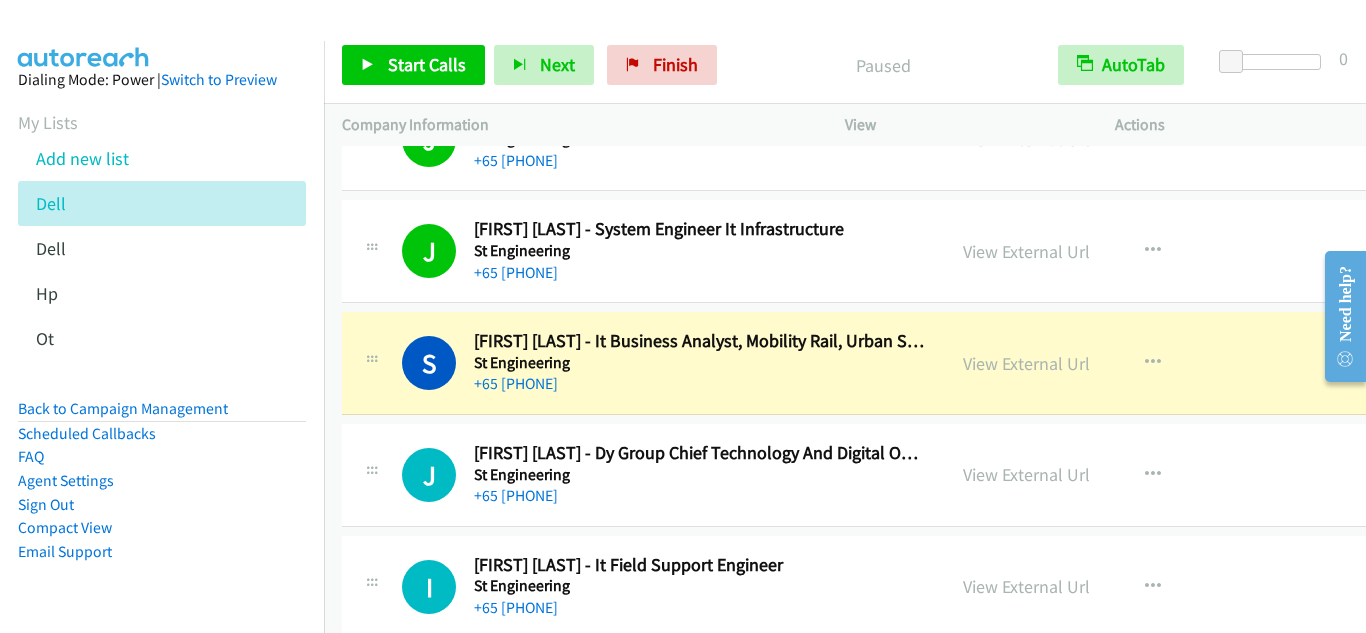 click on "S
Callback Scheduled
[FIRST] [LAST] - It Business Analyst, Mobility Rail, Urban Solutions
St Engineering
Asia/Singapore
[PHONE]
View External Url
View External Url
Schedule/Manage Callback
Start Calls Here
Remove from list
Add to do not call list
Reset Call Status" at bounding box center [908, 363] 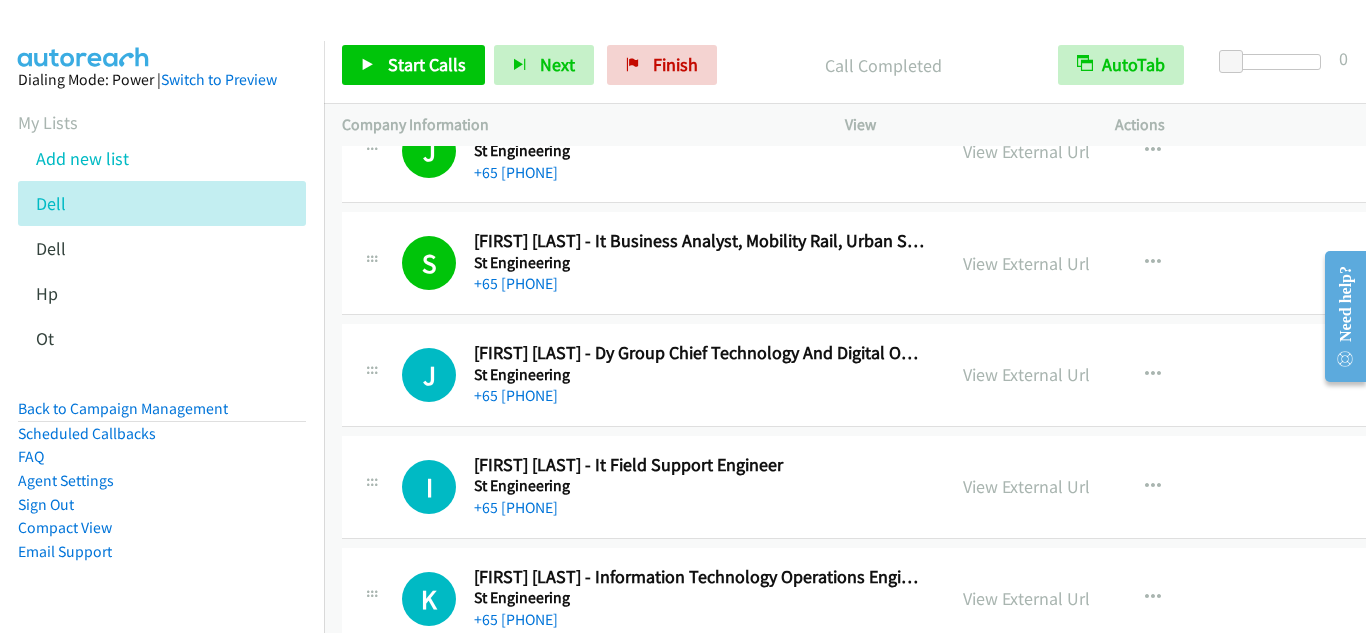 scroll, scrollTop: 8600, scrollLeft: 0, axis: vertical 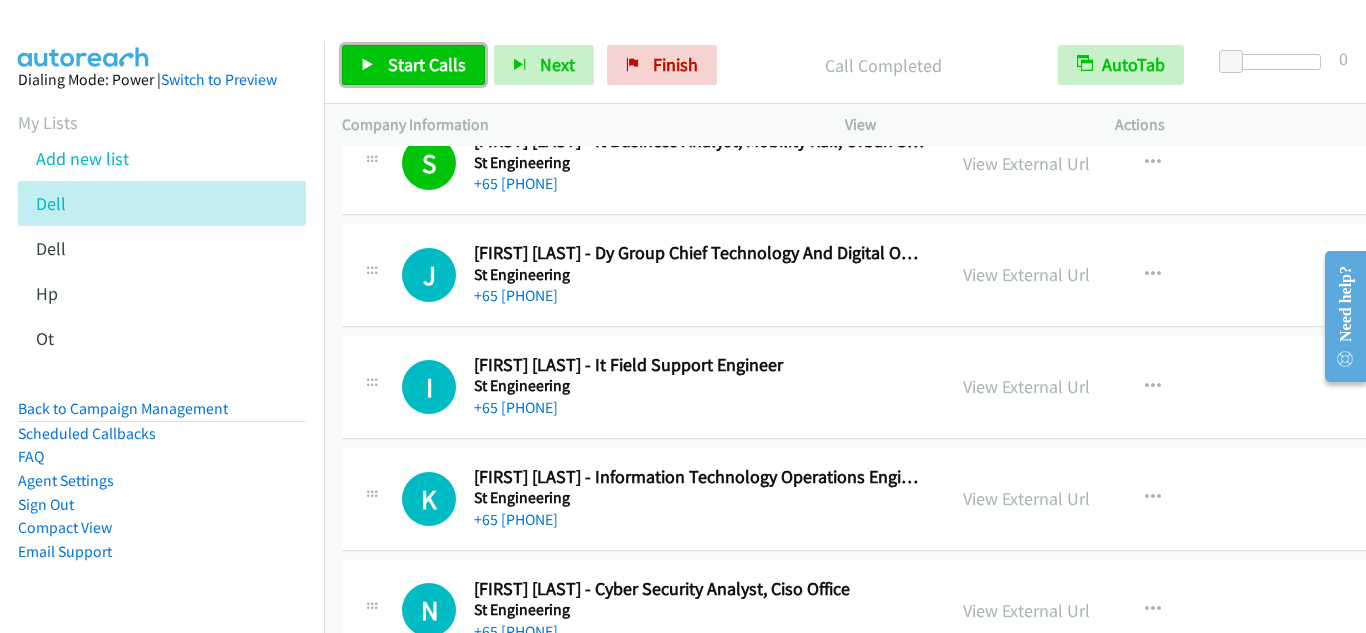 click on "Start Calls" at bounding box center [427, 64] 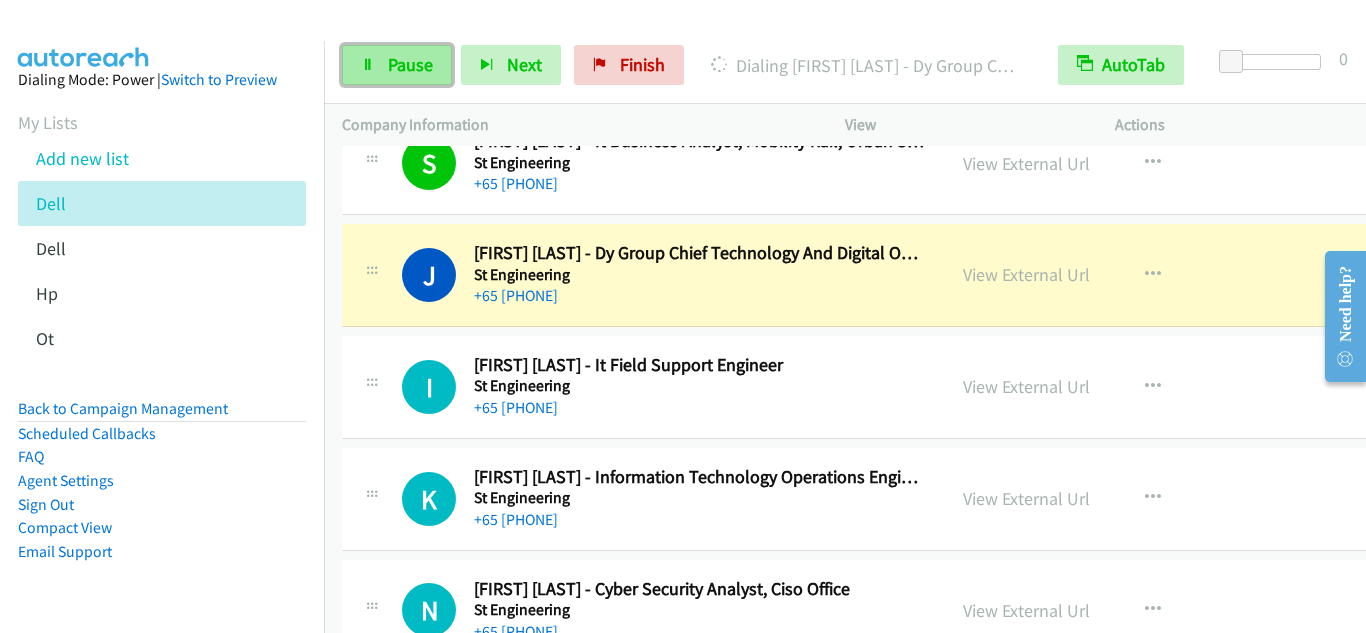 drag, startPoint x: 356, startPoint y: 66, endPoint x: 385, endPoint y: 76, distance: 30.675724 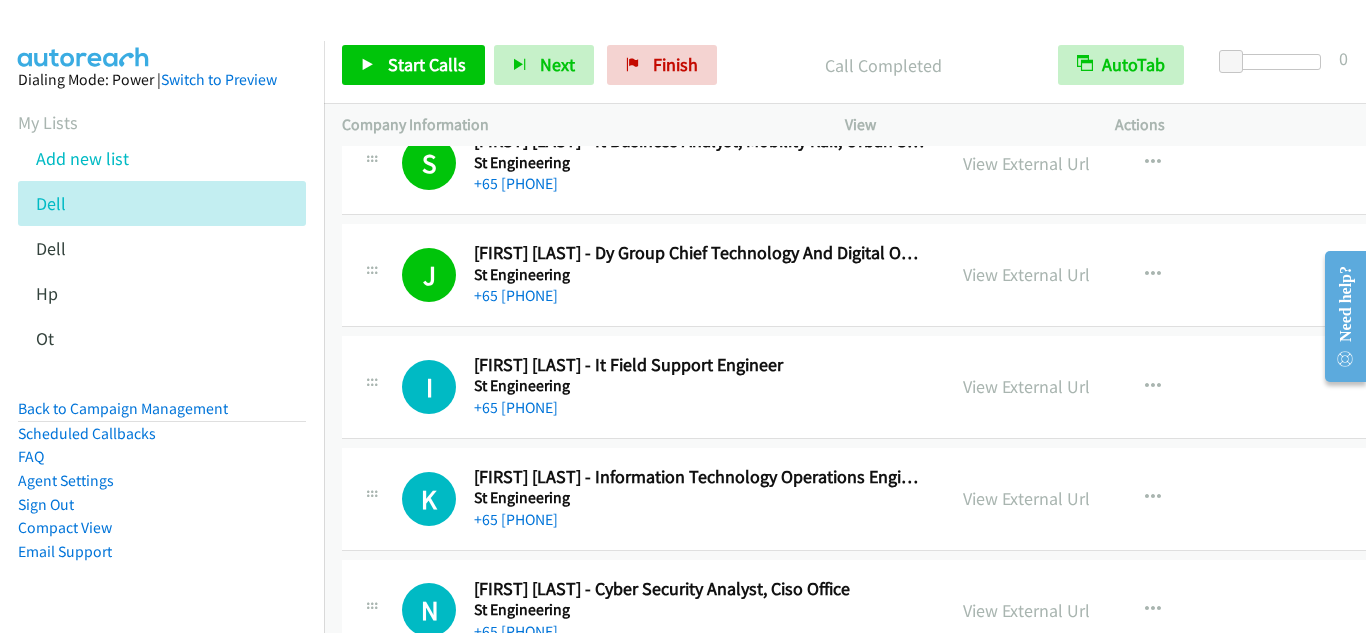 click at bounding box center [372, 381] 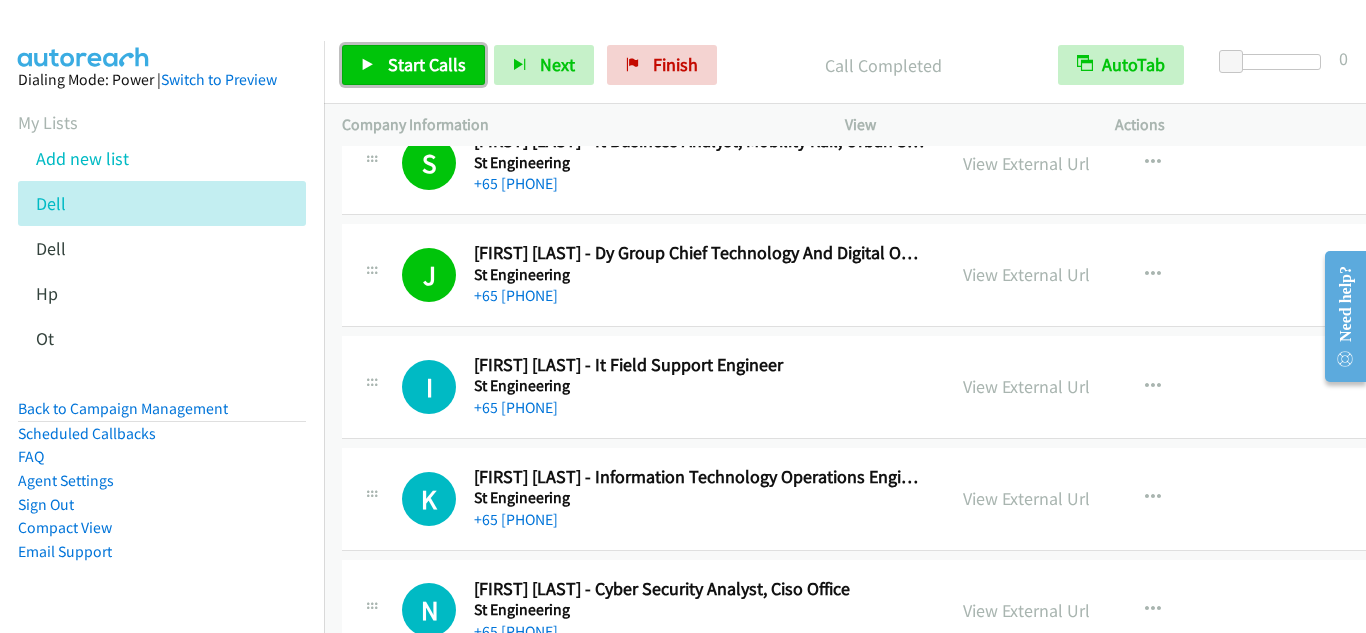 click on "Start Calls" at bounding box center (427, 64) 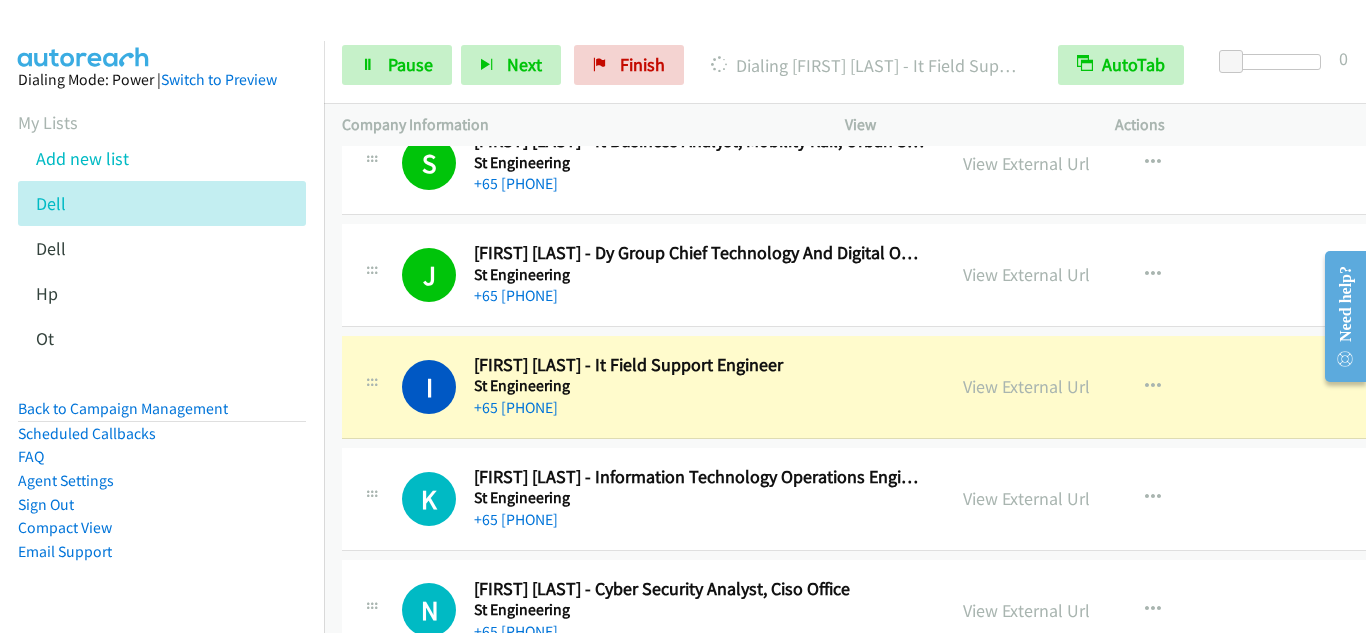 click on "I
Callback Scheduled
[FIRST] [LAST] - It Field Support Engineer
St Engineering
Asia/Singapore
[PHONE]
View External Url
View External Url
Schedule/Manage Callback
Start Calls Here
Remove from list
Add to do not call list
Reset Call Status" at bounding box center [908, 387] 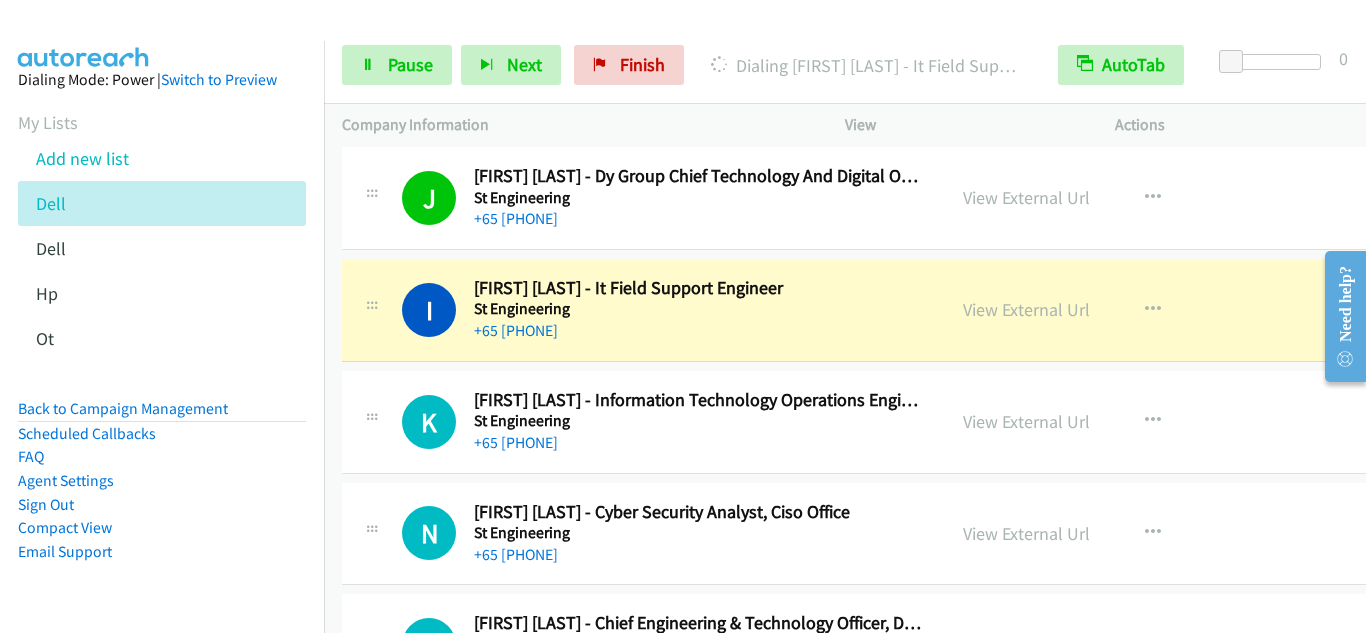 scroll, scrollTop: 8700, scrollLeft: 0, axis: vertical 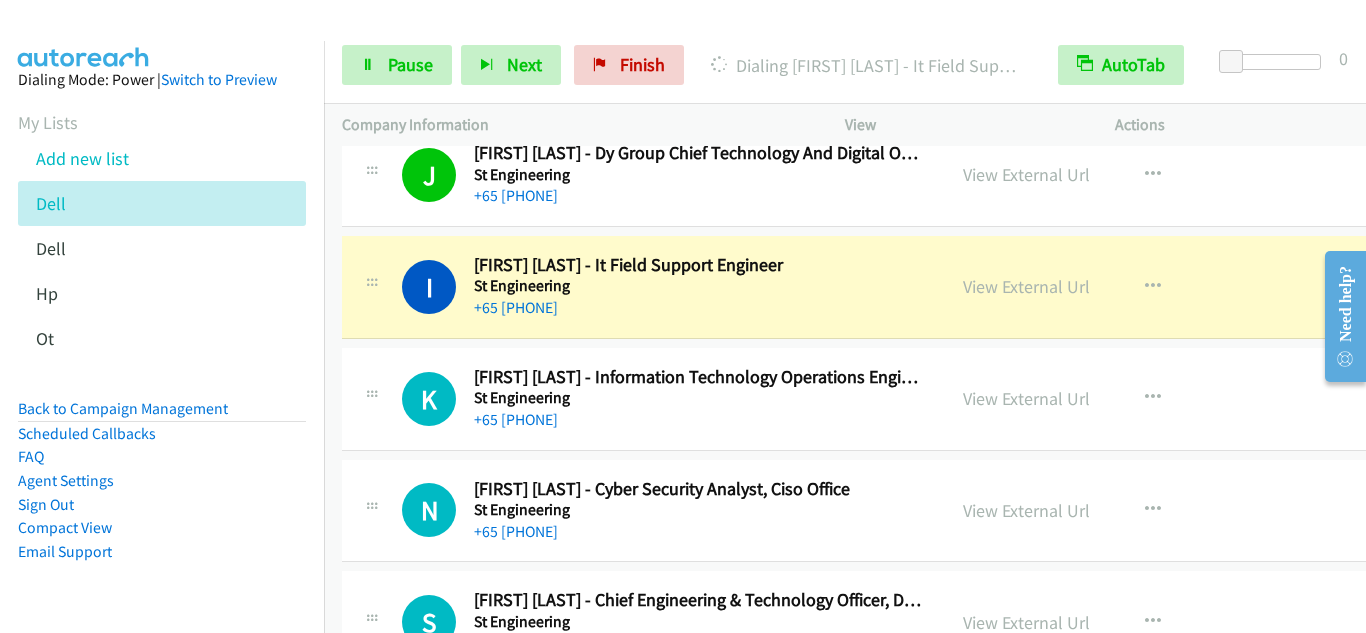 click on "I
Callback Scheduled
[FIRST] [LAST] - It Field Support Engineer
St Engineering
Asia/Singapore
[PHONE]
View External Url
View External Url
Schedule/Manage Callback
Start Calls Here
Remove from list
Add to do not call list
Reset Call Status" at bounding box center (908, 287) 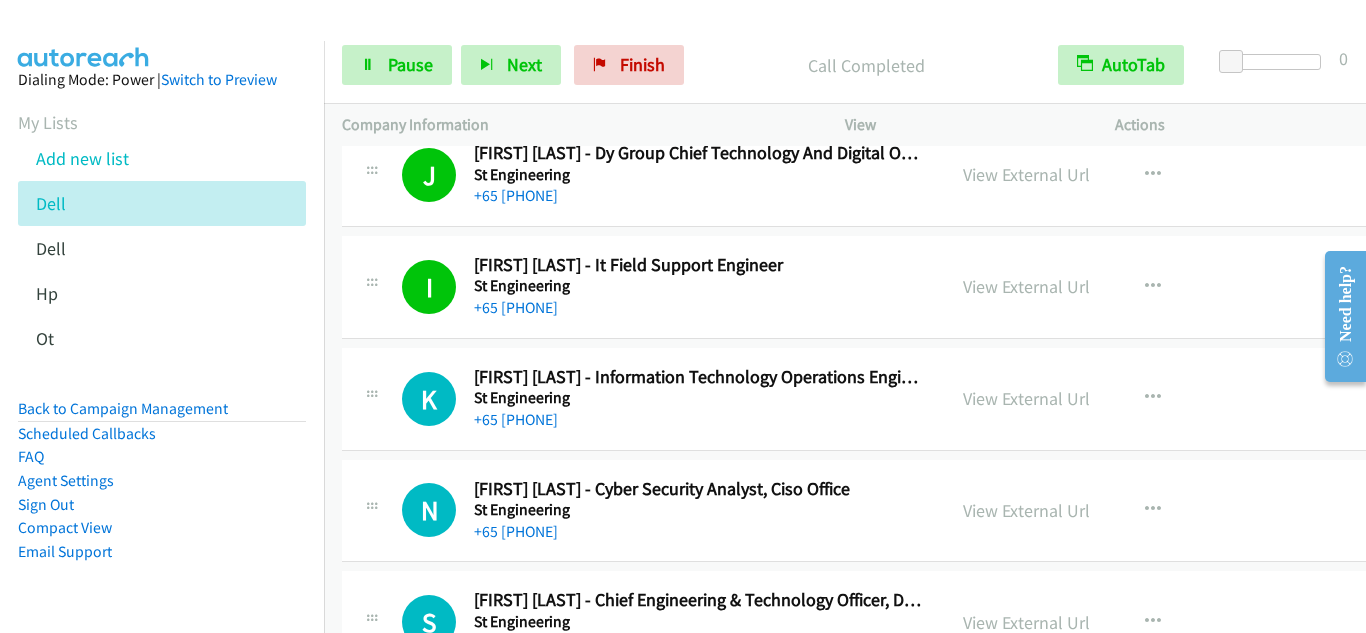 click on "I
Callback Scheduled
[FIRST] [LAST] - It Field Support Engineer
St Engineering
Asia/Singapore
[PHONE]
View External Url
View External Url
Schedule/Manage Callback
Start Calls Here
Remove from list
Add to do not call list
Reset Call Status" at bounding box center [908, 287] 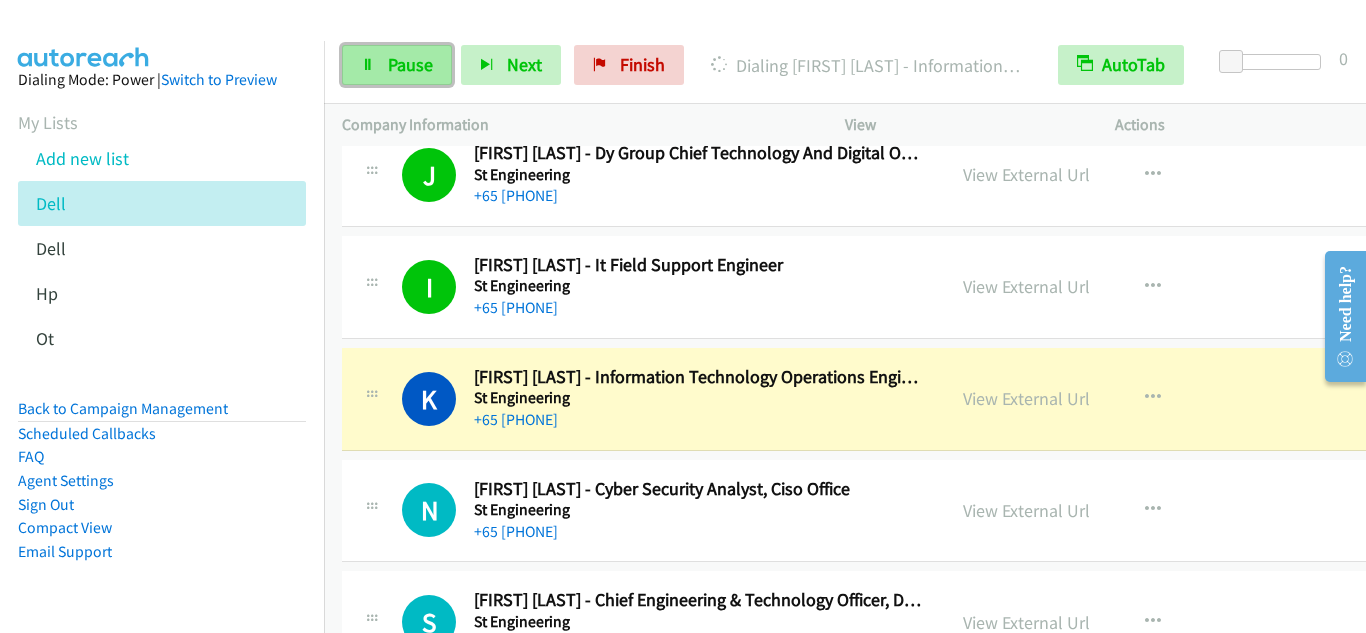 click on "Pause" at bounding box center [397, 65] 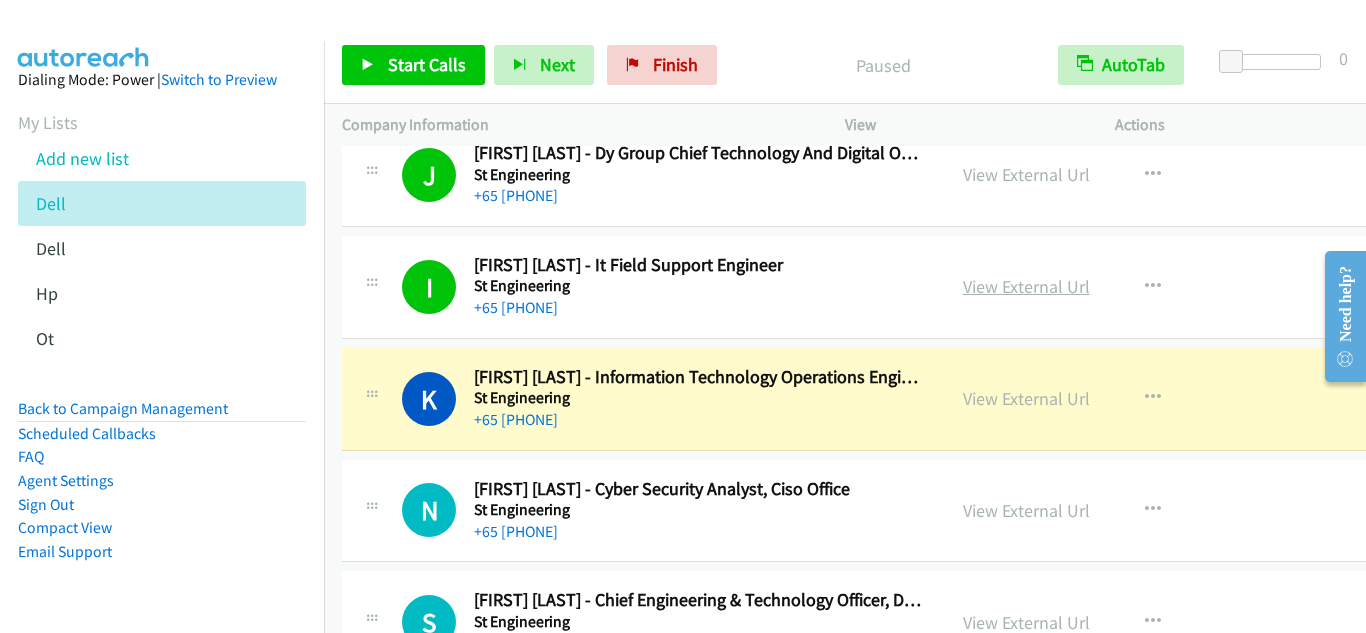 click on "View External Url" at bounding box center (1026, 286) 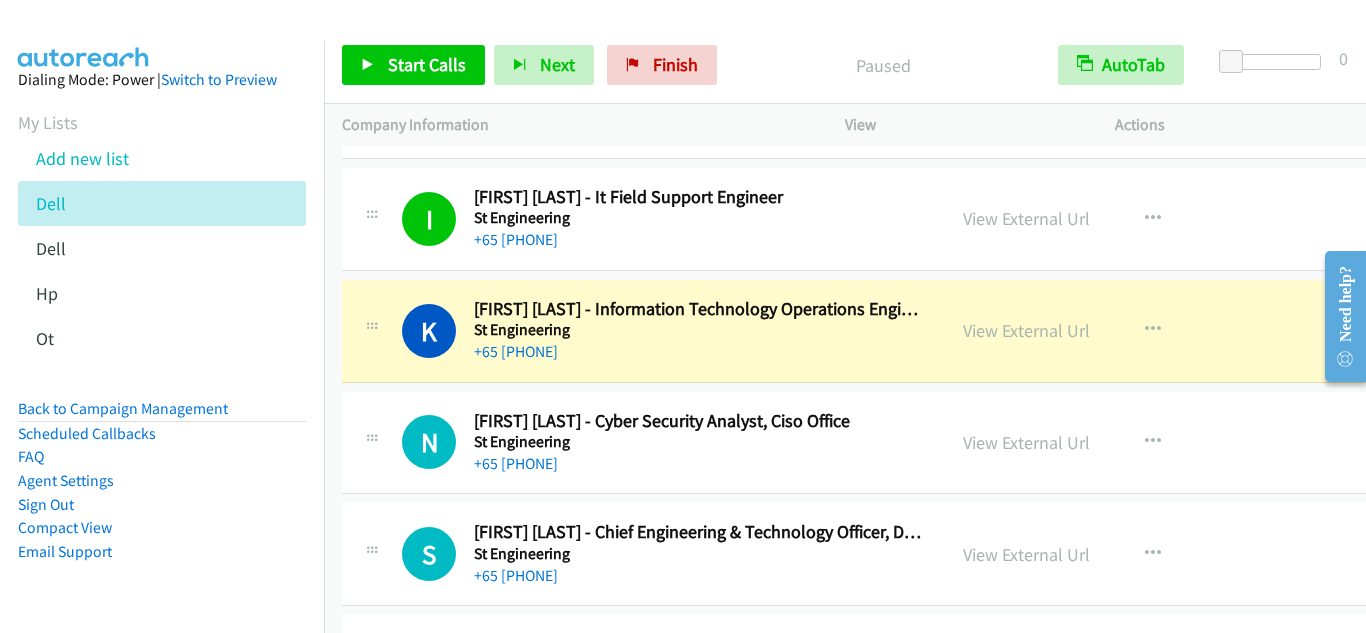 scroll, scrollTop: 8800, scrollLeft: 0, axis: vertical 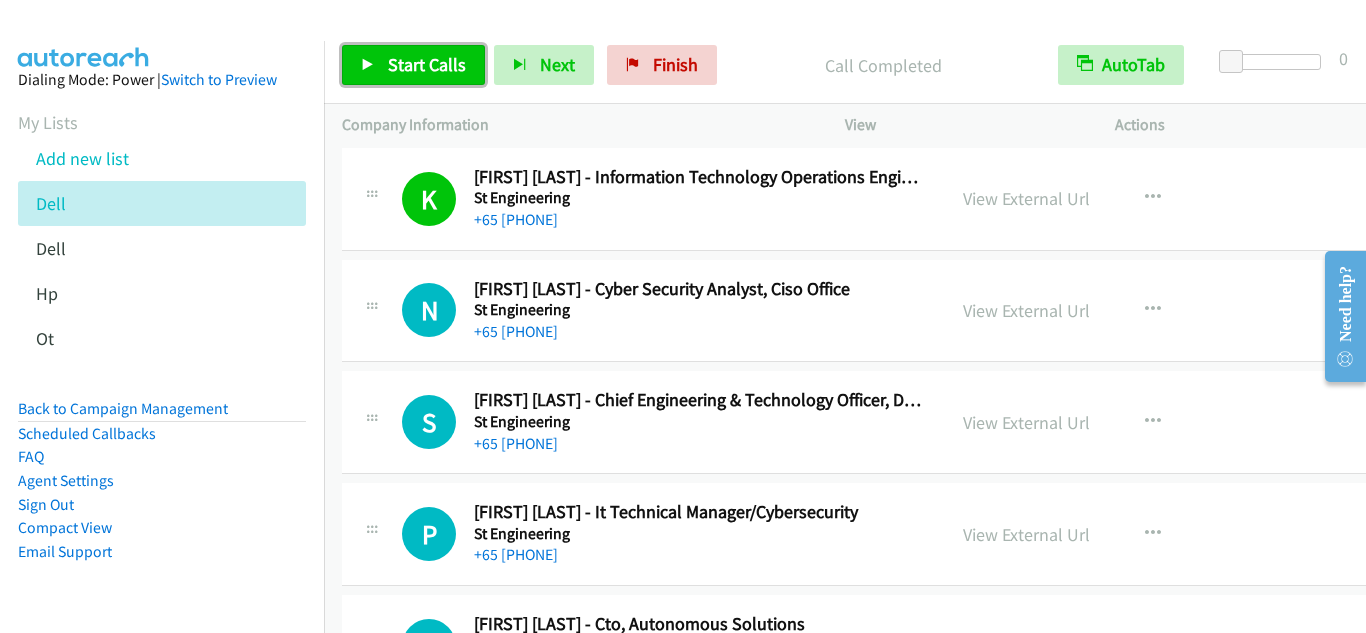 click on "Start Calls" at bounding box center (427, 64) 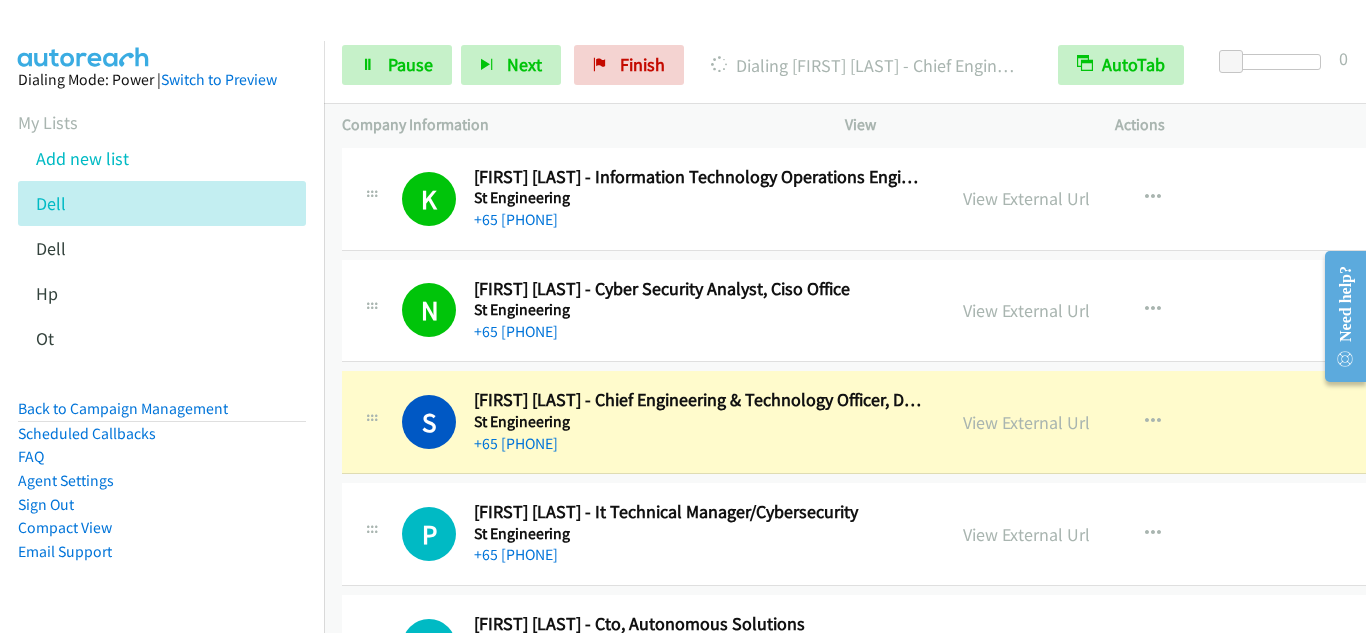 click on "S
Callback Scheduled
[FIRST] [LAST] - Chief Engineering & Technology Officer, Defence Aerospace
St Engineering
Asia/Singapore
+65 [PHONE]" at bounding box center [643, 422] 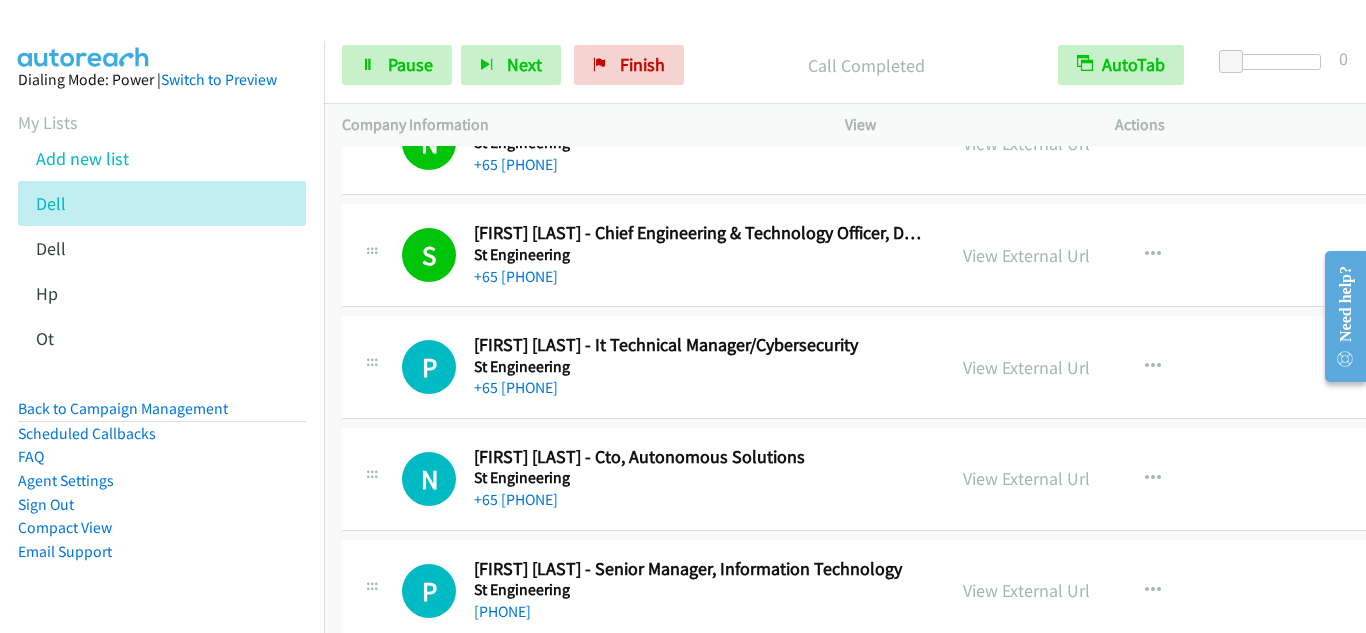 scroll, scrollTop: 9100, scrollLeft: 0, axis: vertical 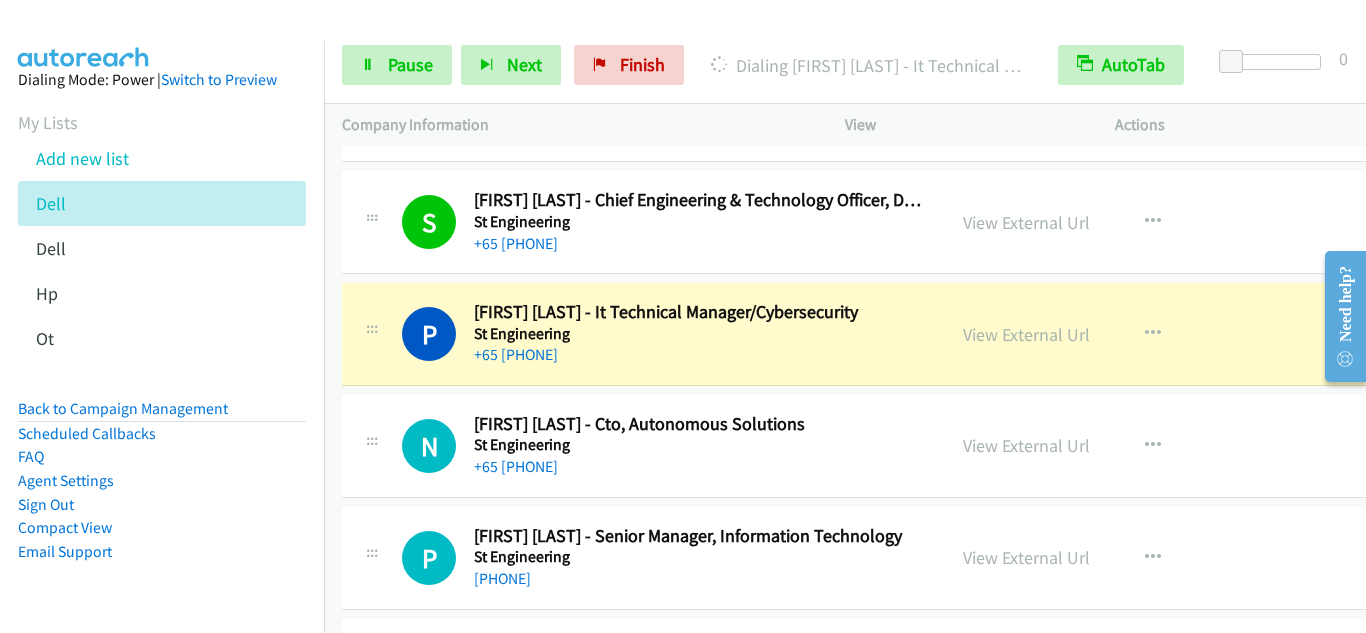 click at bounding box center [372, 445] 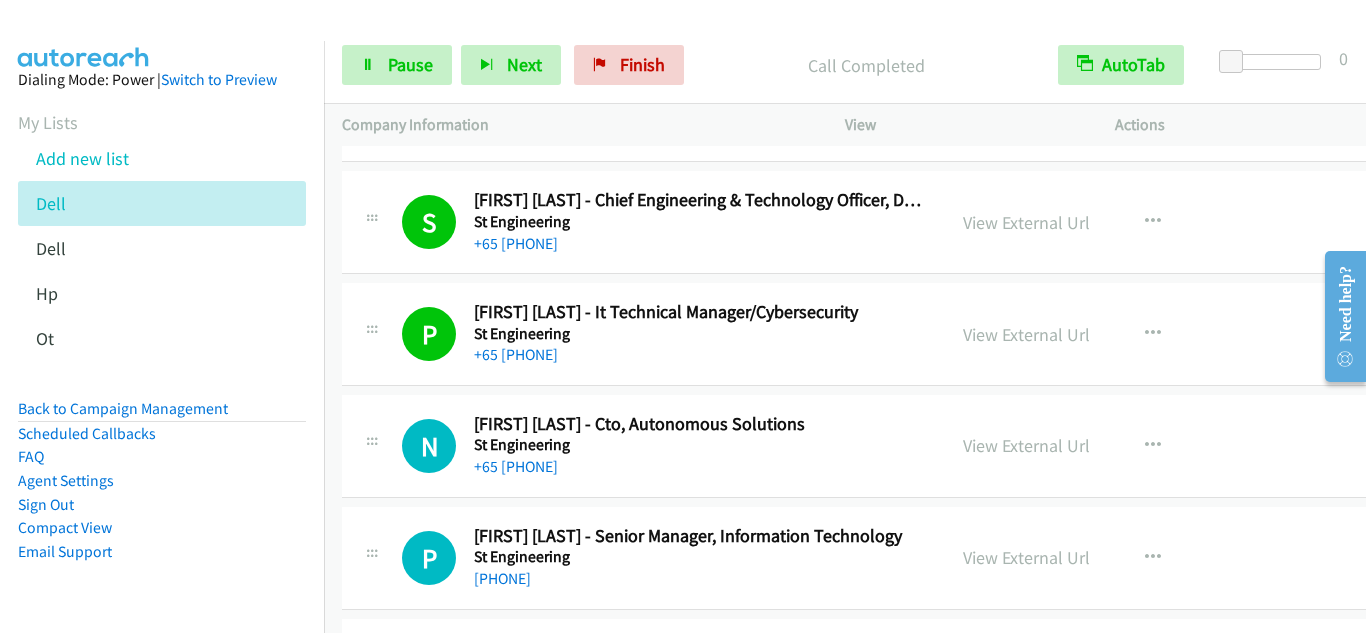 click on "N
Callback Scheduled
[FIRST] [LAST] - Cto, Autonomous Solutions
St Engineering
Asia/Singapore
+65 [PHONE]
View External Url
View External Url
Schedule/Manage Callback
Start Calls Here
Remove from list
Add to do not call list
Reset Call Status" at bounding box center (908, 446) 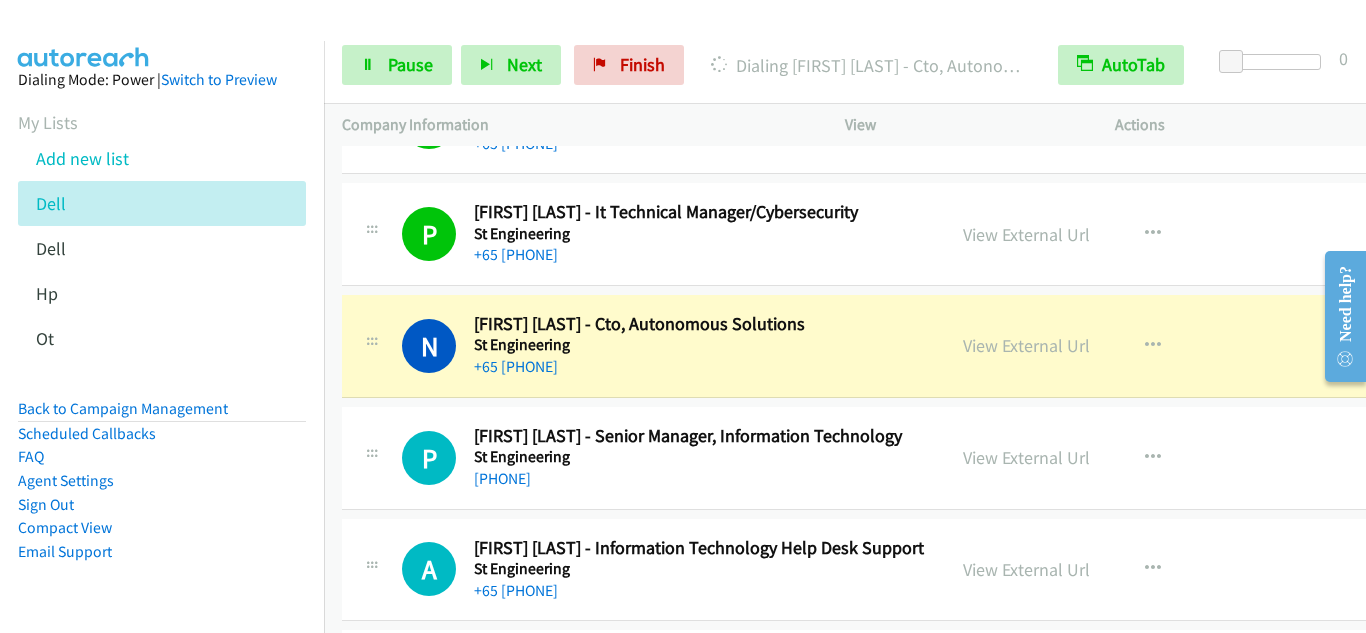 click on "N
Callback Scheduled
[FIRST] [LAST] - Cto, Autonomous Solutions
St Engineering
[REGION], [COUNTRY]
+65 [PHONE]" at bounding box center [643, 346] 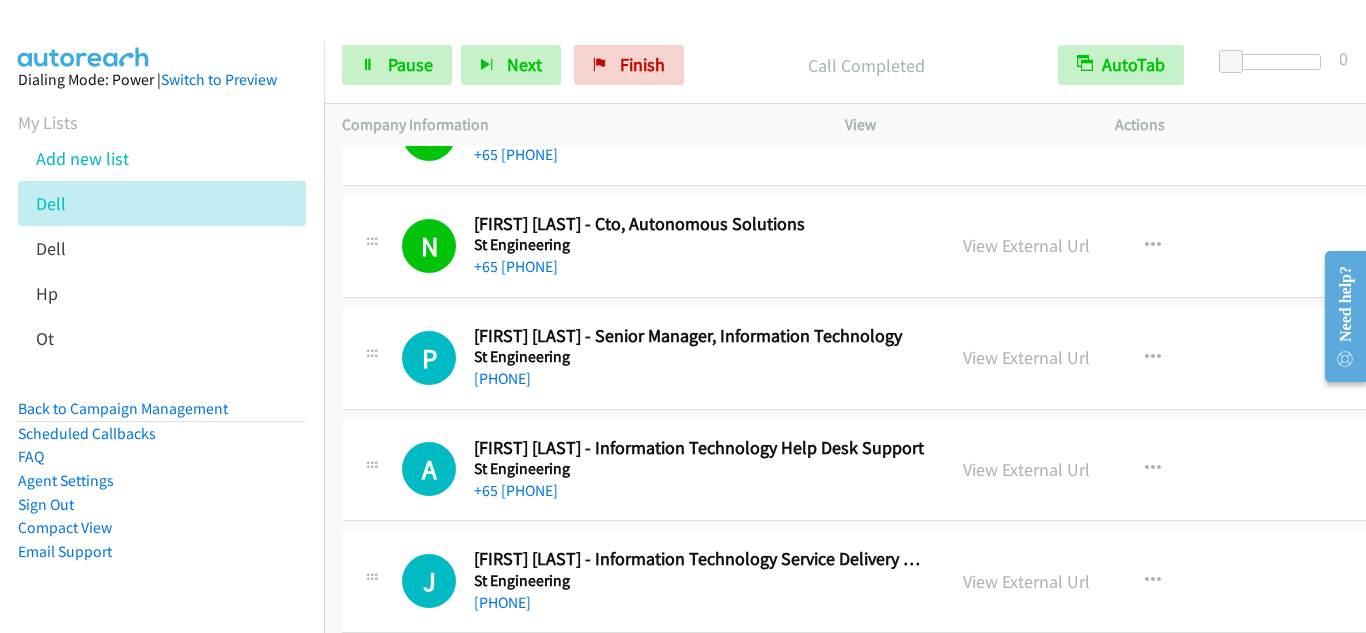 click on "P
Callback Scheduled
[FIRST] [LAST] - Senior Manager, Information Technology
St Engineering
Asia/Singapore
+65 [PHONE]" at bounding box center [643, 358] 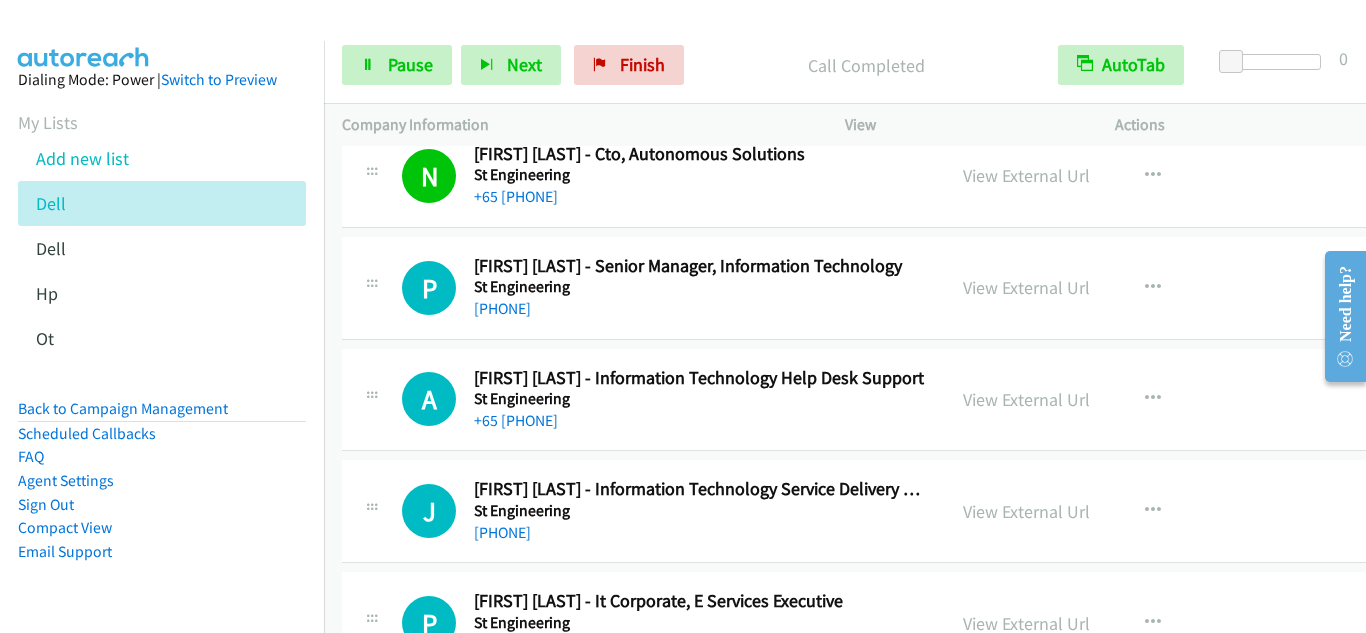 scroll, scrollTop: 9400, scrollLeft: 0, axis: vertical 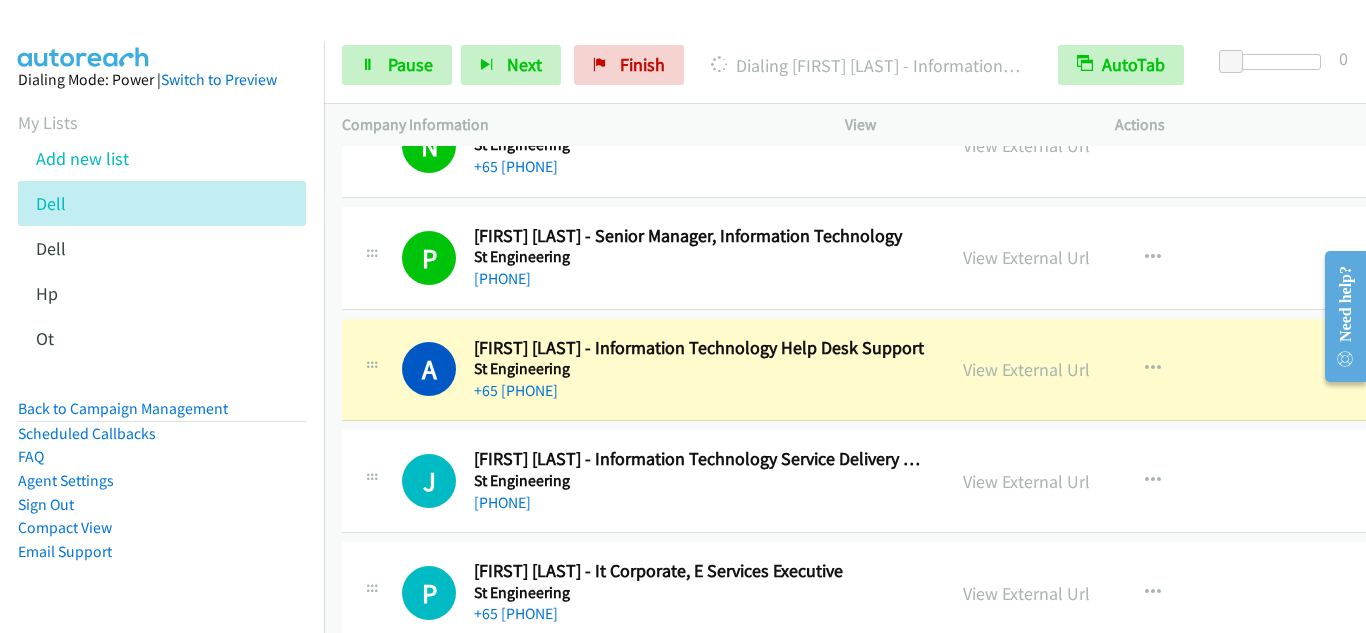 click on "A
Callback Scheduled
[FIRST] [LAST] - Information Technology Help Desk Support
St Engineering
Asia/Singapore
+65 [PHONE]
View External Url
View External Url
Schedule/Manage Callback
Start Calls Here
Remove from list
Add to do not call list
Reset Call Status" at bounding box center (908, 370) 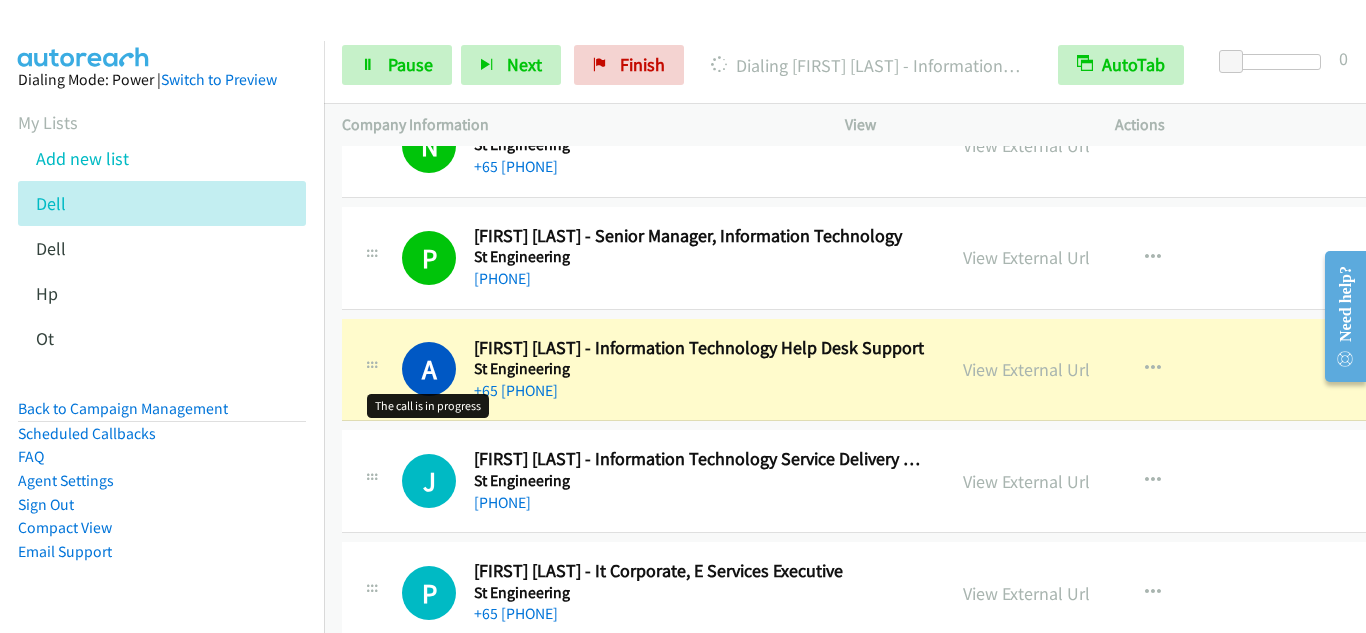 scroll, scrollTop: 9500, scrollLeft: 0, axis: vertical 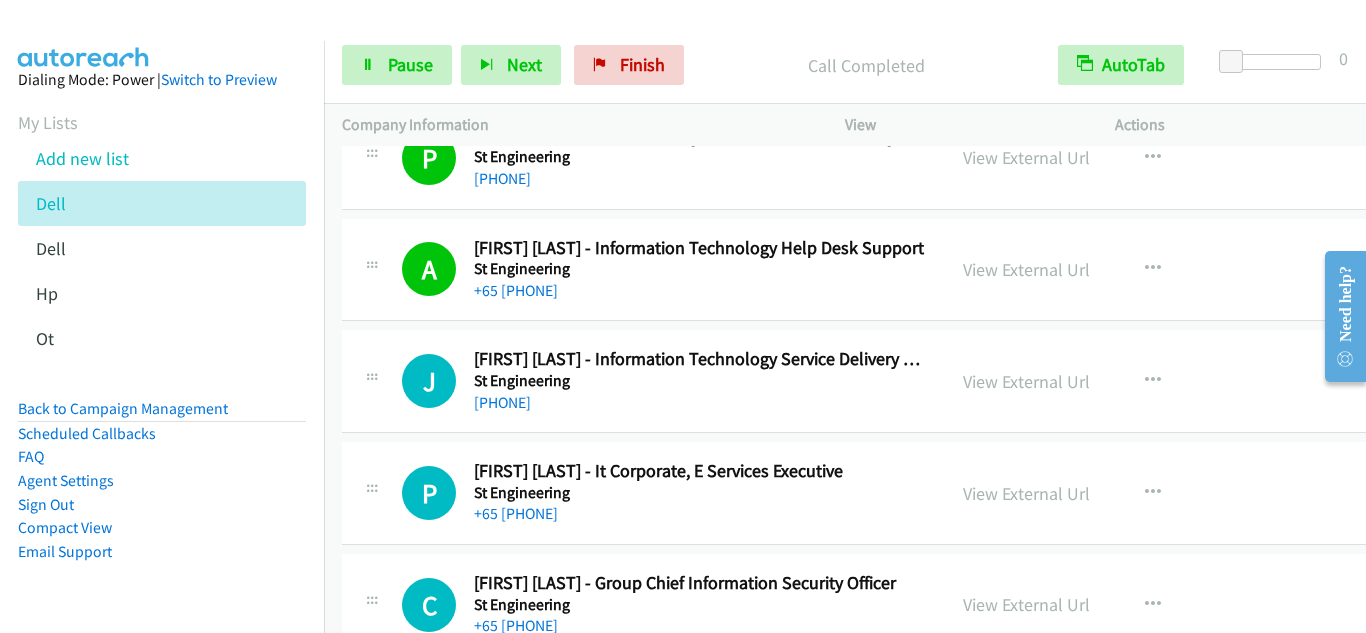 drag, startPoint x: 391, startPoint y: 369, endPoint x: 403, endPoint y: 360, distance: 15 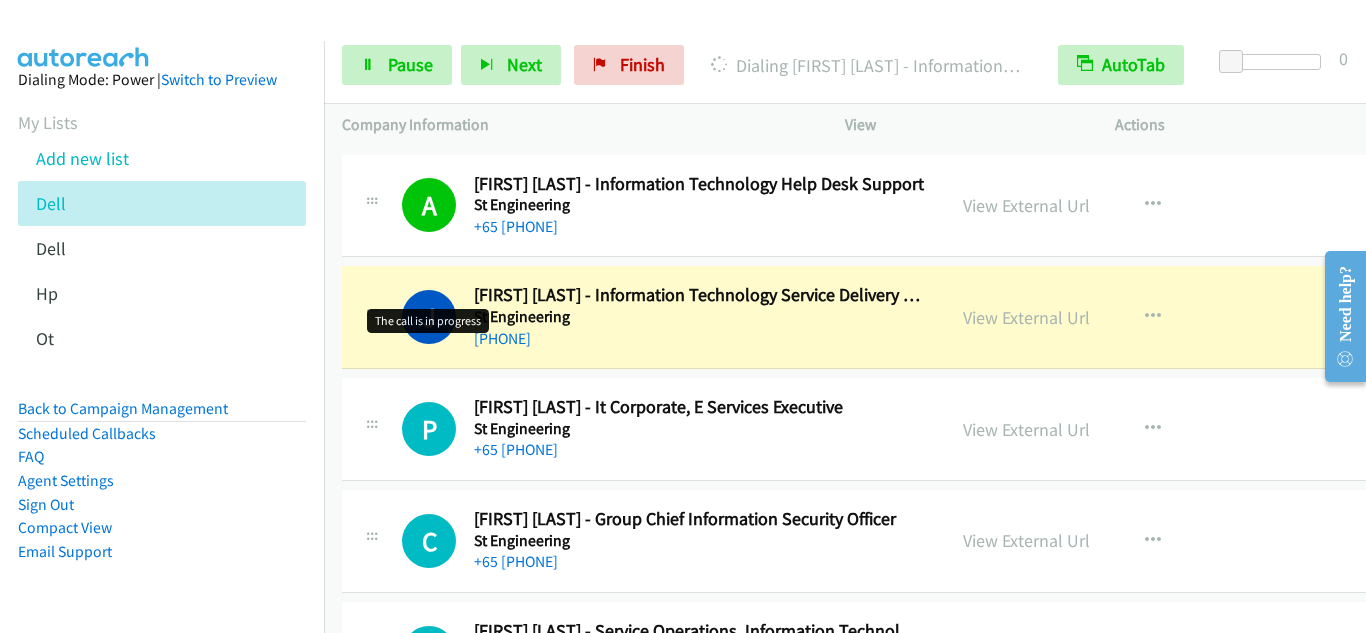scroll, scrollTop: 9600, scrollLeft: 0, axis: vertical 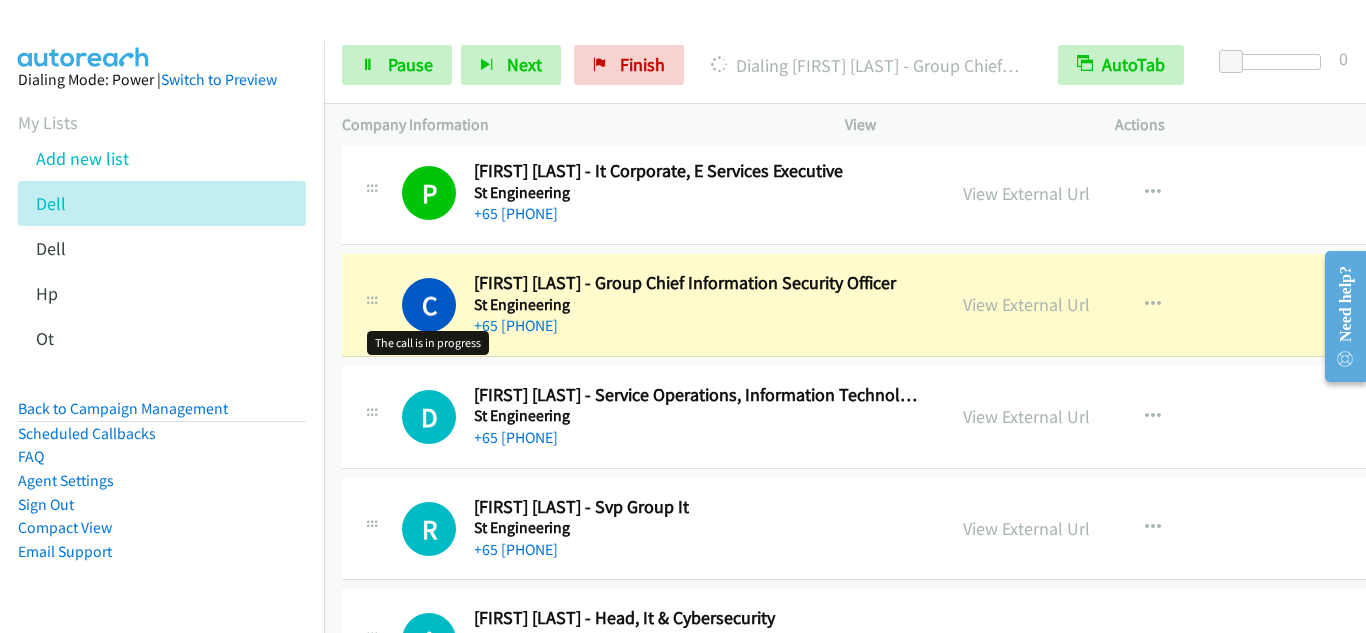 click on "C" at bounding box center (429, 305) 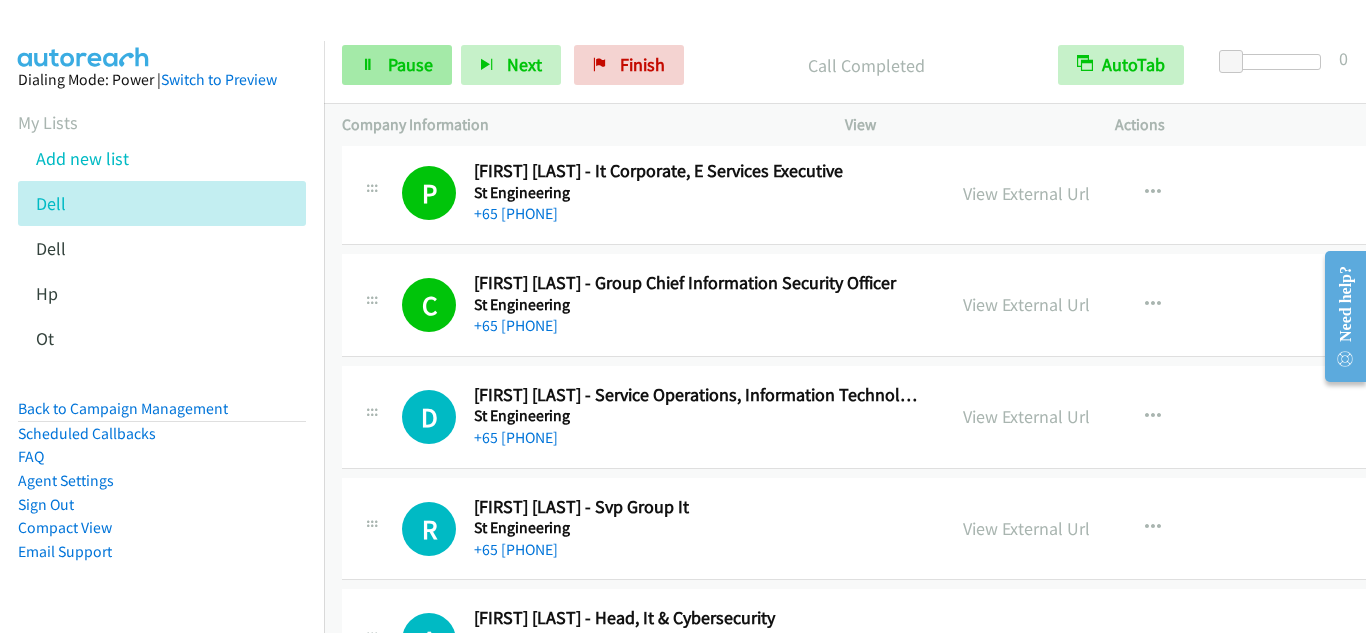 click on "Pause" at bounding box center [397, 65] 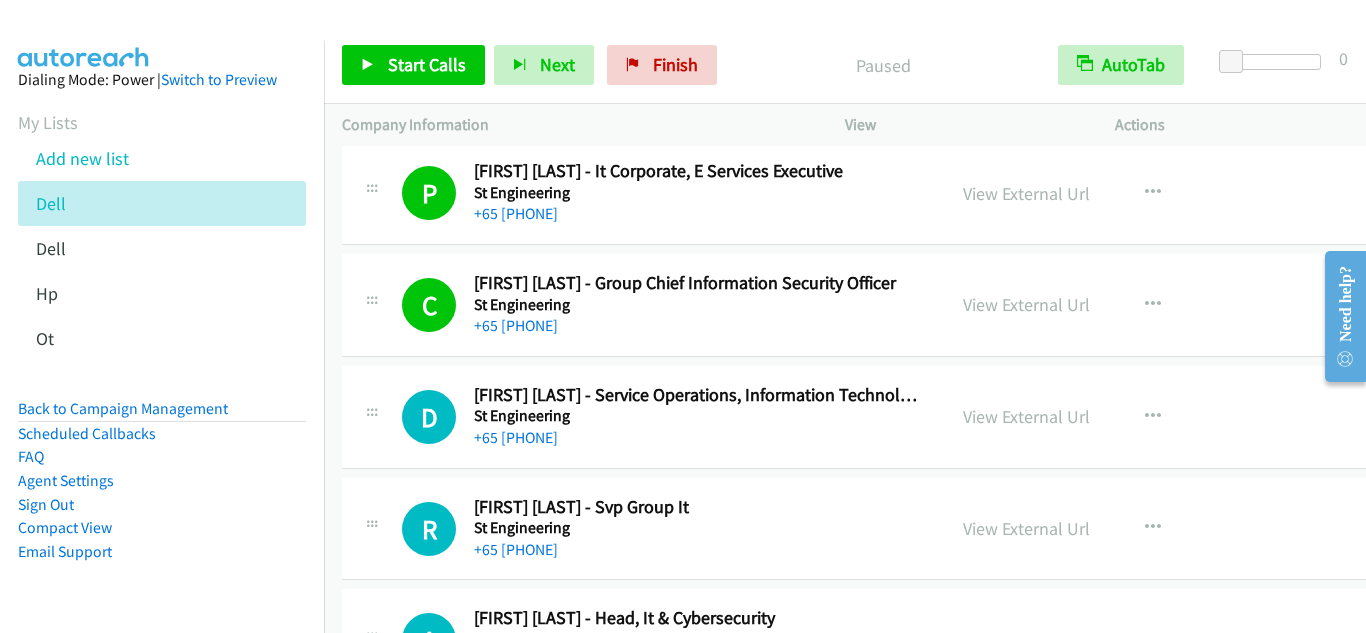 click at bounding box center [372, 411] 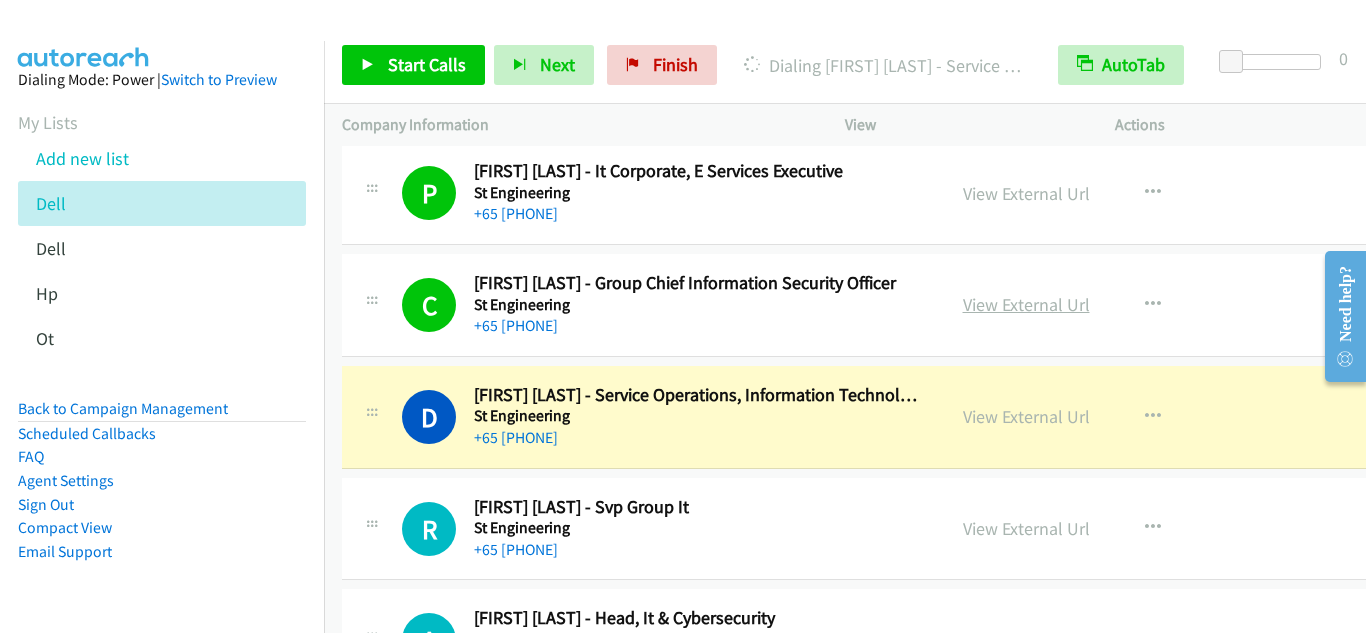 click on "View External Url" at bounding box center [1026, 304] 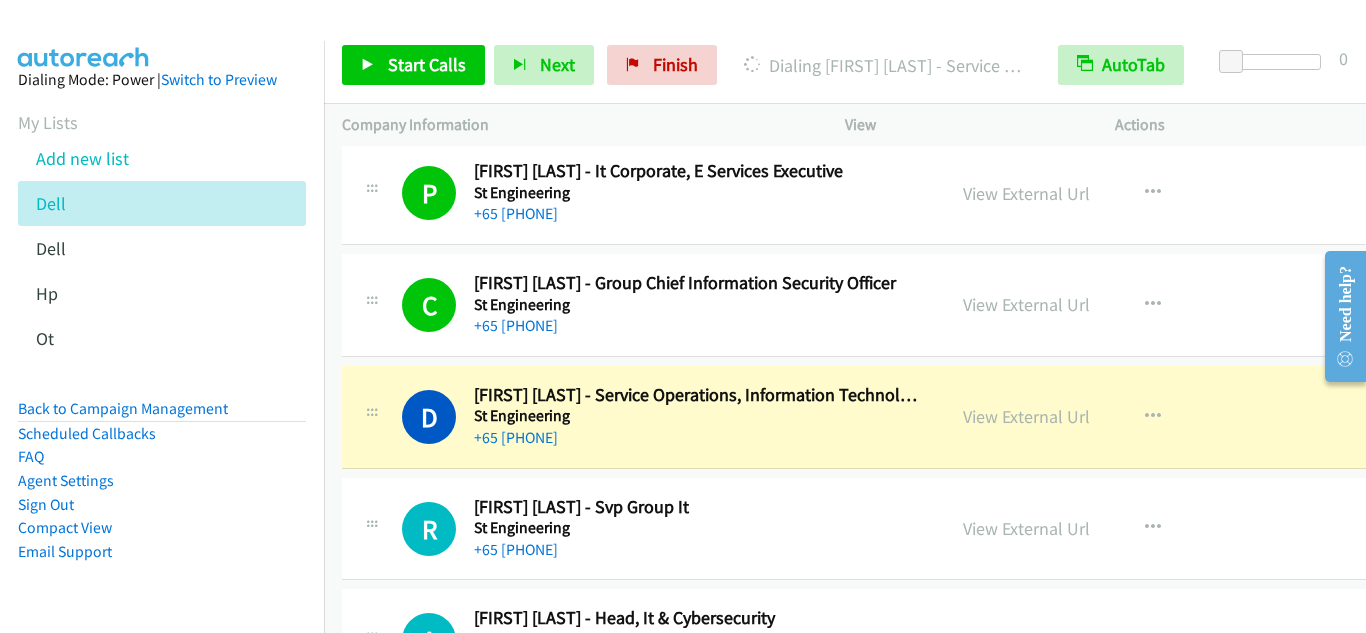 scroll, scrollTop: 9900, scrollLeft: 0, axis: vertical 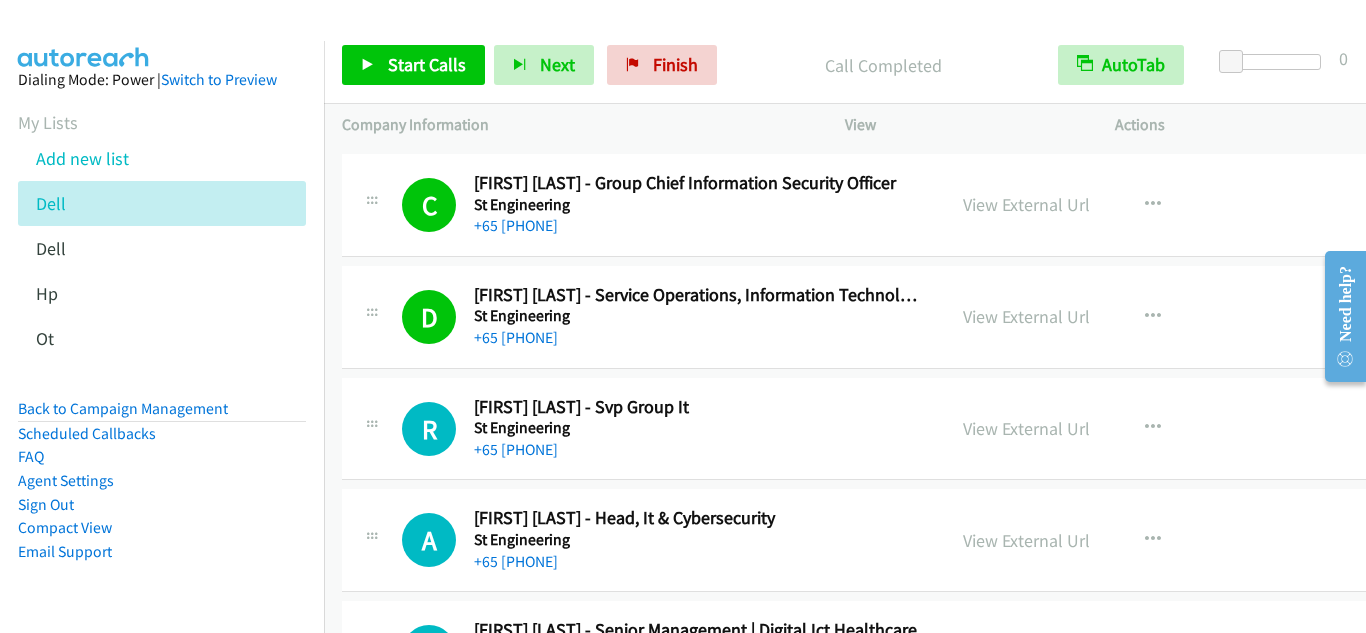 click on "D
Callback Scheduled
[FIRST] [LAST] - Service Operations, Information Technology
St Engineering
Asia/Singapore
+65 [PHONE]
View External Url
View External Url
Schedule/Manage Callback
Start Calls Here
Remove from list
Add to do not call list
Reset Call Status" at bounding box center [908, 317] 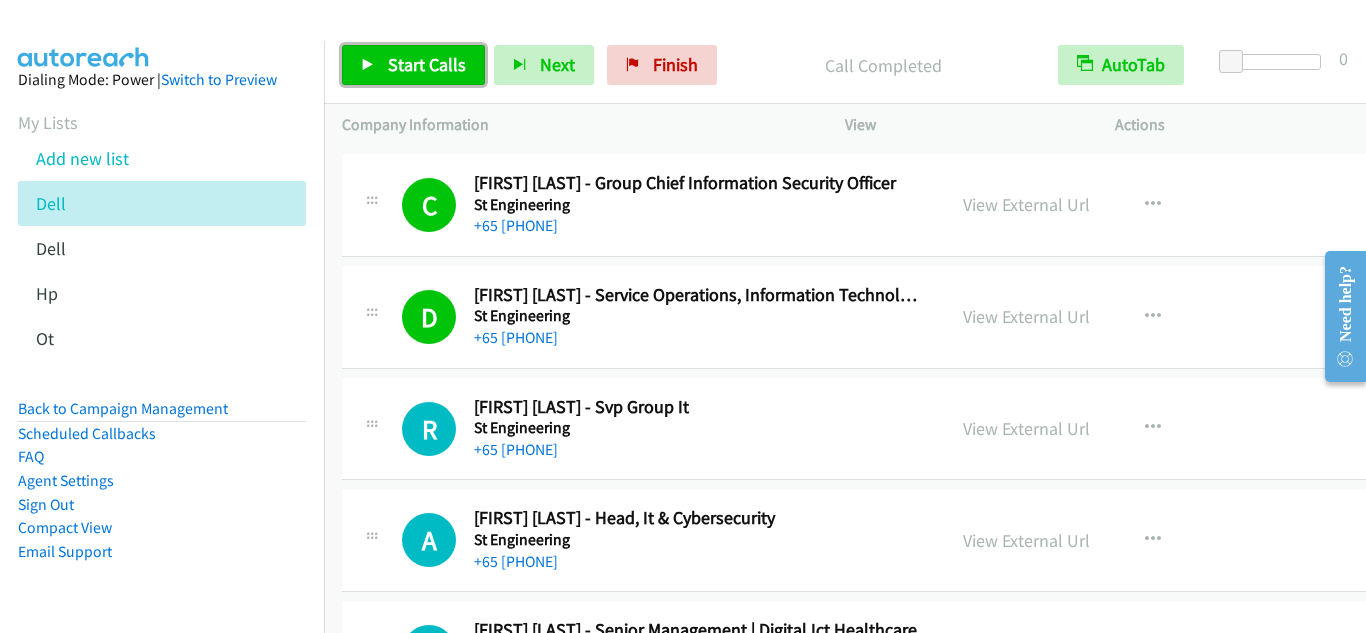 click on "Start Calls" at bounding box center [427, 64] 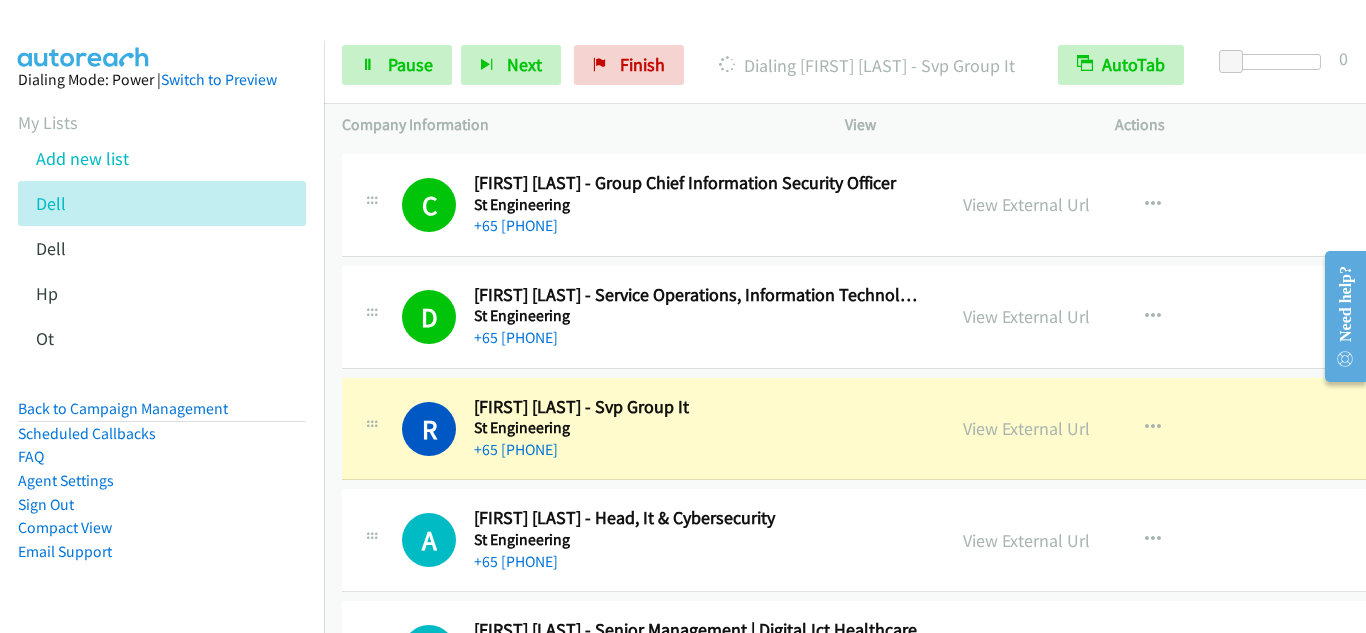 click on "R
Callback Scheduled
[FIRST] [LAST] - Svp Group It
St Engineering
[REGION], [COUNTRY]
+65 [PHONE]" at bounding box center (643, 429) 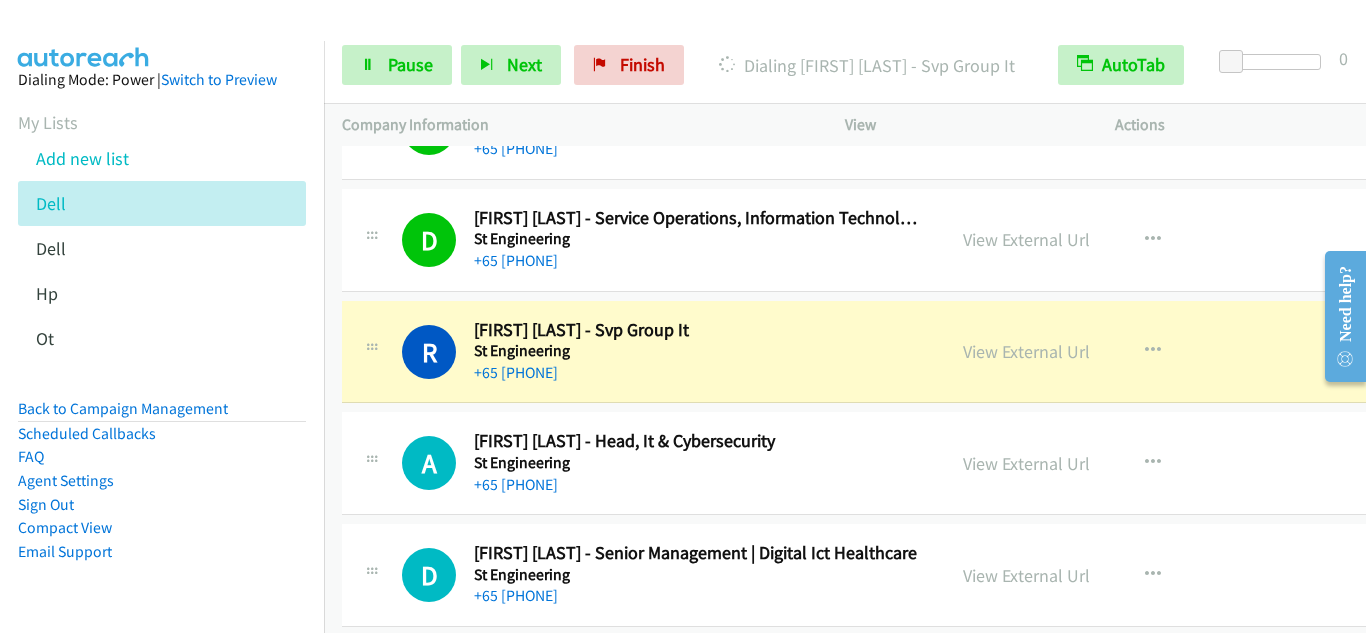scroll, scrollTop: 10000, scrollLeft: 0, axis: vertical 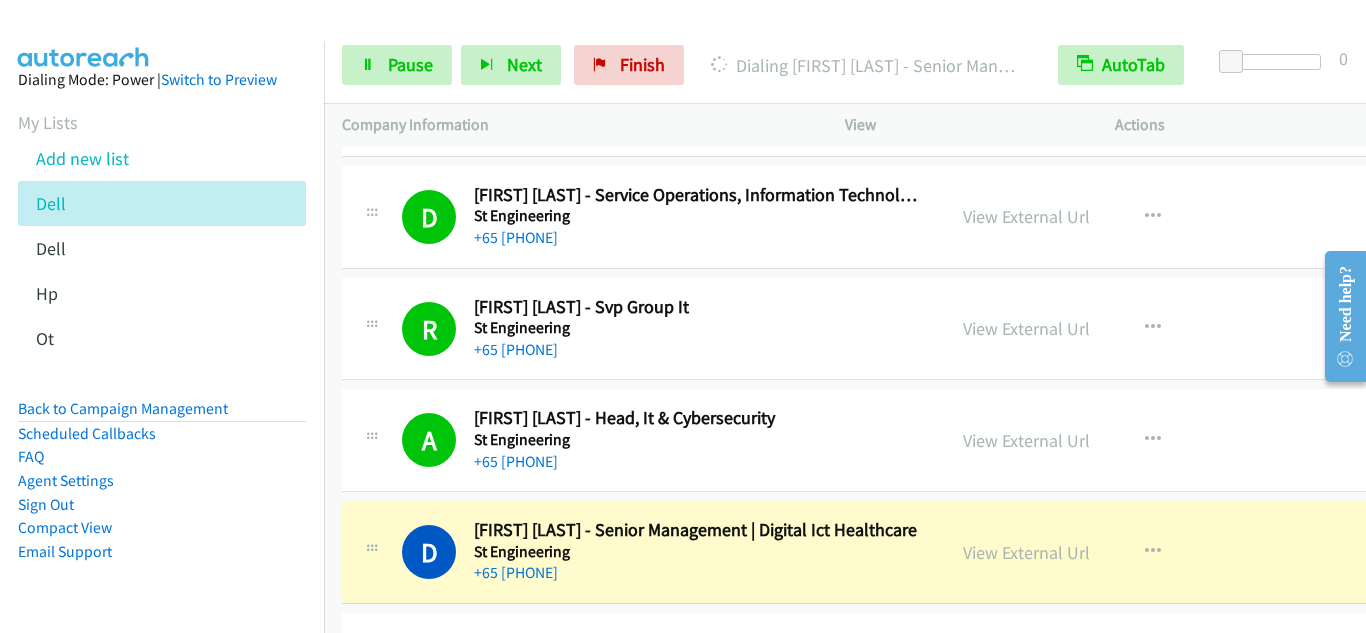click on "A
Callback Scheduled
[FIRST] [LAST] - Head, It & Cybersecurity
St Engineering
Asia/Singapore
+65 [PHONE]
View External Url
View External Url
Schedule/Manage Callback
Start Calls Here
Remove from list
Add to do not call list
Reset Call Status" at bounding box center [643, 440] 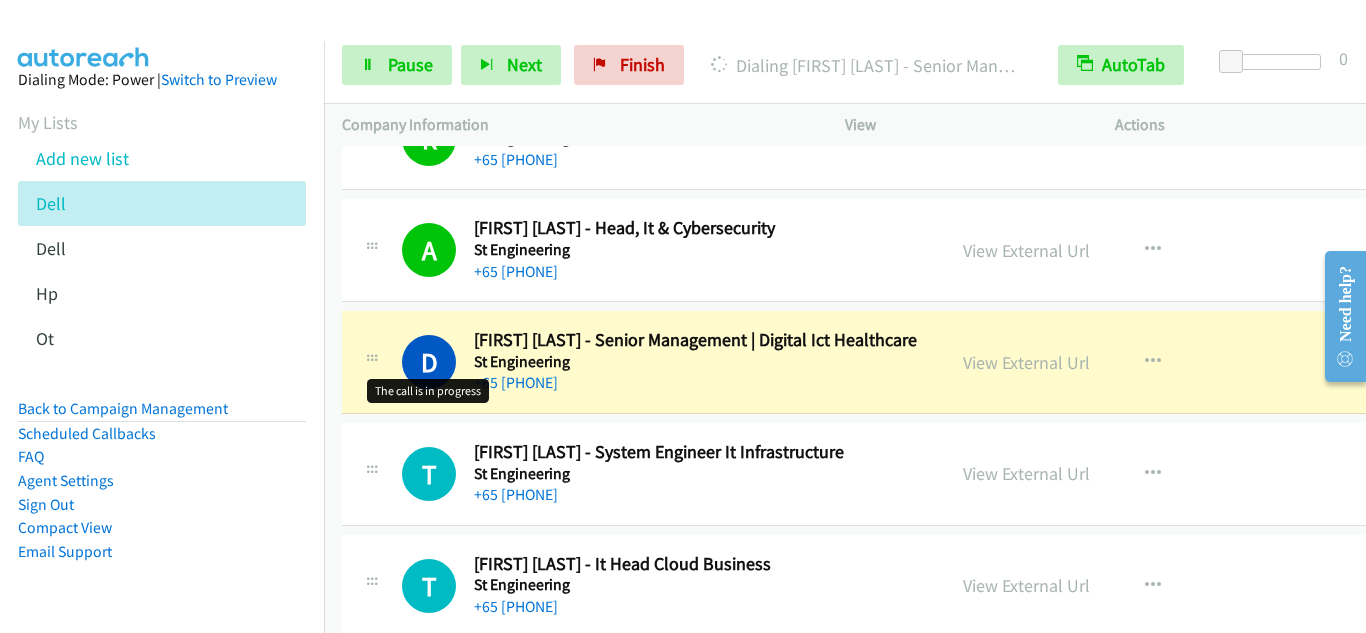 scroll, scrollTop: 10200, scrollLeft: 0, axis: vertical 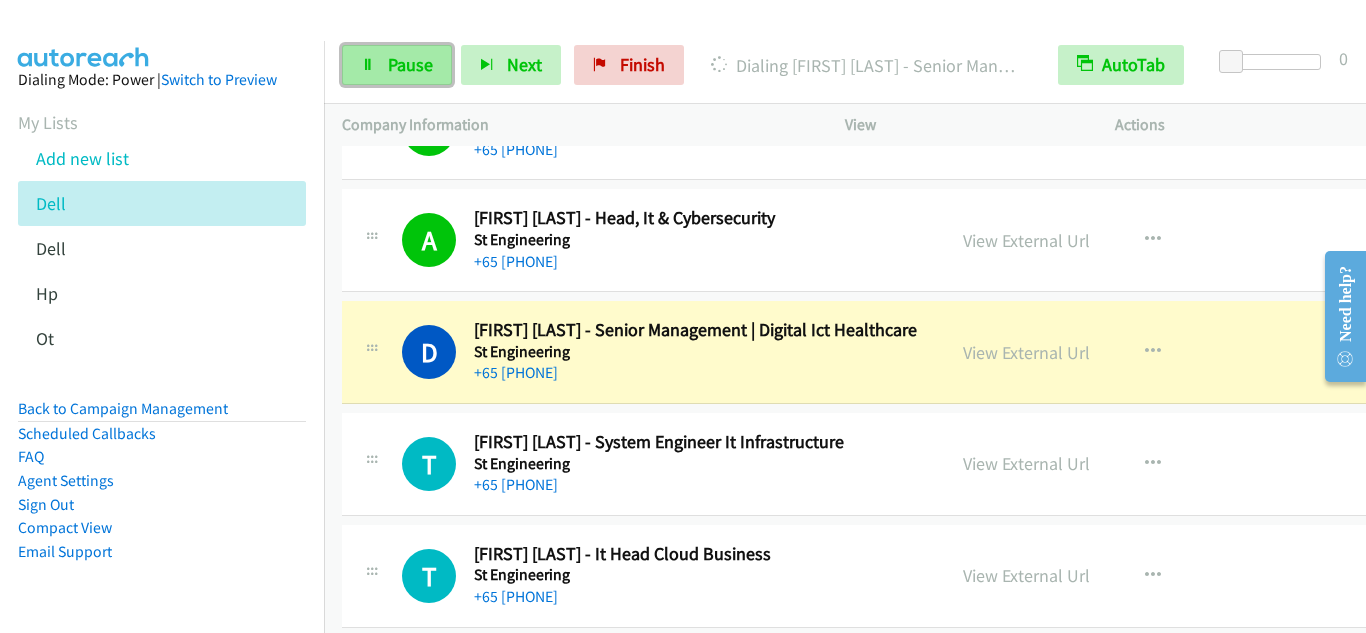 click on "Pause" at bounding box center (410, 64) 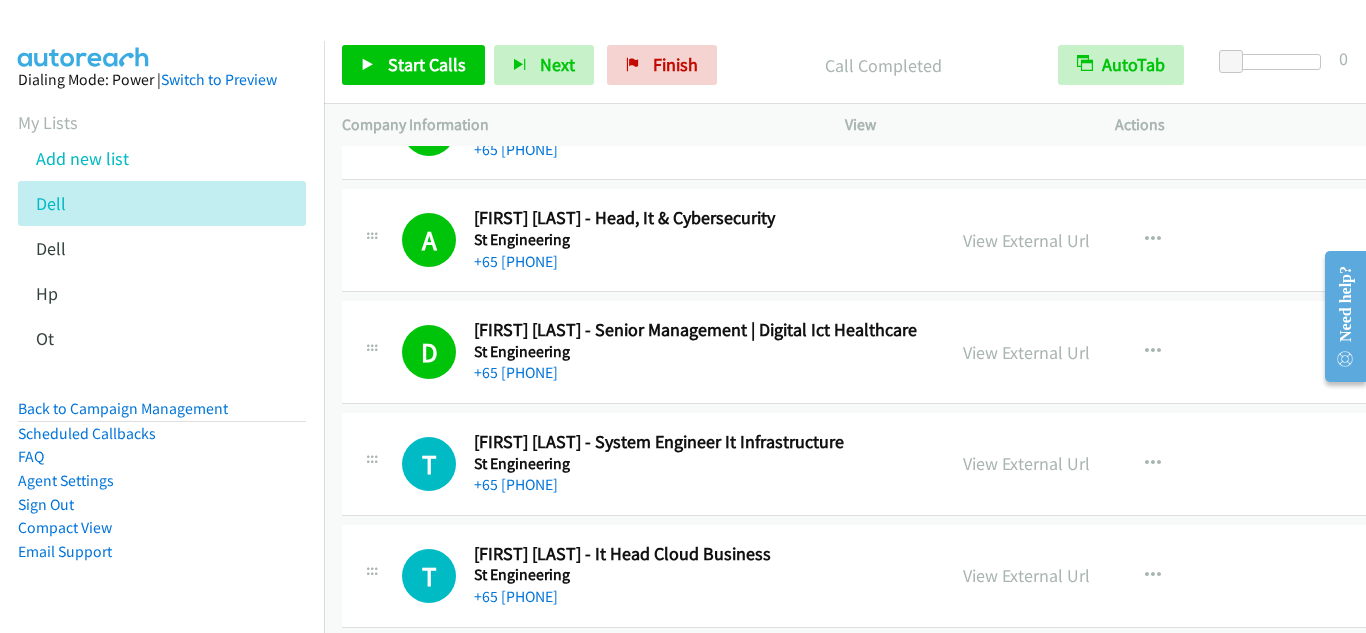 click on "D
Callback Scheduled
[FIRST] [LAST] - Senior Management | Digital Ict Healthcare
St Engineering
Asia/Singapore
[PHONE]
View External Url
View External Url
Schedule/Manage Callback
Start Calls Here
Remove from list
Add to do not call list
Reset Call Status" at bounding box center [908, 353] 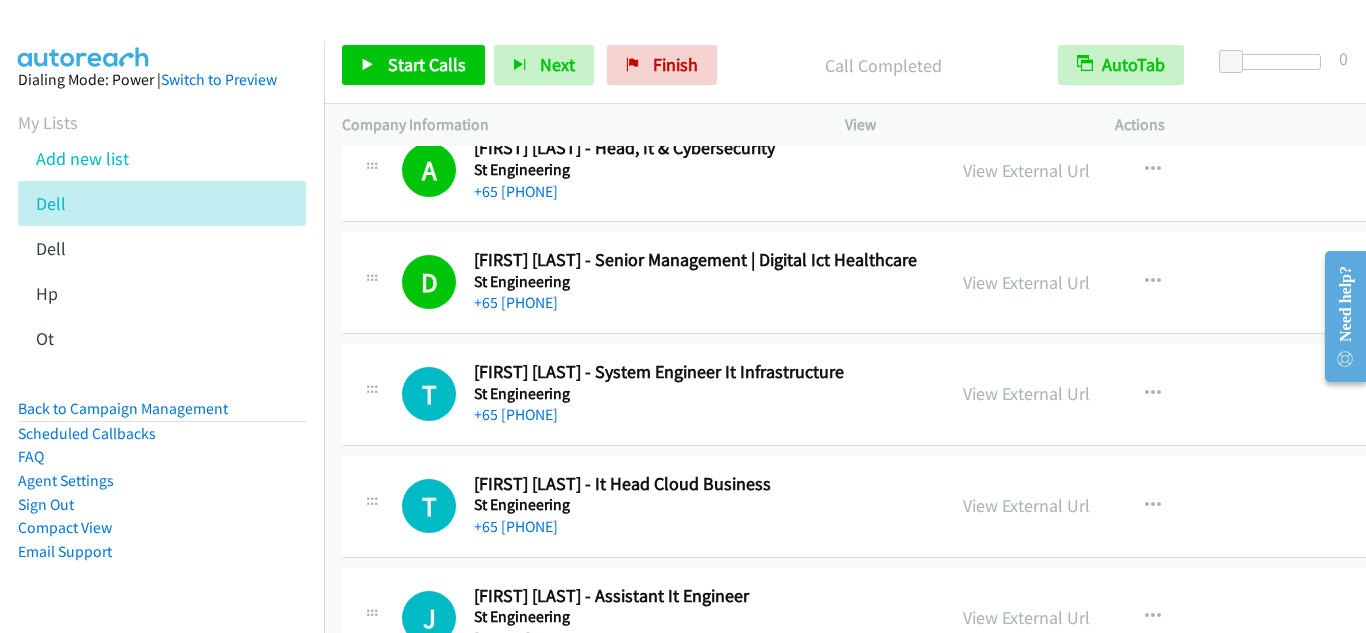 scroll, scrollTop: 10300, scrollLeft: 0, axis: vertical 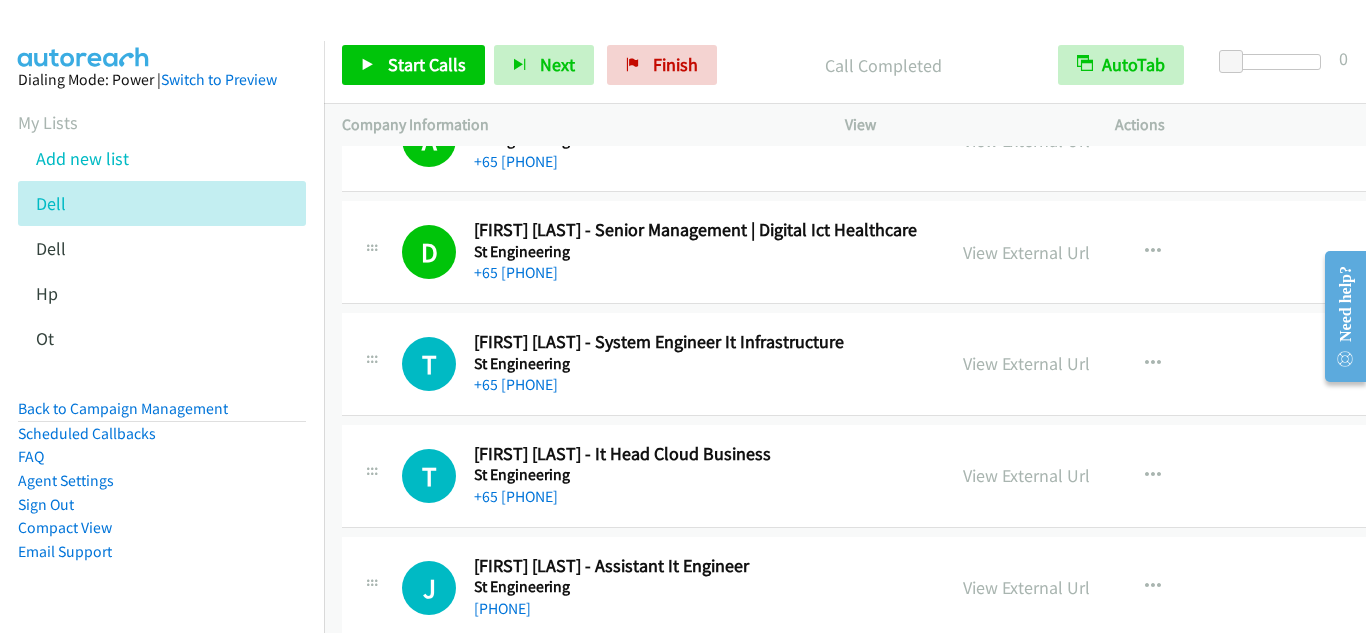 click on "T
Callback Scheduled
[FIRST] [LAST] - System Engineer   It Infrastructure
St Engineering
[REGION], [COUNTRY]
+65 [PHONE]" at bounding box center (643, 364) 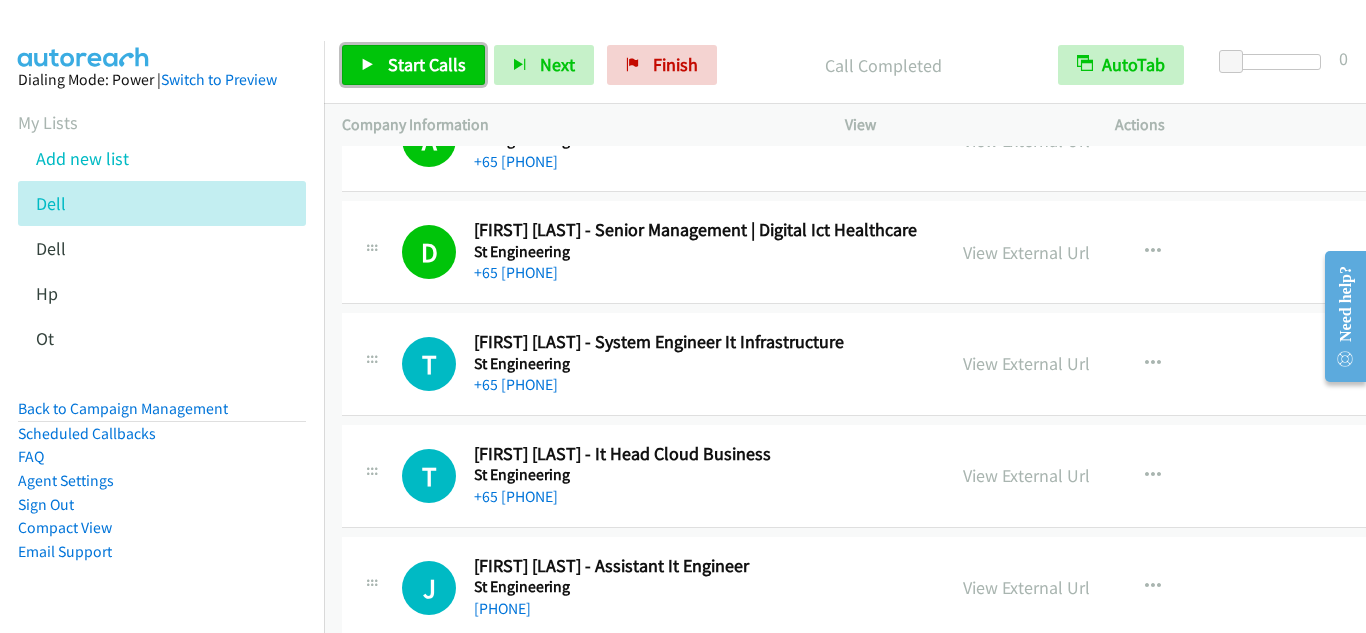 click on "Start Calls" at bounding box center [427, 64] 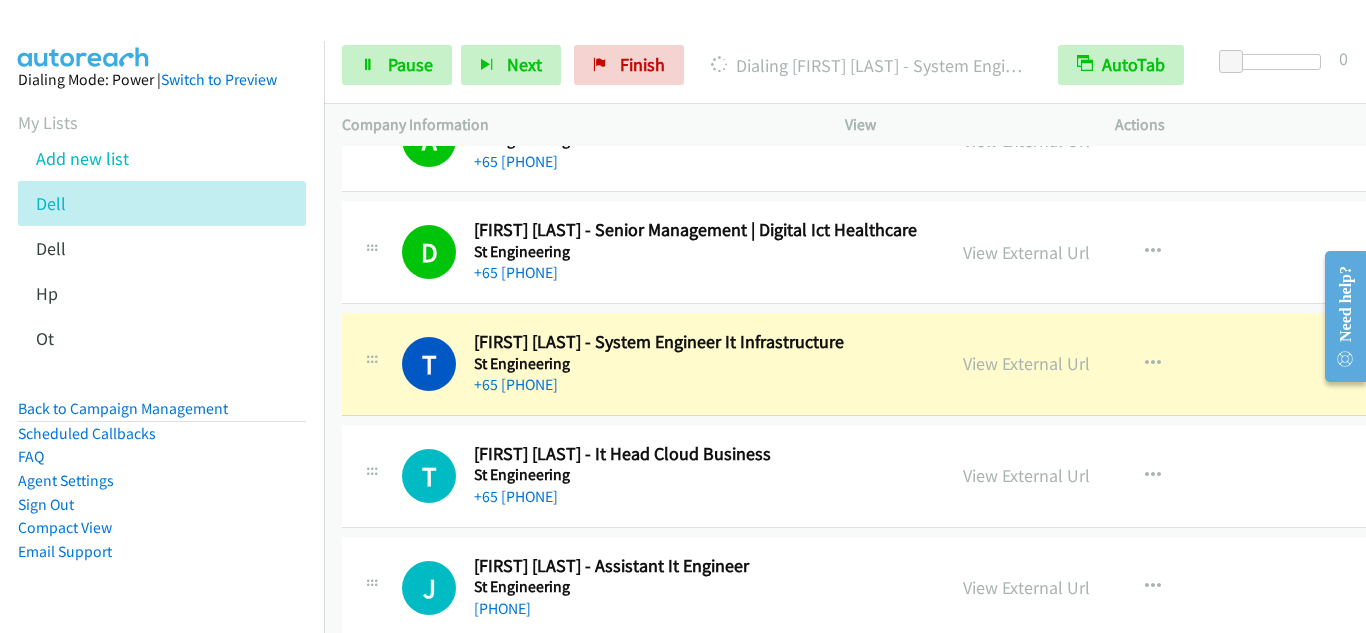 click on "T
Callback Scheduled
[LAST] [LAST] - System Engineer   It Infrastructure
St Engineering
Asia/Singapore
+65 [PHONE]
View External Url
View External Url
Schedule/Manage Callback
Start Calls Here
Remove from list
Add to do not call list
Reset Call Status" at bounding box center [908, 364] 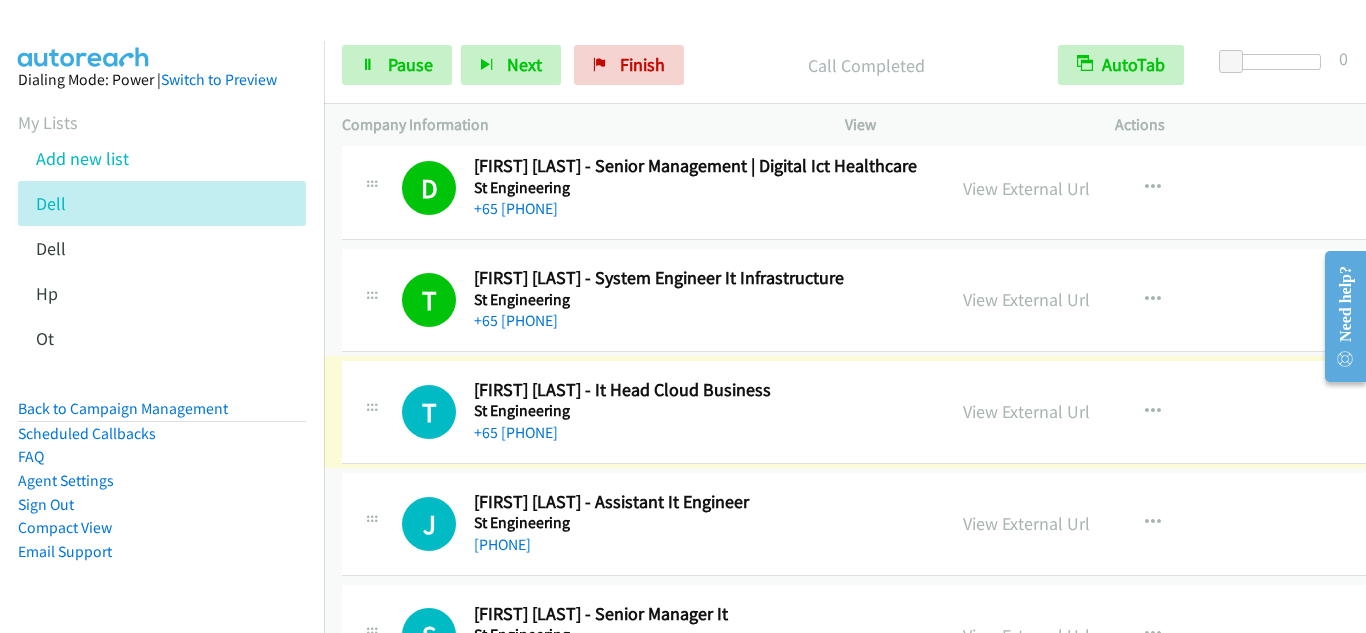 scroll, scrollTop: 10400, scrollLeft: 0, axis: vertical 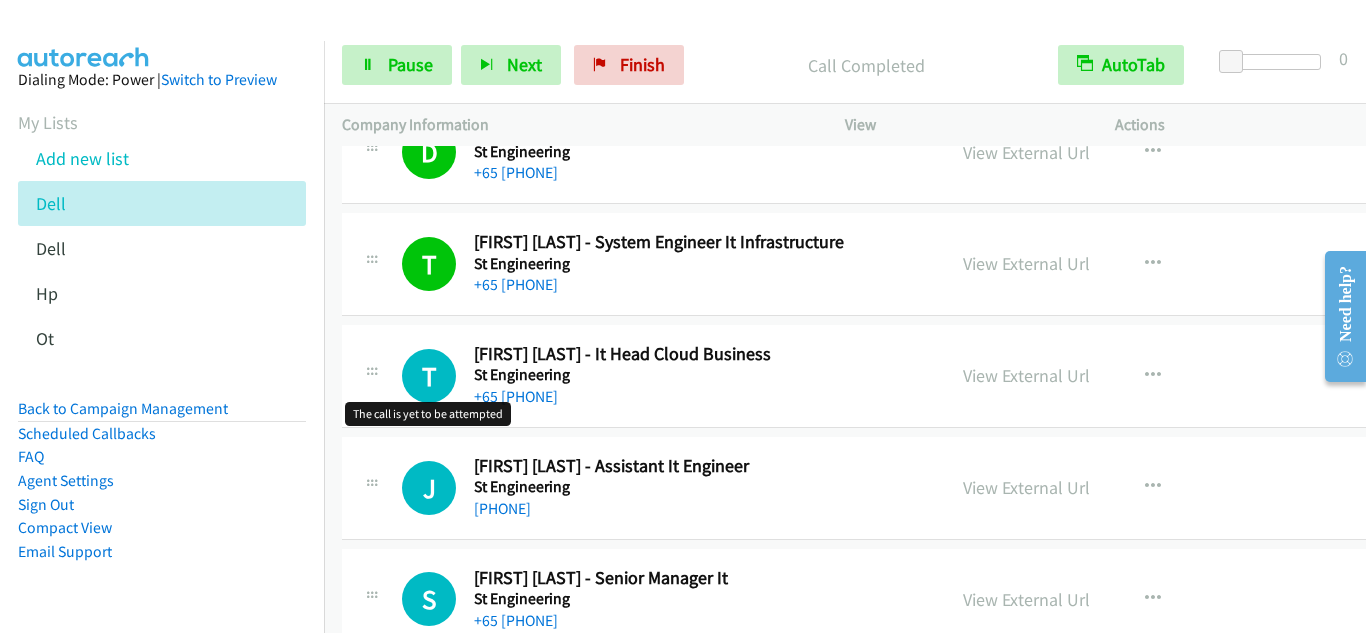 click on "T" at bounding box center [429, 376] 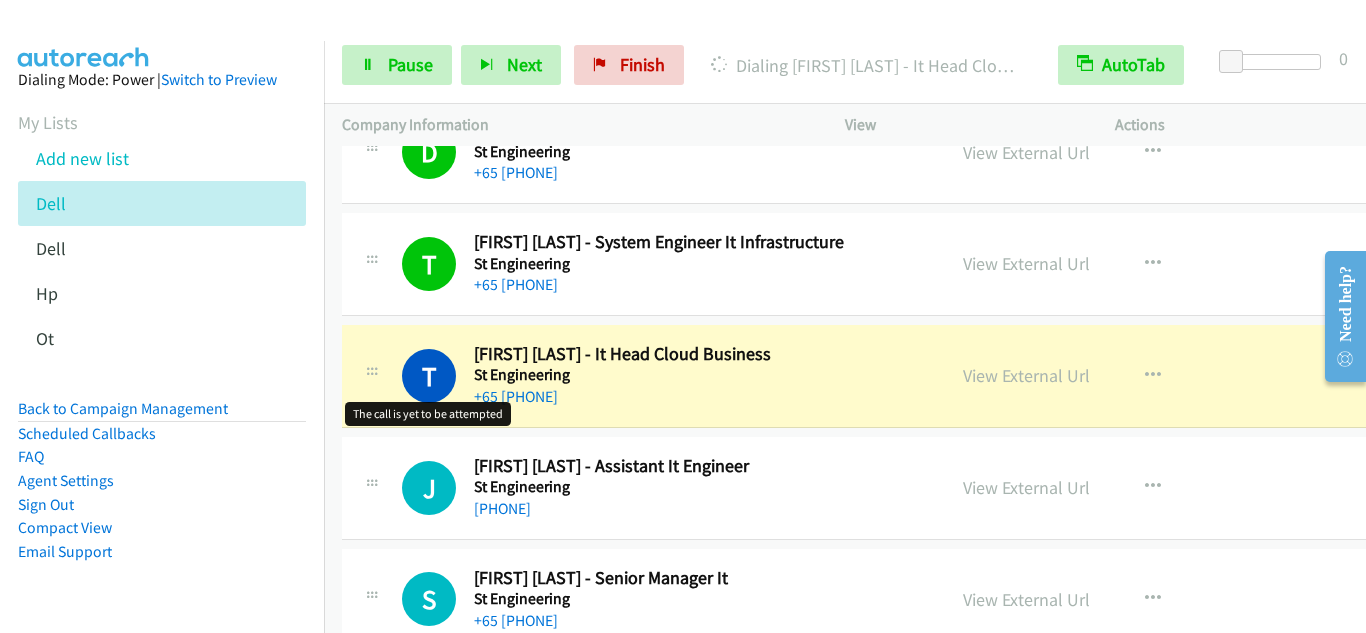 scroll, scrollTop: 10500, scrollLeft: 0, axis: vertical 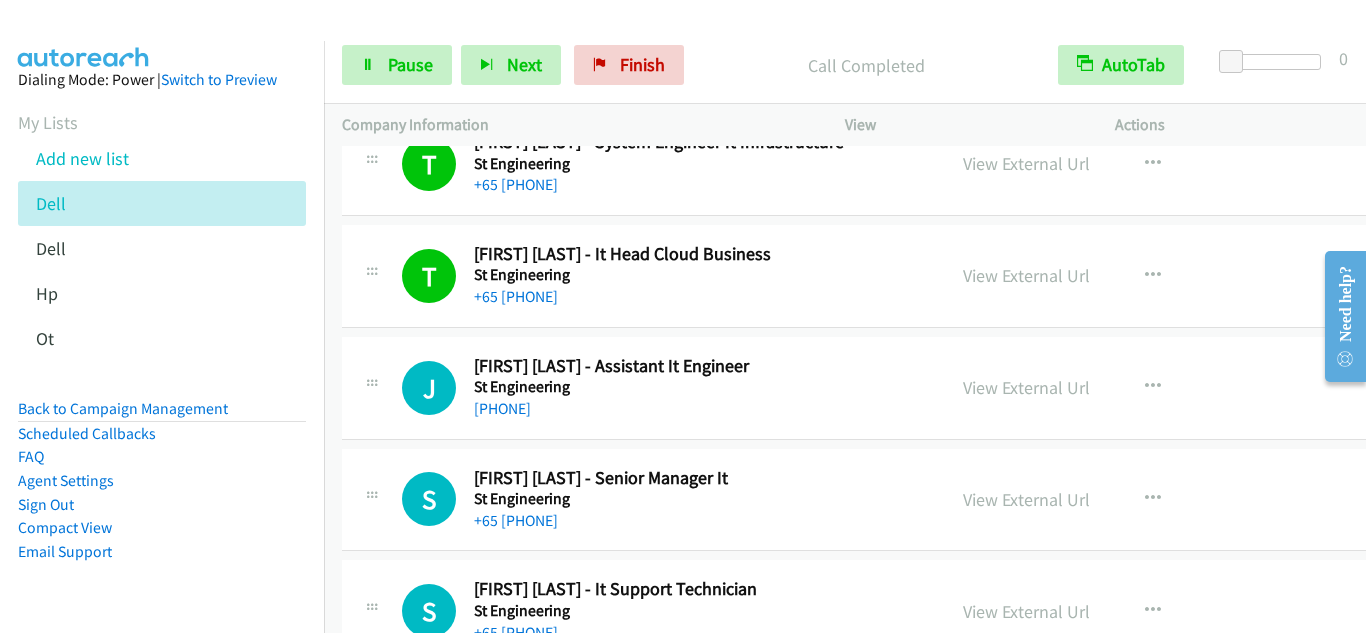 click on "J
Callback Scheduled
[FIRST] [LAST] - Assistant It Engineer
St Engineering
Asia/Singapore
[PHONE]" at bounding box center (643, 388) 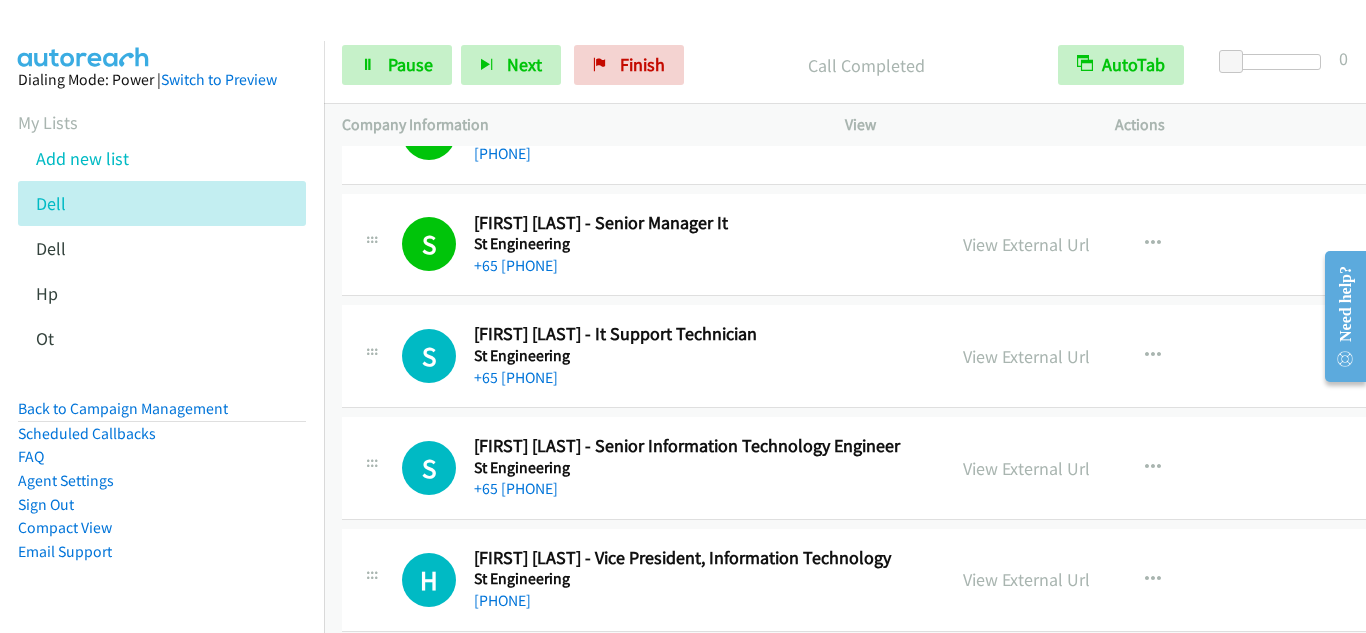 scroll, scrollTop: 10800, scrollLeft: 0, axis: vertical 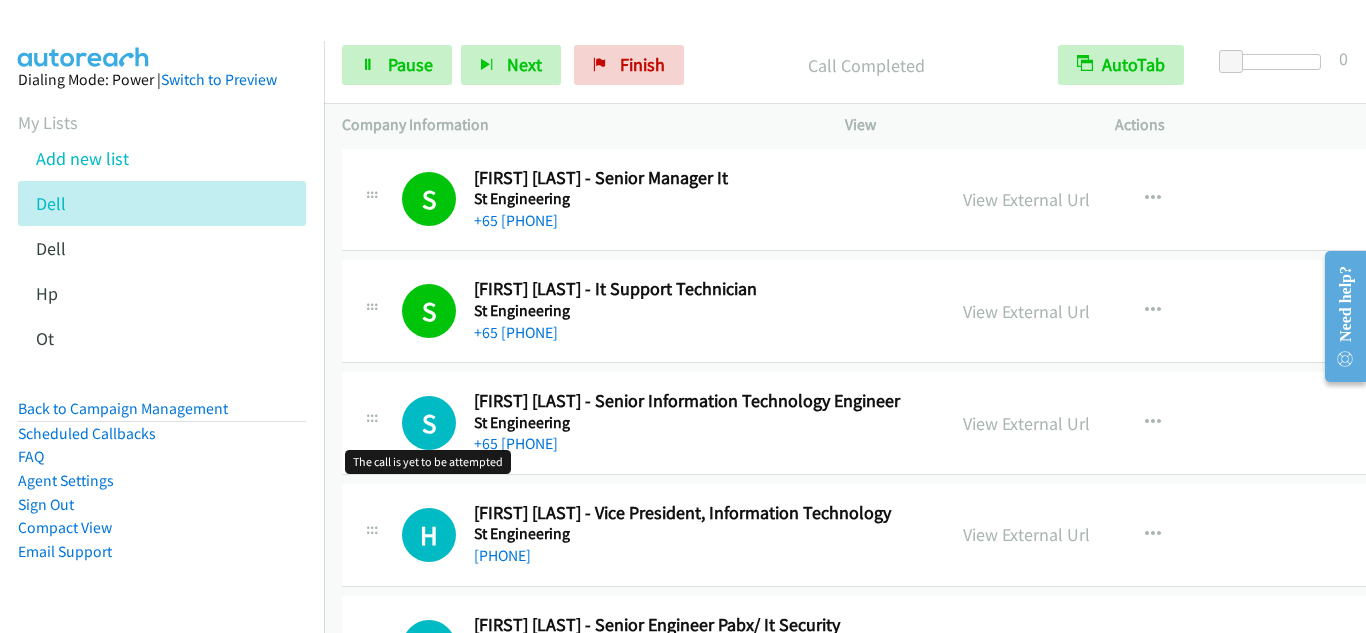 click on "S" at bounding box center [429, 423] 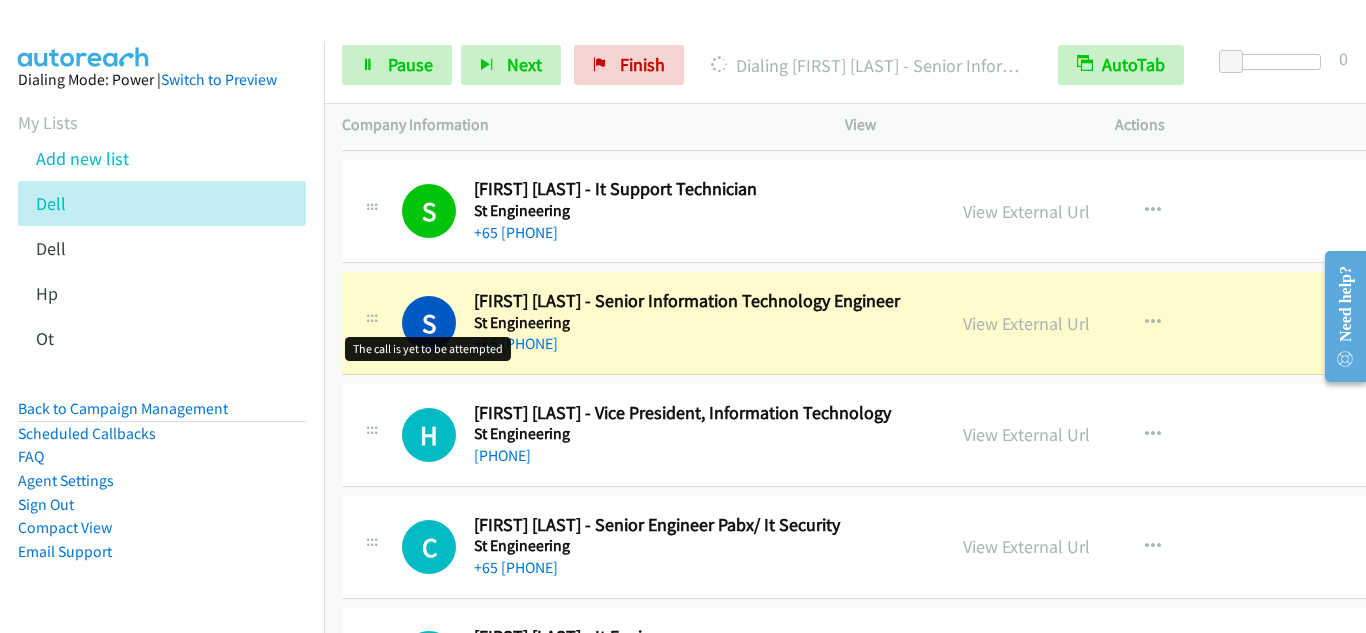 scroll, scrollTop: 11000, scrollLeft: 0, axis: vertical 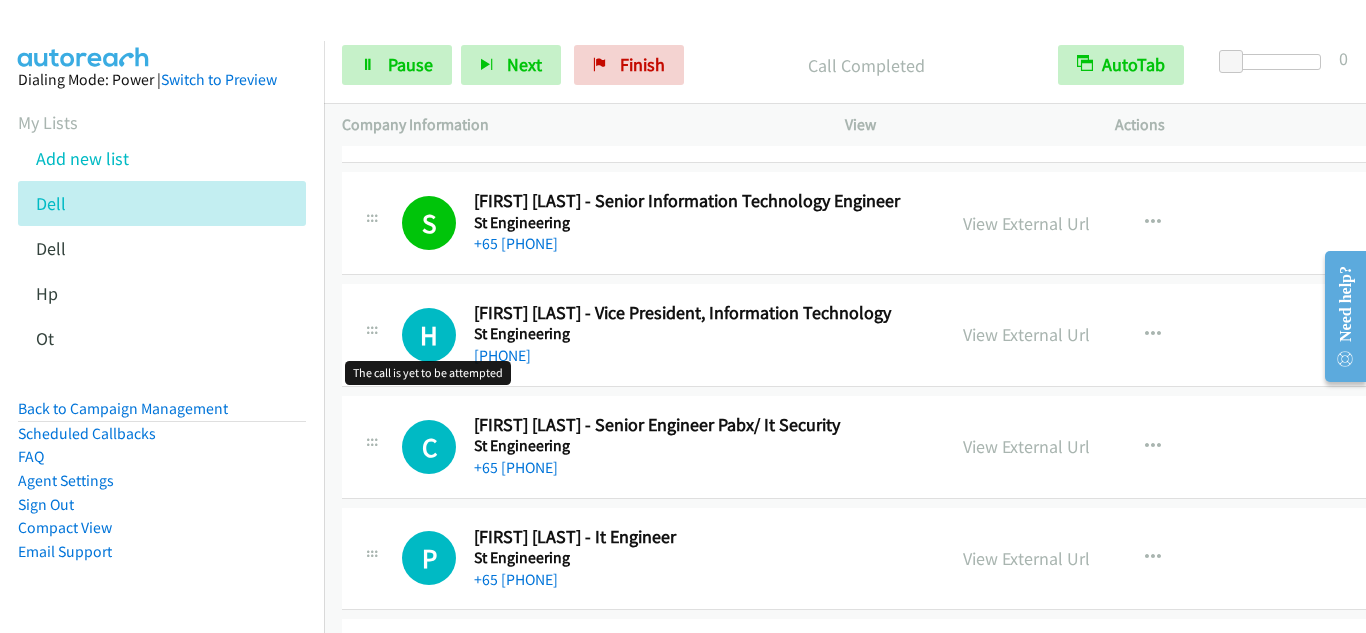 click on "H" at bounding box center [429, 335] 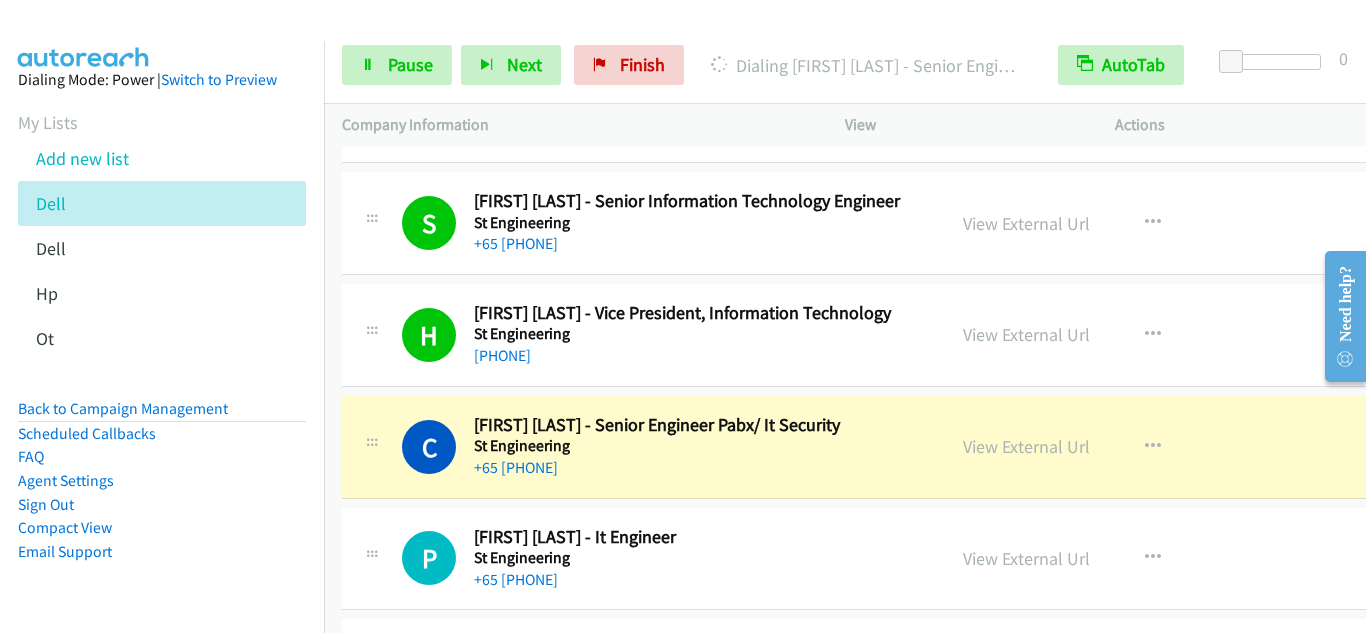 click on "H
Callback Scheduled
[FIRST] [LAST] - Vice President, Information Technology
St Engineering
Asia/Singapore
+65 [PHONE]
View External Url
View External Url
Schedule/Manage Callback
Start Calls Here
Remove from list
Add to do not call list
Reset Call Status" at bounding box center [908, 335] 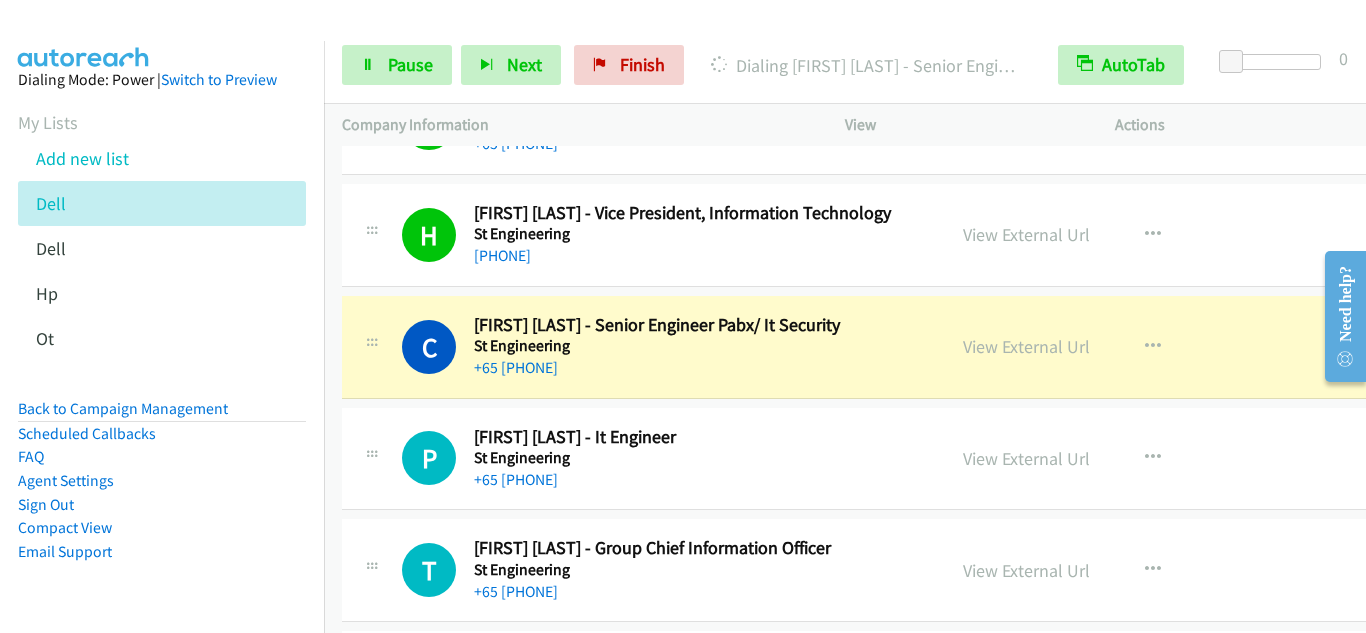 scroll, scrollTop: 11200, scrollLeft: 0, axis: vertical 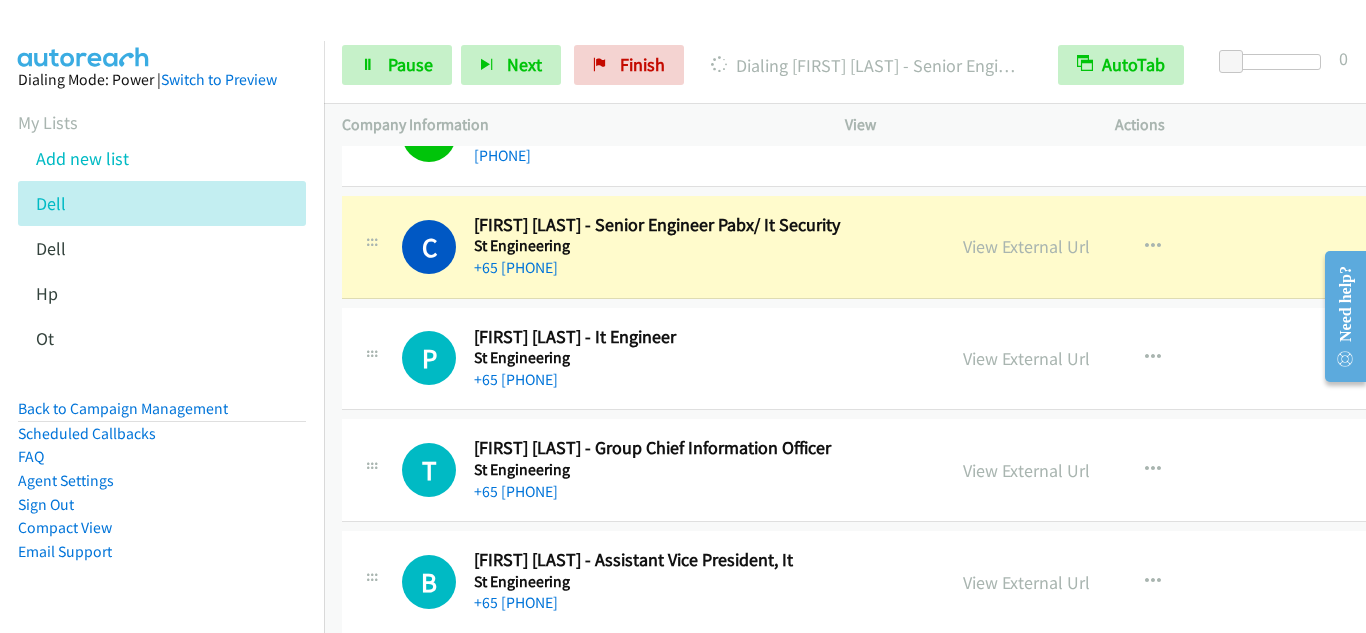 click on "T
Callback Scheduled
[FIRST] [LAST] - Group Chief Information Officer
St Engineering
Asia/Singapore
+65 [PHONE]
View External Url
View External Url
Schedule/Manage Callback
Start Calls Here
Remove from list
Add to do not call list
Reset Call Status" at bounding box center [908, 470] 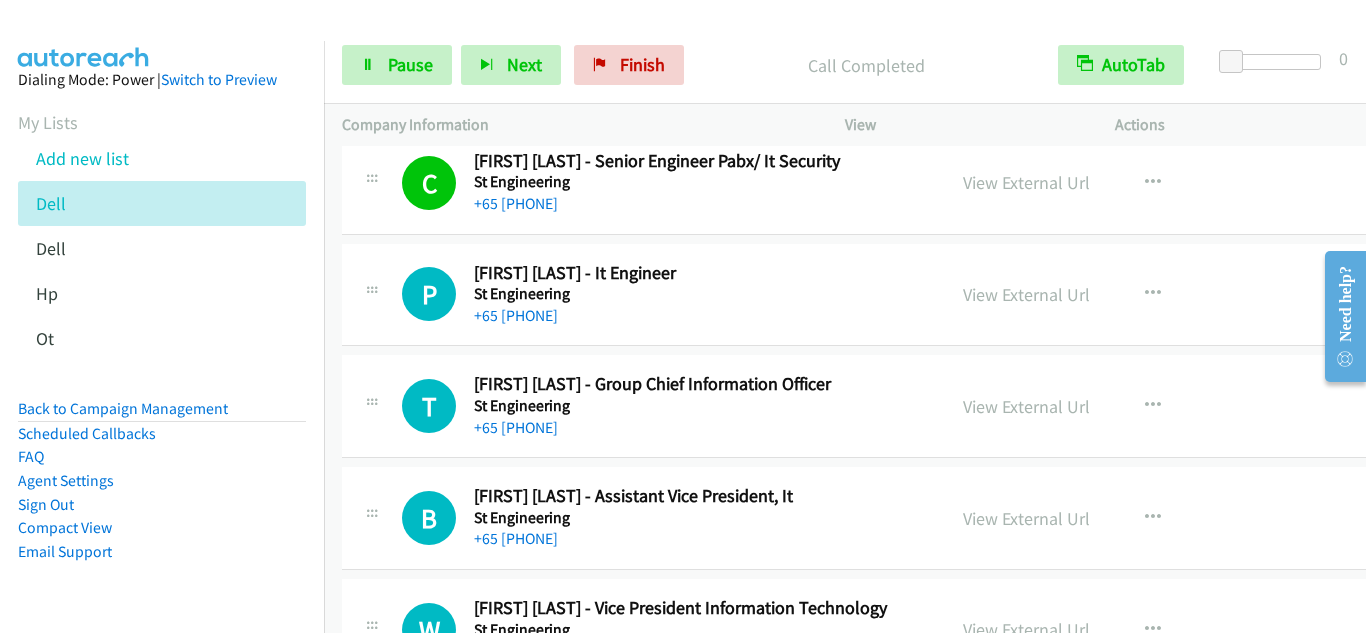 scroll, scrollTop: 11300, scrollLeft: 0, axis: vertical 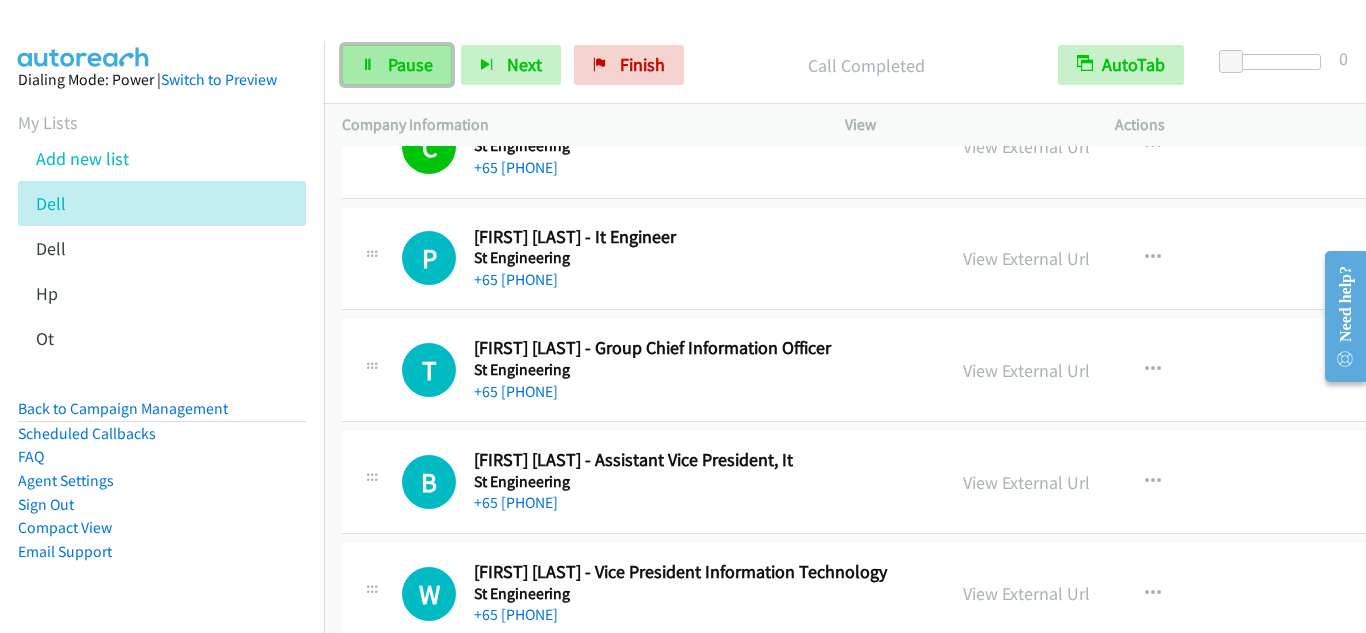 click on "Pause" at bounding box center [397, 65] 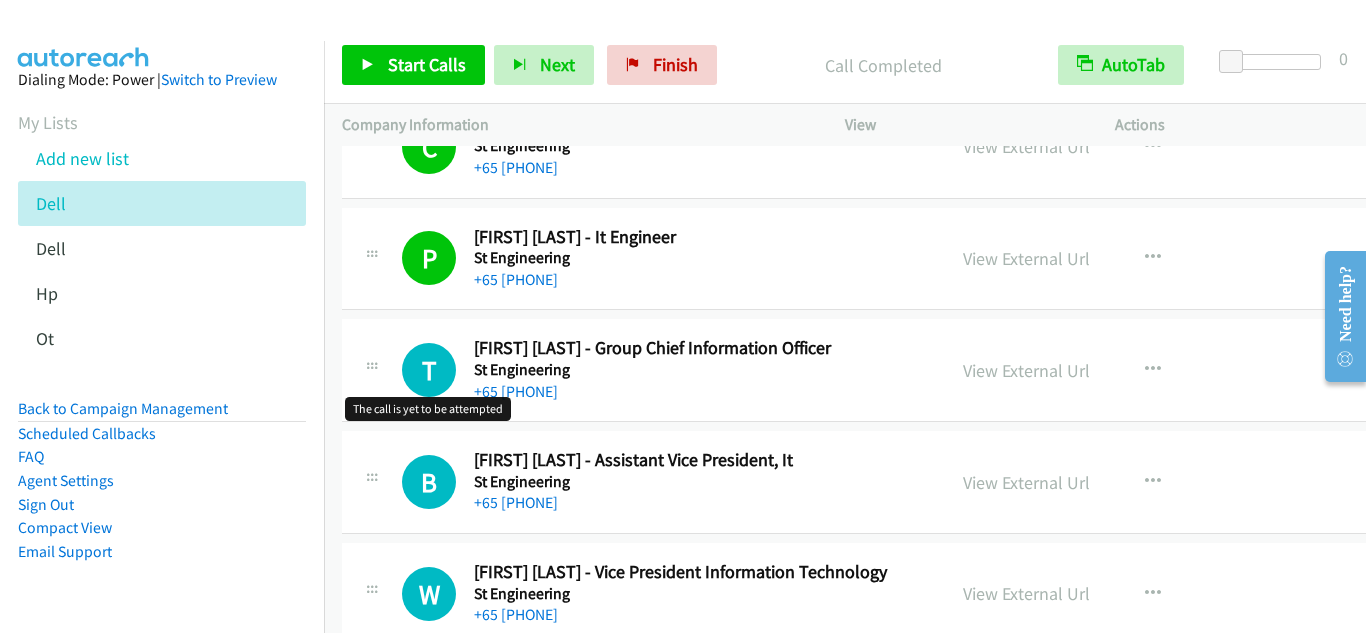click on "T
Callback Scheduled
[FIRST] [LAST] - Group Chief Information Officer
St Engineering
Asia/Singapore
+65 [PHONE]
View External Url
View External Url
Schedule/Manage Callback
Start Calls Here
Remove from list
Add to do not call list
Reset Call Status" at bounding box center [908, 370] 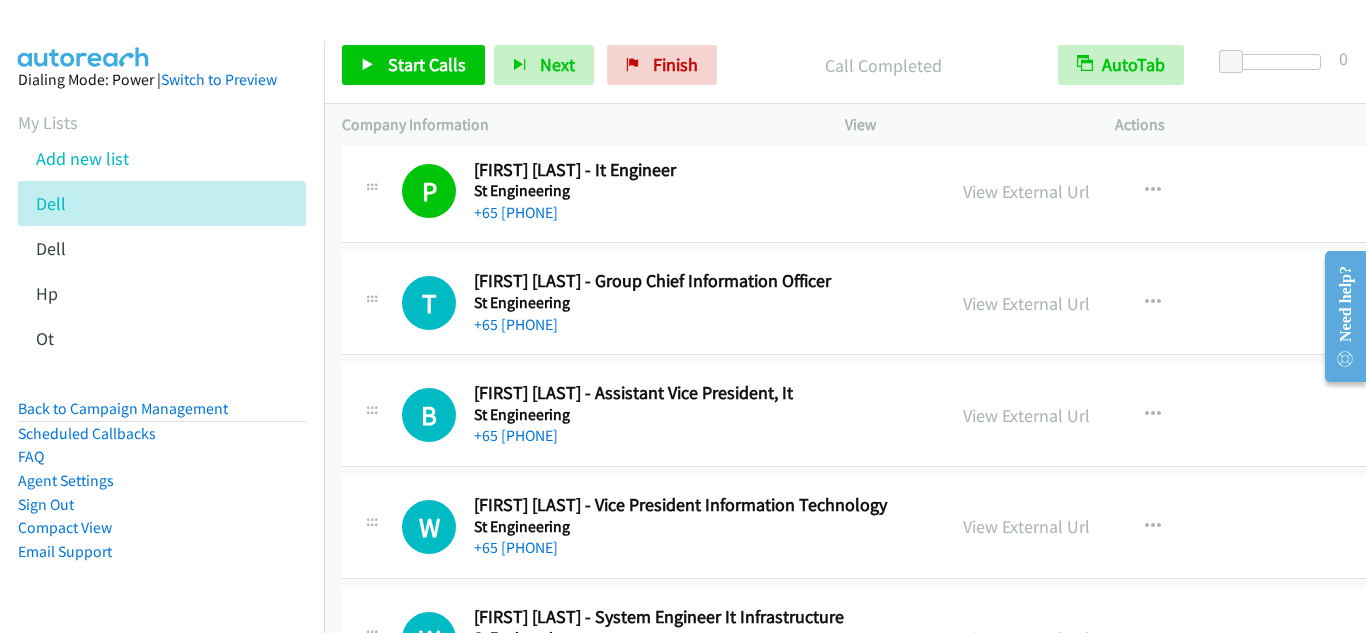 scroll, scrollTop: 11400, scrollLeft: 0, axis: vertical 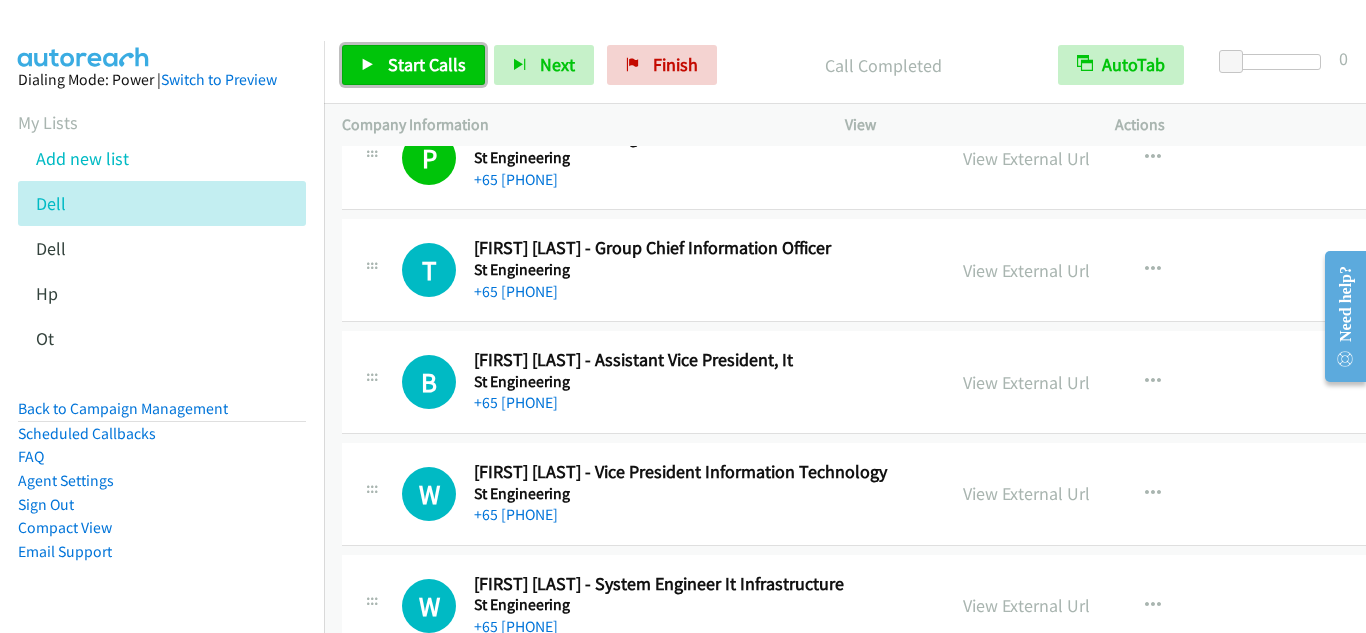 click on "Start Calls" at bounding box center [427, 64] 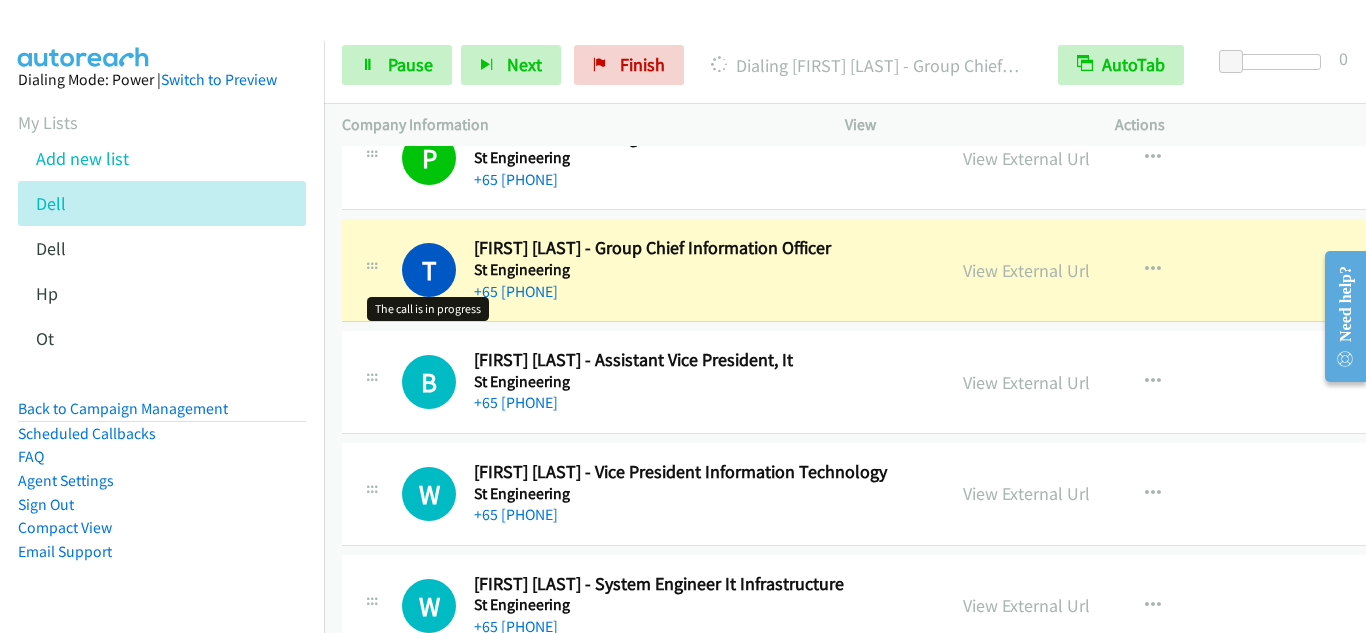 click on "T" at bounding box center (429, 270) 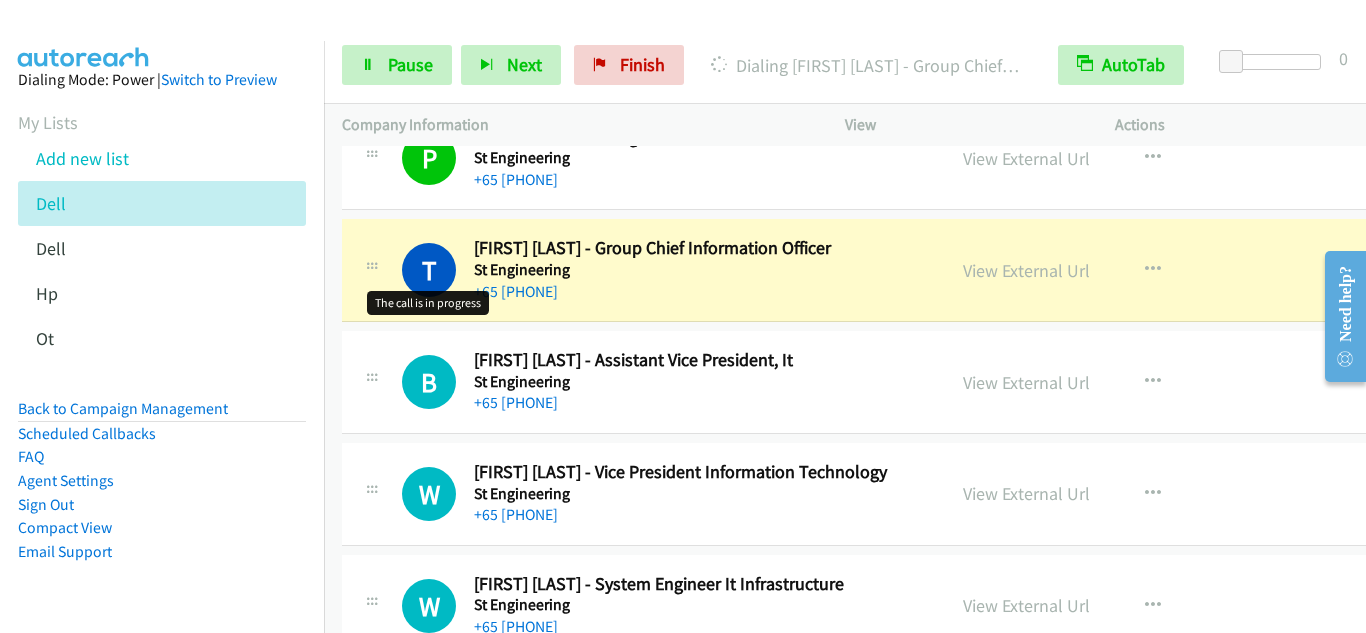 scroll, scrollTop: 11500, scrollLeft: 0, axis: vertical 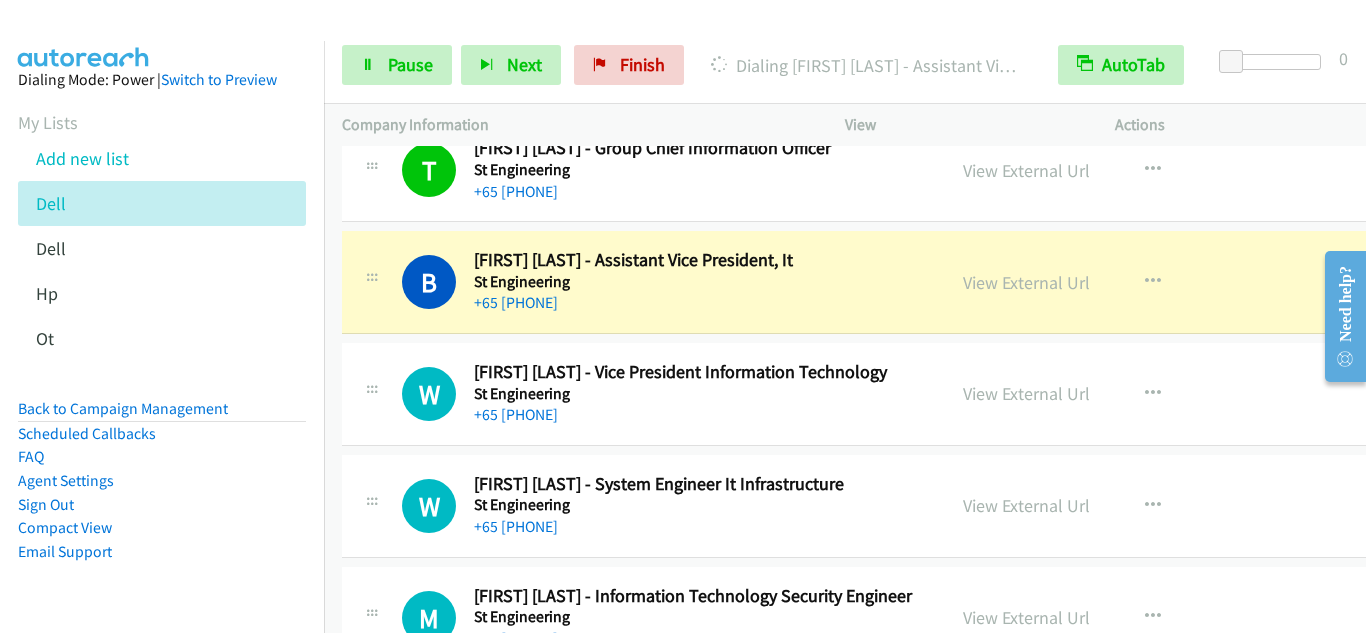 click on "W
Callback Scheduled
[FIRST] [LAST] - Vice President Information Technology
St Engineering
[REGION], [COUNTRY]
+65 [PHONE]
View External Url
View External Url
Schedule/Manage Callback
Start Calls Here
Remove from list
Add to do not call list
Reset Call Status" at bounding box center (908, 394) 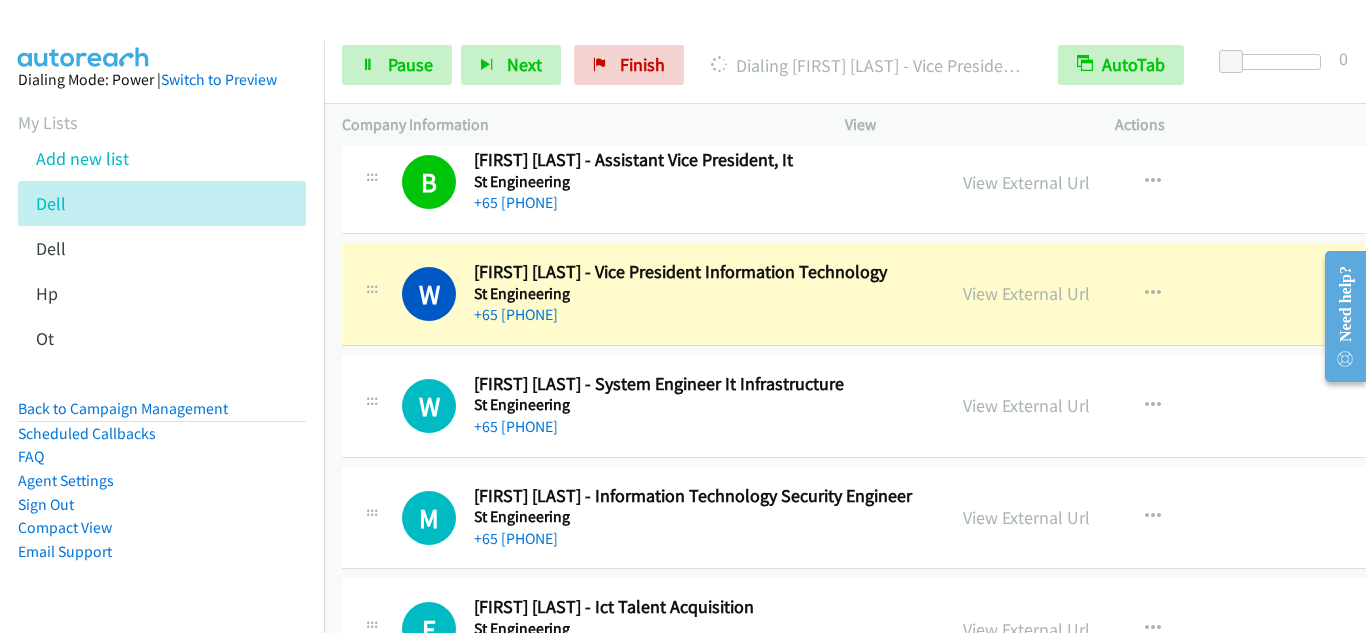 click on "W
Callback Scheduled
[FIRST] [LAST] - System Engineer   It Infrastructure
St Engineering
Asia/Singapore
+65 [PHONE]" at bounding box center (643, 406) 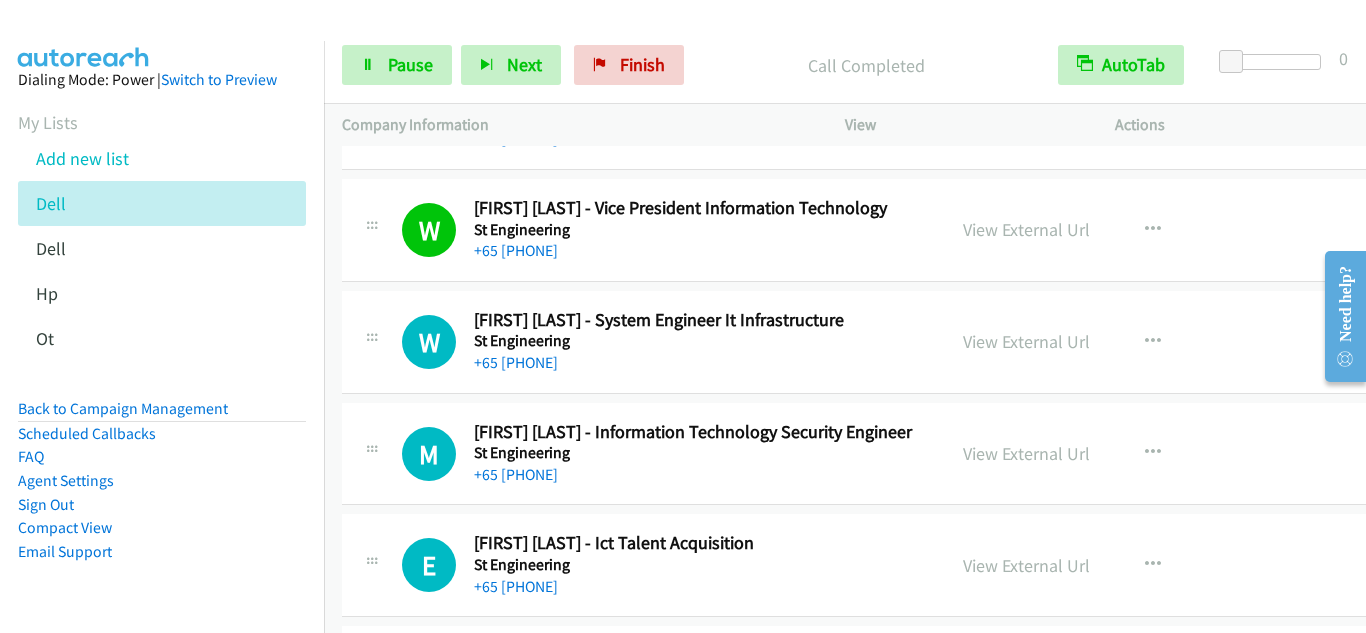 scroll, scrollTop: 11700, scrollLeft: 0, axis: vertical 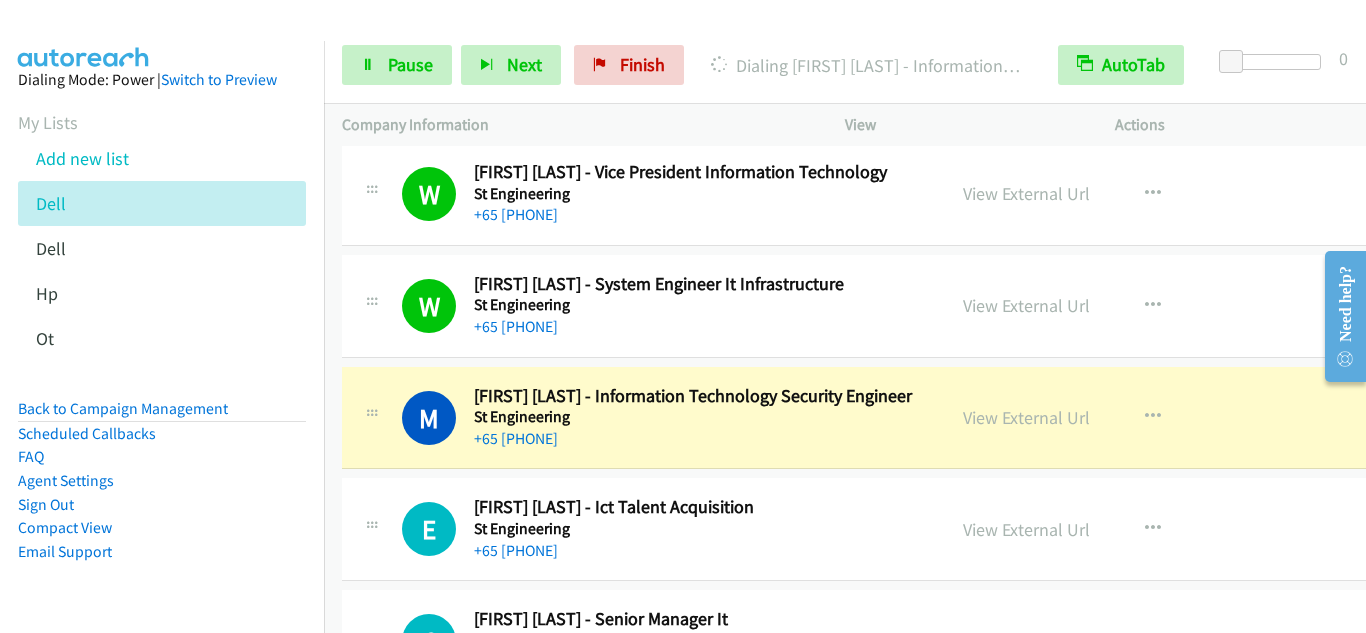 drag, startPoint x: 384, startPoint y: 430, endPoint x: 416, endPoint y: 444, distance: 34.928497 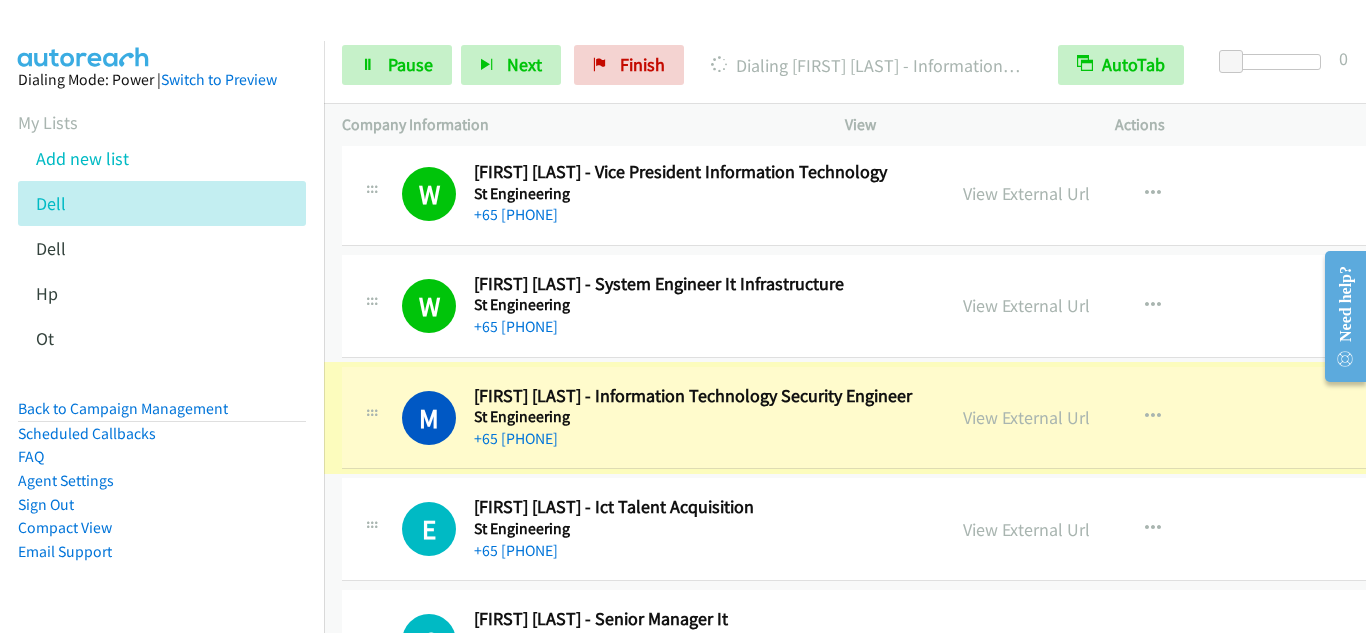 scroll, scrollTop: 11800, scrollLeft: 0, axis: vertical 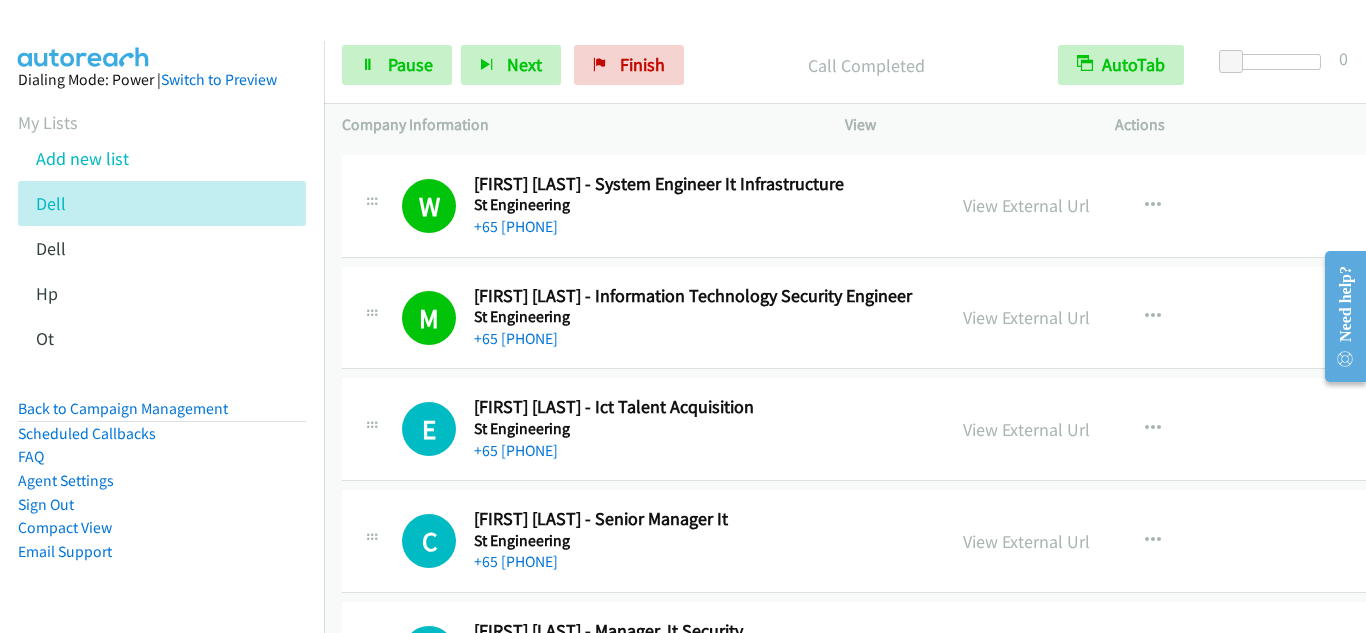 click on "E
Callback Scheduled
[FIRST] [LAST] - Ict Talent Acquisition
St Engineering
Asia/Singapore
+65 [PHONE]
View External Url
View External Url
Schedule/Manage Callback
Start Calls Here
Remove from list
Add to do not call list
Reset Call Status" at bounding box center [908, 429] 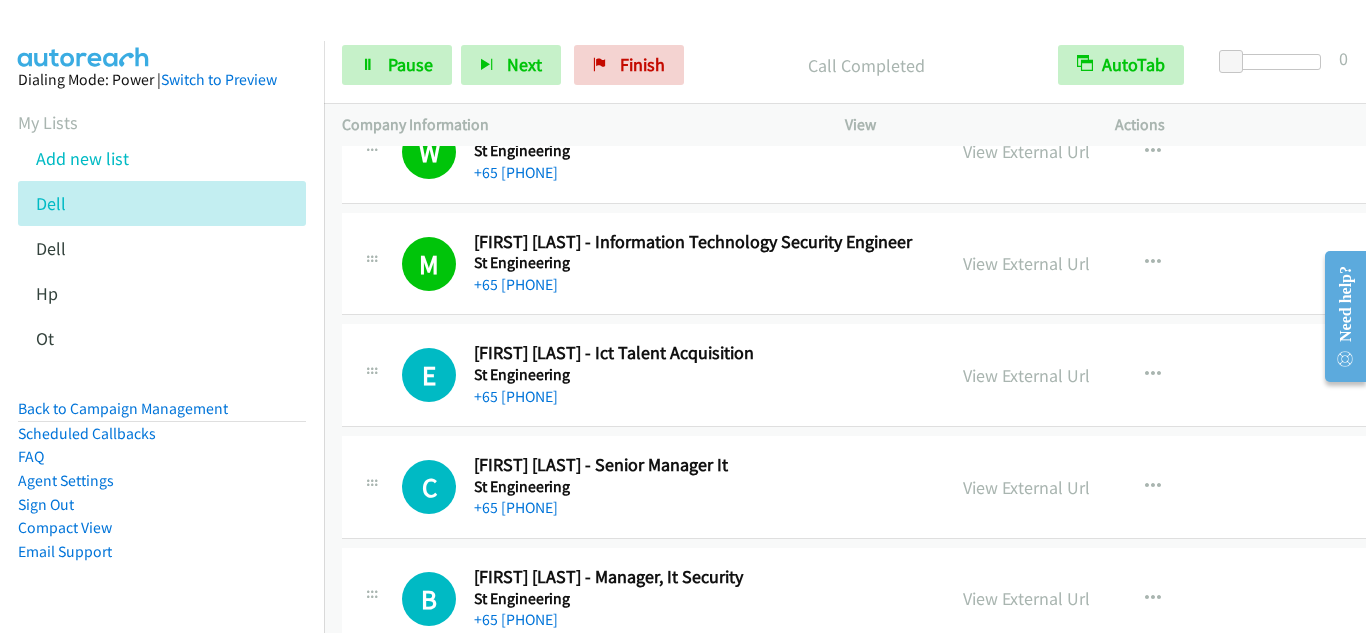 scroll, scrollTop: 11900, scrollLeft: 0, axis: vertical 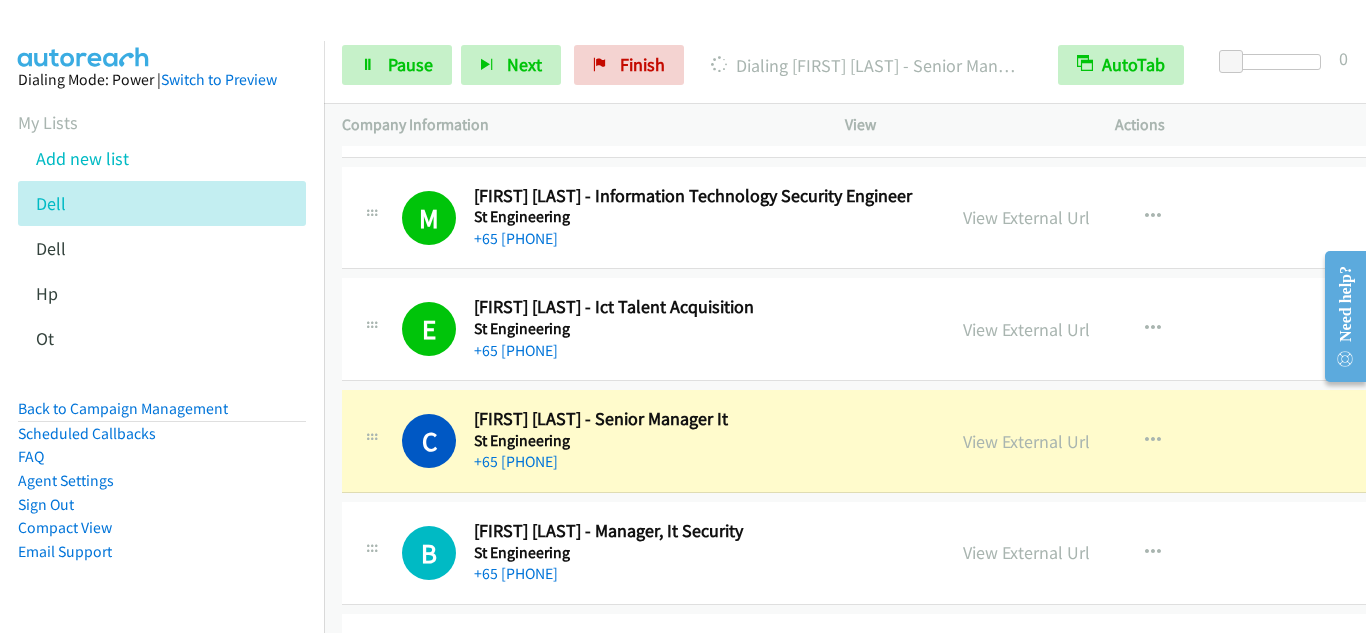 drag, startPoint x: 384, startPoint y: 409, endPoint x: 575, endPoint y: 468, distance: 199.90498 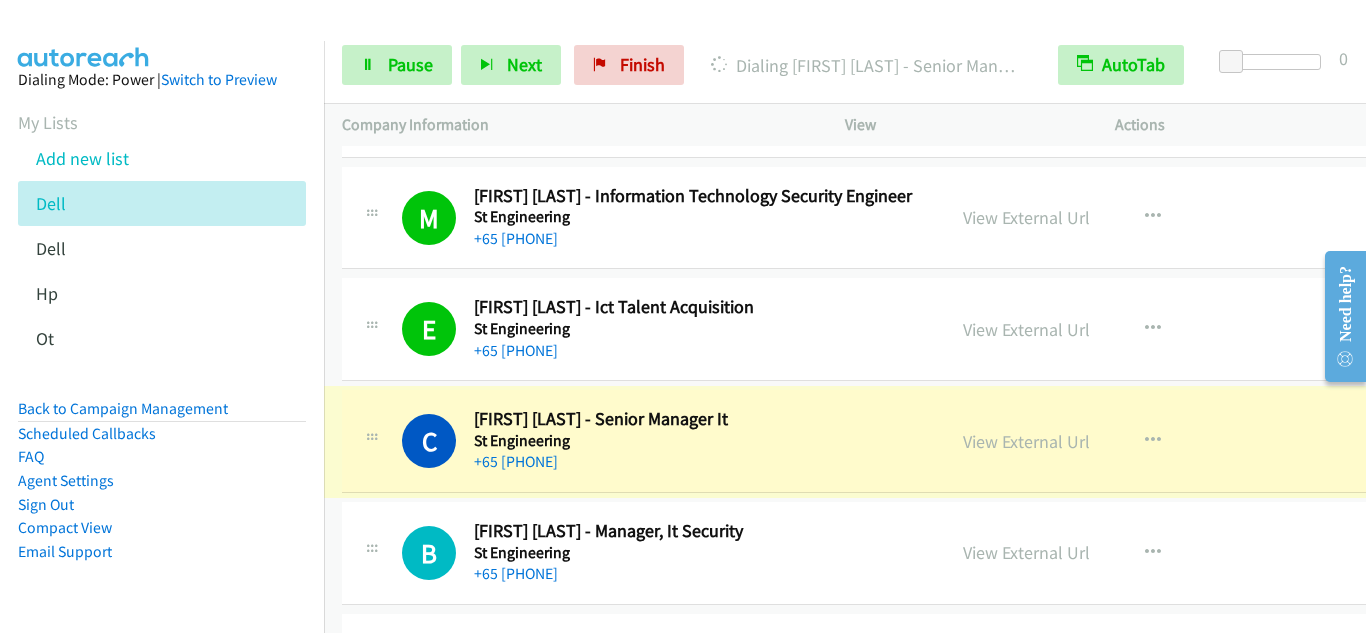 scroll, scrollTop: 12000, scrollLeft: 0, axis: vertical 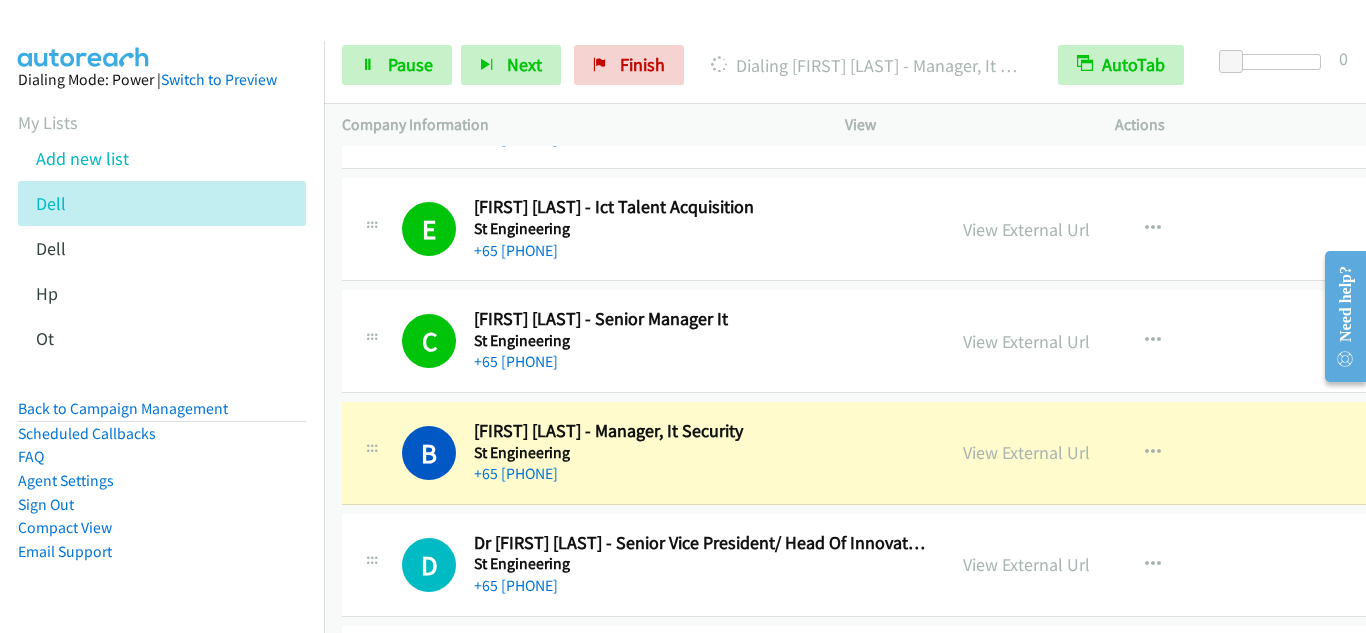 drag, startPoint x: 381, startPoint y: 335, endPoint x: 404, endPoint y: 330, distance: 23.537205 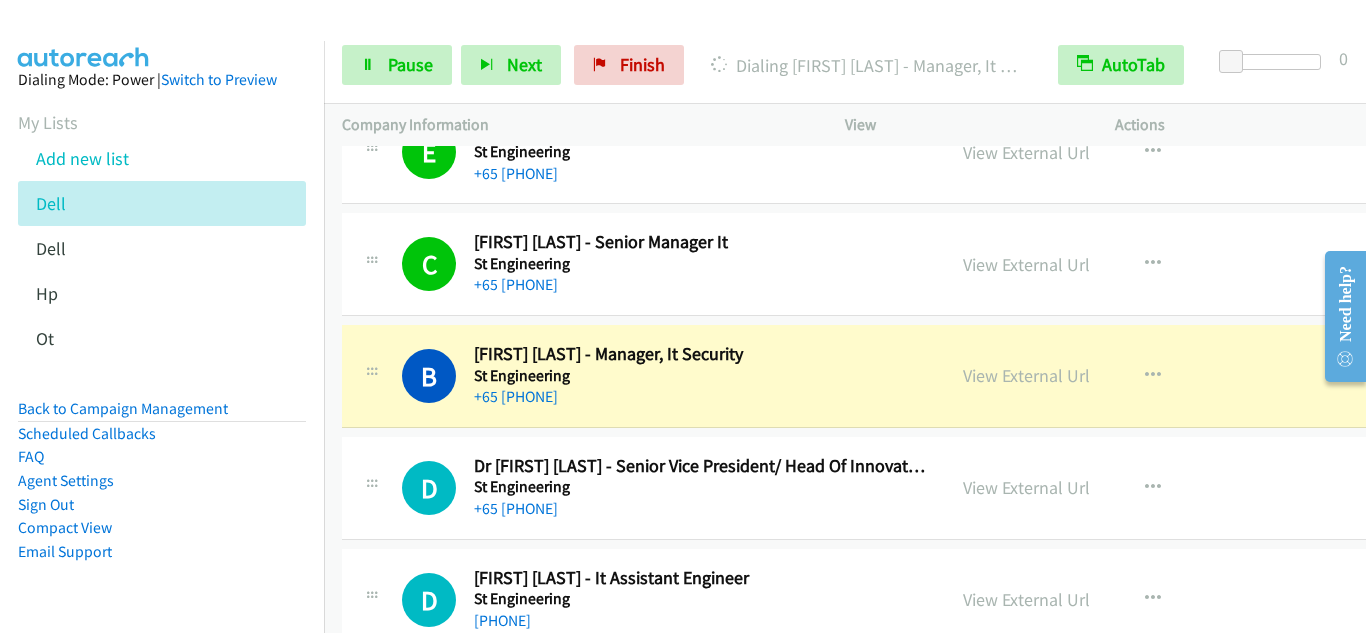 scroll, scrollTop: 12100, scrollLeft: 0, axis: vertical 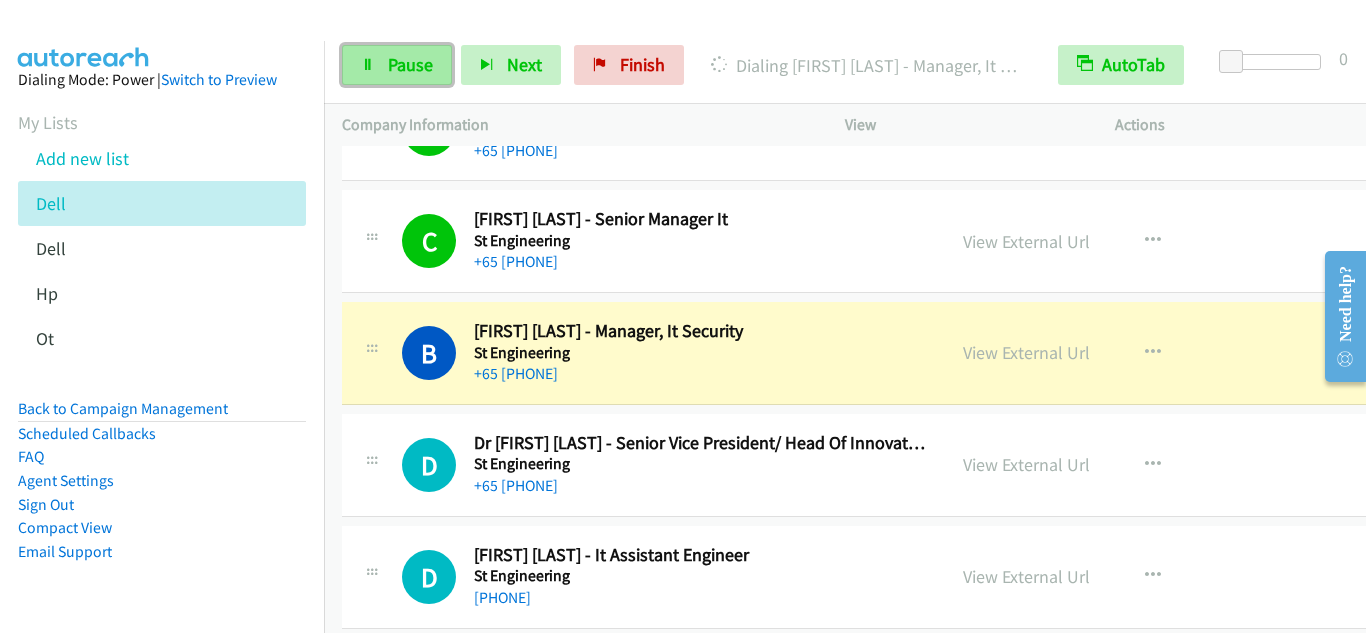 click on "Pause" at bounding box center [397, 65] 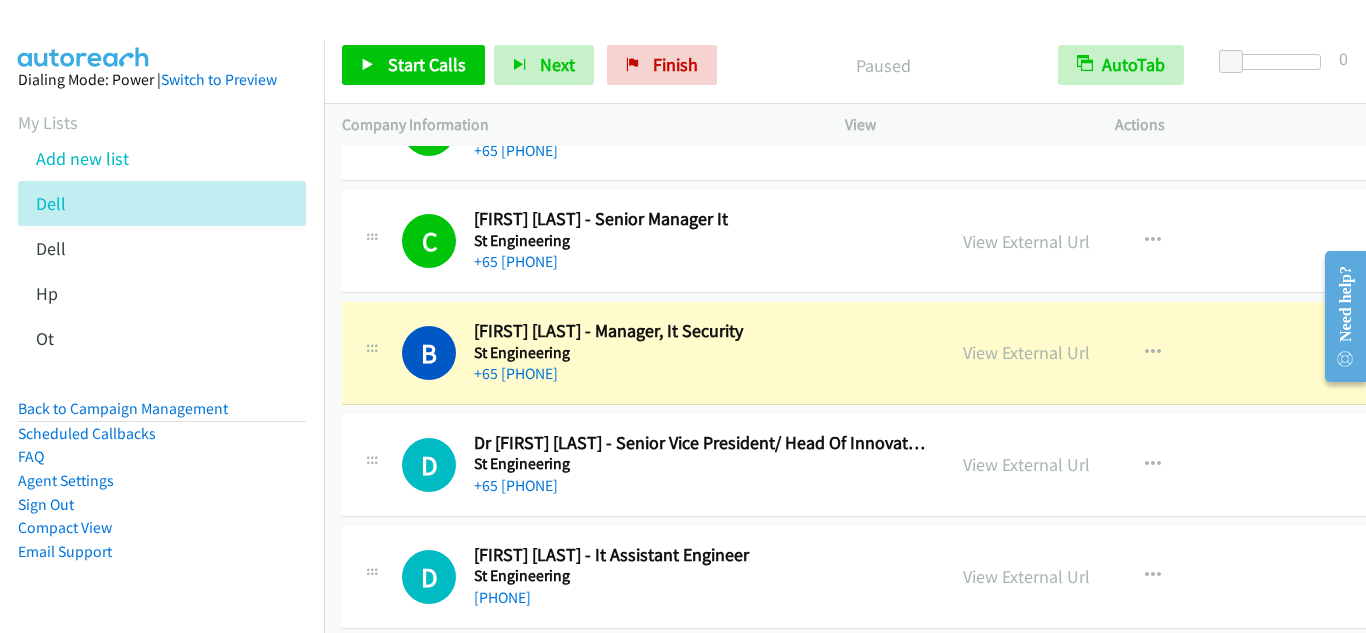 scroll, scrollTop: 12200, scrollLeft: 0, axis: vertical 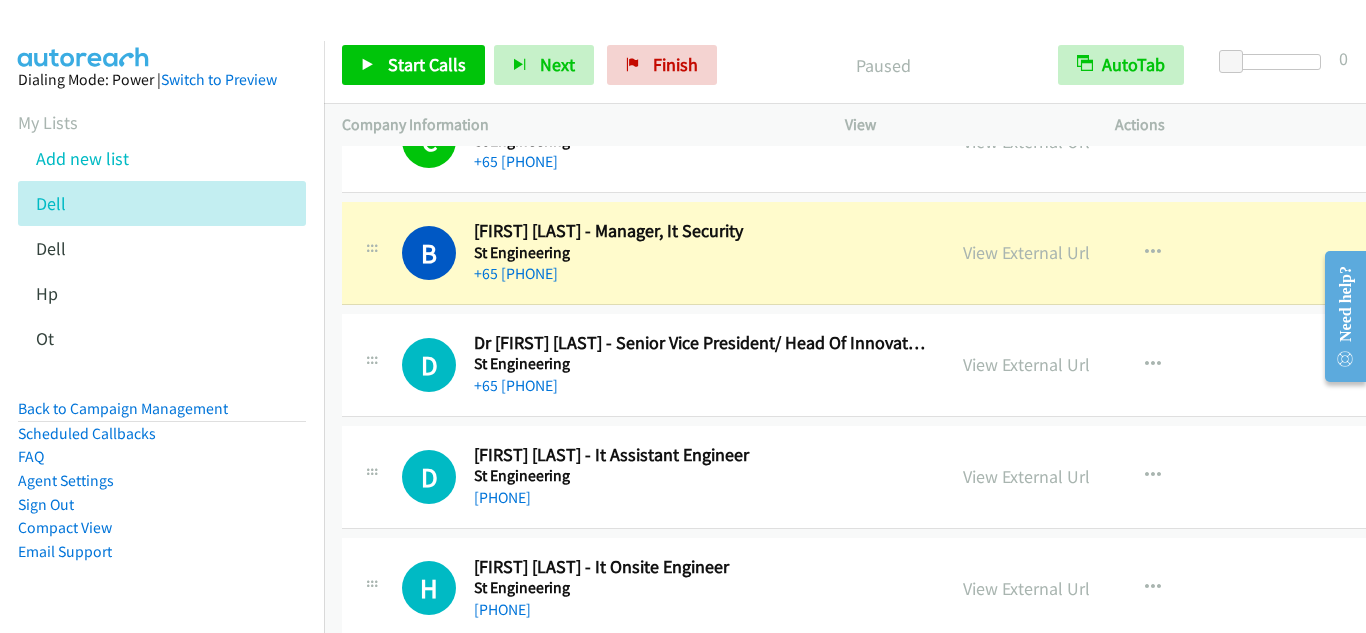 click on "D
Callback Scheduled
Dr [LAST] [LAST] - Senior Vice President/ Head Of Innovation & Sustainability/ Cto | Commercial Aerospace
St Engineering
Asia/Singapore
+65 [PHONE]
View External Url
View External Url
Schedule/Manage Callback
Start Calls Here
Remove from list
Add to do not call list
Reset Call Status" at bounding box center (908, 365) 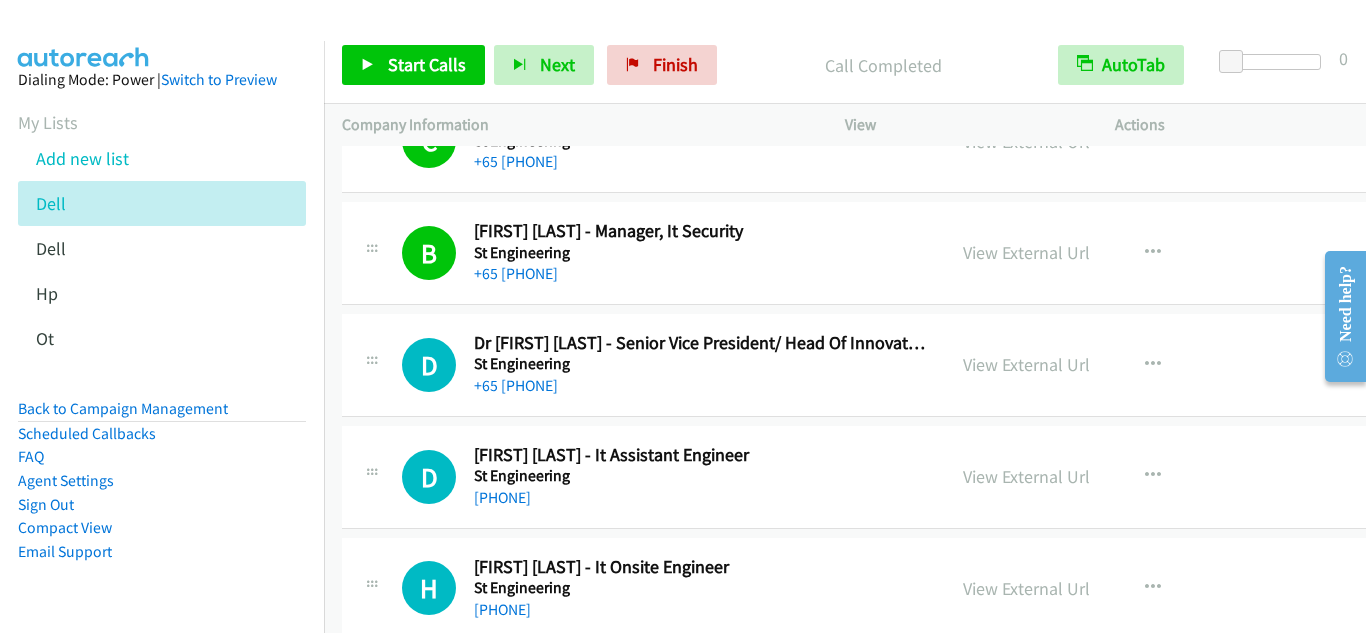 click on "B
Callback Scheduled
[FIRST] [LAST] - Manager, It Security
St Engineering
[REGION], [COUNTRY]
+65 [PHONE]
View External Url
View External Url
Schedule/Manage Callback
Start Calls Here
Remove from list
Add to do not call list
Reset Call Status" at bounding box center (908, 253) 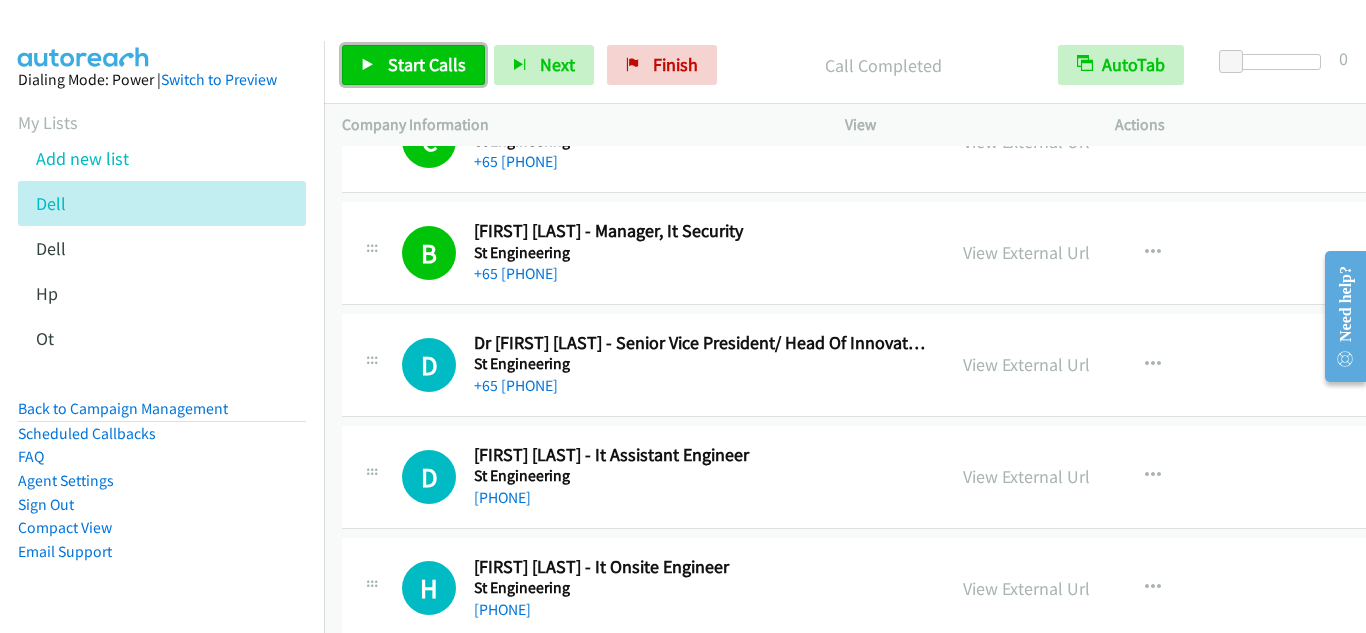 click on "Start Calls" at bounding box center [427, 64] 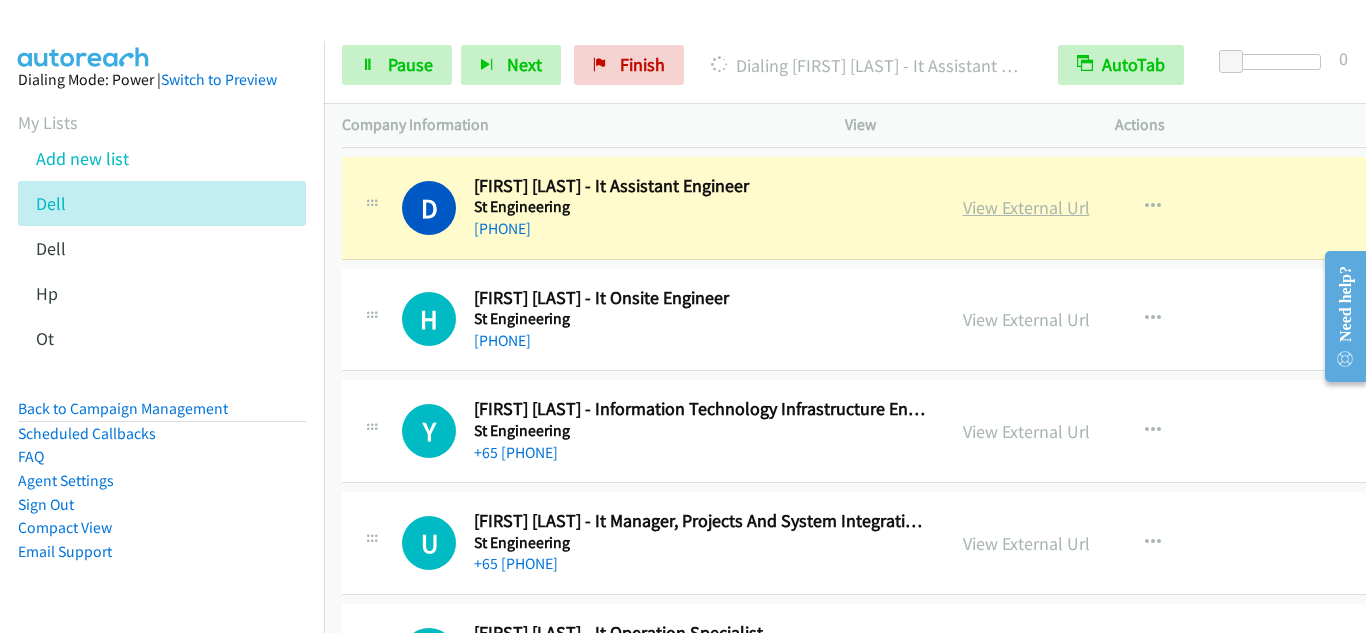 scroll, scrollTop: 12500, scrollLeft: 0, axis: vertical 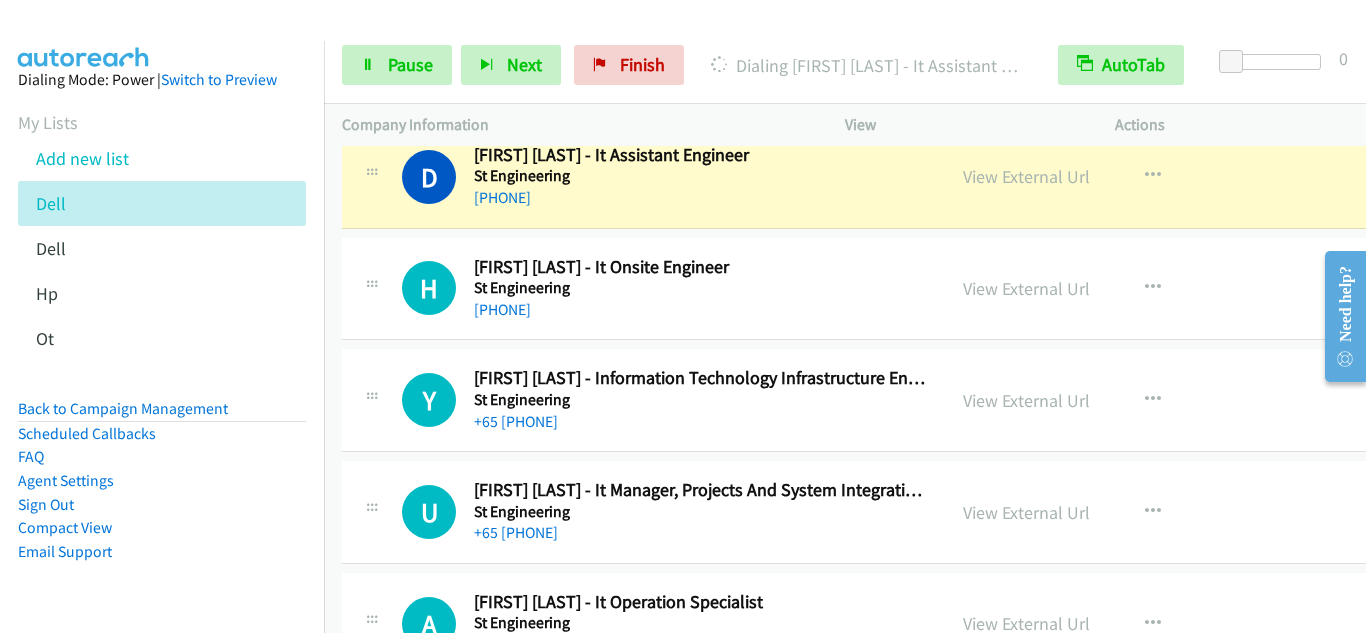 click on "H
Callback Scheduled
[FIRST] [LAST] - It Onsite Engineer
St Engineering
Asia/Singapore
+65 [PHONE]
View External Url
View External Url
Schedule/Manage Callback
Start Calls Here
Remove from list
Add to do not call list
Reset Call Status" at bounding box center [908, 289] 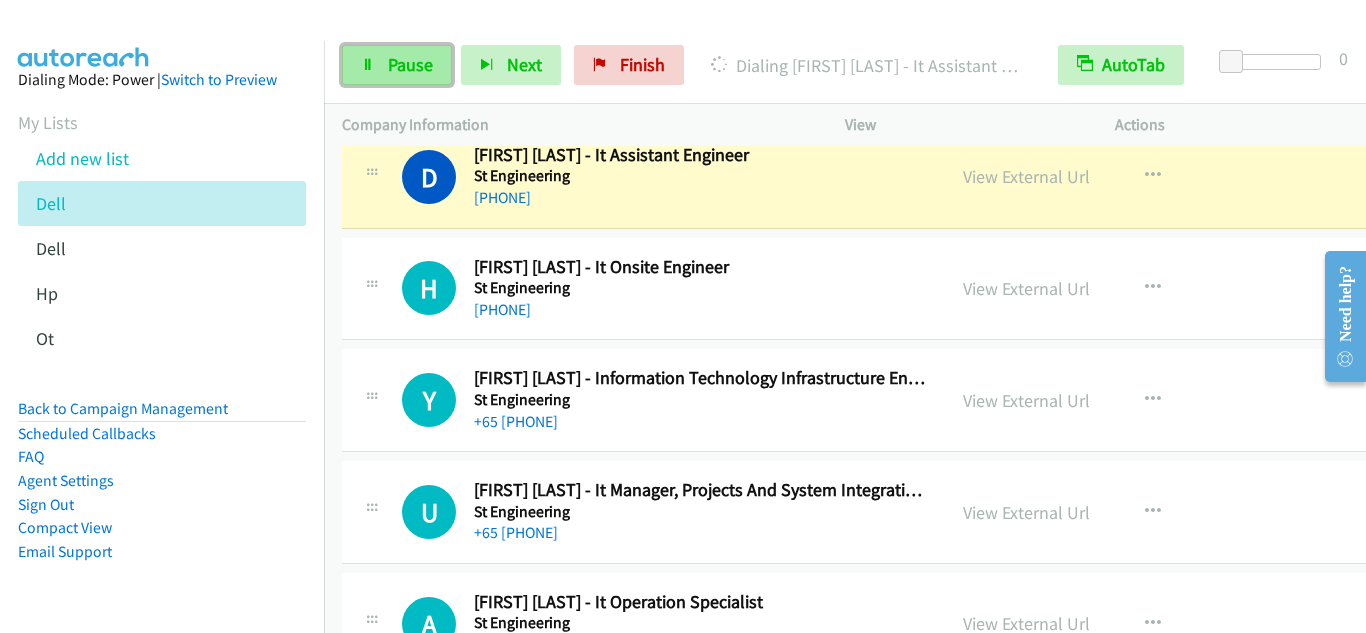click at bounding box center [368, 66] 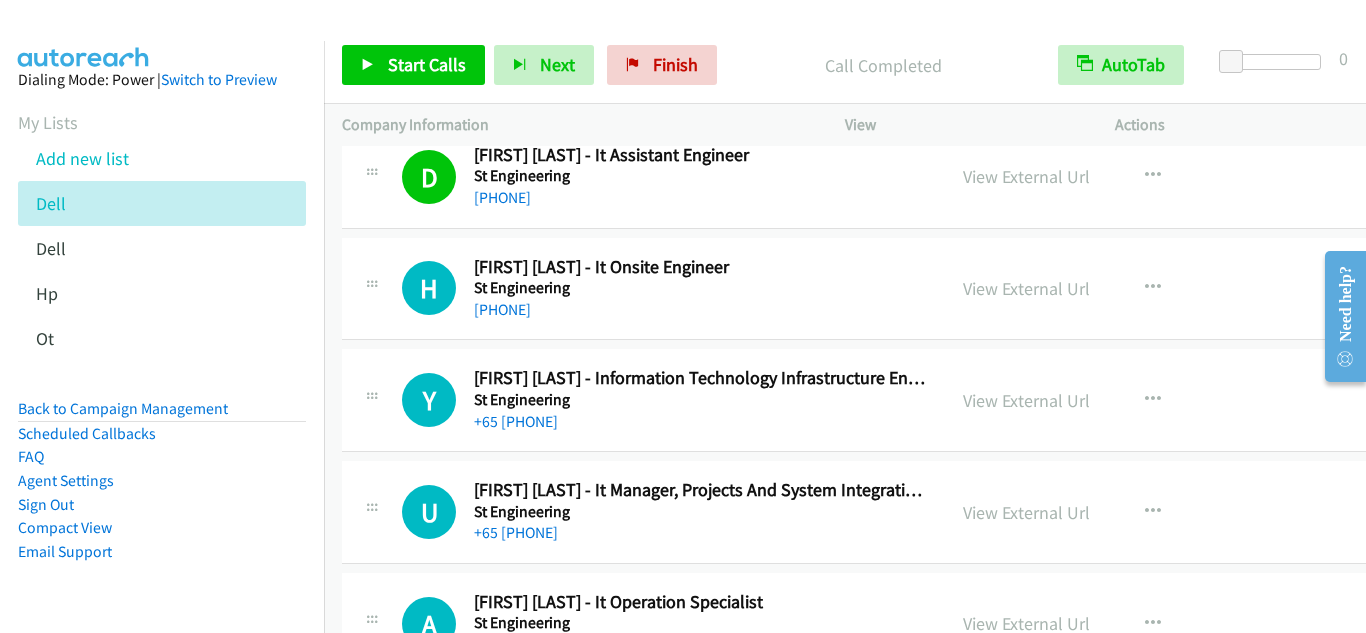 click on "H
Callback Scheduled
[FIRST] [LAST] - It Onsite Engineer
St Engineering
[REGION], [COUNTRY]
+65 [PHONE]" at bounding box center (664, 289) 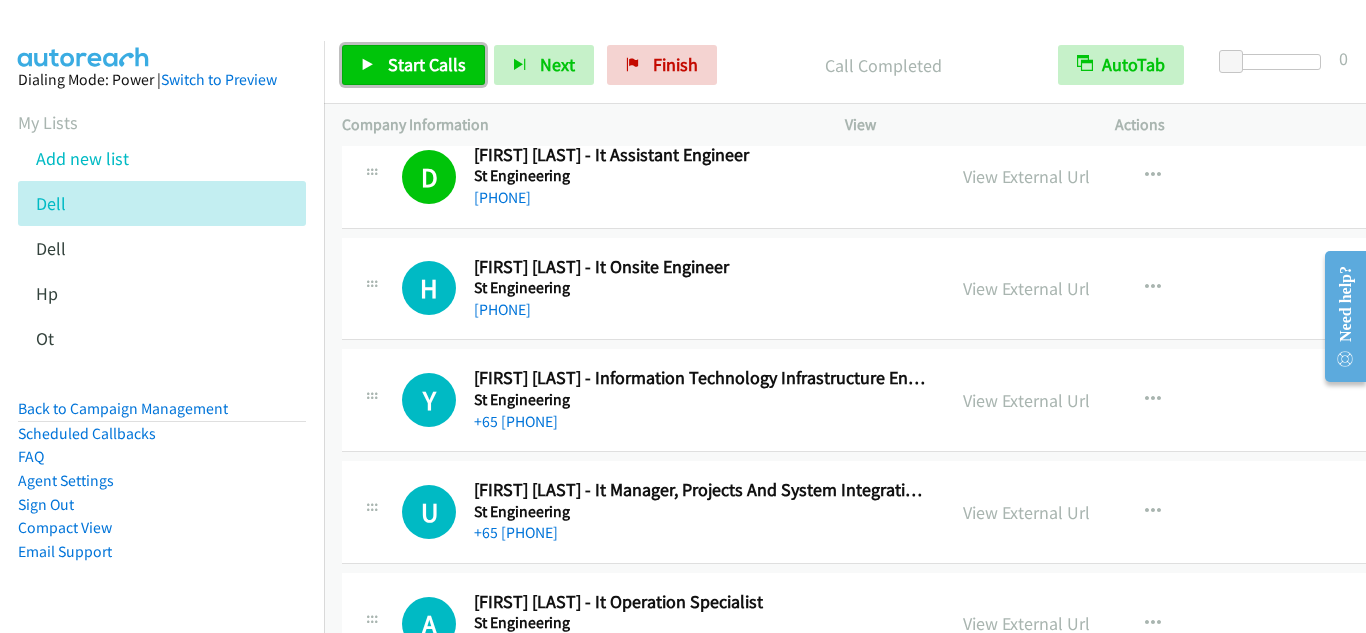 click on "Start Calls" at bounding box center [427, 64] 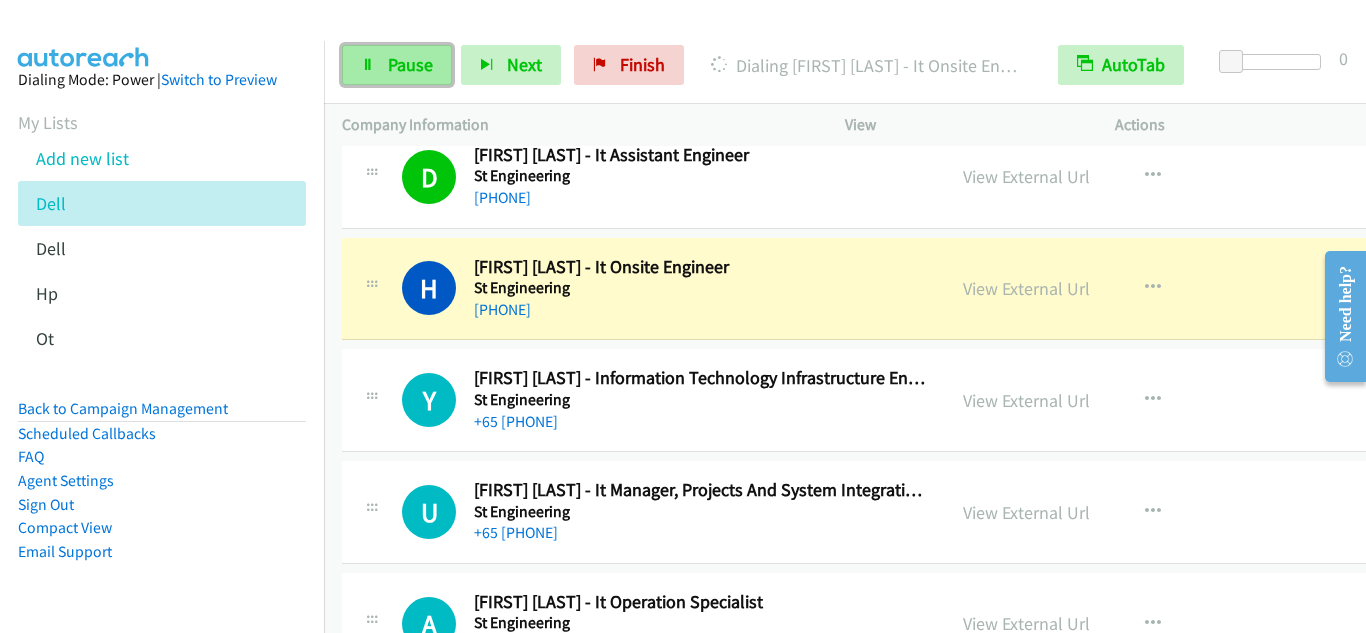 click on "Pause" at bounding box center (410, 64) 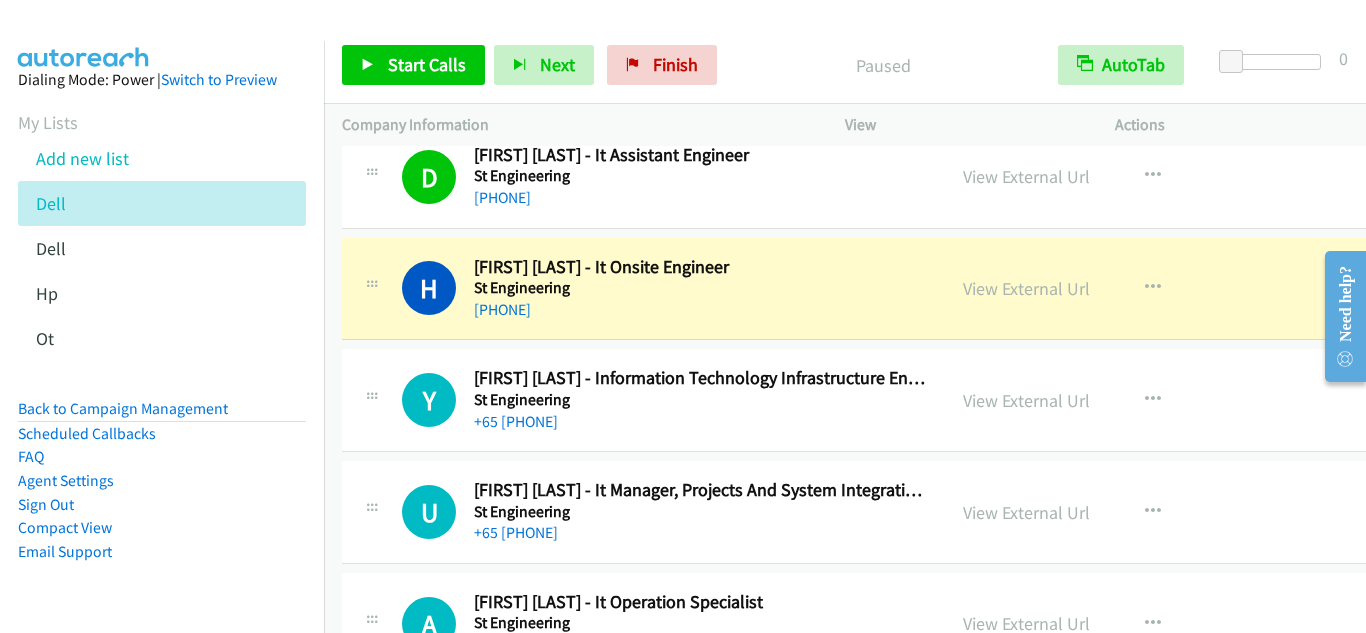 click on "H
Callback Scheduled
[FIRST] [LAST] - It Onsite Engineer
St Engineering
Asia/Singapore
+65 [PHONE]
View External Url
View External Url
Schedule/Manage Callback
Start Calls Here
Remove from list
Add to do not call list
Reset Call Status" at bounding box center [908, 289] 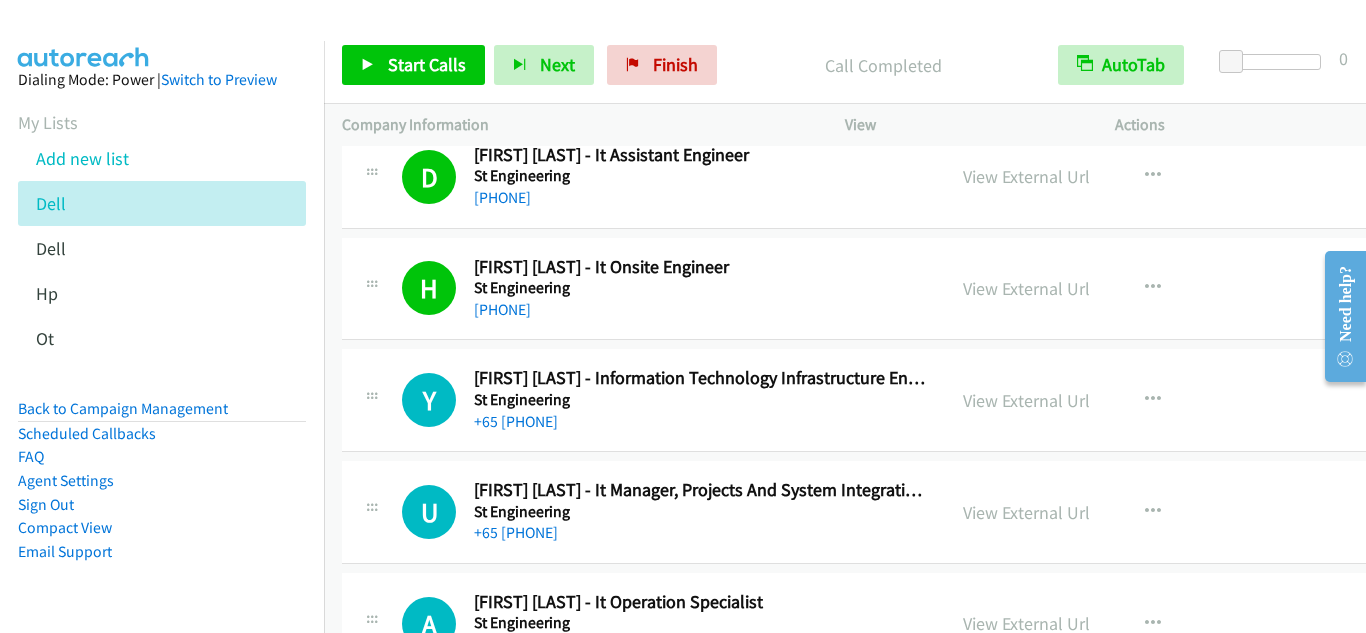 click on "Y
Callback Scheduled
[FIRST] [LAST] - Information Technology Infrastructure Engineer
St Engineering
Asia/Singapore
+65 [PHONE]
View External Url
View External Url
Schedule/Manage Callback
Start Calls Here
Remove from list
Add to do not call list
Reset Call Status" at bounding box center (908, 400) 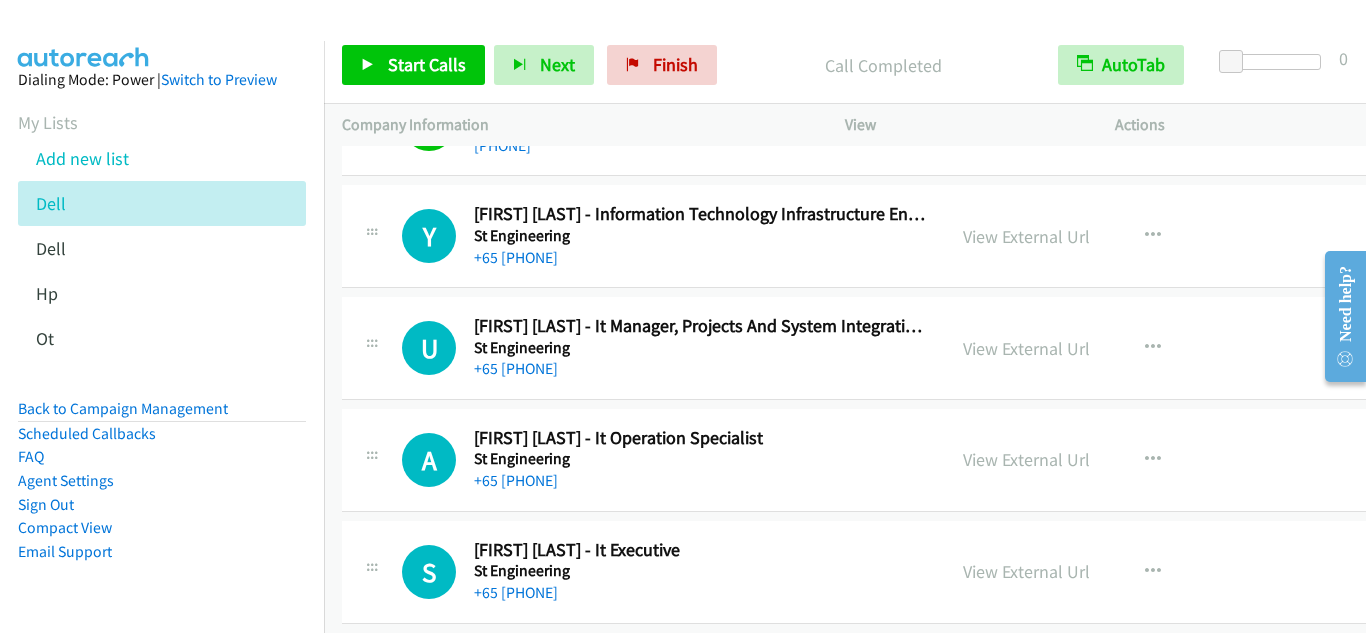 scroll, scrollTop: 12700, scrollLeft: 0, axis: vertical 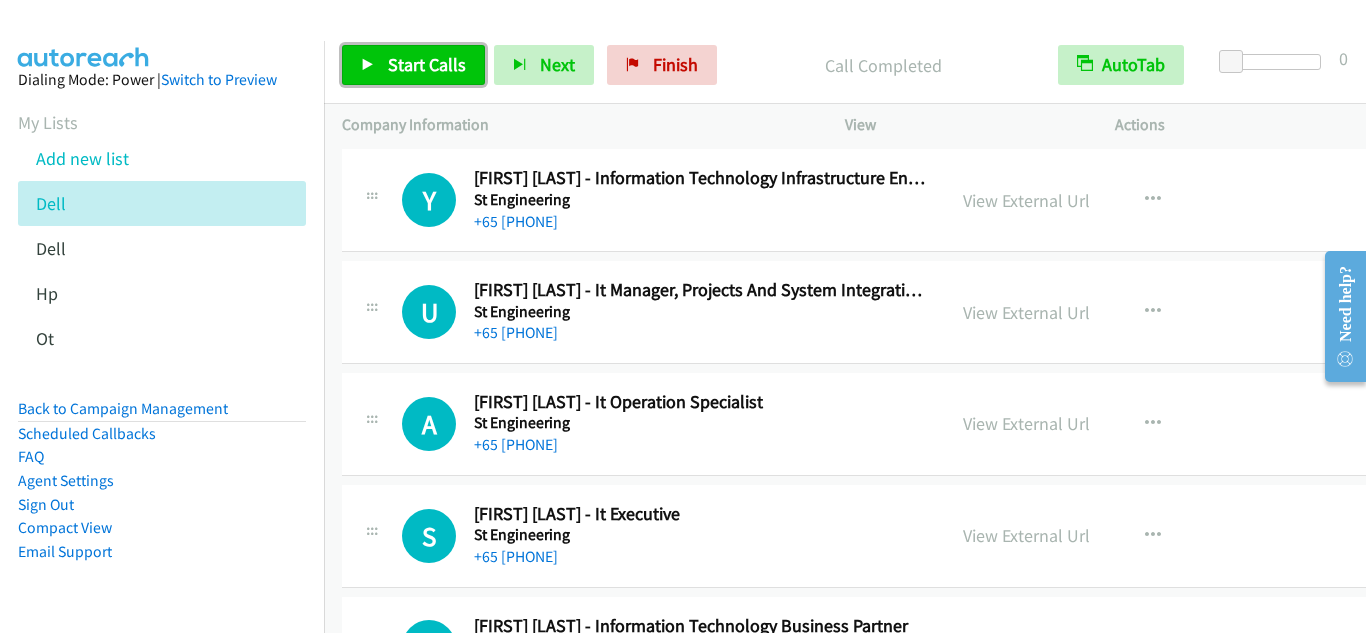 click on "Start Calls" at bounding box center [427, 64] 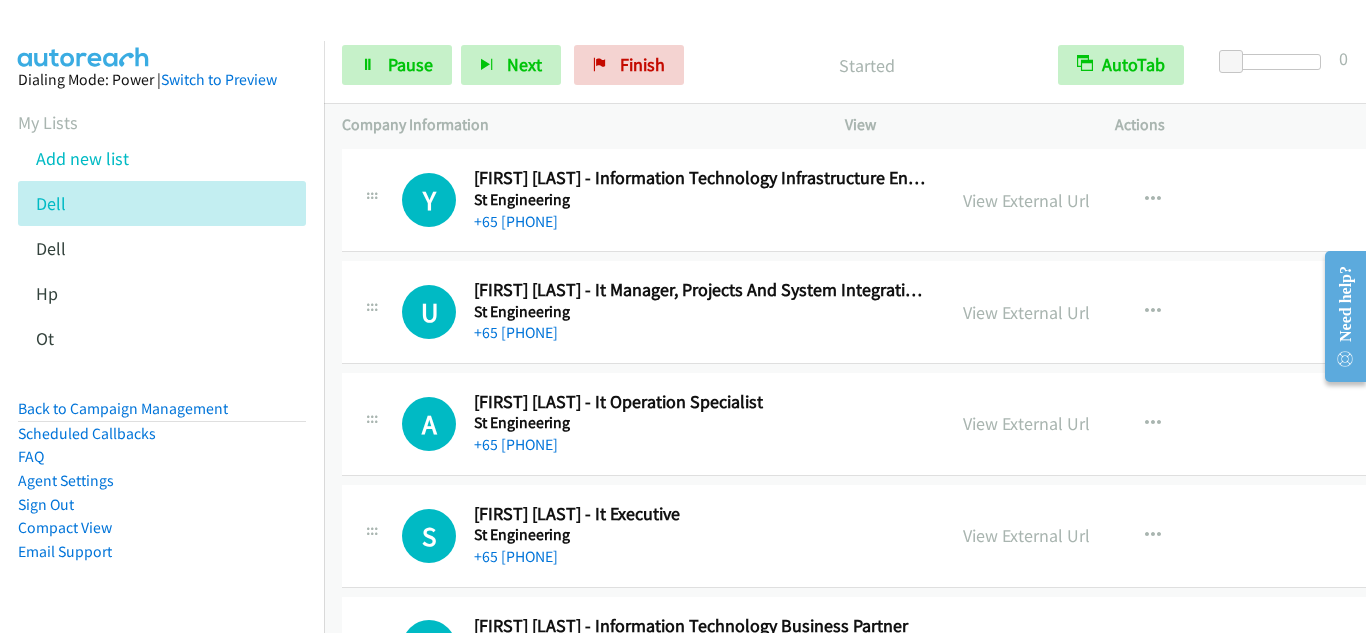 click on "Y
Callback Scheduled
[FIRST] [LAST] - Information Technology Infrastructure Engineer
St Engineering
Asia/Singapore
+65 [PHONE]
View External Url
View External Url
Schedule/Manage Callback
Start Calls Here
Remove from list
Add to do not call list
Reset Call Status" at bounding box center [908, 201] 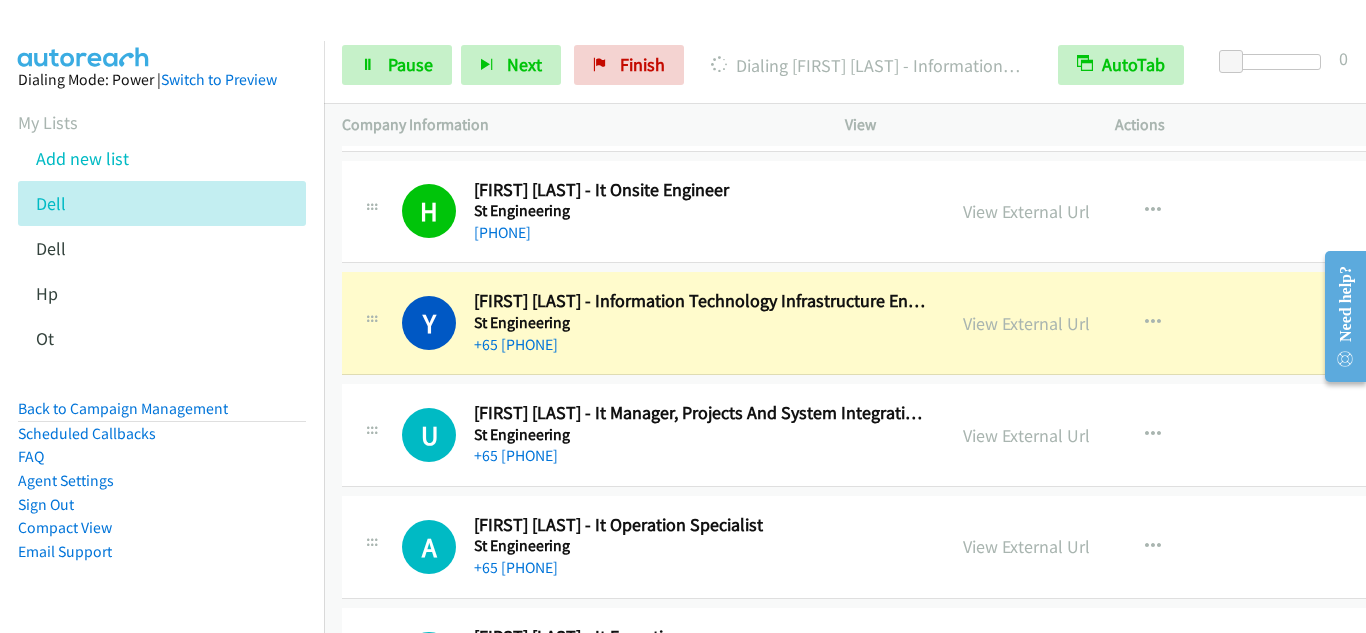 scroll, scrollTop: 12600, scrollLeft: 0, axis: vertical 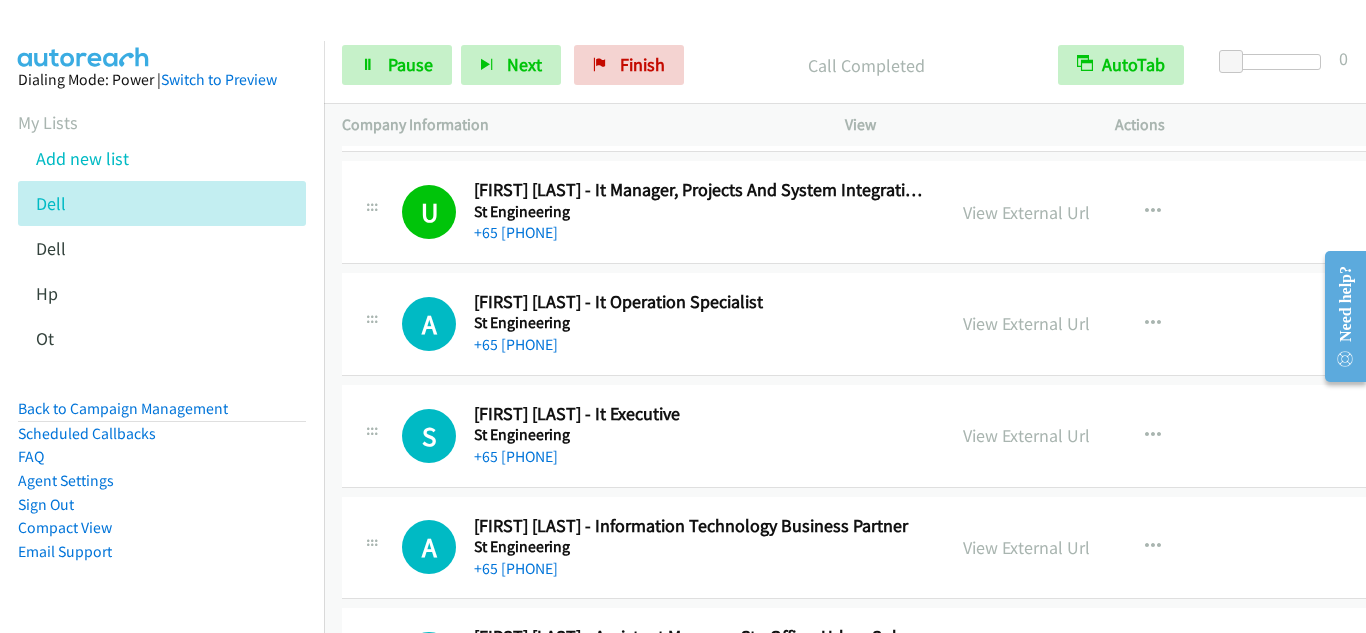 click on "A
Callback Scheduled
[FIRST] [LAST] - It Operation Specialist
St Engineering
[REGION], [COUNTRY]
+65 [PHONE]
View External Url
View External Url
Schedule/Manage Callback
Start Calls Here
Remove from list
Add to do not call list
Reset Call Status" at bounding box center [908, 324] 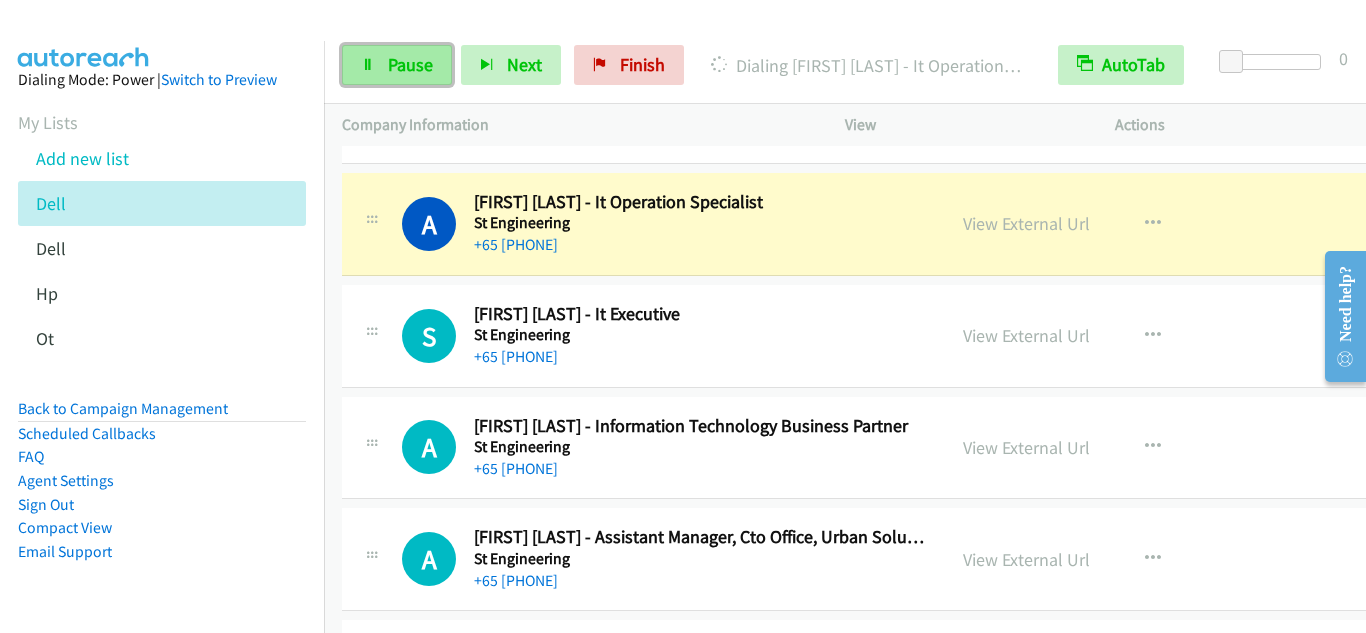 click on "Pause" at bounding box center [410, 64] 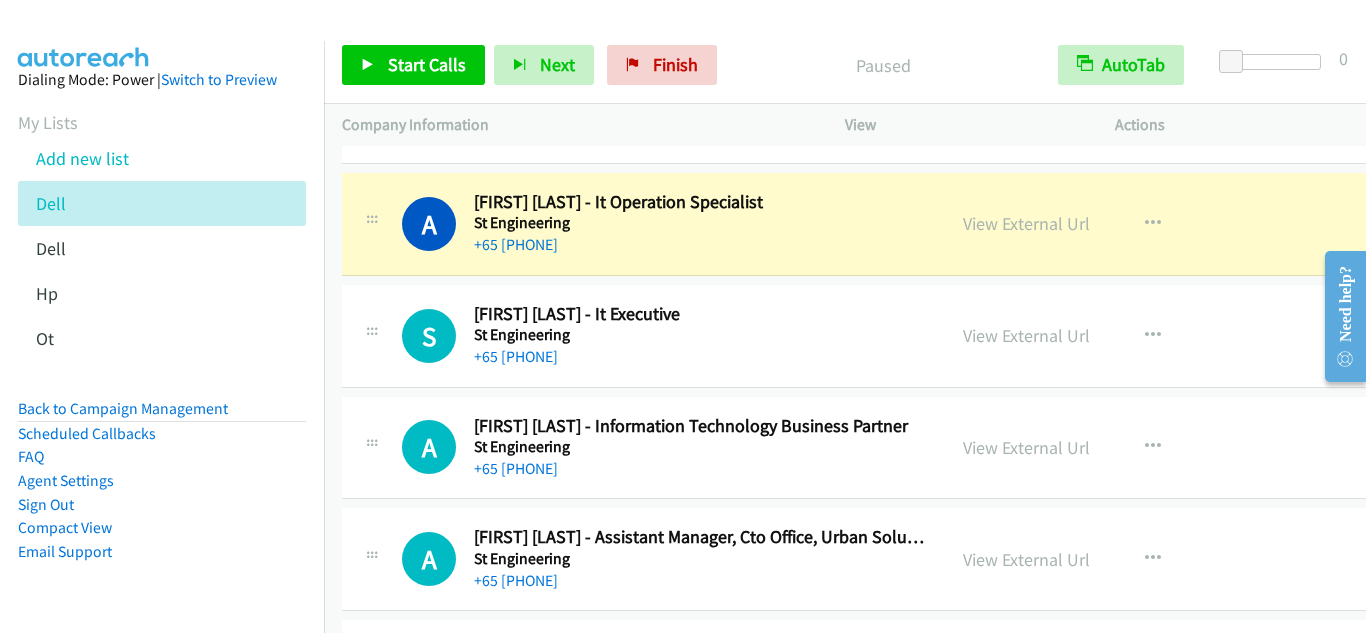 click on "S
Callback Scheduled
[FIRST] [LAST] - It Executive
St Engineering
Asia/Singapore
+65 [PHONE]
View External Url
View External Url
Schedule/Manage Callback
Start Calls Here
Remove from list
Add to do not call list
Reset Call Status" at bounding box center (908, 336) 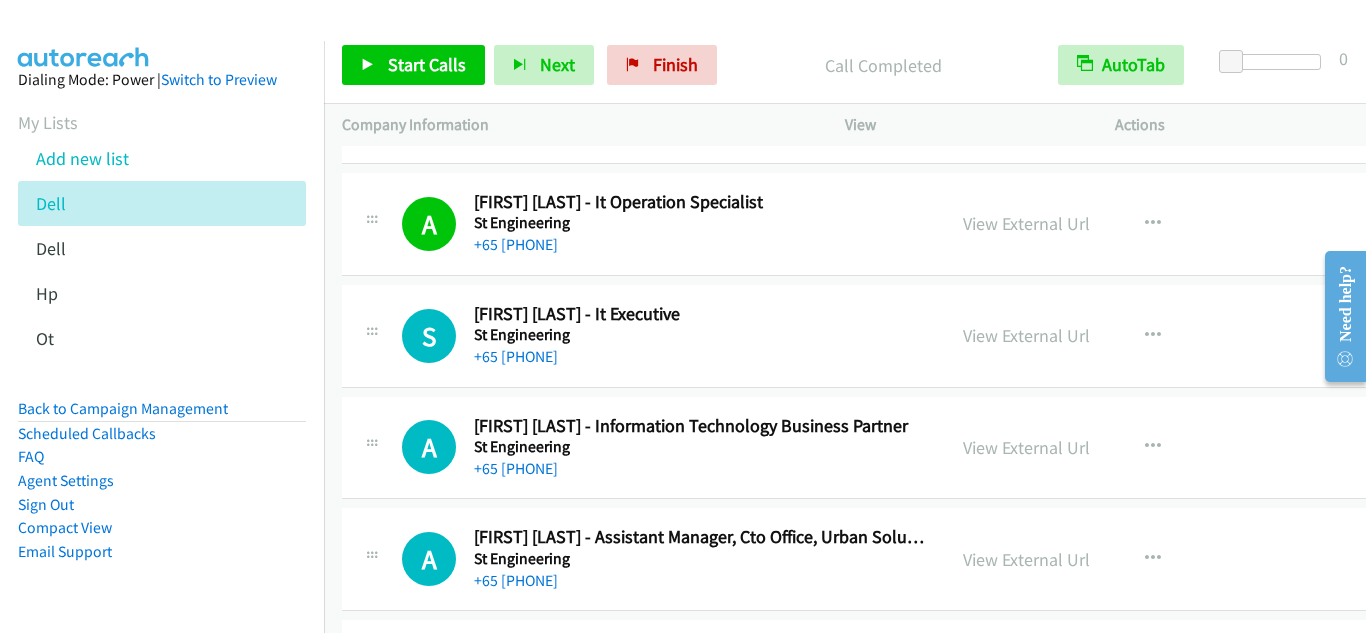 click on "Company Information" at bounding box center [575, 125] 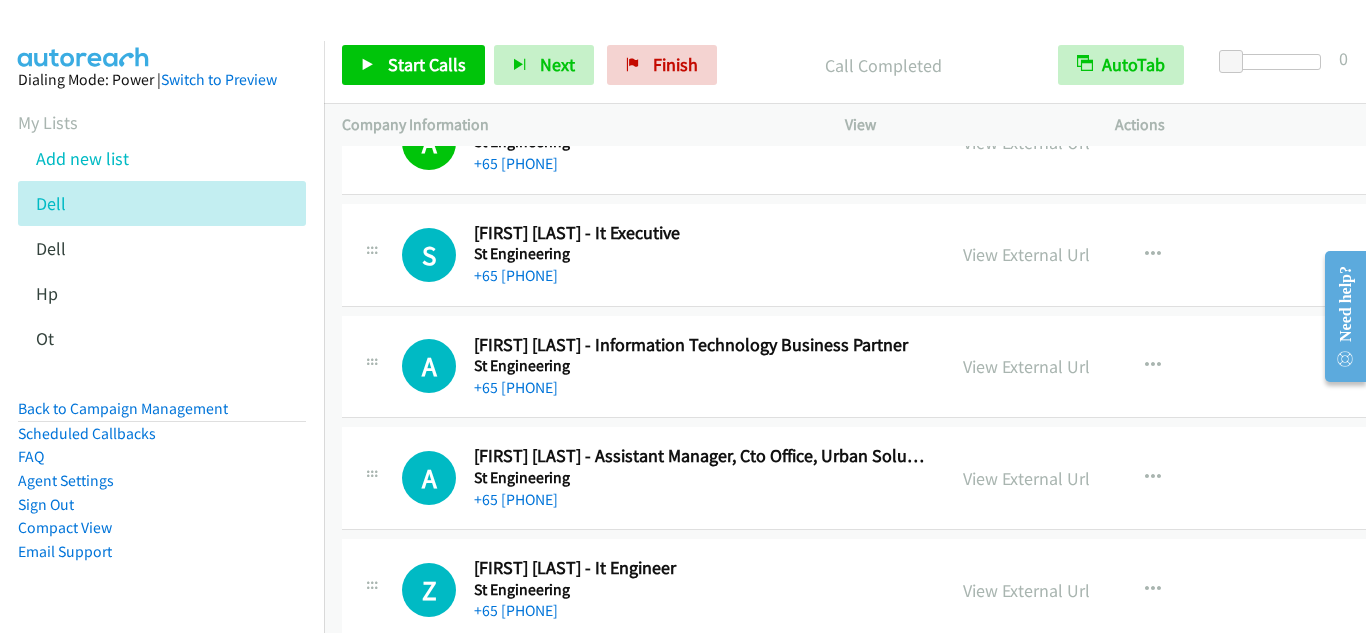 scroll, scrollTop: 13000, scrollLeft: 0, axis: vertical 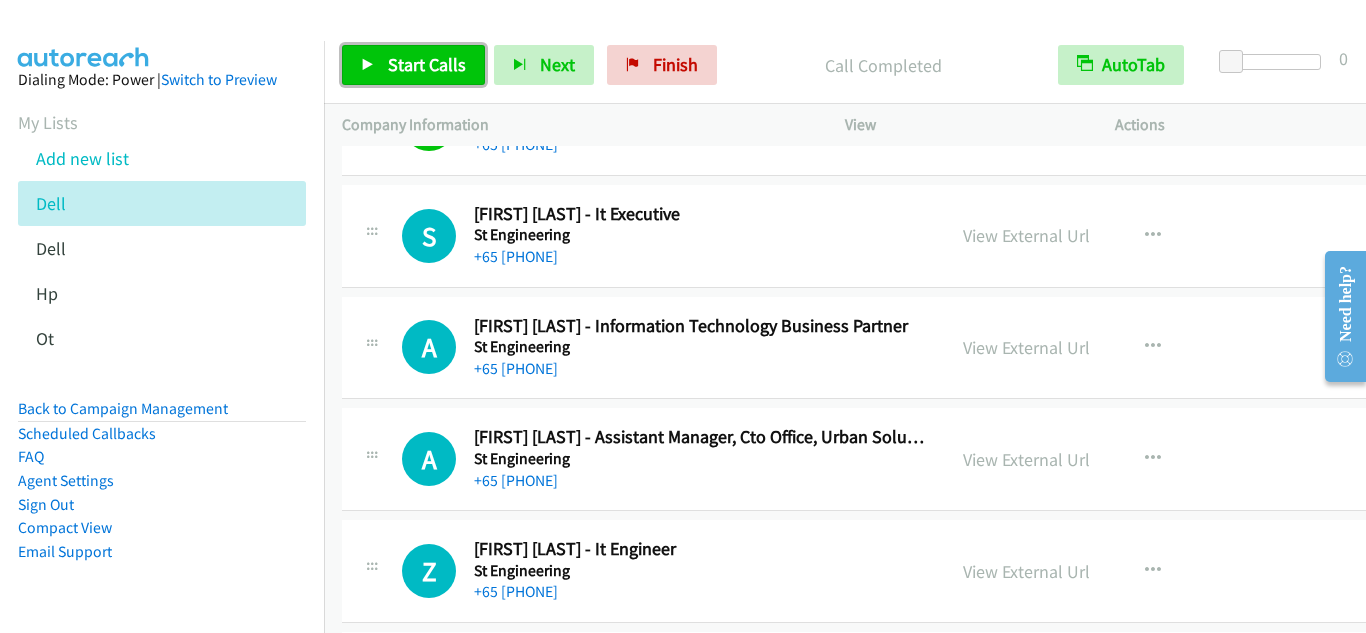 click on "Start Calls" at bounding box center [427, 64] 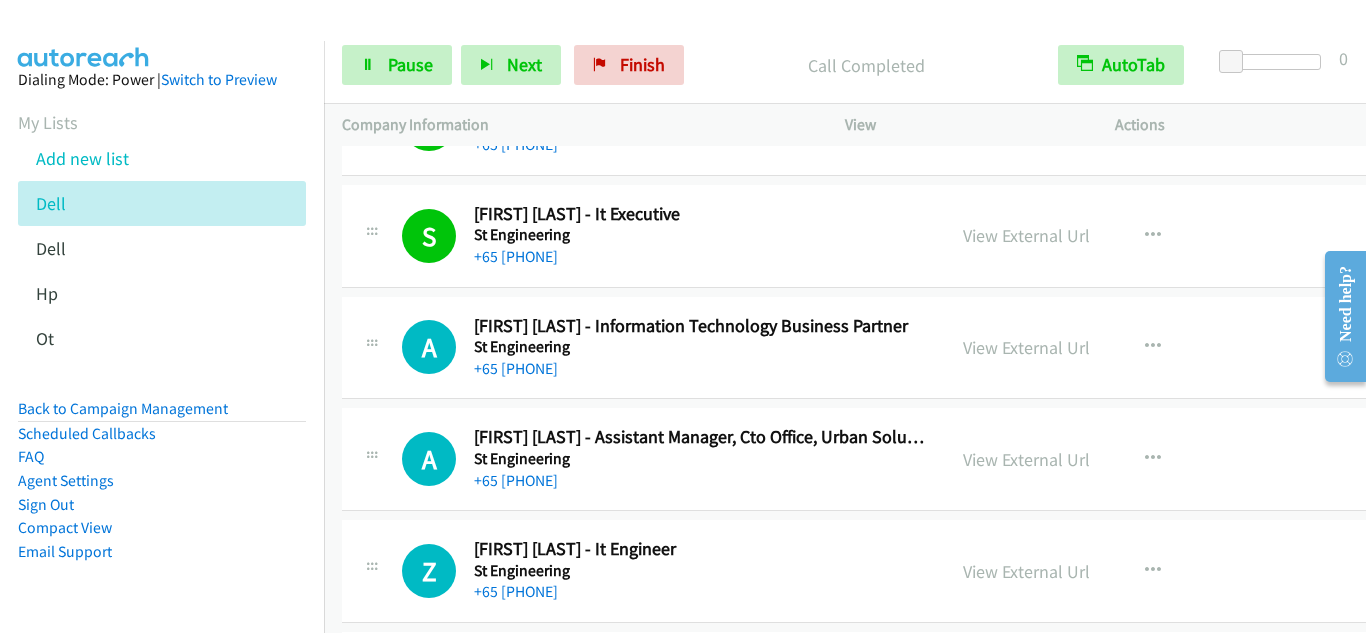click on "A
Callback Scheduled
[FIRST] [LAST] - Information Technology Business Partner
St Engineering
[REGION], [COUNTRY]
+65 [PHONE]" at bounding box center (643, 348) 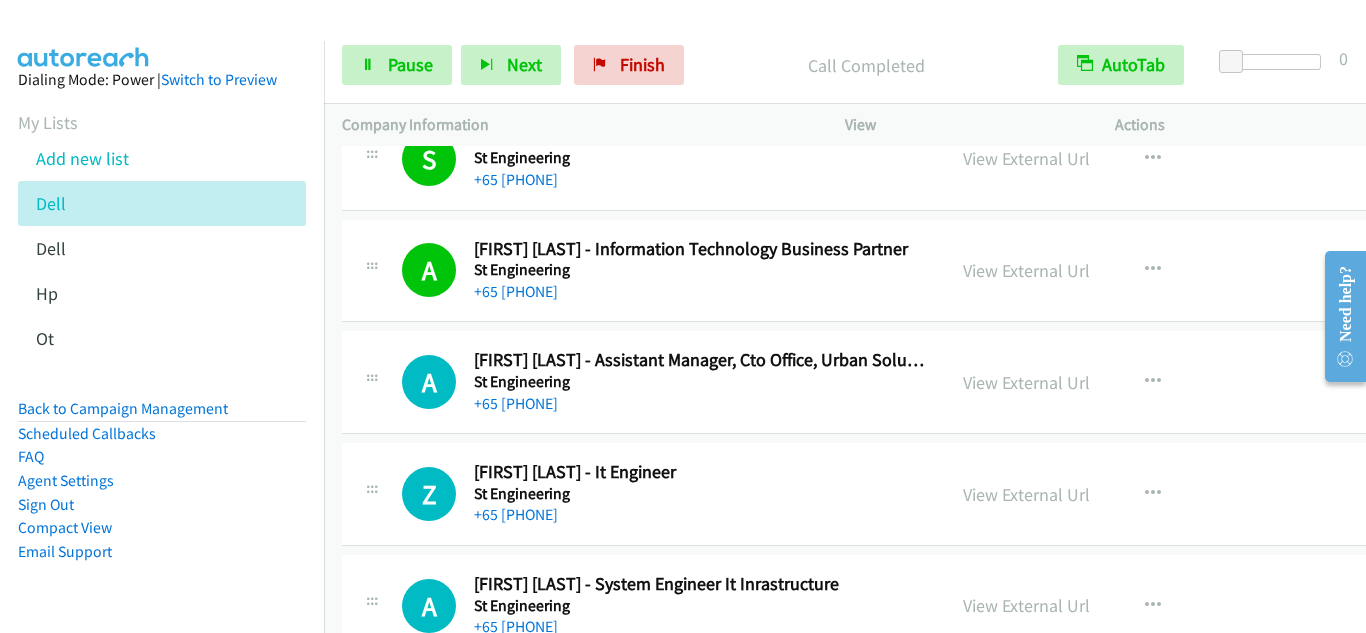 scroll, scrollTop: 13100, scrollLeft: 0, axis: vertical 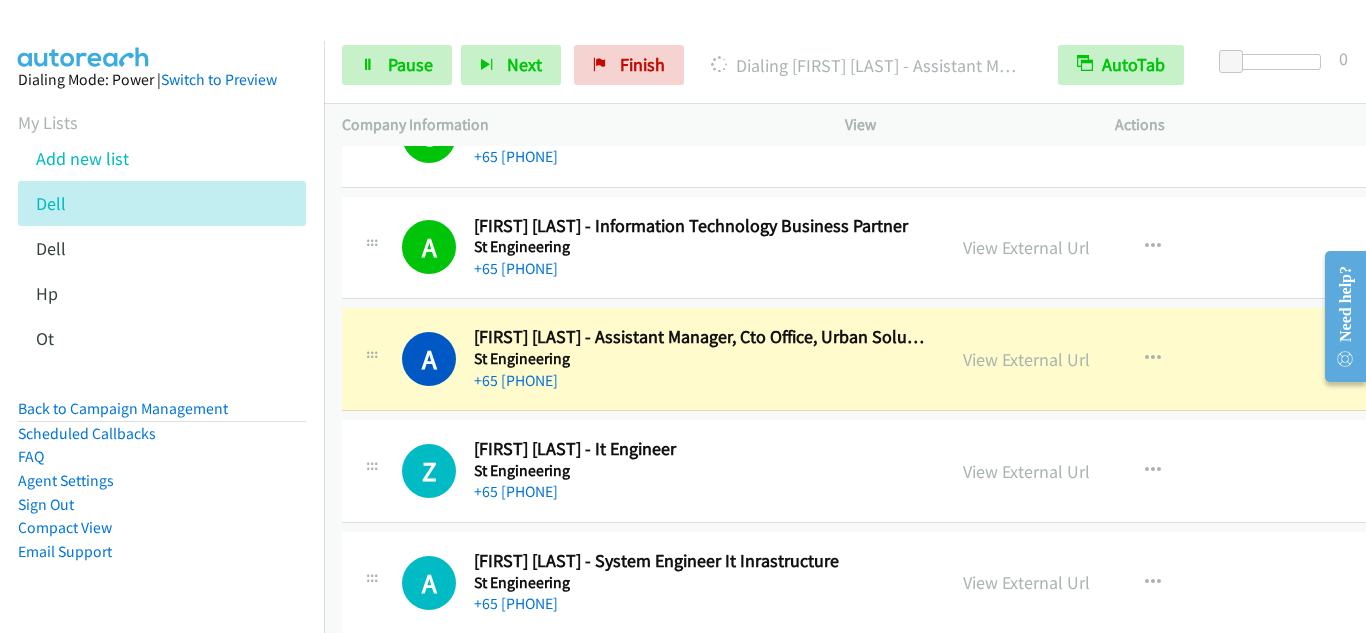 click on "A
Callback Scheduled
[FIRST] [LAST] - Assistant Manager, Cto Office, Urban Solutions
St Engineering
Asia/Singapore
+65 [PHONE]
View External Url
View External Url
Schedule/Manage Callback
Start Calls Here
Remove from list
Add to do not call list
Reset Call Status" at bounding box center [908, 360] 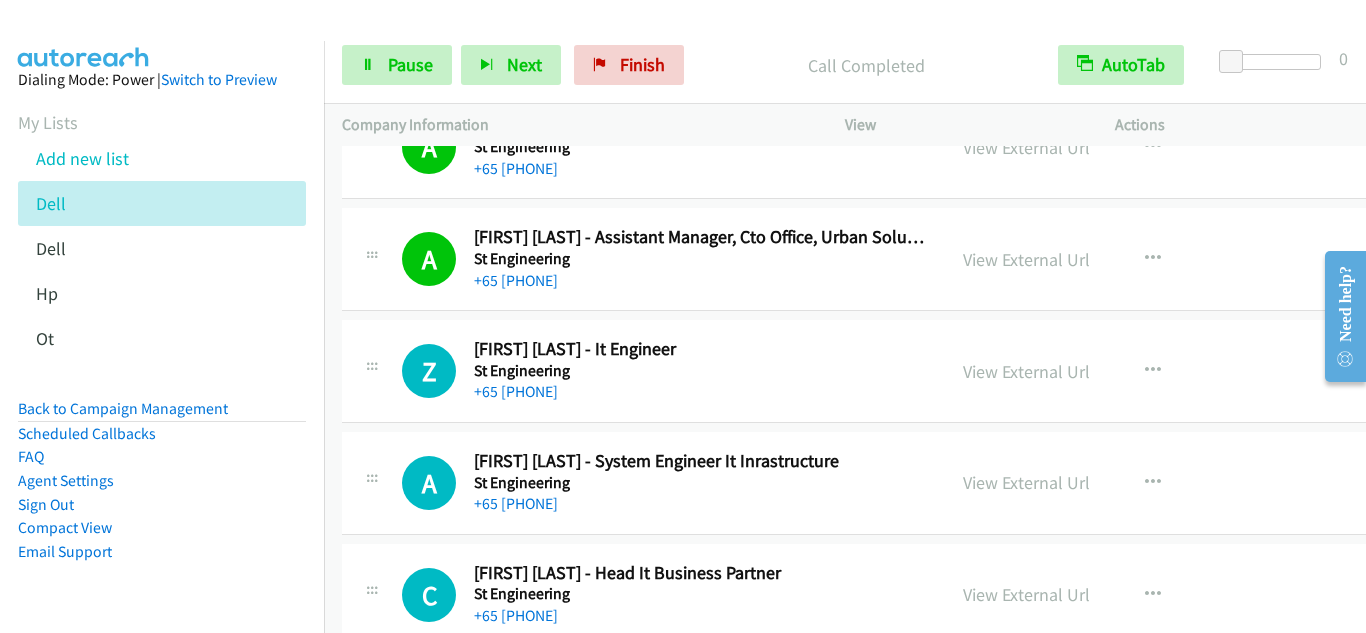 click on "Z
Callback Scheduled
[FIRST] [LAST] - It Engineer
St Engineering
Asia/Singapore
+65 [PHONE]" at bounding box center (643, 371) 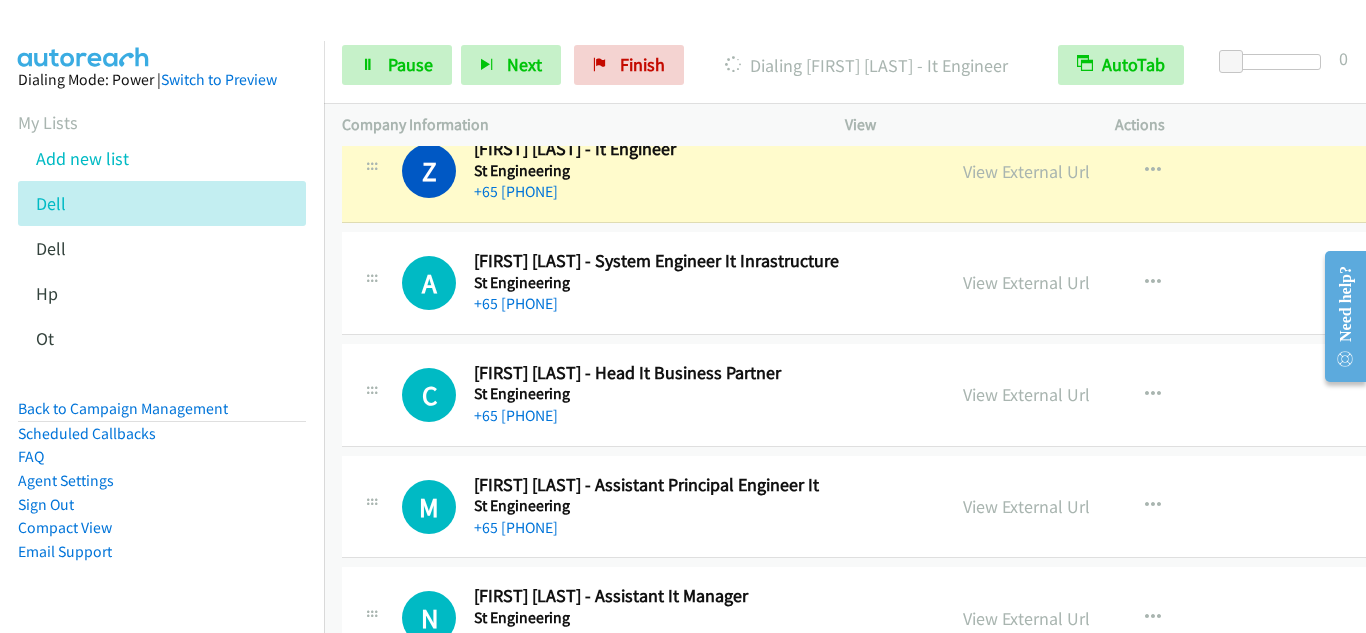 scroll, scrollTop: 13300, scrollLeft: 0, axis: vertical 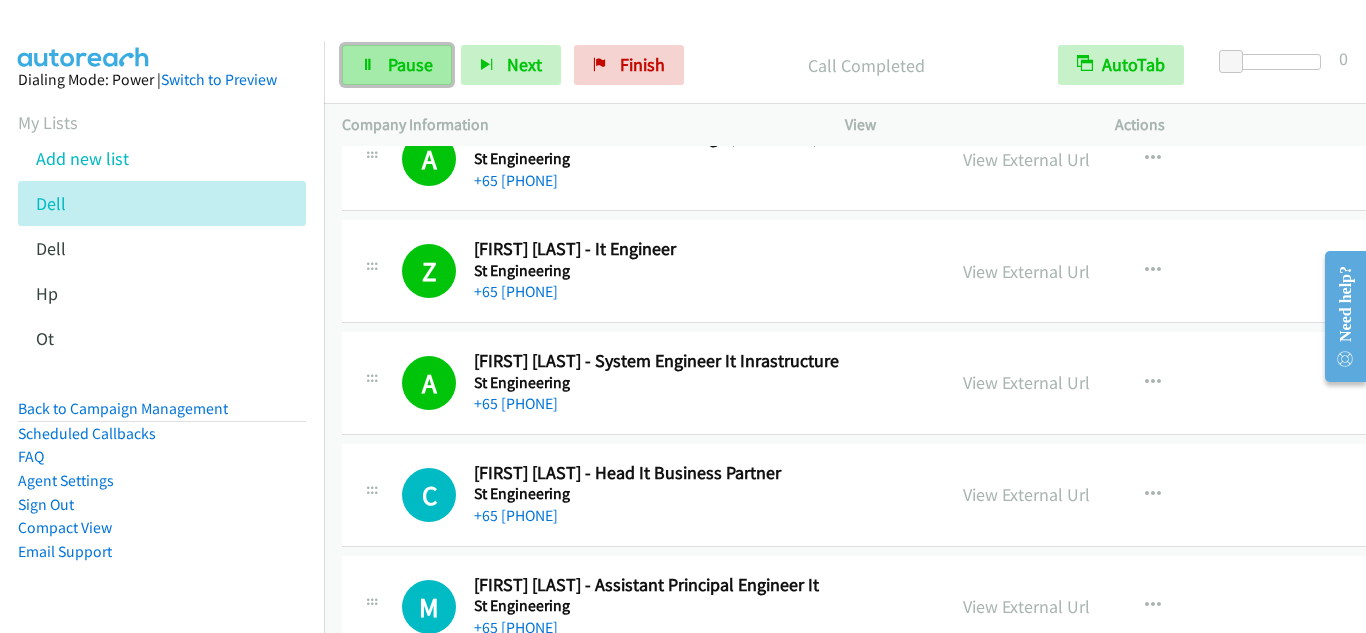 click on "Pause" at bounding box center [397, 65] 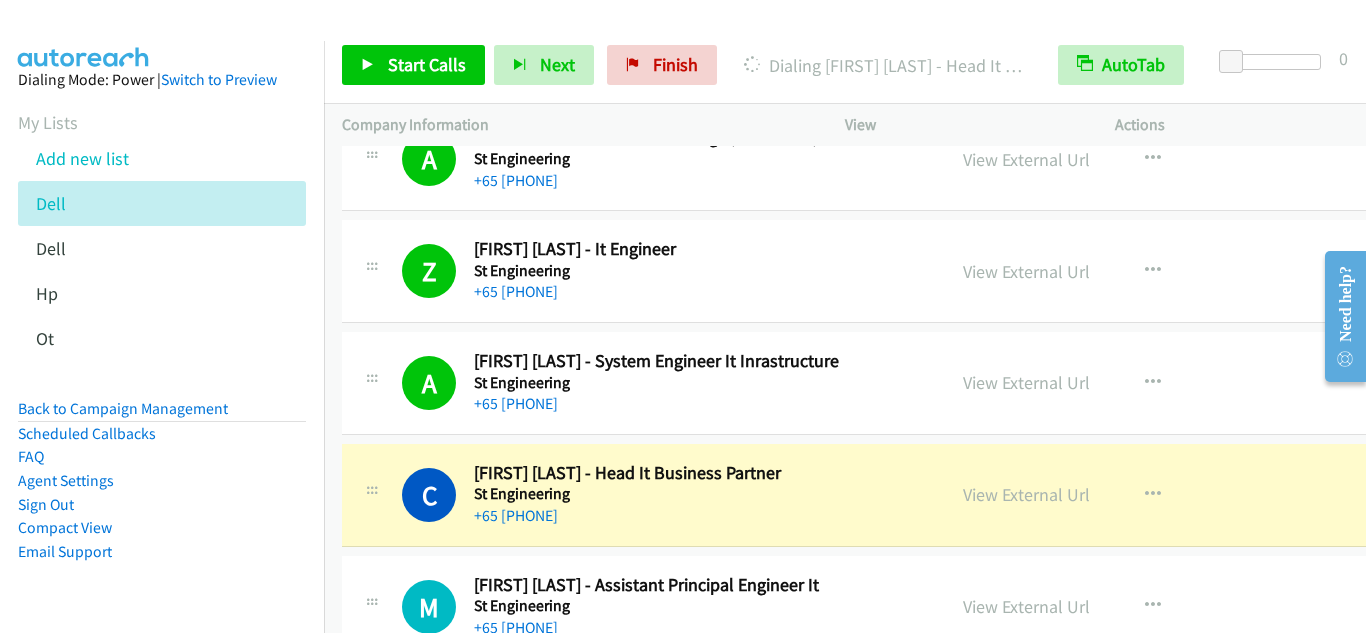 click on "C
Callback Scheduled
[FIRST] [LAST] - Head It Business Partner
St Engineering
[REGION], [COUNTRY]
+65 [PHONE]
View External Url
View External Url
Schedule/Manage Callback
Start Calls Here
Remove from list
Add to do not call list
Reset Call Status" at bounding box center (908, 495) 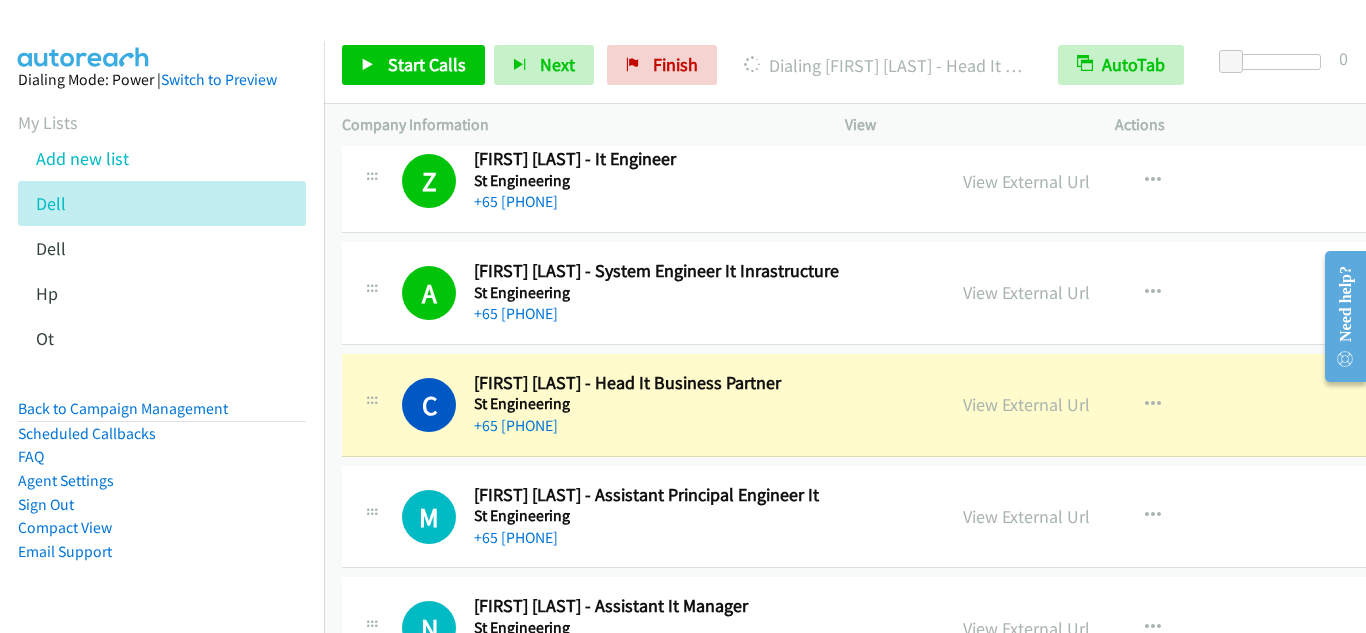 scroll, scrollTop: 13500, scrollLeft: 0, axis: vertical 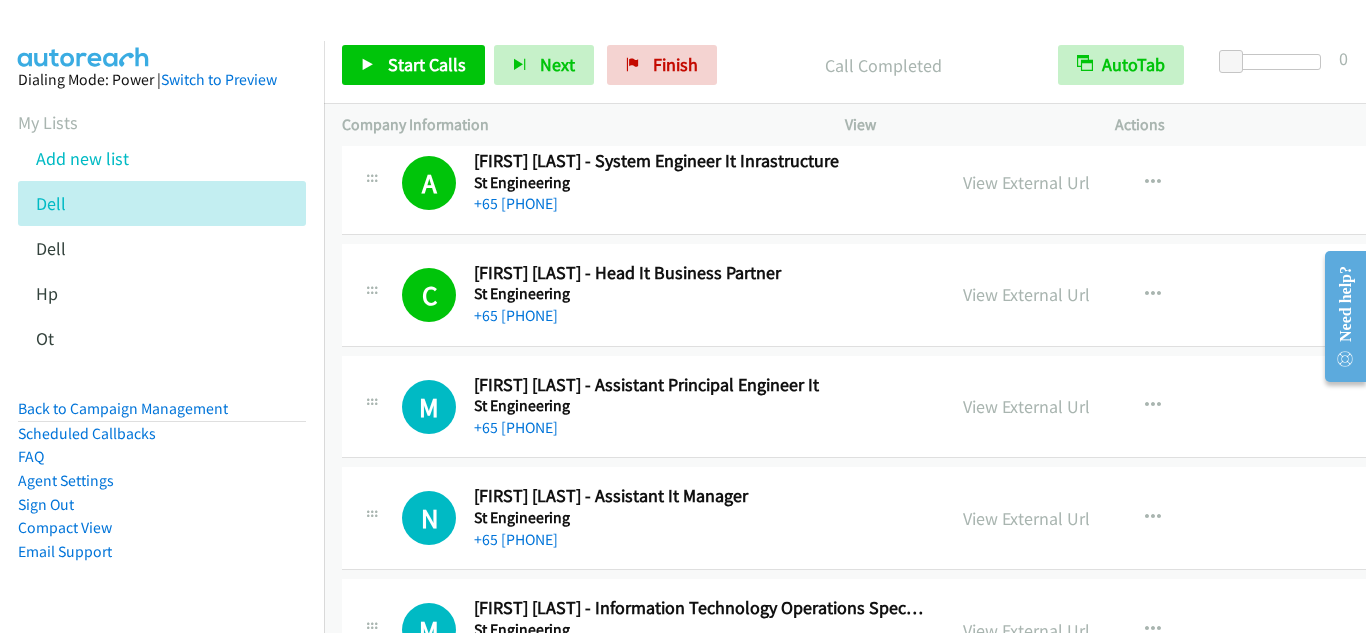 click on "M
Callback Scheduled
[FIRST] [LAST] - Assistant Principal Engineer It
St Engineering
Asia/Singapore
+65 [PHONE]
View External Url
View External Url
Schedule/Manage Callback
Start Calls Here
Remove from list
Add to do not call list
Reset Call Status" at bounding box center [908, 407] 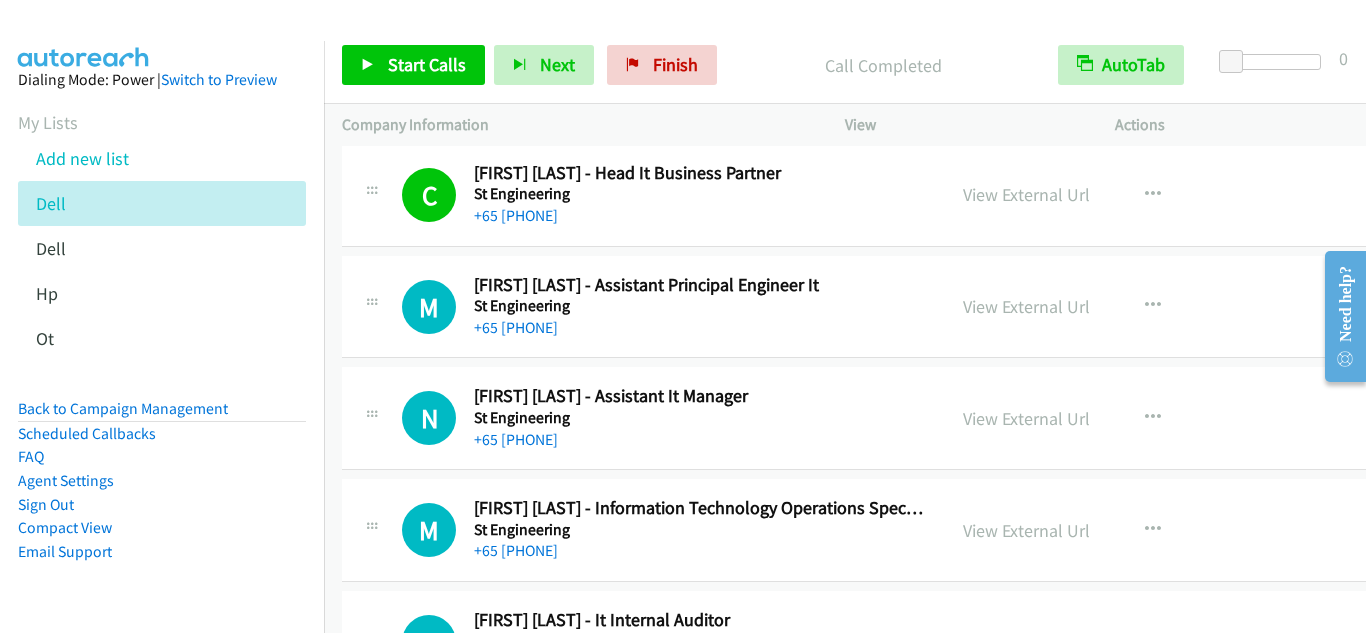 scroll, scrollTop: 13700, scrollLeft: 0, axis: vertical 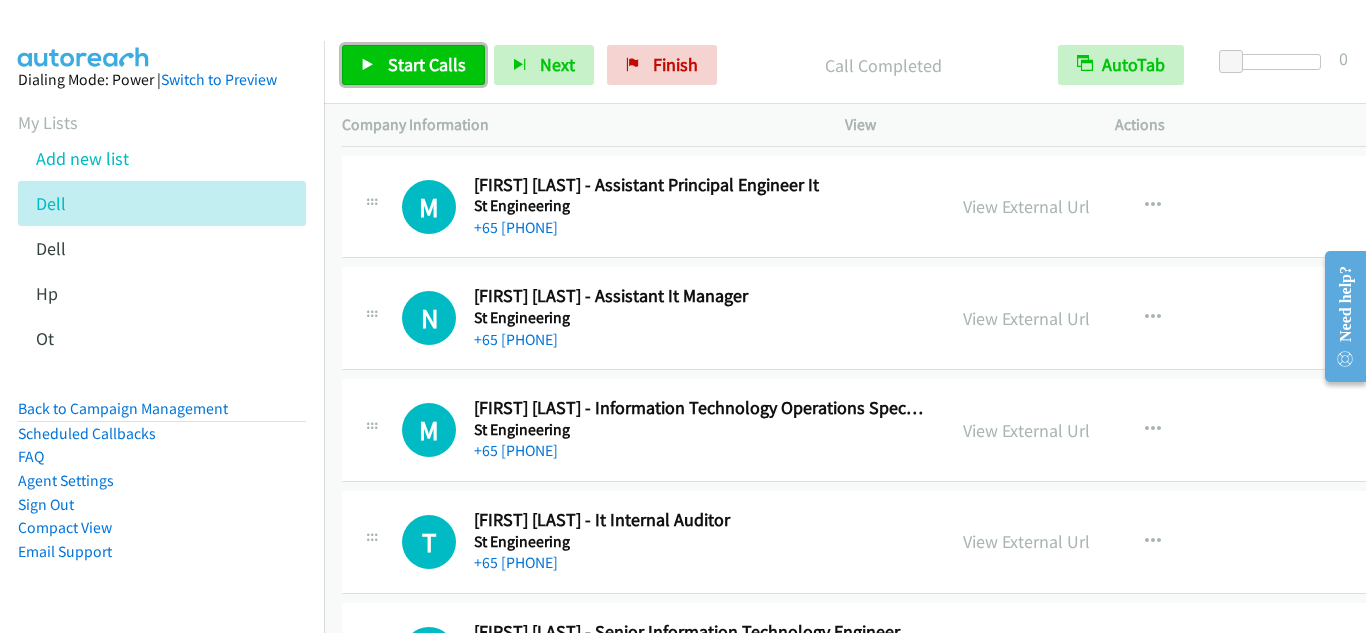 click on "Start Calls" at bounding box center [427, 64] 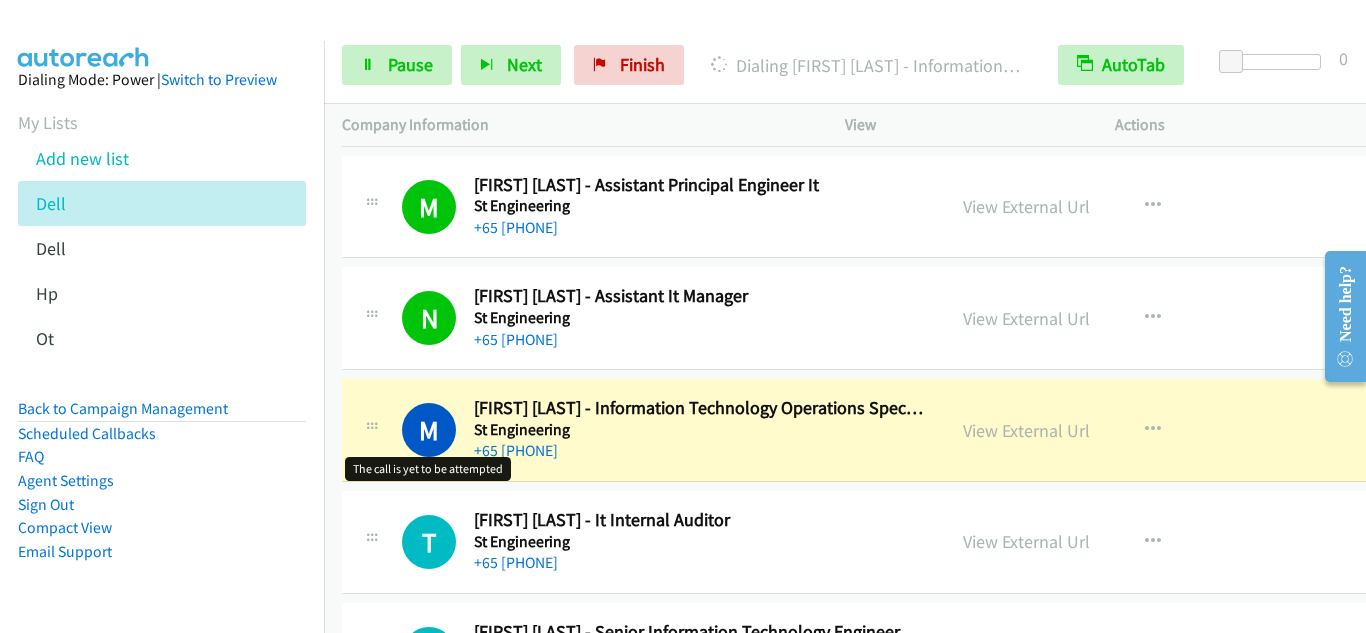 click on "M" at bounding box center (429, 430) 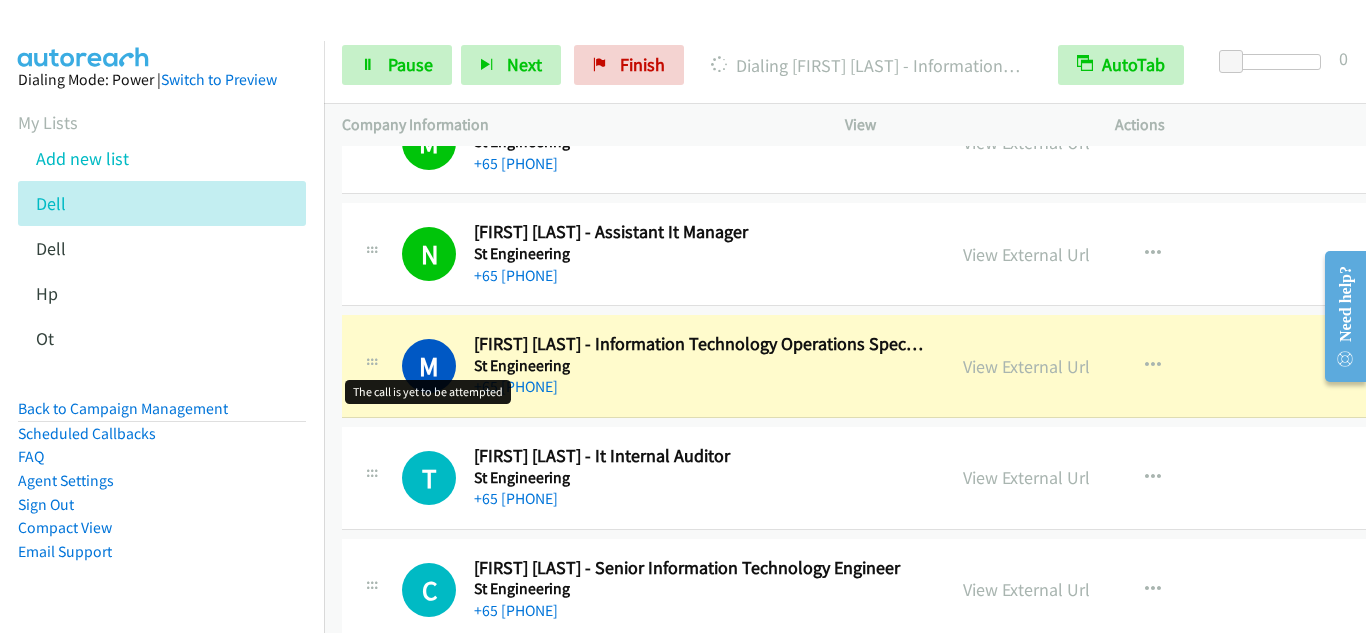 scroll, scrollTop: 13800, scrollLeft: 0, axis: vertical 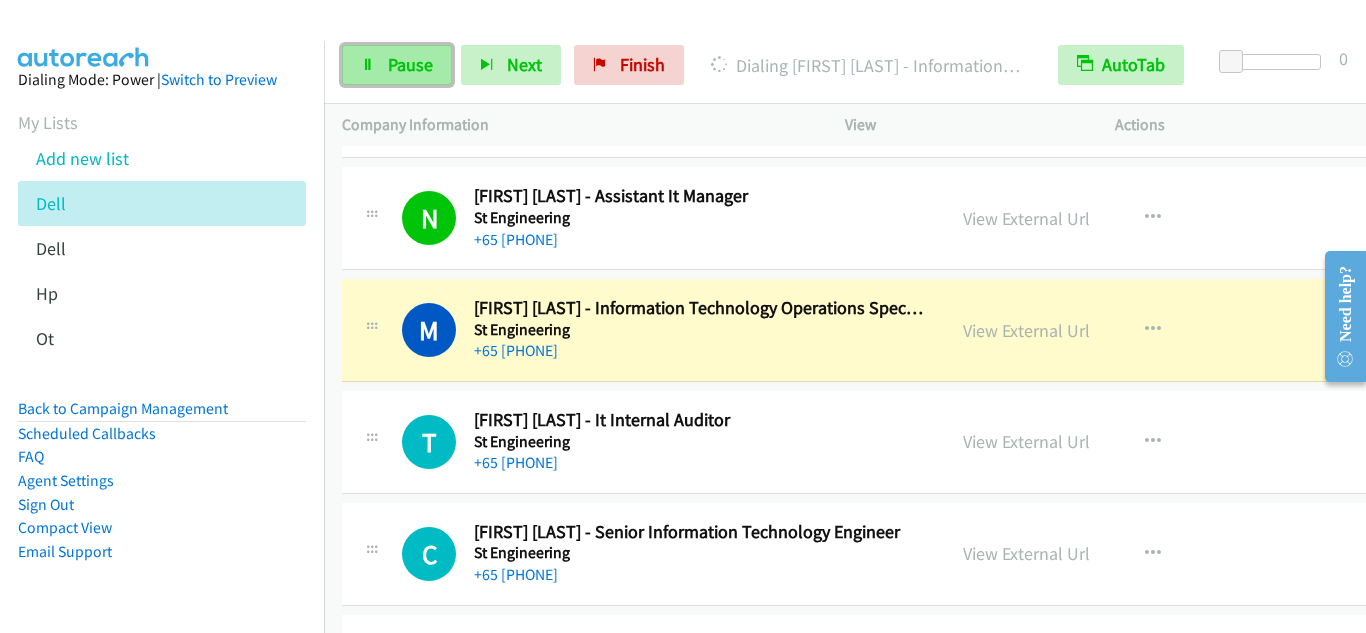 click on "Pause" at bounding box center [397, 65] 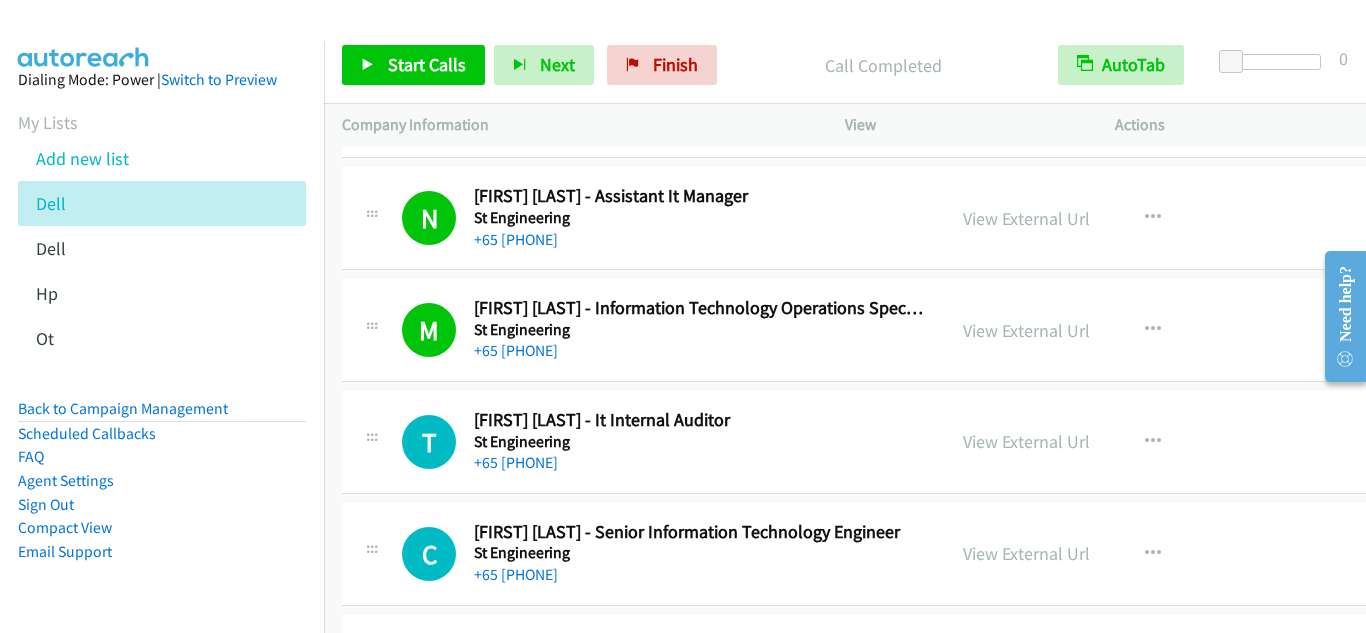 click on "M" at bounding box center [429, 330] 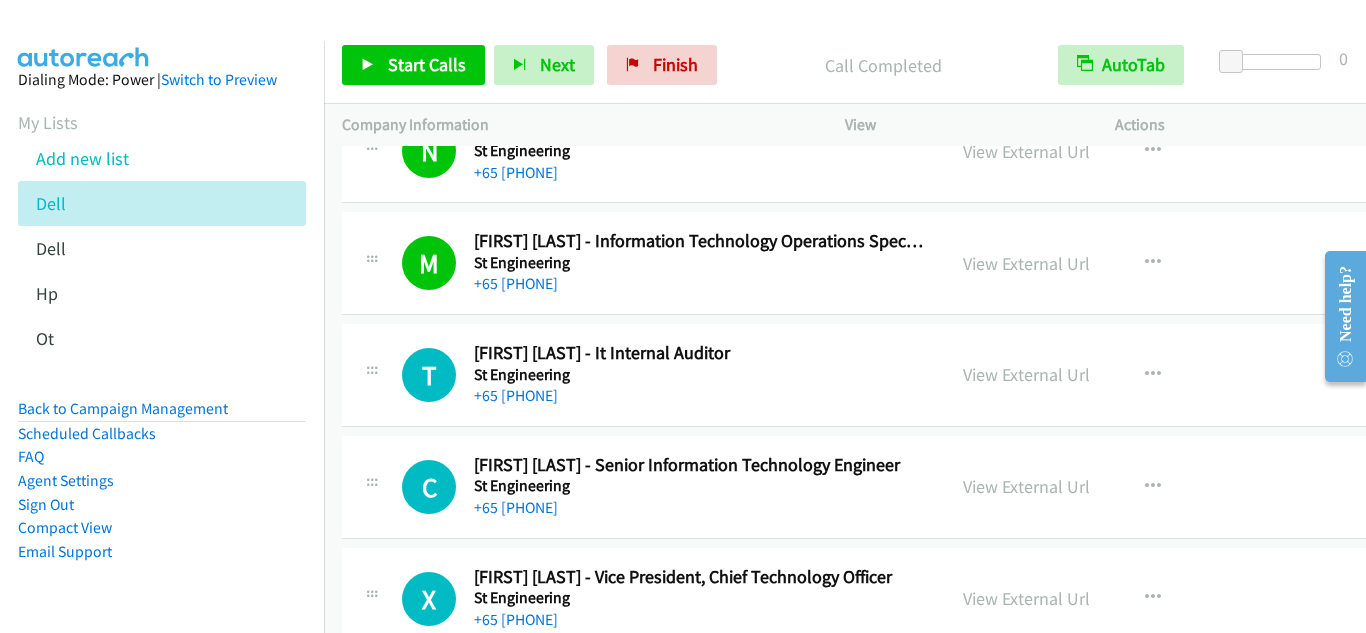 scroll, scrollTop: 13900, scrollLeft: 0, axis: vertical 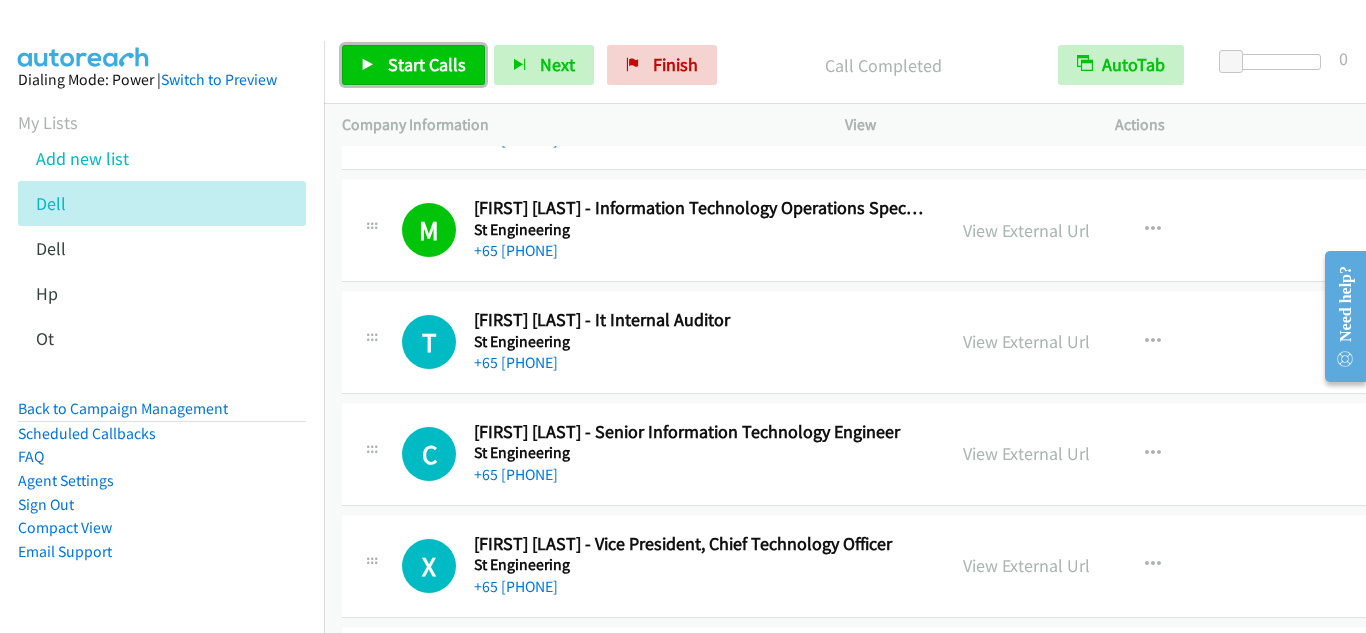 click on "Start Calls" at bounding box center (427, 64) 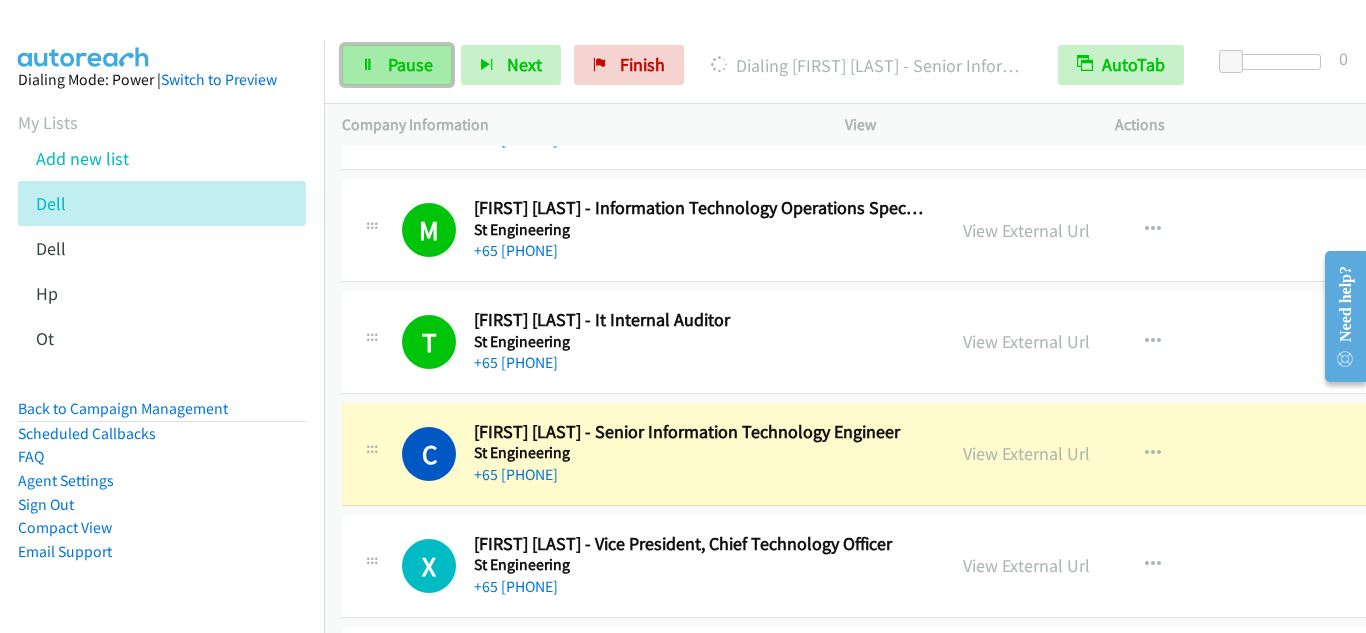 click at bounding box center [368, 66] 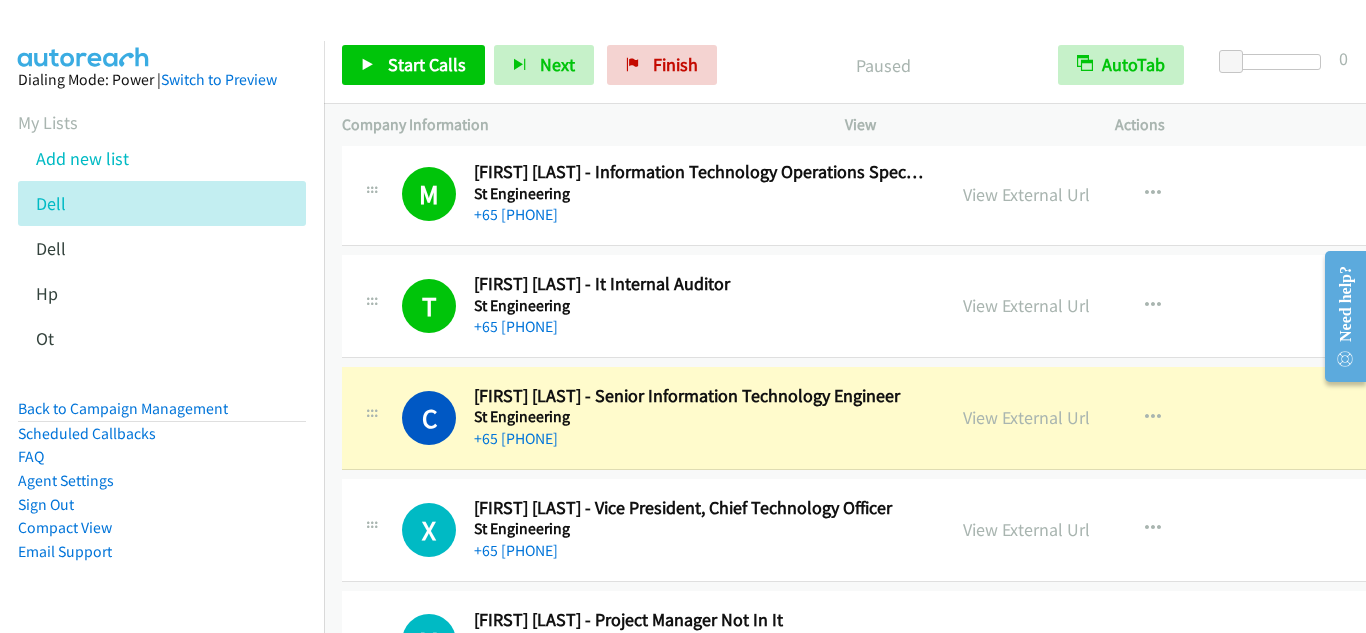 scroll, scrollTop: 14000, scrollLeft: 0, axis: vertical 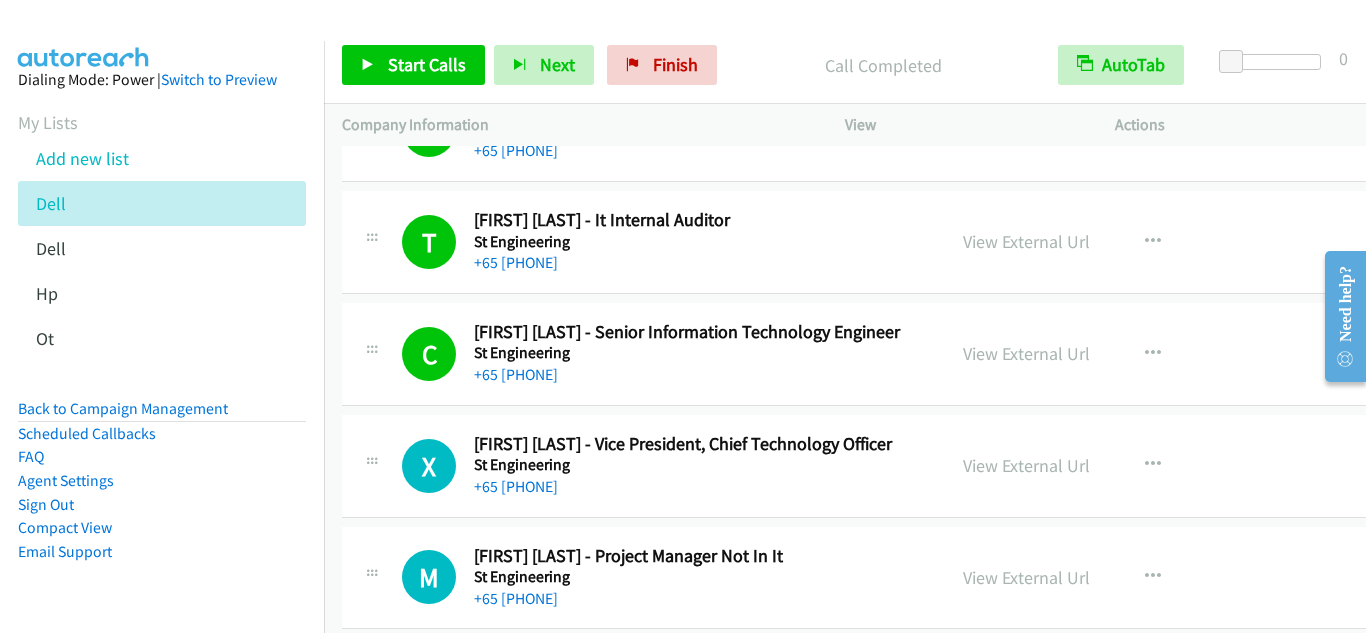 click at bounding box center [372, 348] 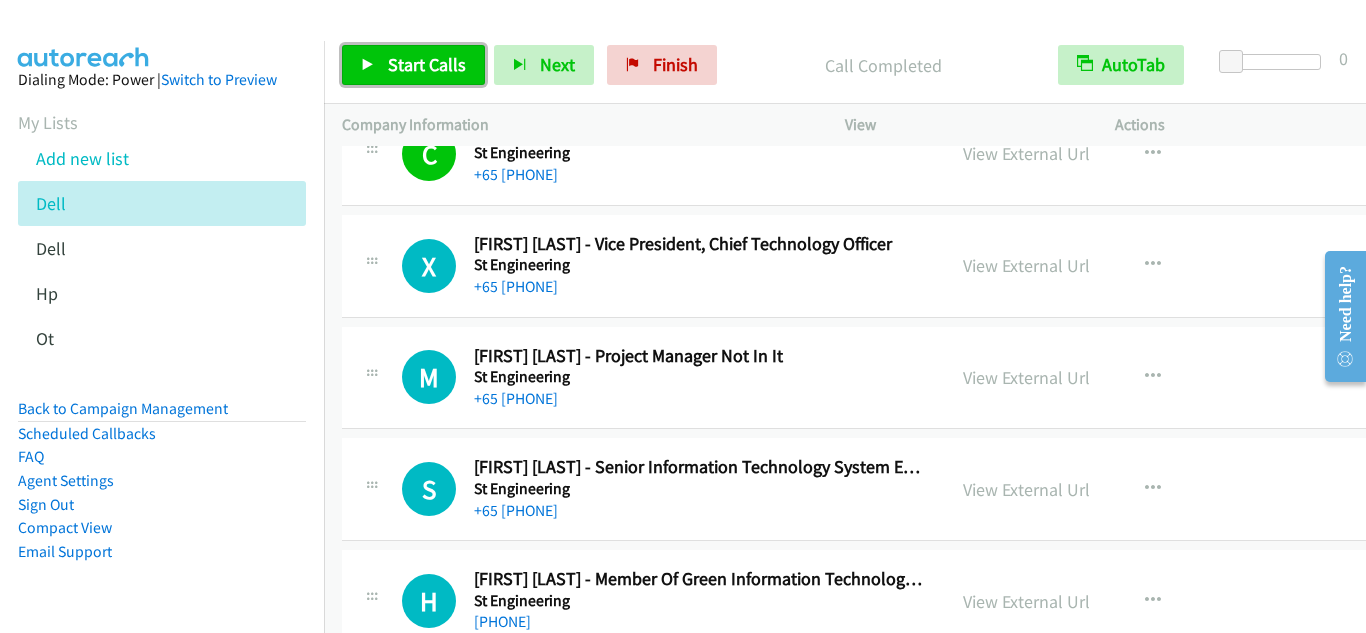 click on "Start Calls" at bounding box center (413, 65) 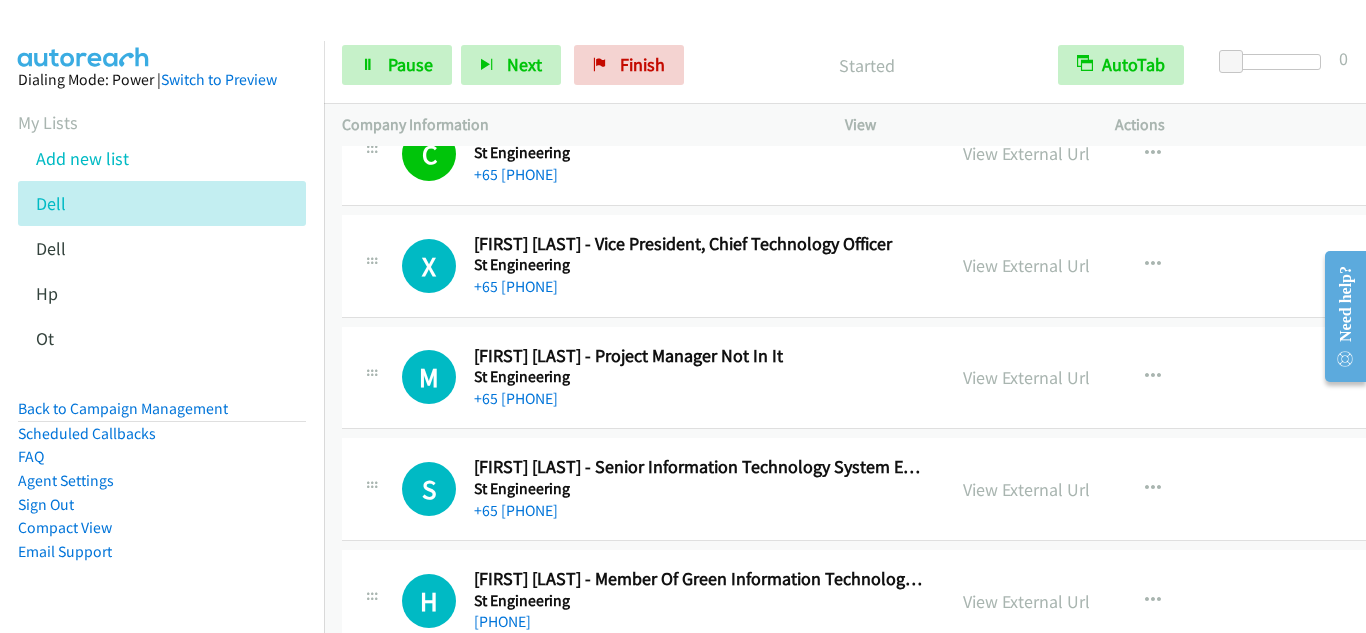 click on "X
Callback Scheduled
[FIRST] [LAST] - Vice President, Chief Technology Officer
St Engineering
Asia/Singapore
+65 [PHONE]
View External Url
View External Url
Schedule/Manage Callback
Start Calls Here
Remove from list
Add to do not call list
Reset Call Status" at bounding box center [908, 266] 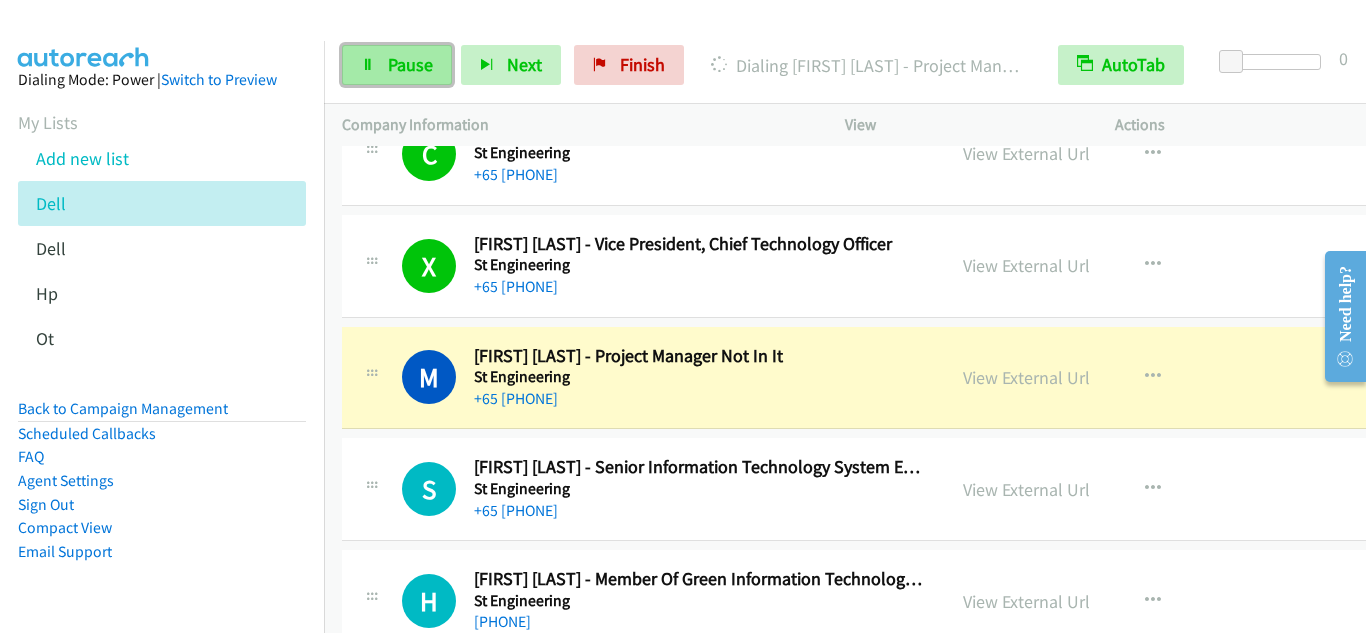 click on "Pause" at bounding box center (410, 64) 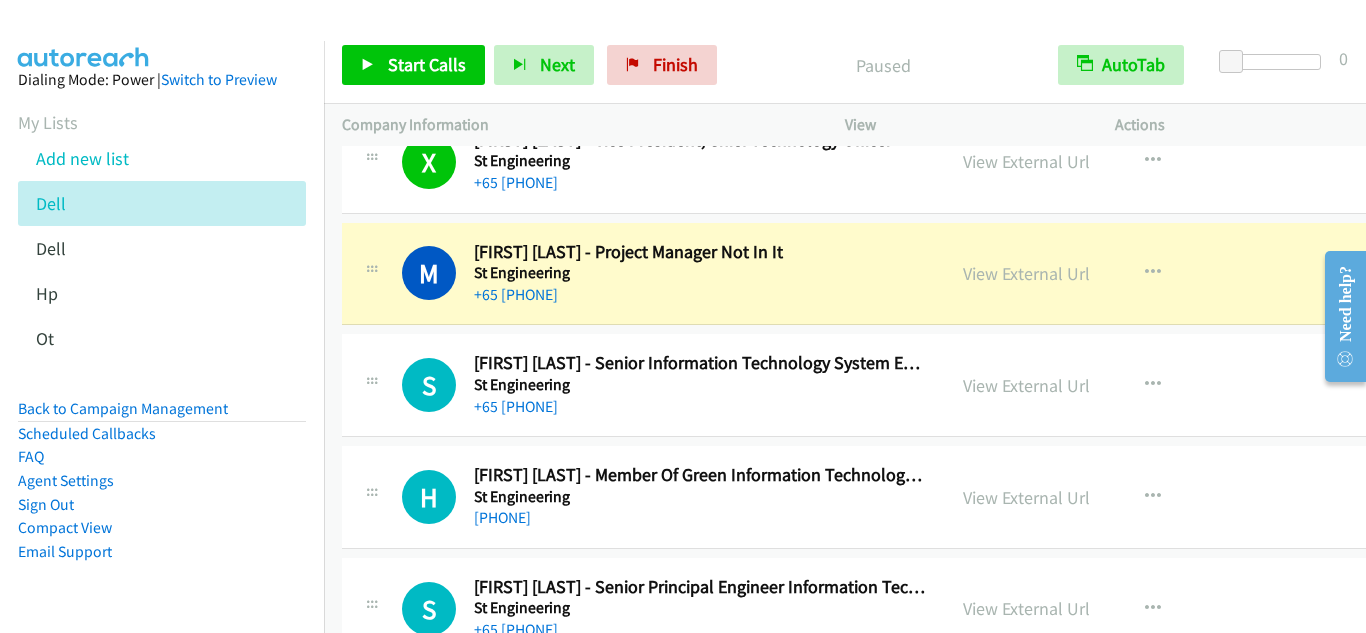 scroll, scrollTop: 14400, scrollLeft: 0, axis: vertical 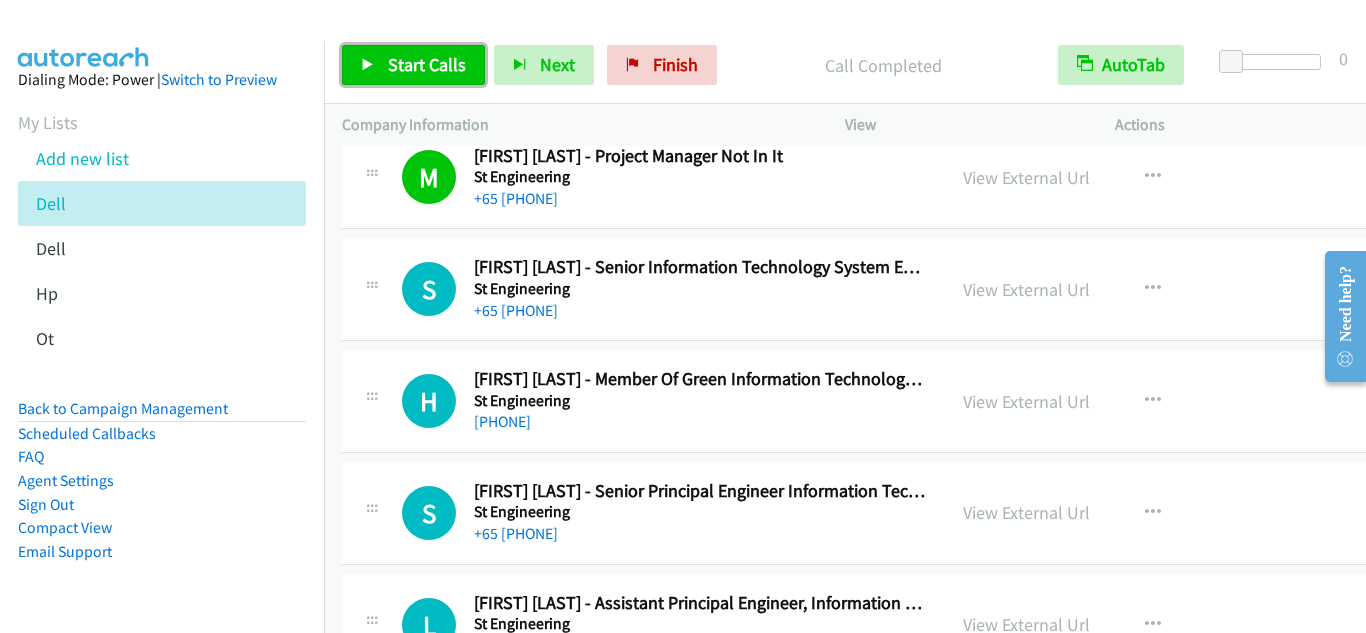 click on "Start Calls" at bounding box center (413, 65) 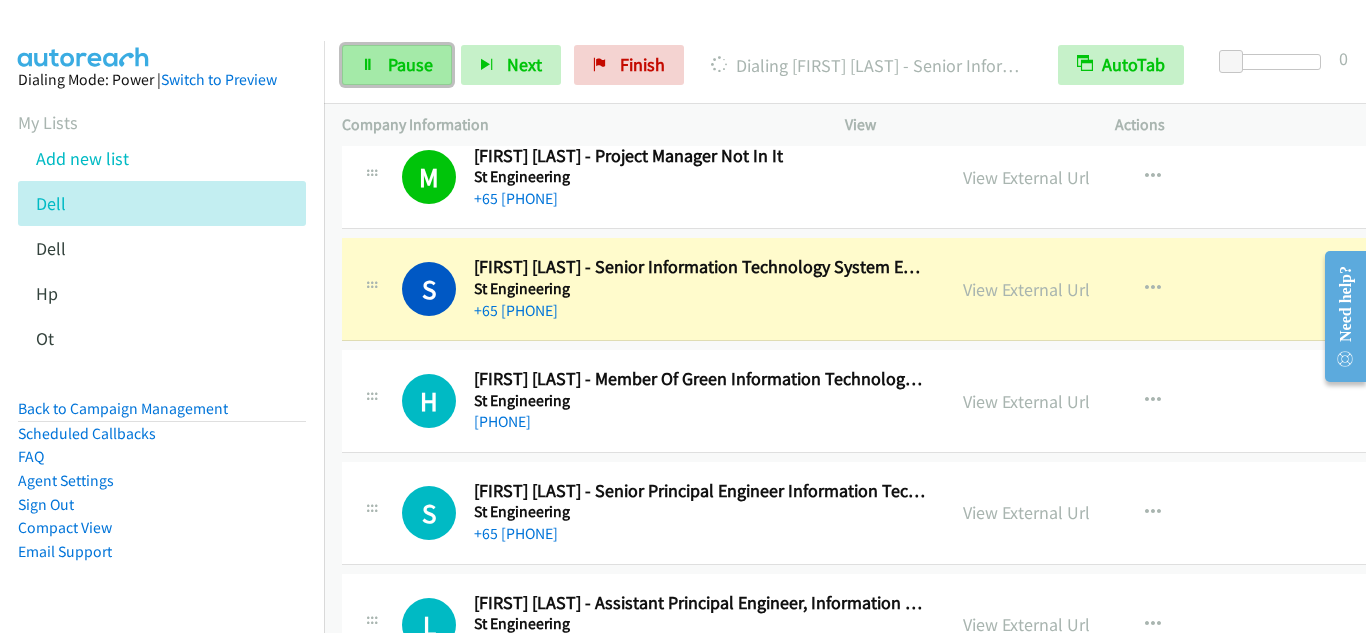 drag, startPoint x: 361, startPoint y: 67, endPoint x: 423, endPoint y: 64, distance: 62.072536 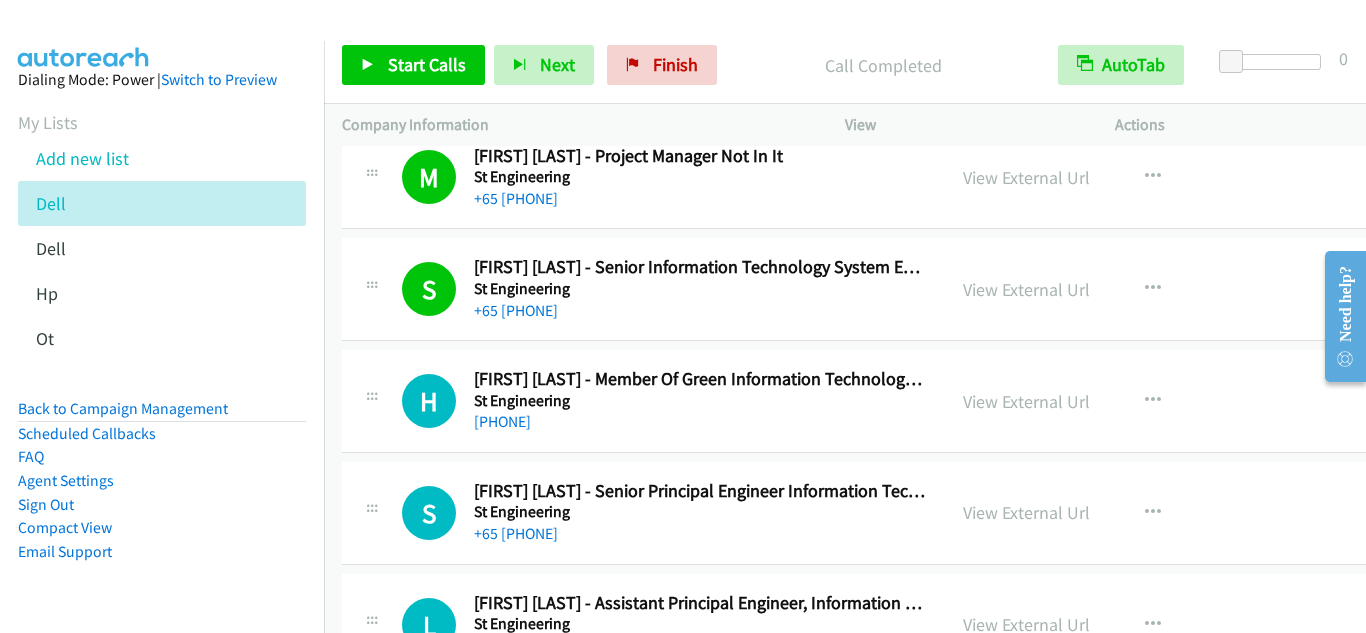 click on "H
Callback Scheduled
[FIRST] [LAST] - Member Of Green Information Technology (Green It) Technical Committee Of Singapore Standards Council
St Engineering
Asia/Singapore
+65 [PHONE]
View External Url
View External Url
Schedule/Manage Callback
Start Calls Here
Remove from list
Add to do not call list
Reset Call Status" at bounding box center [908, 401] 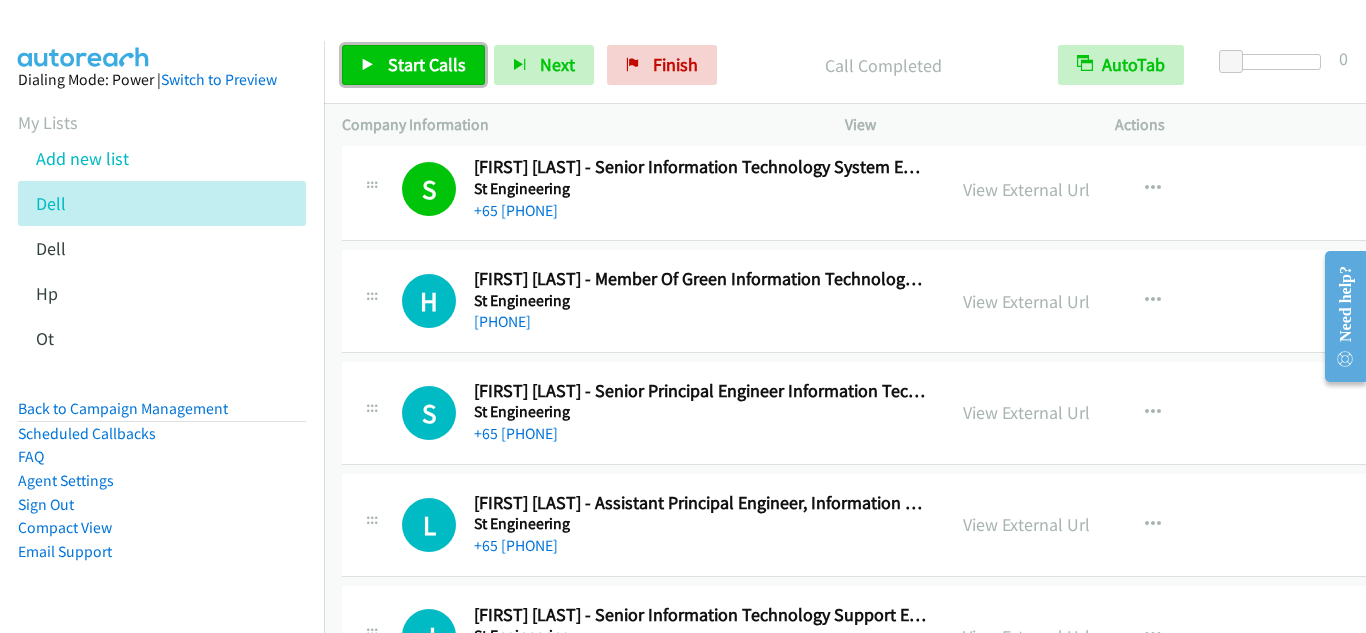 click on "Start Calls" at bounding box center (427, 64) 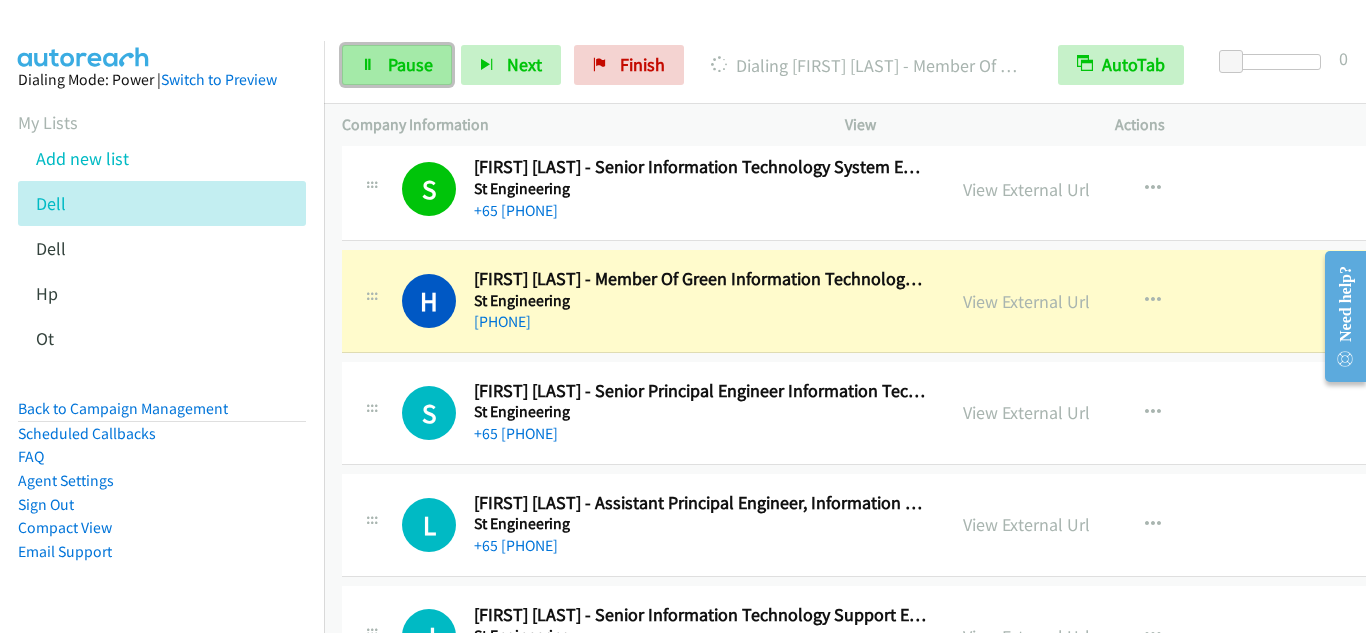 click on "Pause" at bounding box center (397, 65) 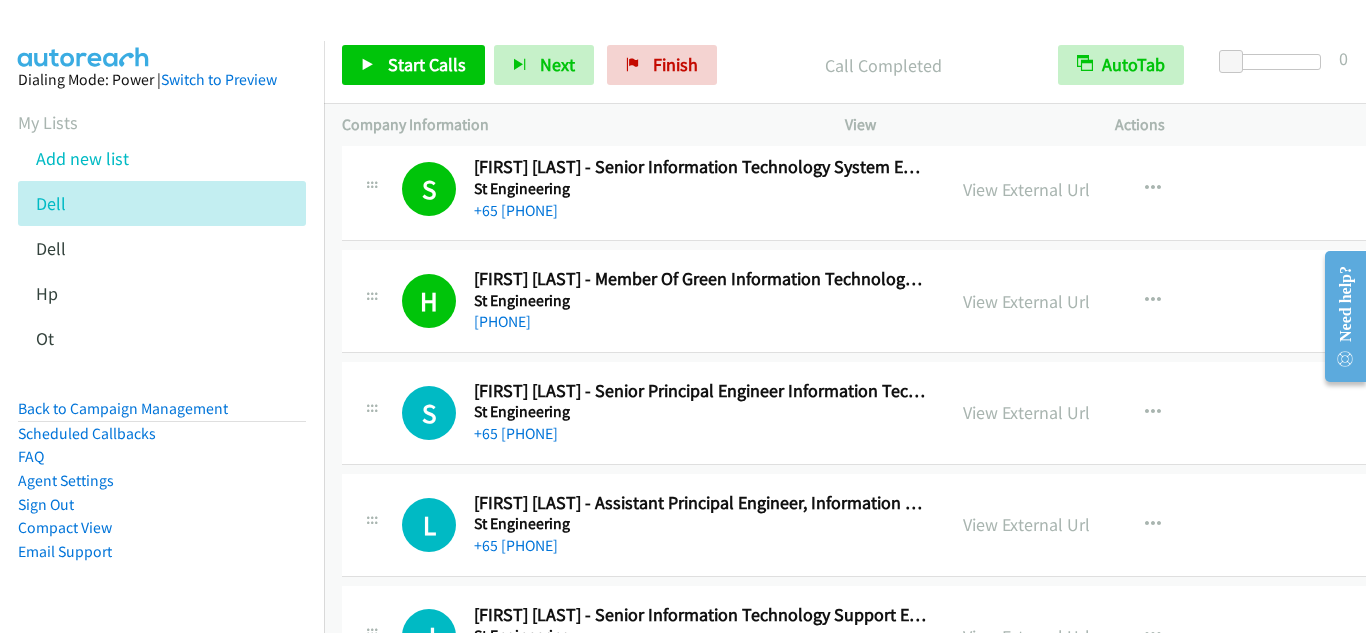 click on "S
Callback Scheduled
[FIRST] [LAST] - Senior Principal Engineer   Information Technology   Sap Bw/Bi/Hana
St Engineering
[REGION]
+65 [PHONE]" at bounding box center [643, 413] 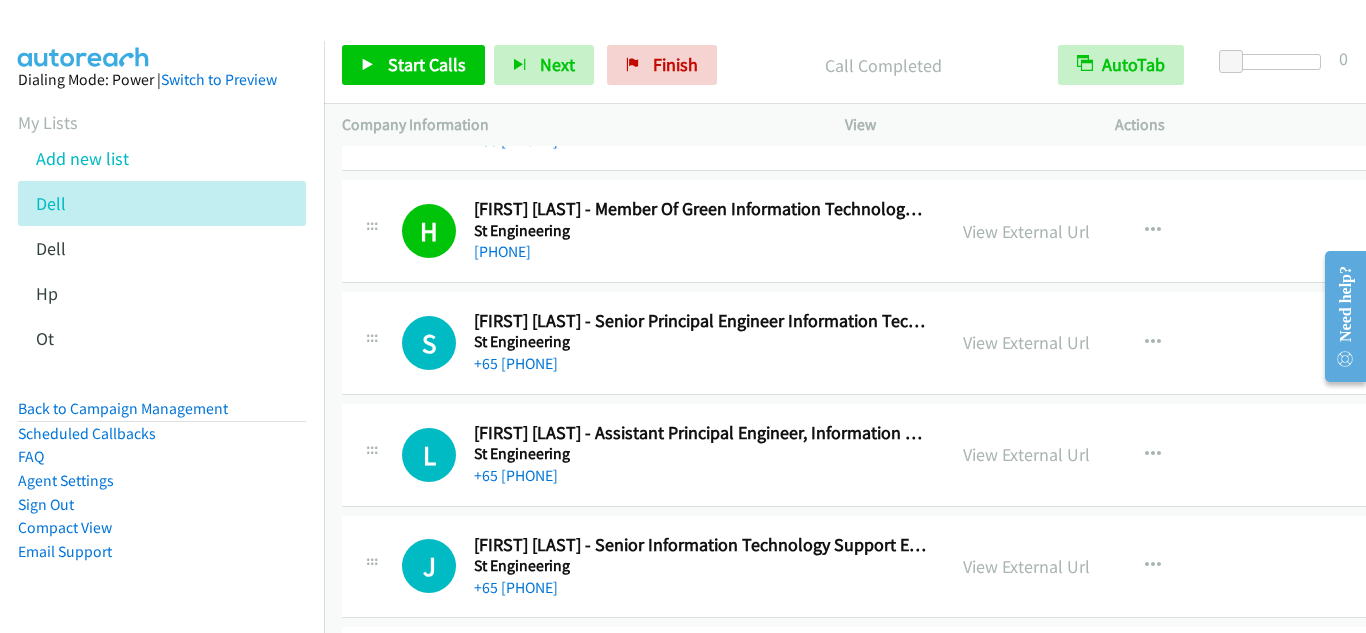 scroll, scrollTop: 14600, scrollLeft: 0, axis: vertical 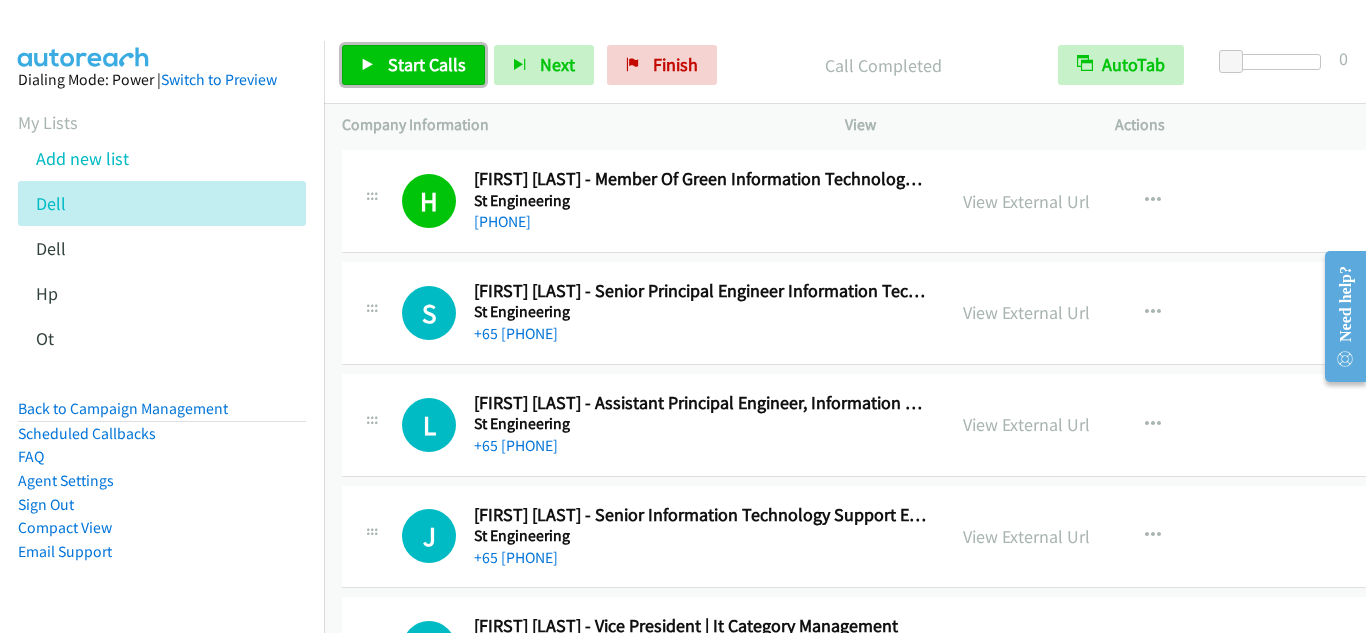 click on "Start Calls" at bounding box center (427, 64) 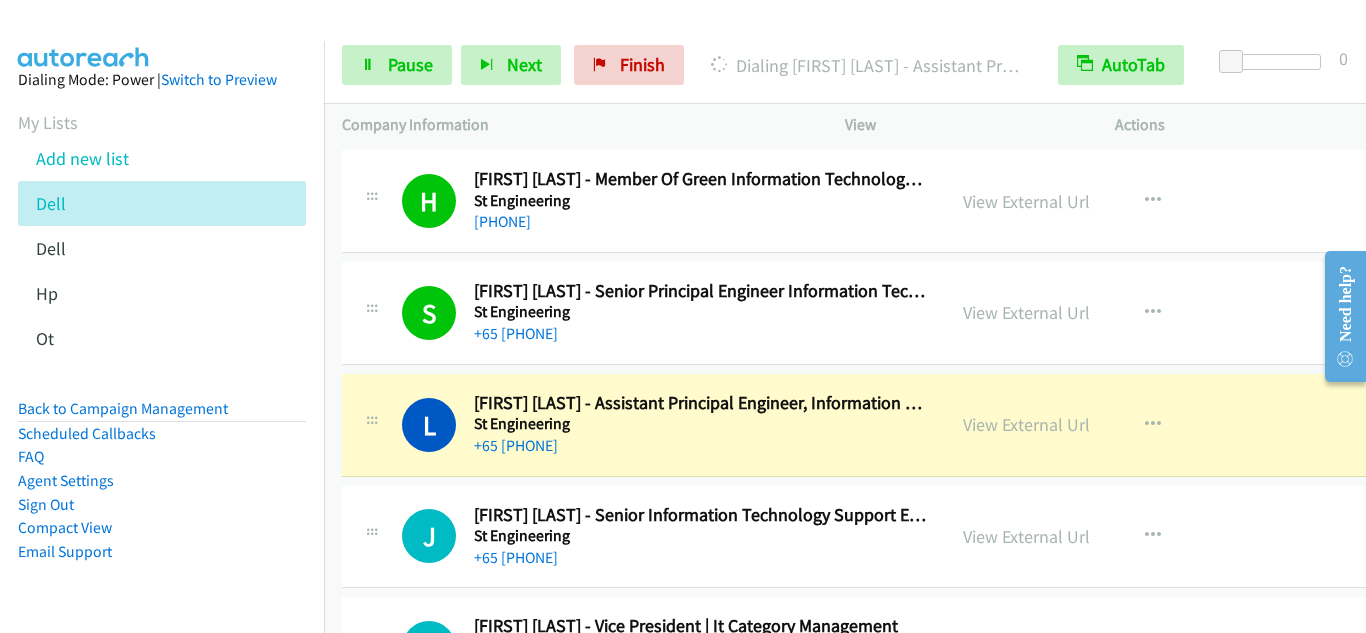 scroll, scrollTop: 14700, scrollLeft: 0, axis: vertical 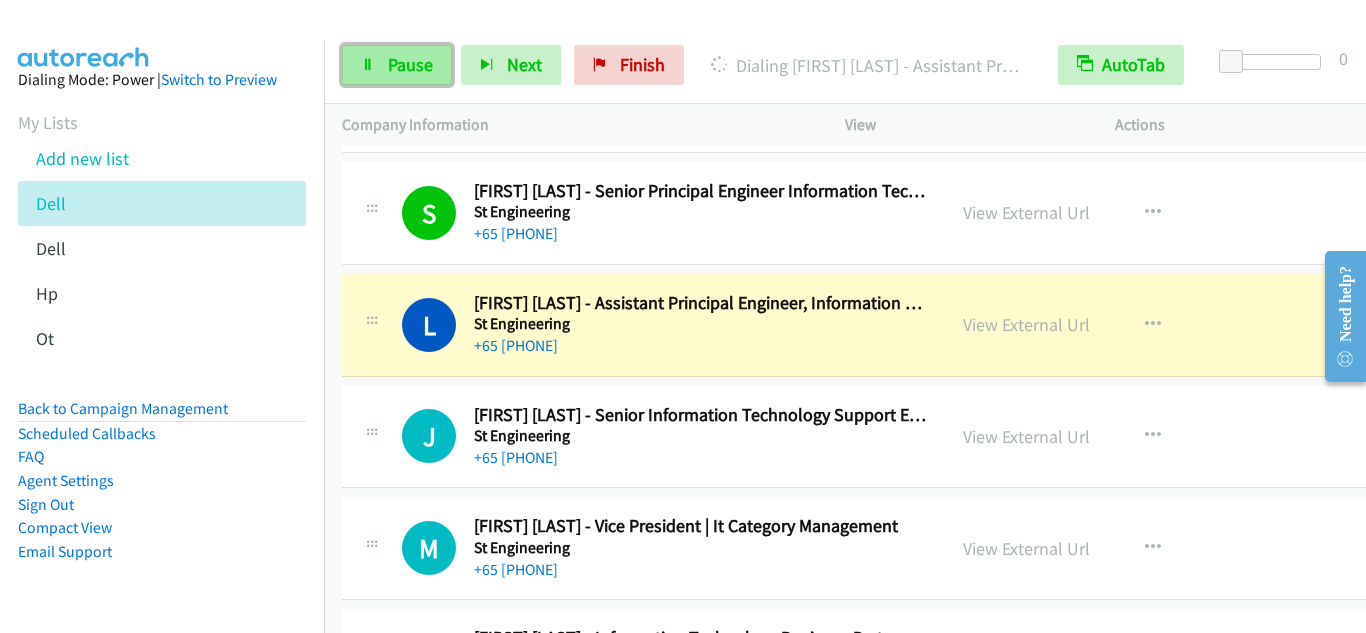 click at bounding box center [368, 66] 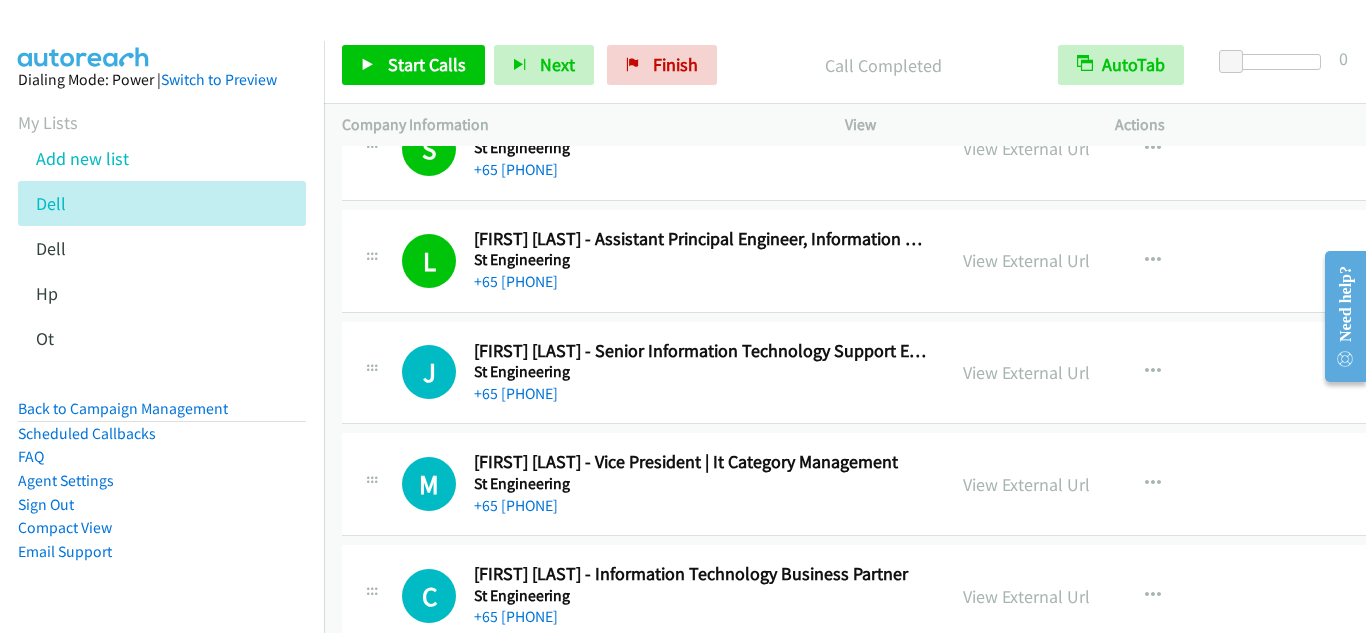scroll, scrollTop: 14800, scrollLeft: 0, axis: vertical 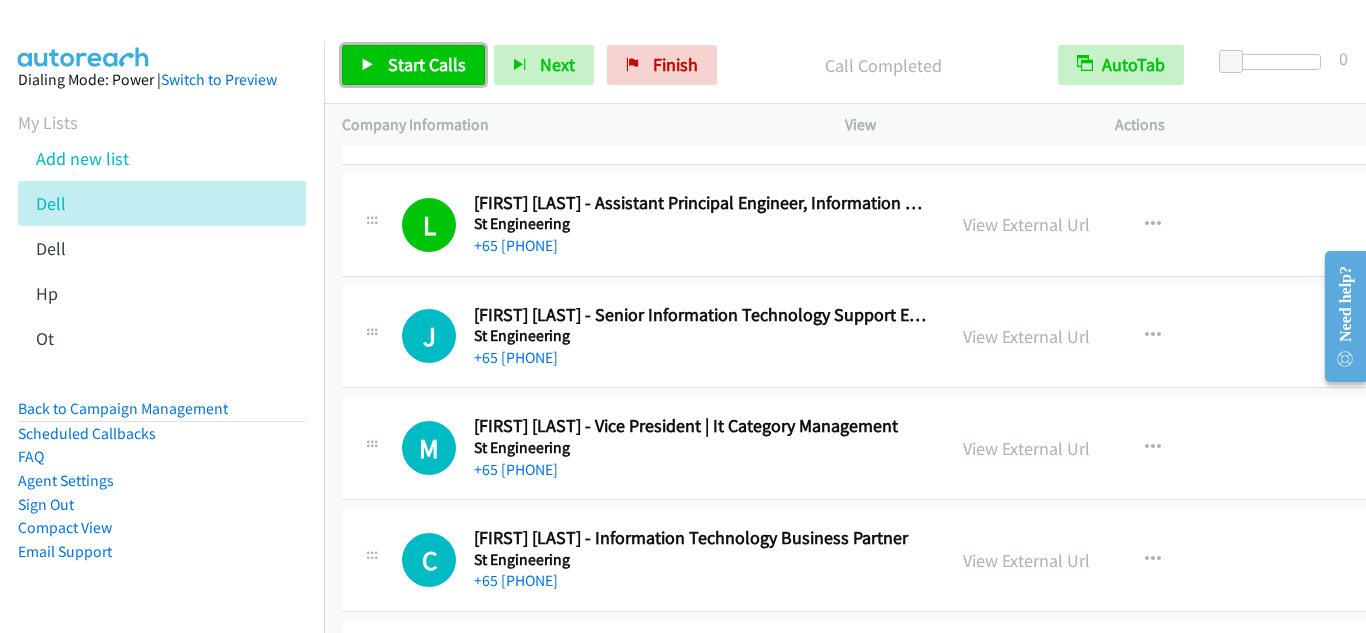click on "Start Calls" at bounding box center [427, 64] 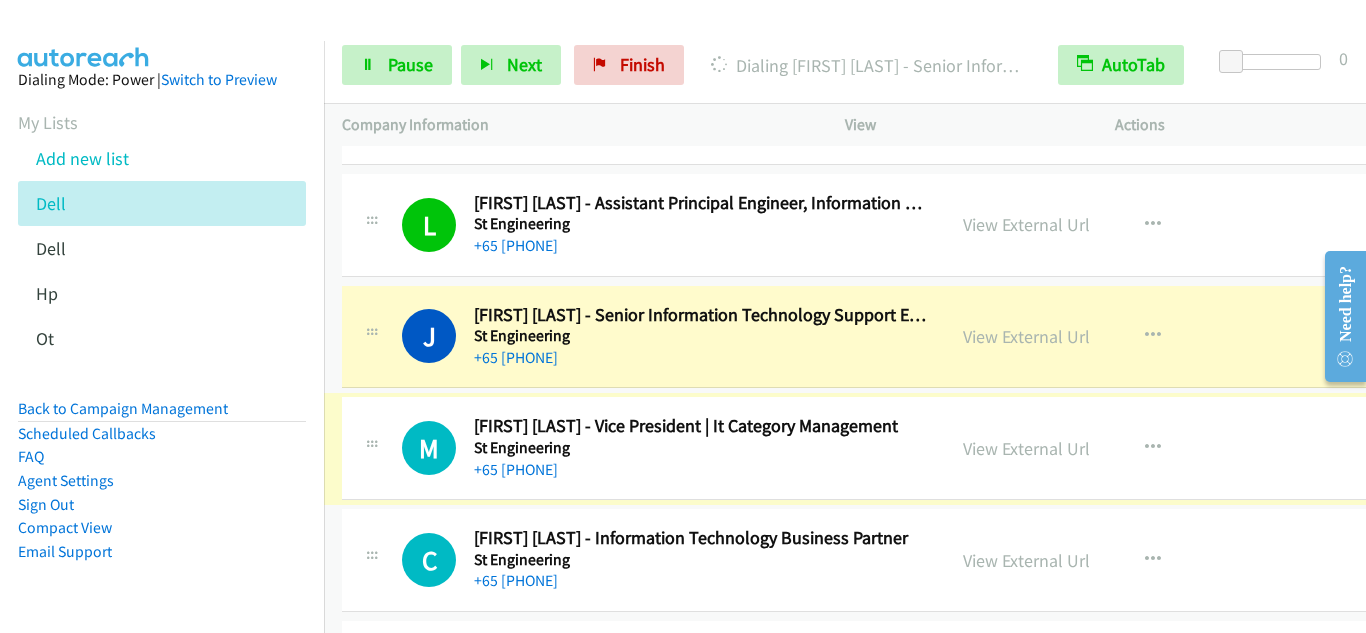 scroll, scrollTop: 14900, scrollLeft: 0, axis: vertical 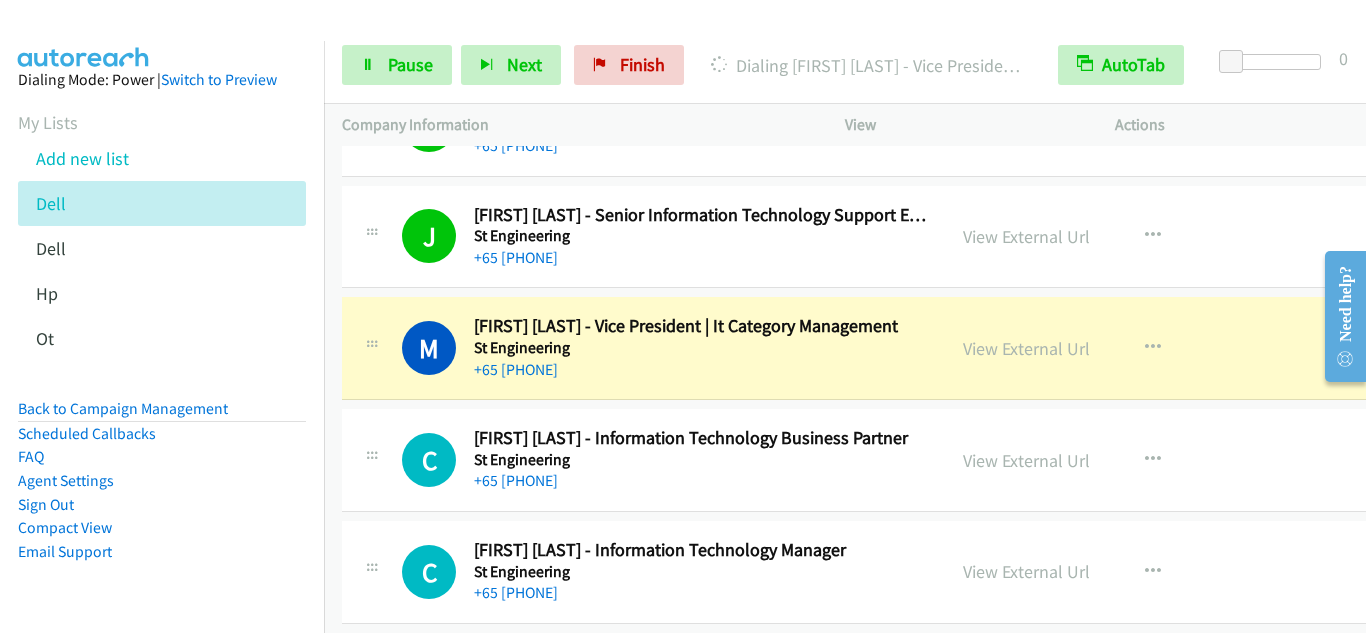 click on "C
Callback Scheduled
[LAST] [LAST] - Information Technology Business Partner
St Engineering
Asia/Singapore
+65 [PHONE]
View External Url
View External Url
Schedule/Manage Callback
Start Calls Here
Remove from list
Add to do not call list
Reset Call Status" at bounding box center (908, 460) 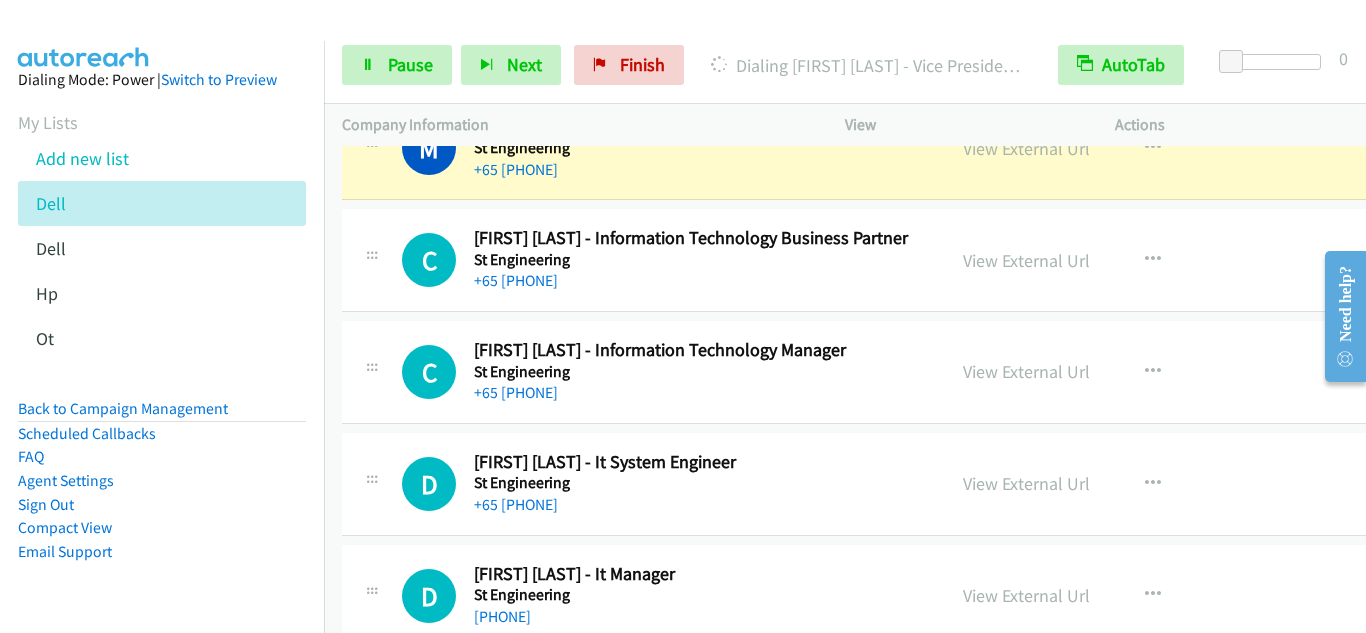scroll, scrollTop: 15000, scrollLeft: 0, axis: vertical 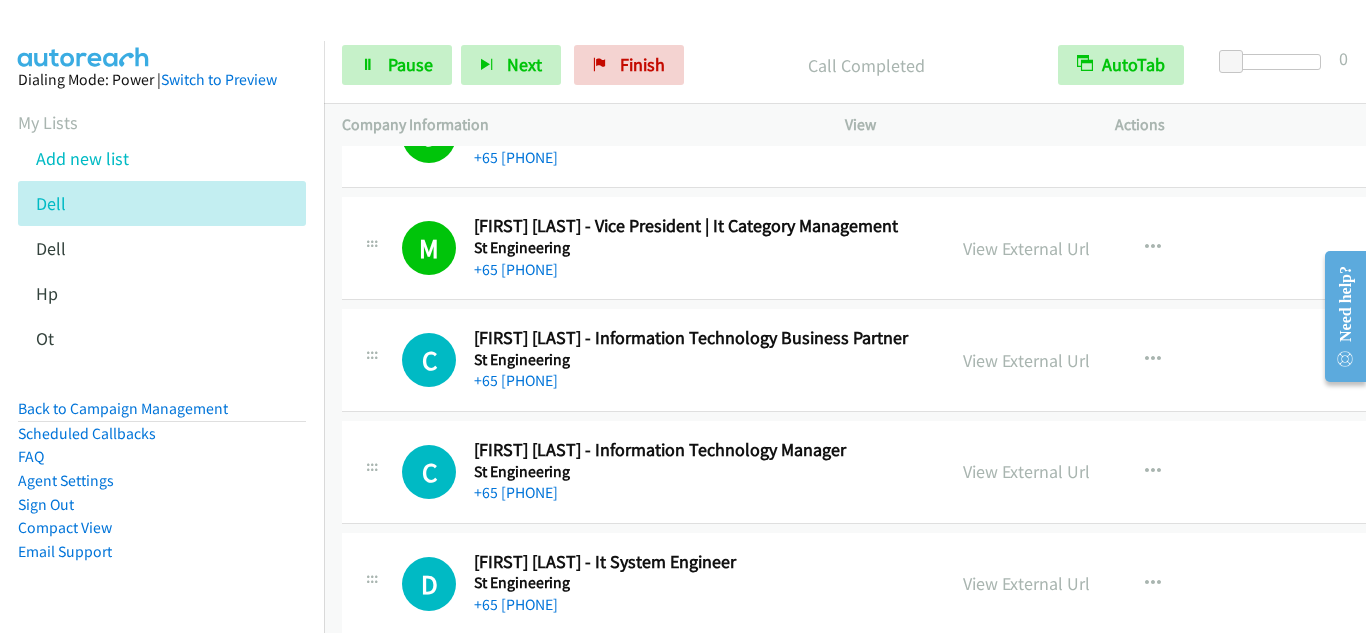 click at bounding box center (372, 359) 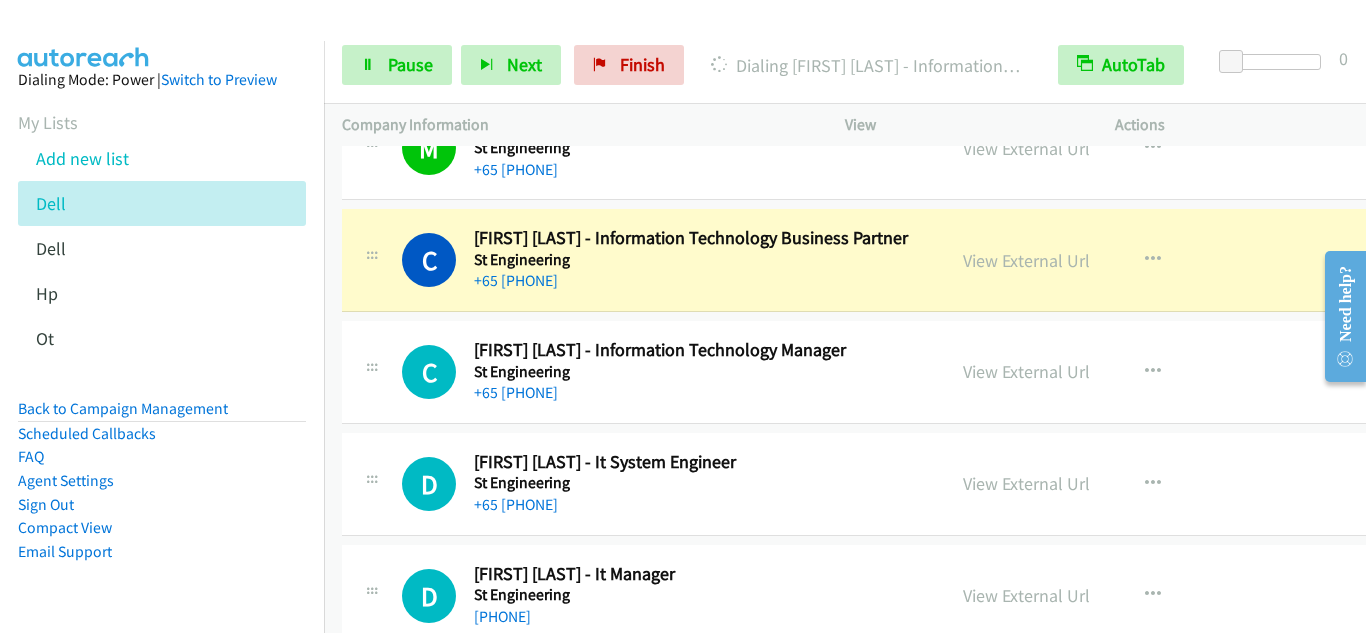 click on "C
Callback Scheduled
[FIRST] [LAST] - Information Technology Manager
St Engineering
Asia/Singapore
+65 [PHONE]
View External Url
View External Url
Schedule/Manage Callback
Start Calls Here
Remove from list
Add to do not call list
Reset Call Status" at bounding box center (908, 372) 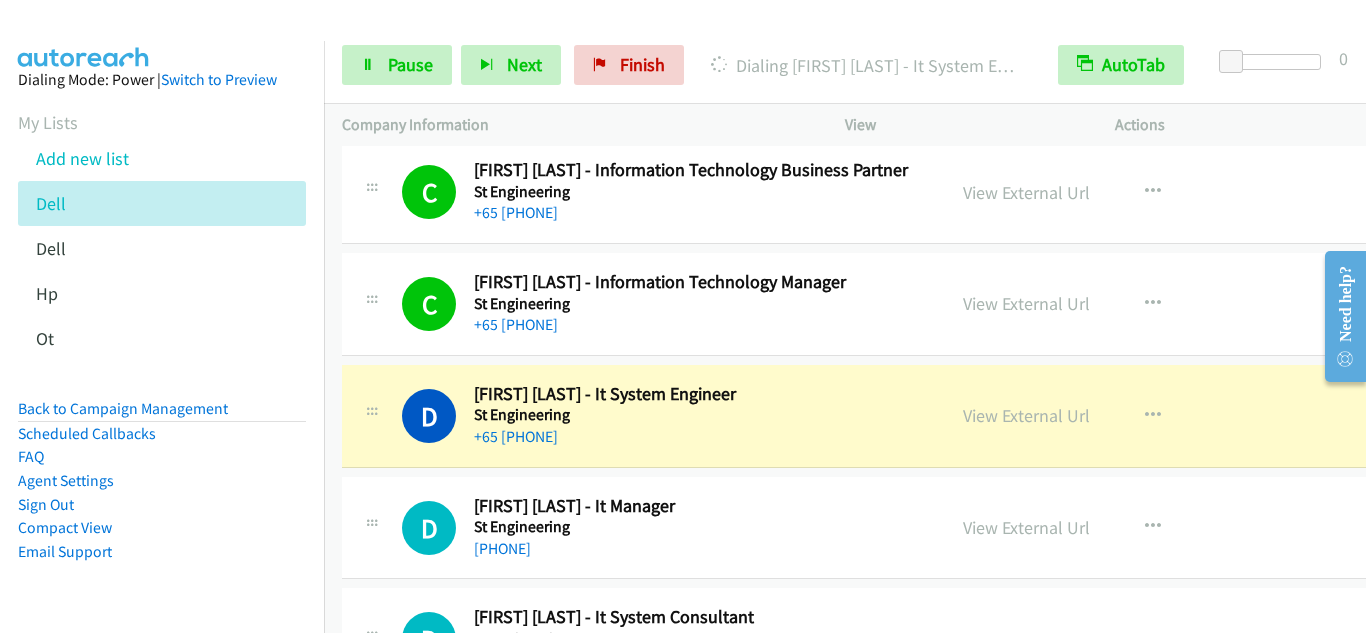 scroll, scrollTop: 15300, scrollLeft: 0, axis: vertical 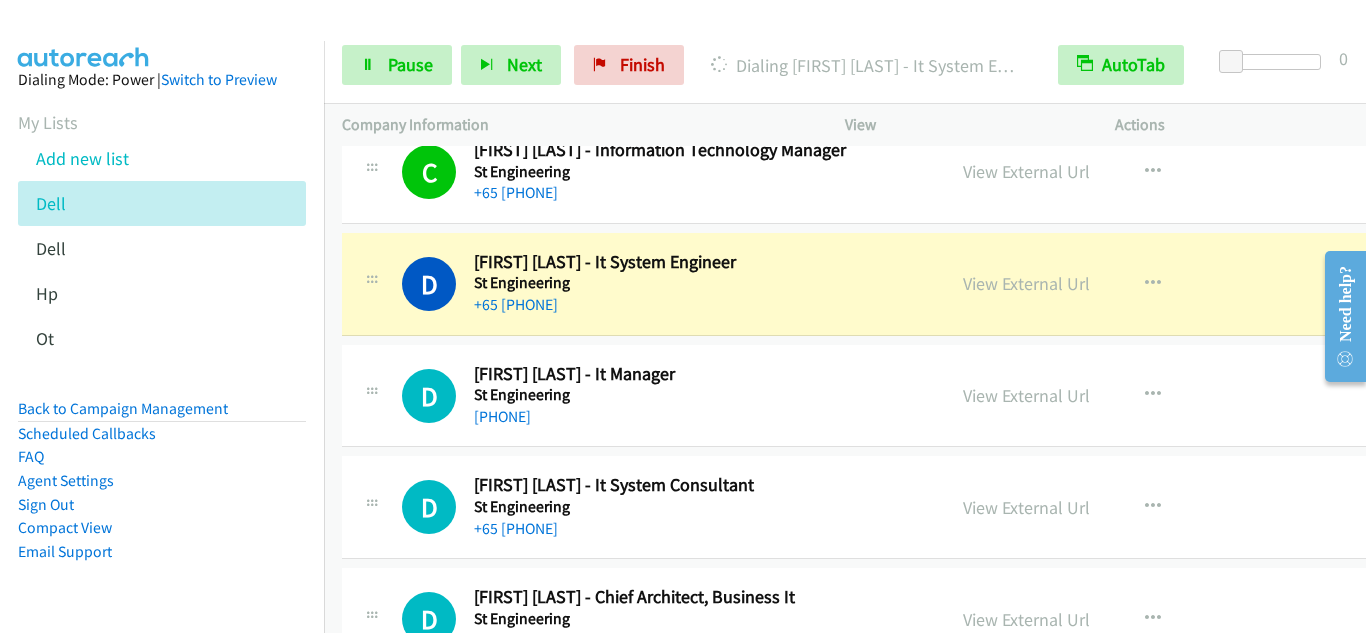 click on "D
Callback Scheduled
[FIRST] [LAST] - It Manager
St Engineering
Asia/Singapore
+65 [PHONE]" at bounding box center (643, 396) 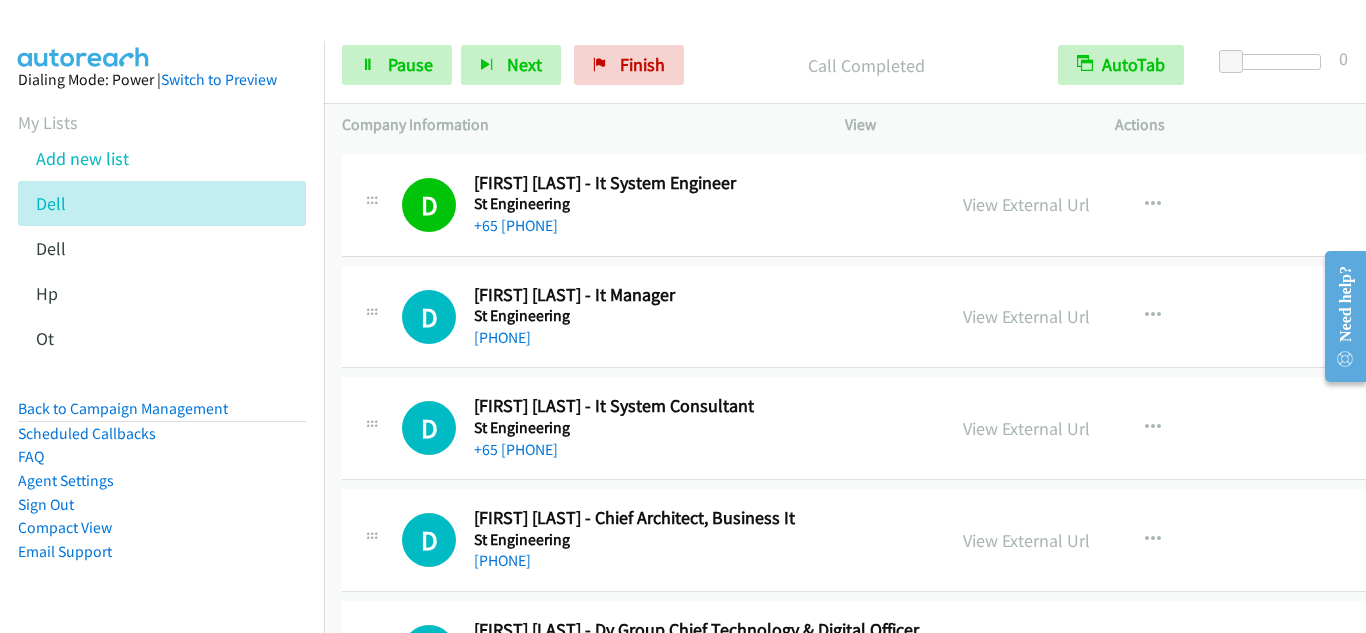 scroll, scrollTop: 15500, scrollLeft: 0, axis: vertical 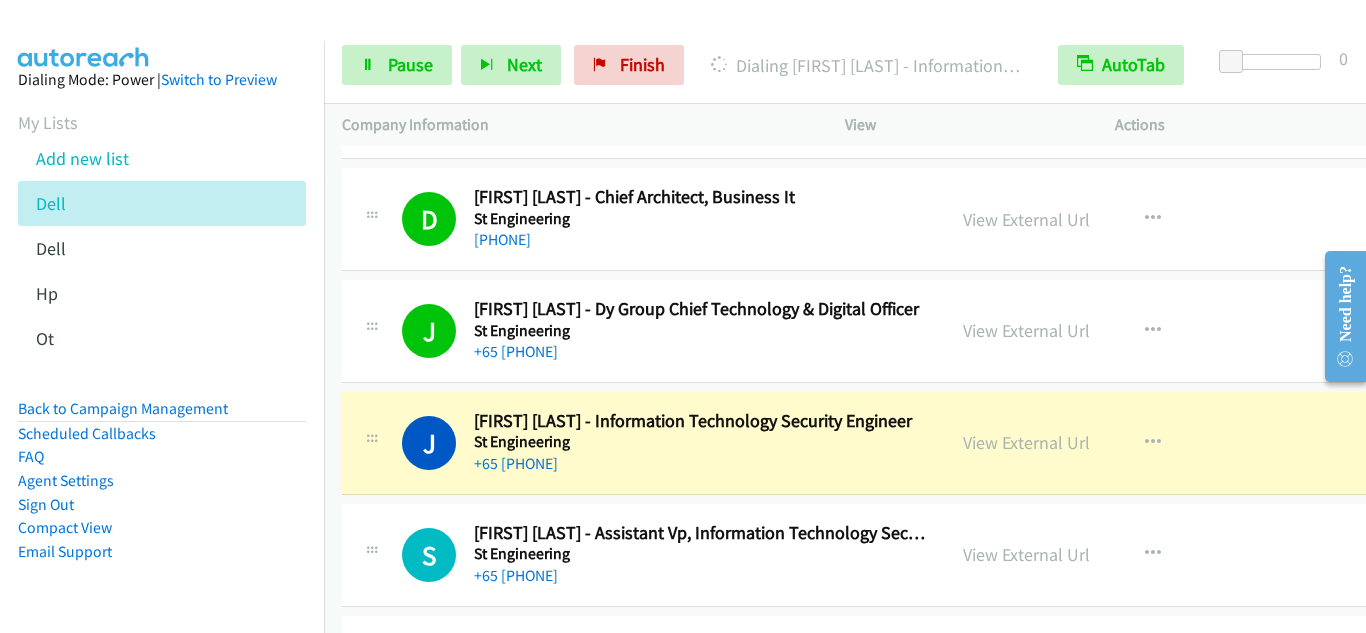 click on "J
Callback Scheduled
[FIRST] [LAST] - Information Technology Security Engineer
St Engineering
Asia/Singapore
+65 [PHONE]" at bounding box center (643, 443) 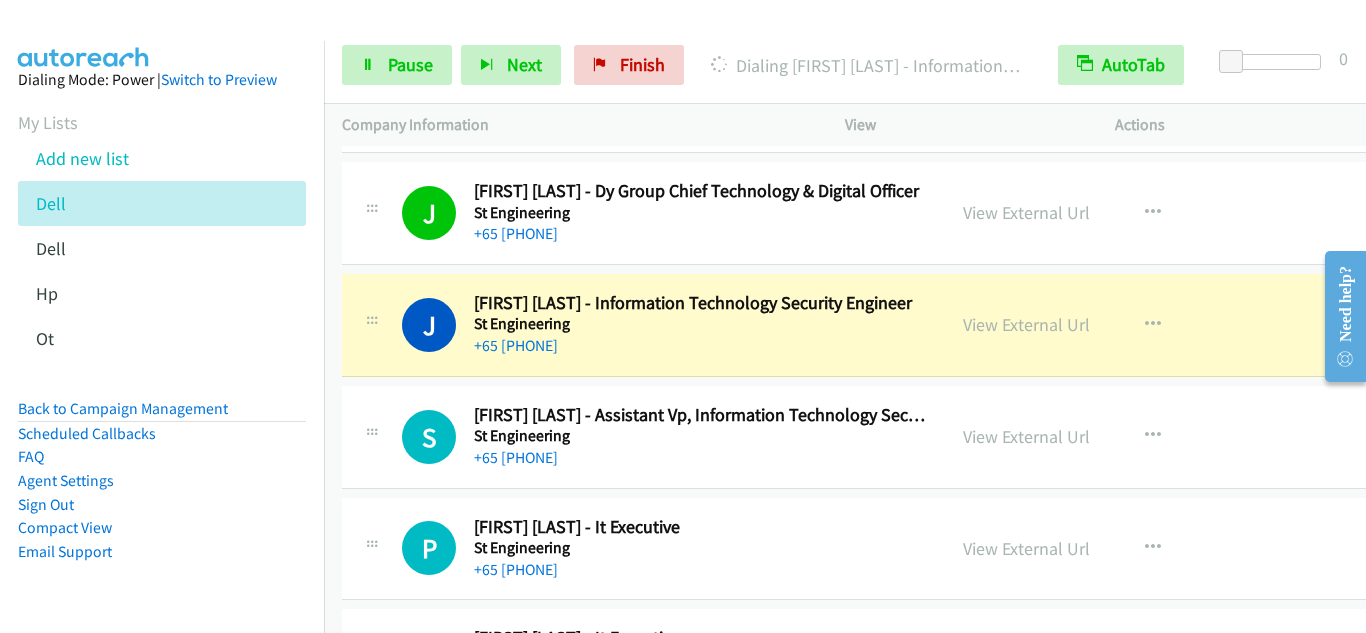scroll, scrollTop: 15900, scrollLeft: 0, axis: vertical 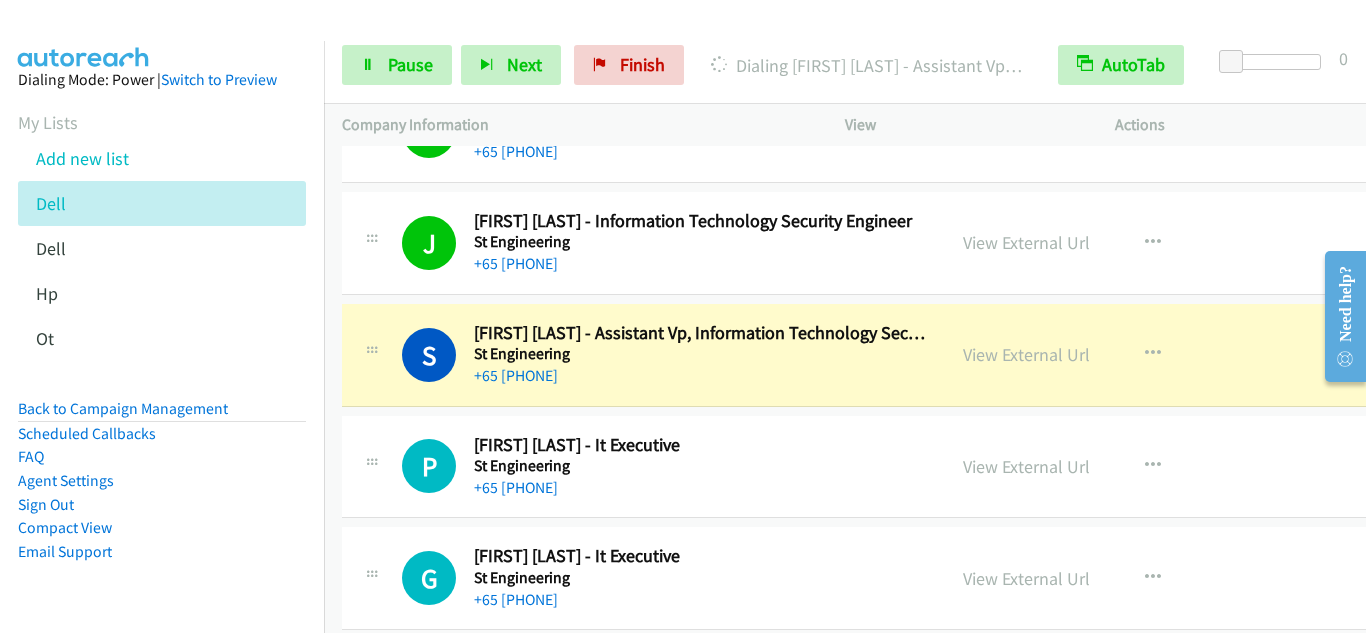 click at bounding box center (372, 349) 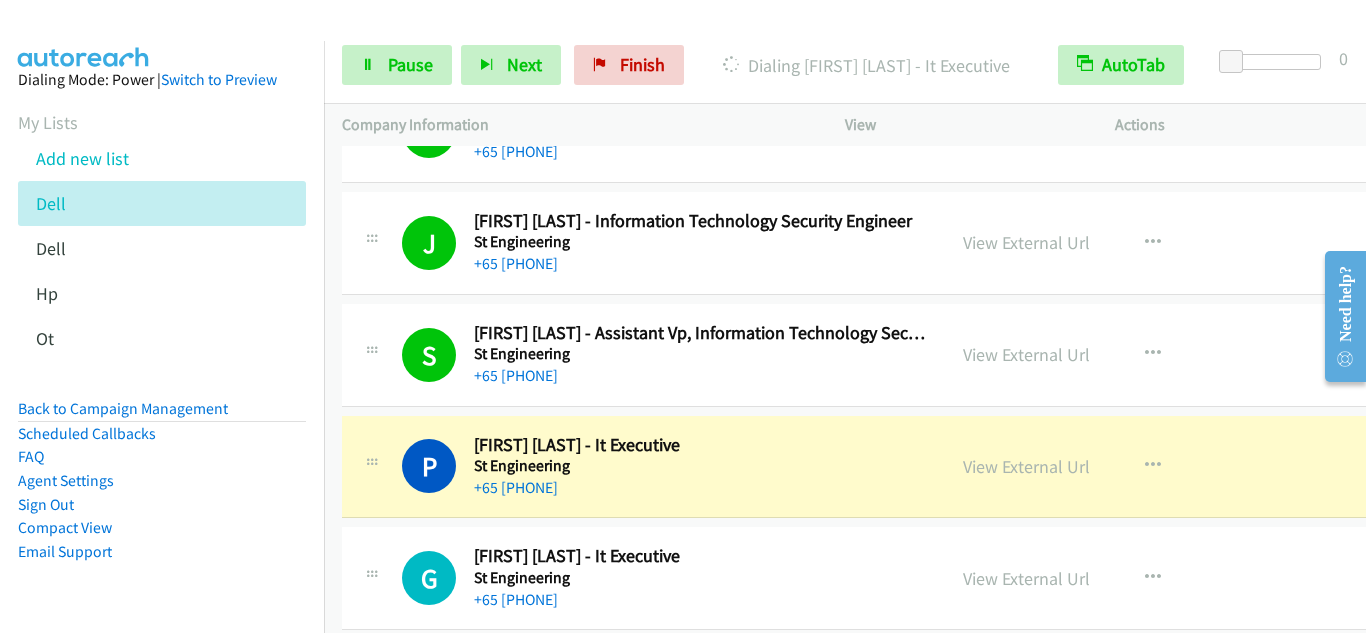 click on "P
Callback Scheduled
[FIRST] [LAST] - It Executive
St Engineering
Asia/Singapore
+65 [PHONE]
View External Url
View External Url
Schedule/Manage Callback
Start Calls Here
Remove from list
Add to do not call list
Reset Call Status" at bounding box center [908, 467] 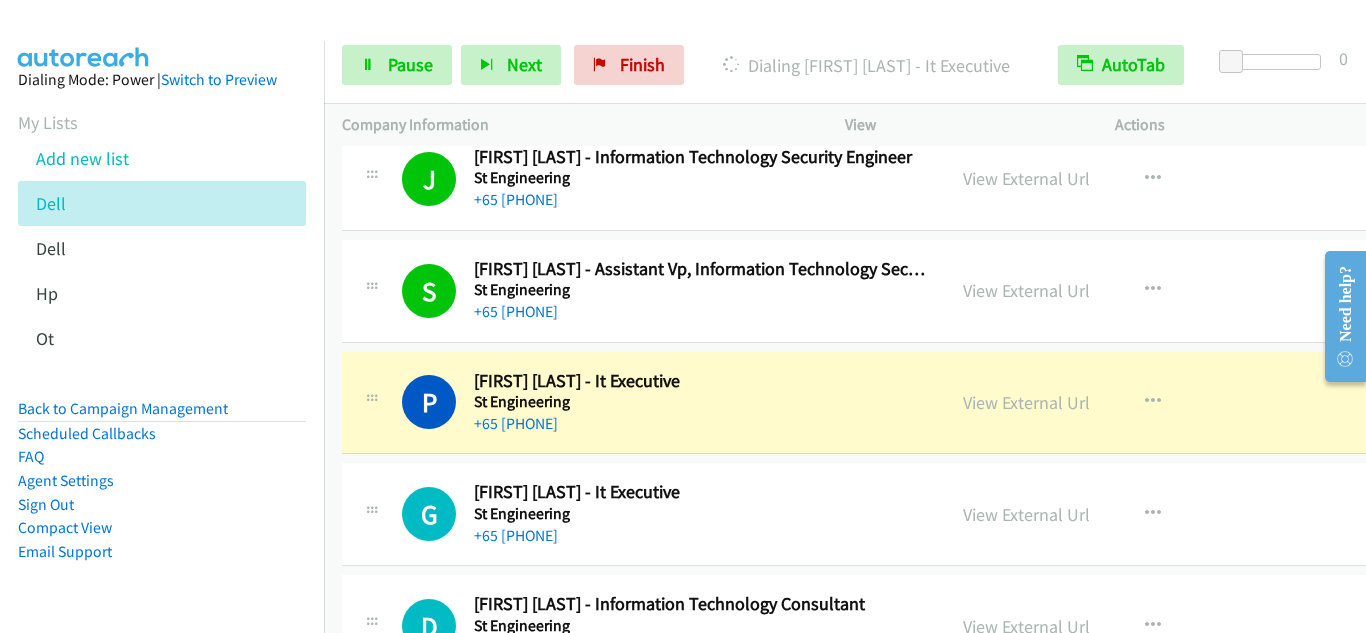 scroll, scrollTop: 16000, scrollLeft: 0, axis: vertical 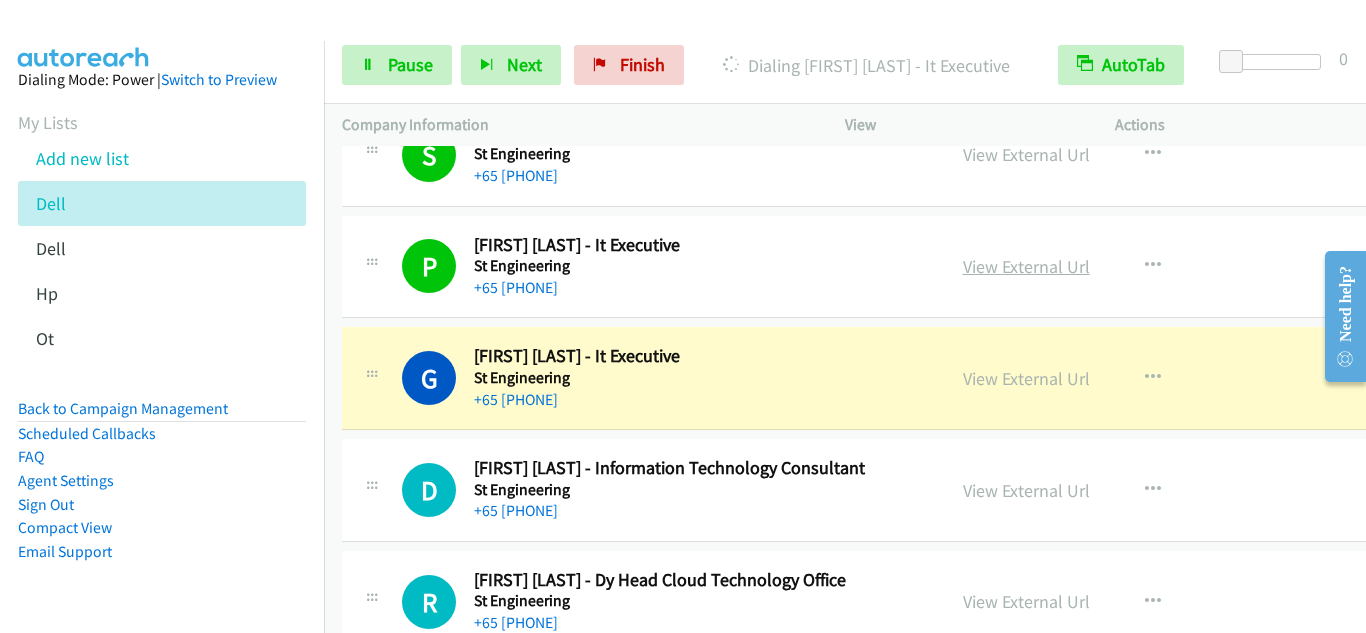 click on "View External Url" at bounding box center [1026, 266] 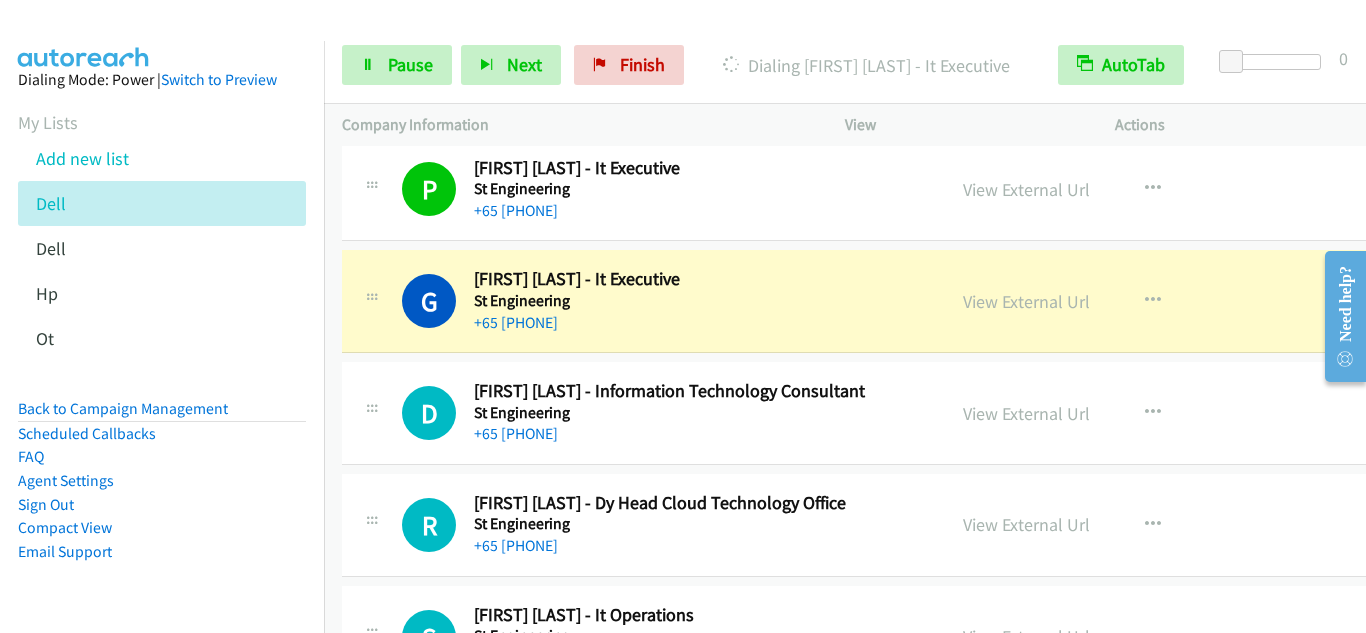 scroll, scrollTop: 16200, scrollLeft: 0, axis: vertical 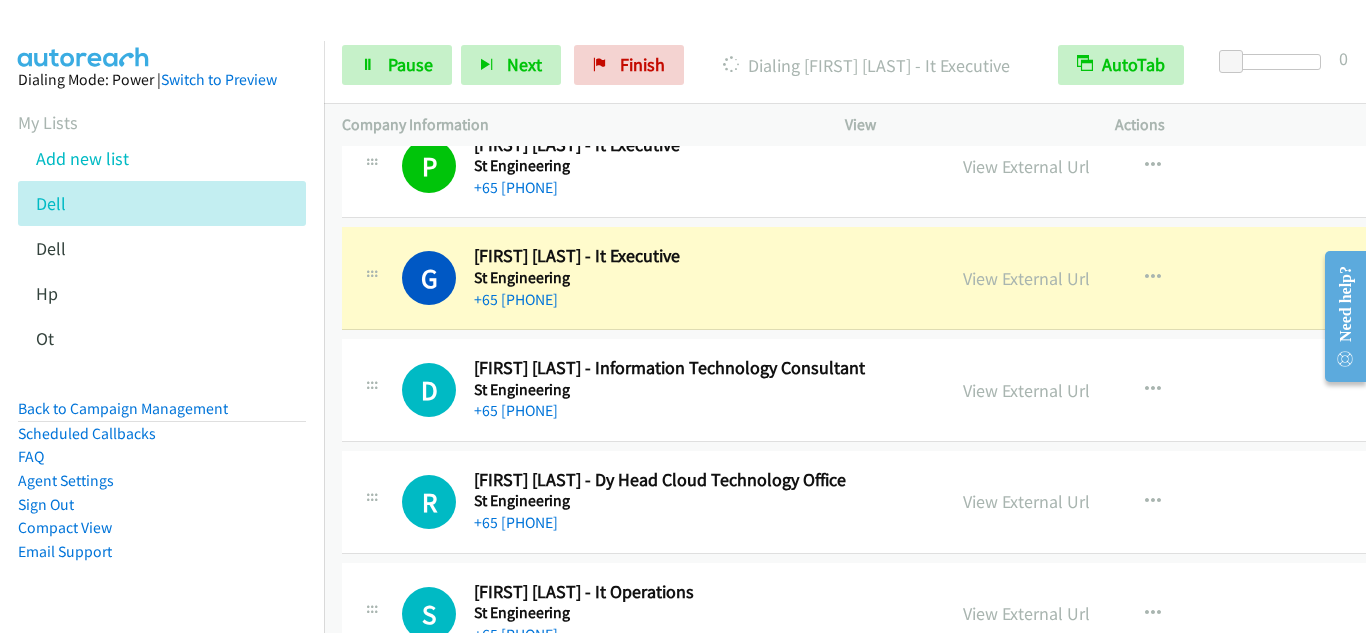 click on "D
Callback Scheduled
[FIRST] [LAST] - Information Technology Consultant
St Engineering
Asia/Singapore
+65 [PHONE]" at bounding box center [643, 390] 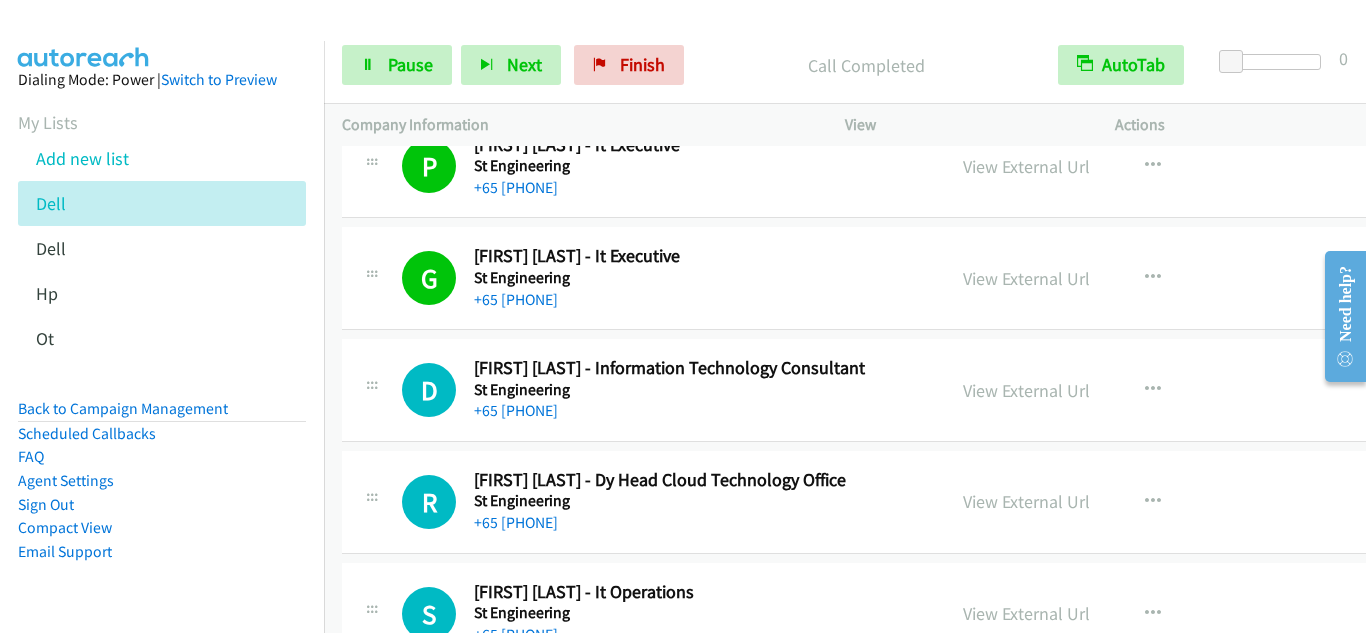 click on "D
Callback Scheduled
[FIRST] [LAST] - Information Technology Consultant
St Engineering
Asia/Singapore
+65 [PHONE]
View External Url
View External Url
Schedule/Manage Callback
Start Calls Here
Remove from list
Add to do not call list
Reset Call Status" at bounding box center [908, 390] 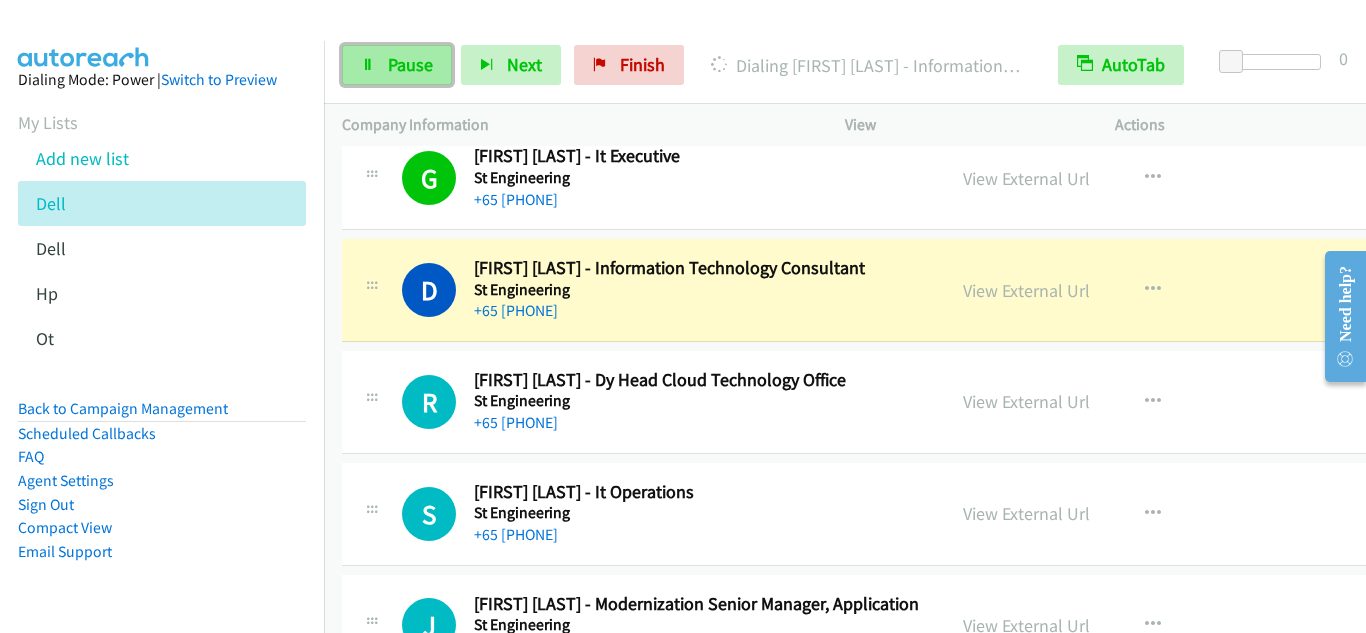 click on "Pause" at bounding box center [397, 65] 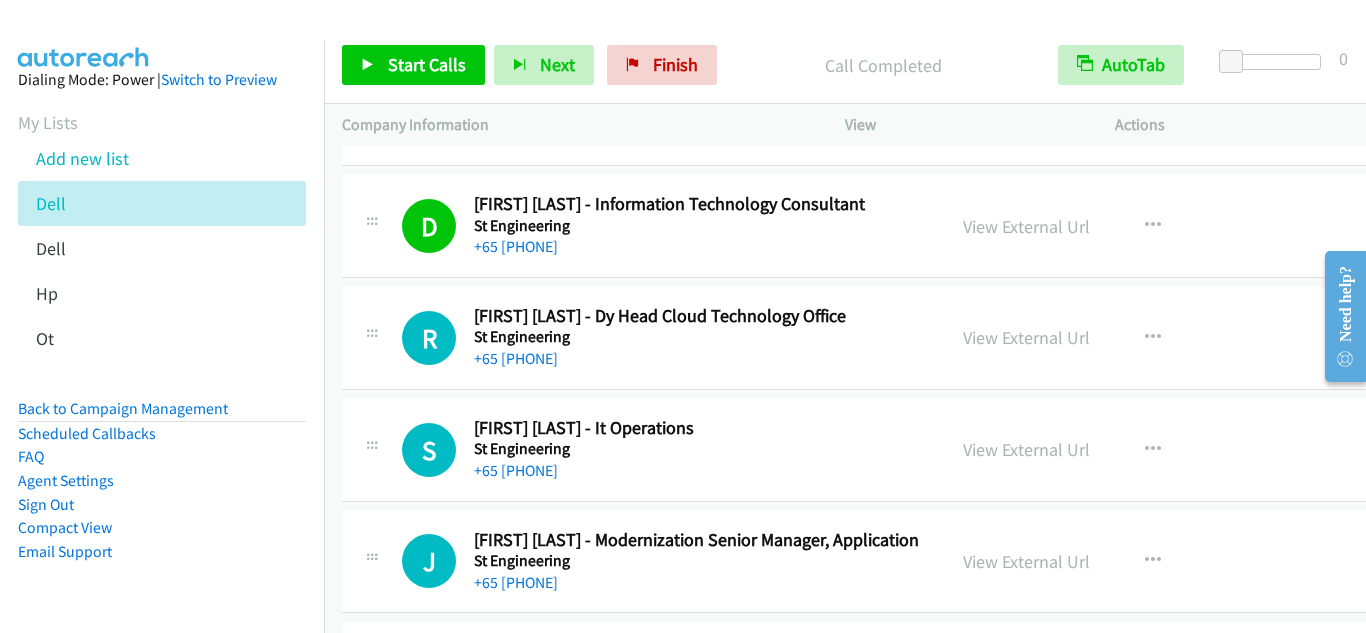 scroll, scrollTop: 16400, scrollLeft: 0, axis: vertical 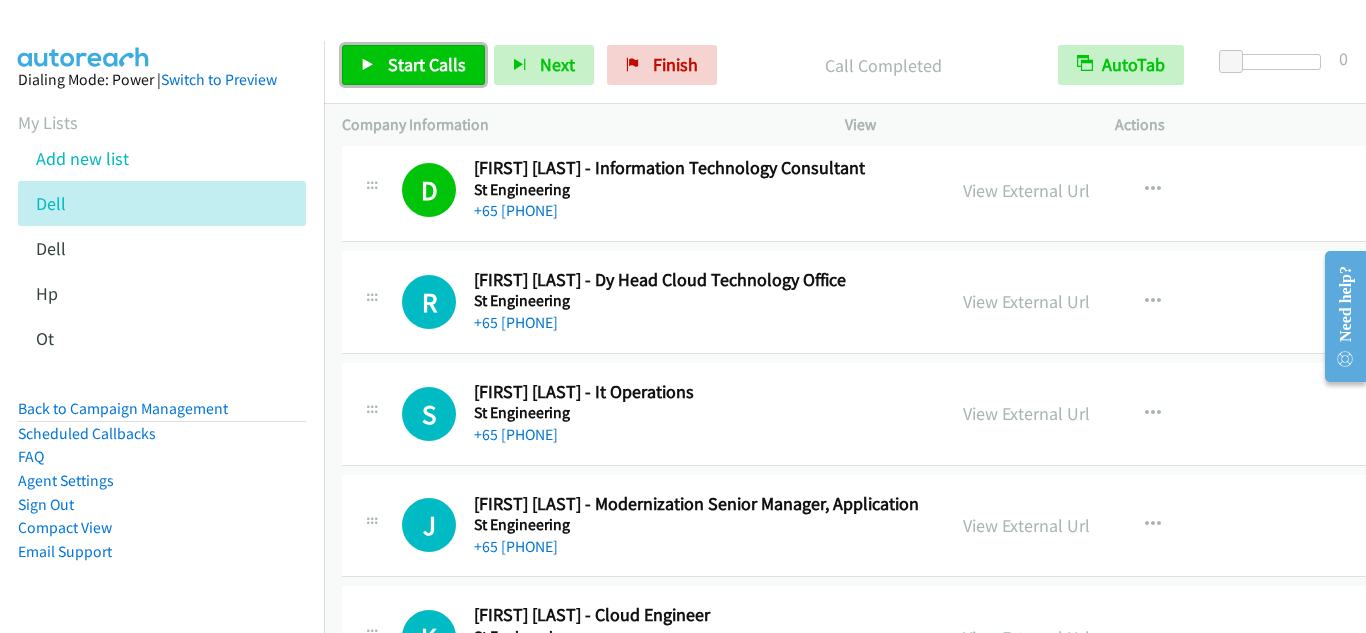 click on "Start Calls" at bounding box center (427, 64) 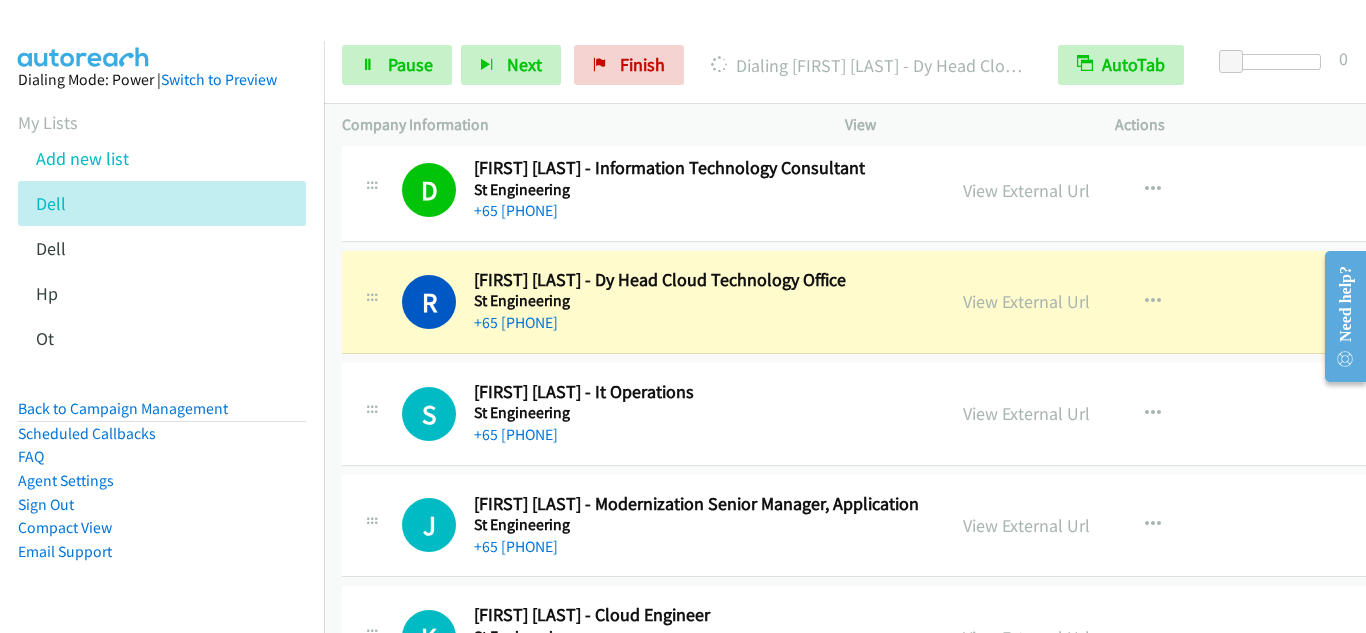 click on "R
Callback Scheduled
[FIRST] [LAST] - Dy Head Cloud Technology Office
St Engineering
Asia/Singapore
+65 [PHONE]
View External Url
View External Url
Schedule/Manage Callback
Start Calls Here
Remove from list
Add to do not call list
Reset Call Status" at bounding box center [908, 302] 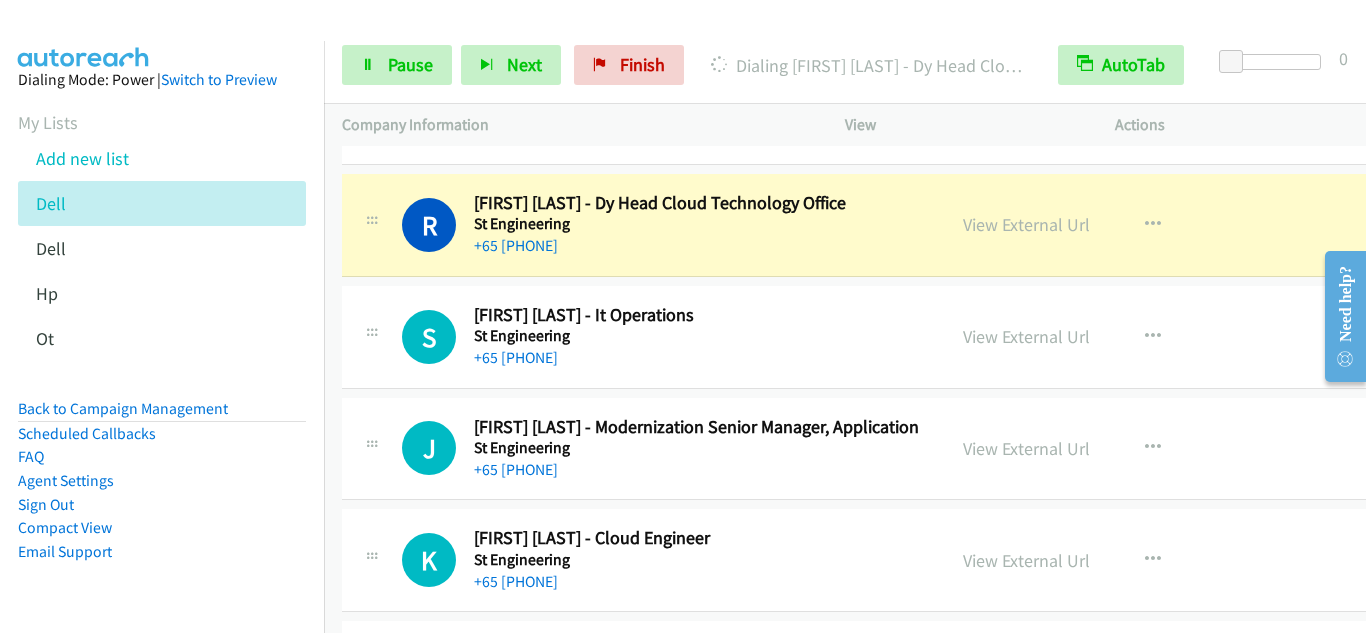 scroll, scrollTop: 16500, scrollLeft: 0, axis: vertical 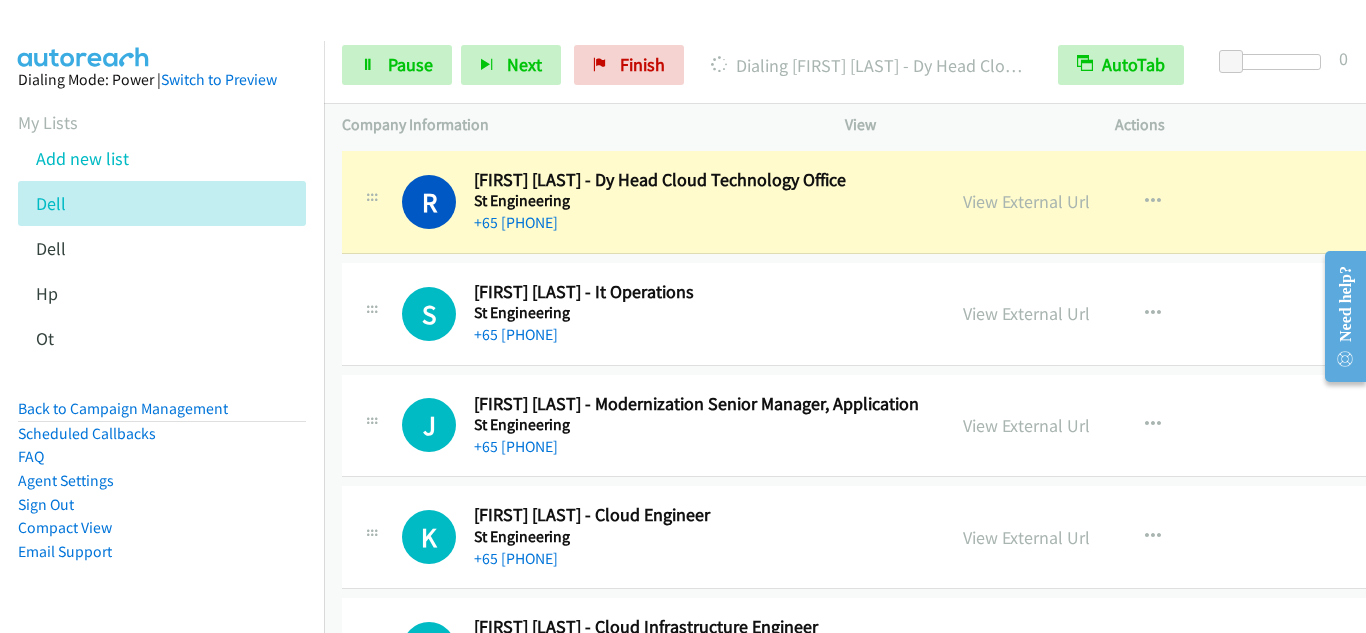 drag, startPoint x: 391, startPoint y: 335, endPoint x: 924, endPoint y: 50, distance: 604.4121 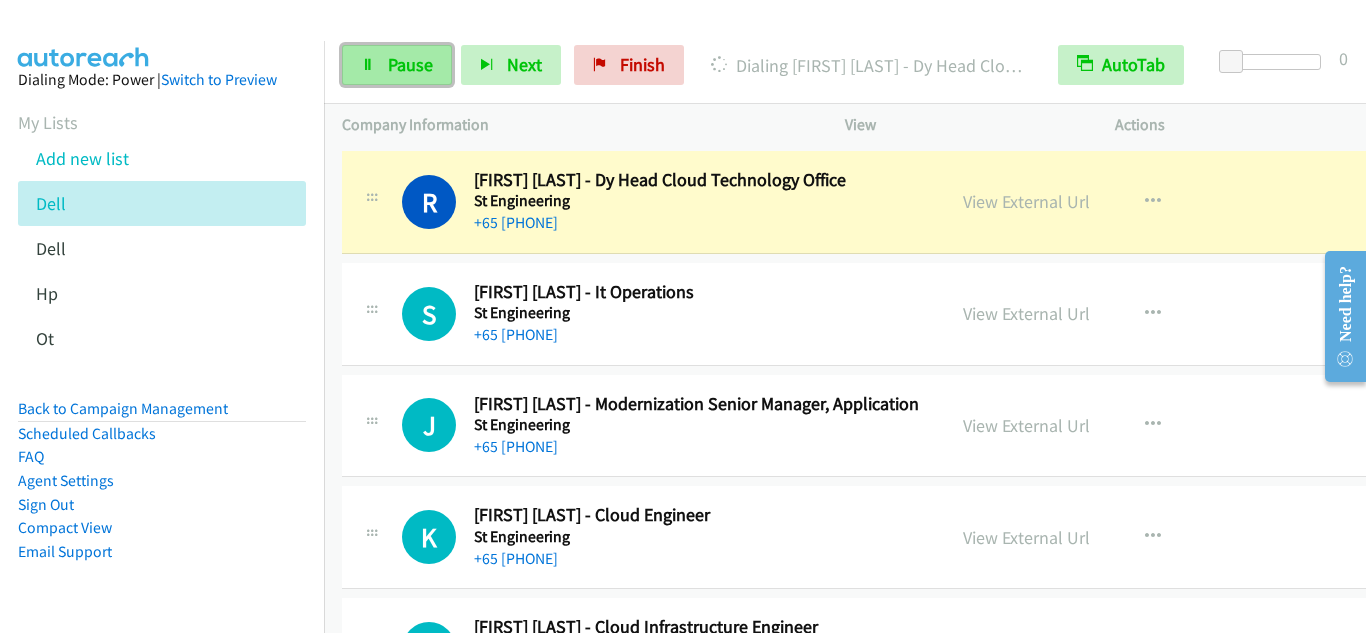 click on "Pause" at bounding box center [410, 64] 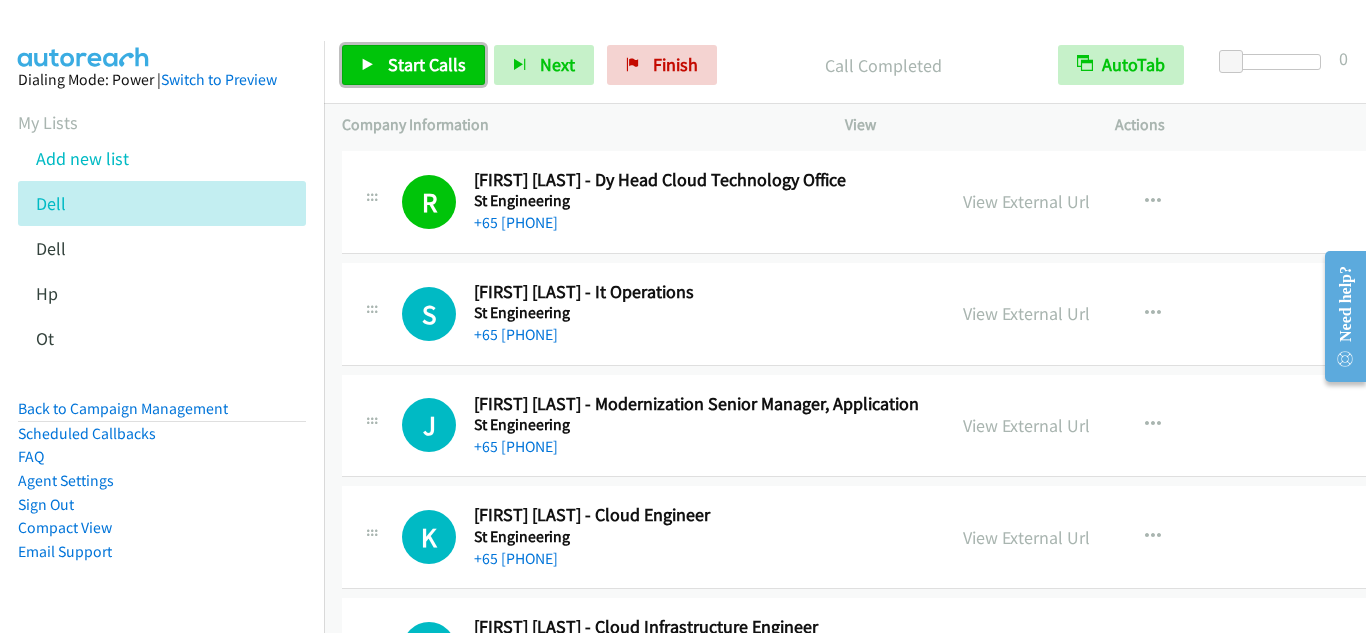 click on "Start Calls" at bounding box center (427, 64) 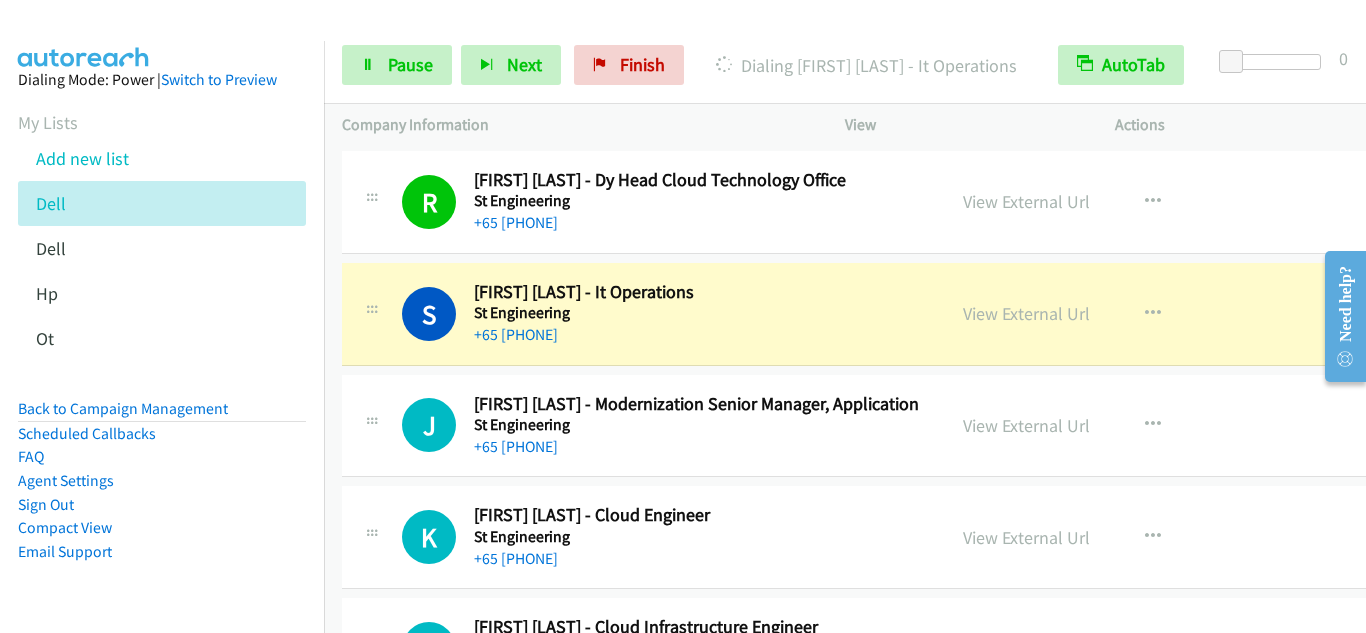 click on "J
Callback Scheduled
[FIRST] [LAST] - Modernization Senior Manager, Application
St Engineering
Asia/Singapore
+65 [PHONE]
View External Url
View External Url
Schedule/Manage Callback
Start Calls Here
Remove from list
Add to do not call list
Reset Call Status" at bounding box center [908, 426] 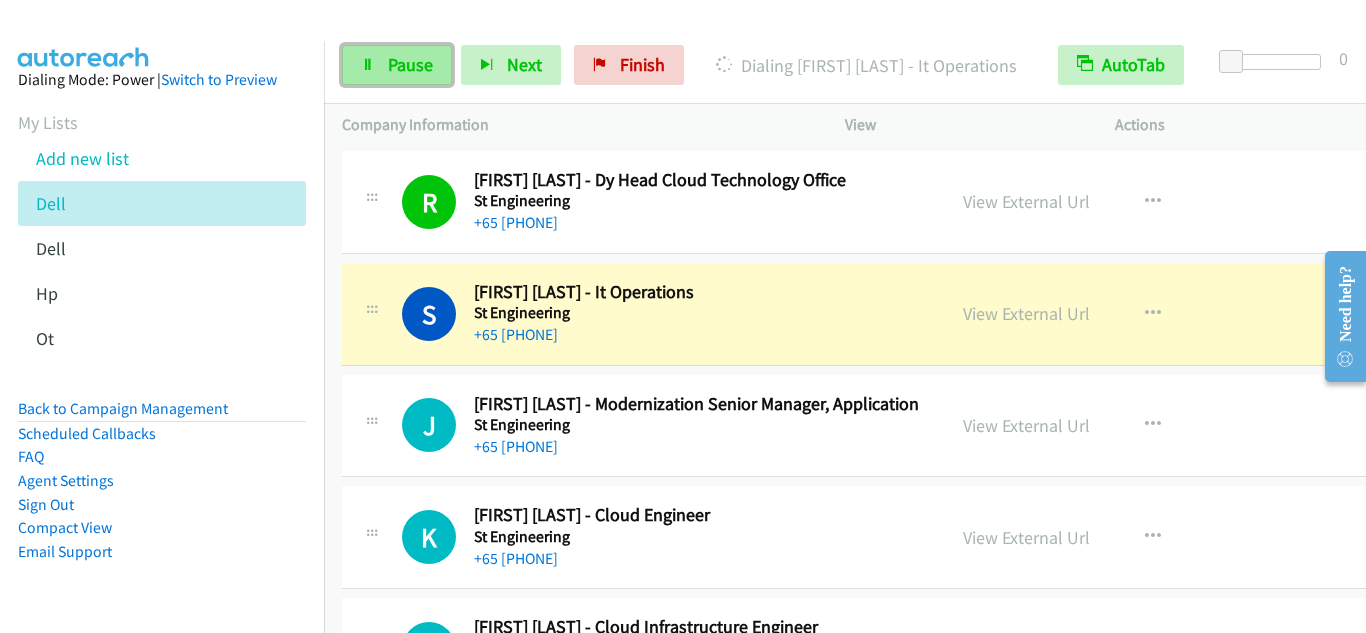 click on "Pause" at bounding box center [410, 64] 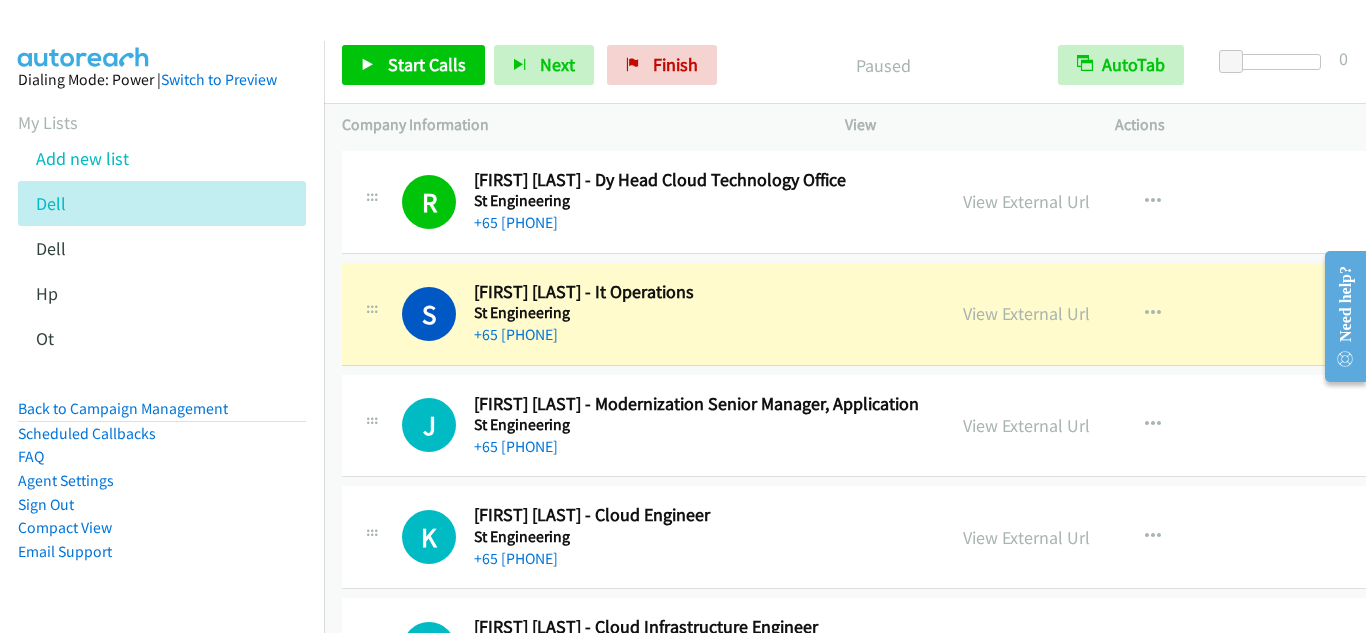 click on "J
Callback Scheduled
[FIRST] [LAST] - Modernization Senior Manager, Application
St Engineering
Asia/Singapore
+65 [PHONE]
View External Url
View External Url
Schedule/Manage Callback
Start Calls Here
Remove from list
Add to do not call list
Reset Call Status" at bounding box center (908, 426) 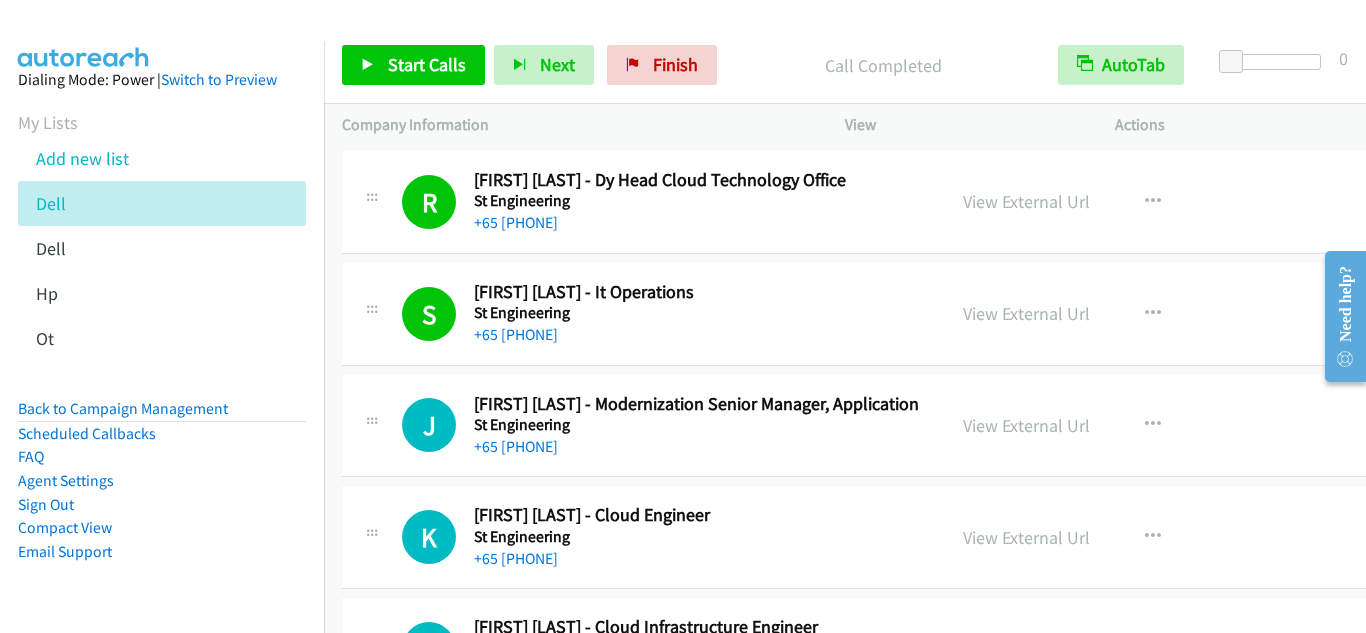 click at bounding box center [372, 420] 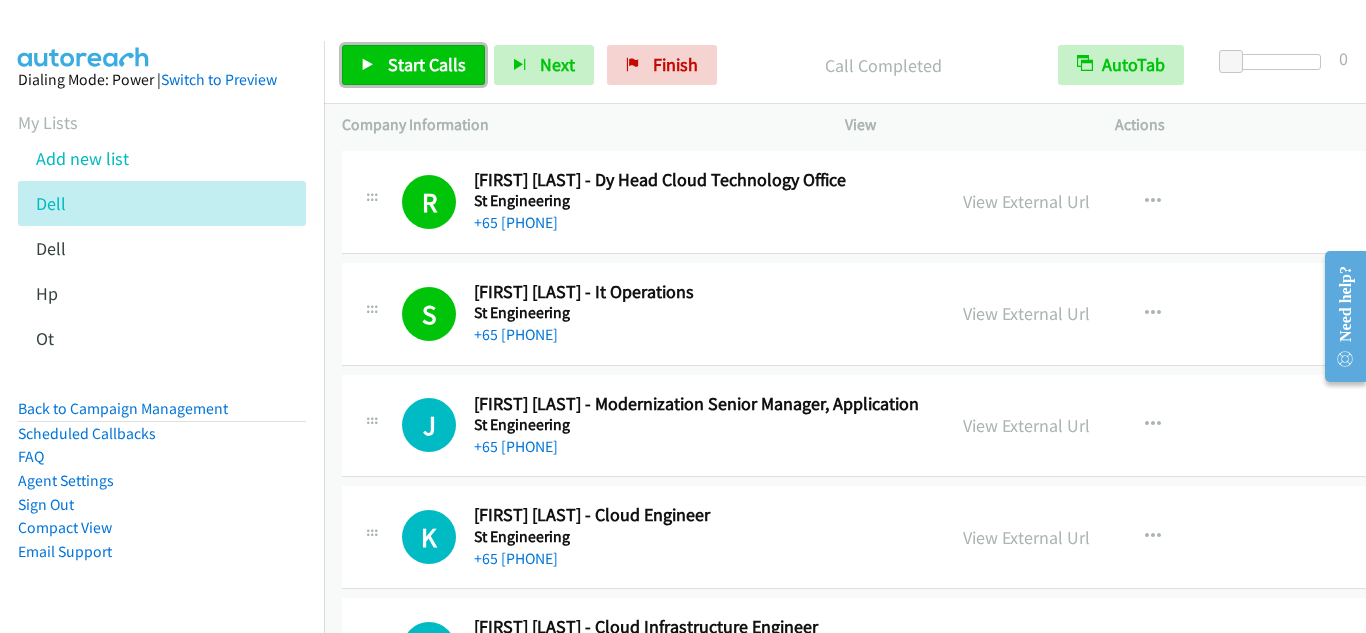 click on "Start Calls" at bounding box center (427, 64) 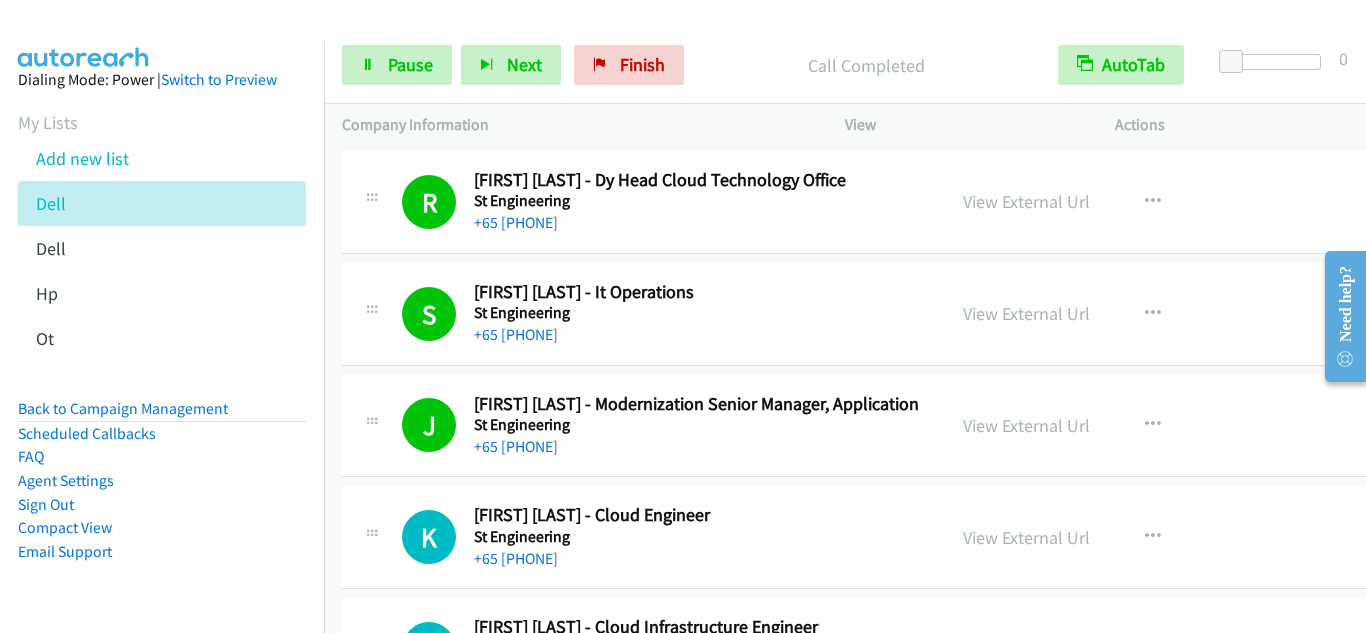 click on "J
Callback Scheduled
[FIRST] [LAST] - Modernization Senior Manager, Application
St Engineering
Asia/Singapore
+65 [PHONE]
View External Url
View External Url
Schedule/Manage Callback
Start Calls Here
Remove from list
Add to do not call list
Reset Call Status" at bounding box center (908, 426) 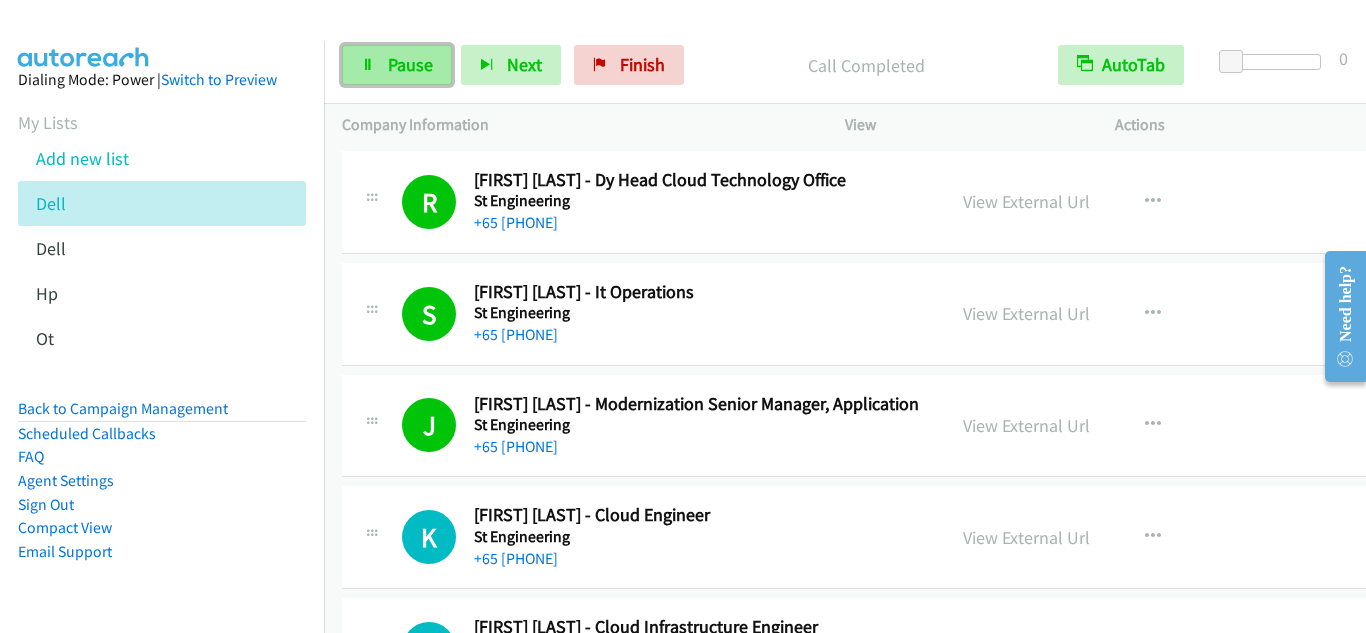 click on "Pause" at bounding box center [397, 65] 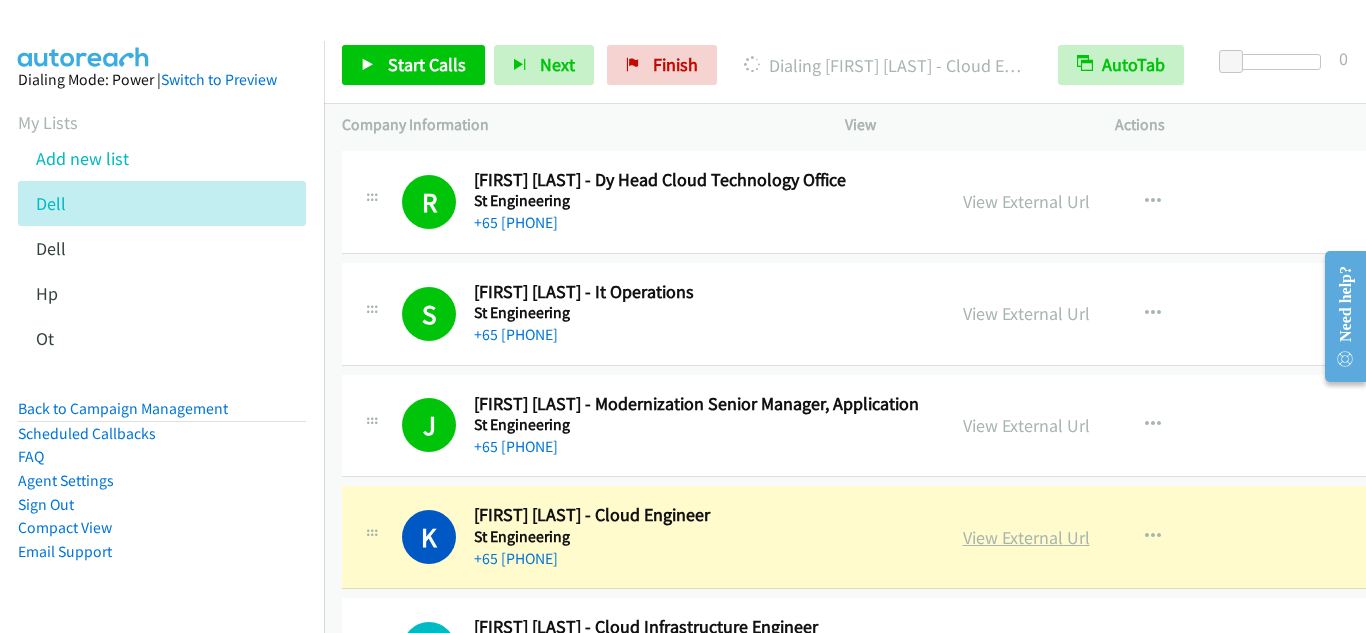 scroll, scrollTop: 16600, scrollLeft: 0, axis: vertical 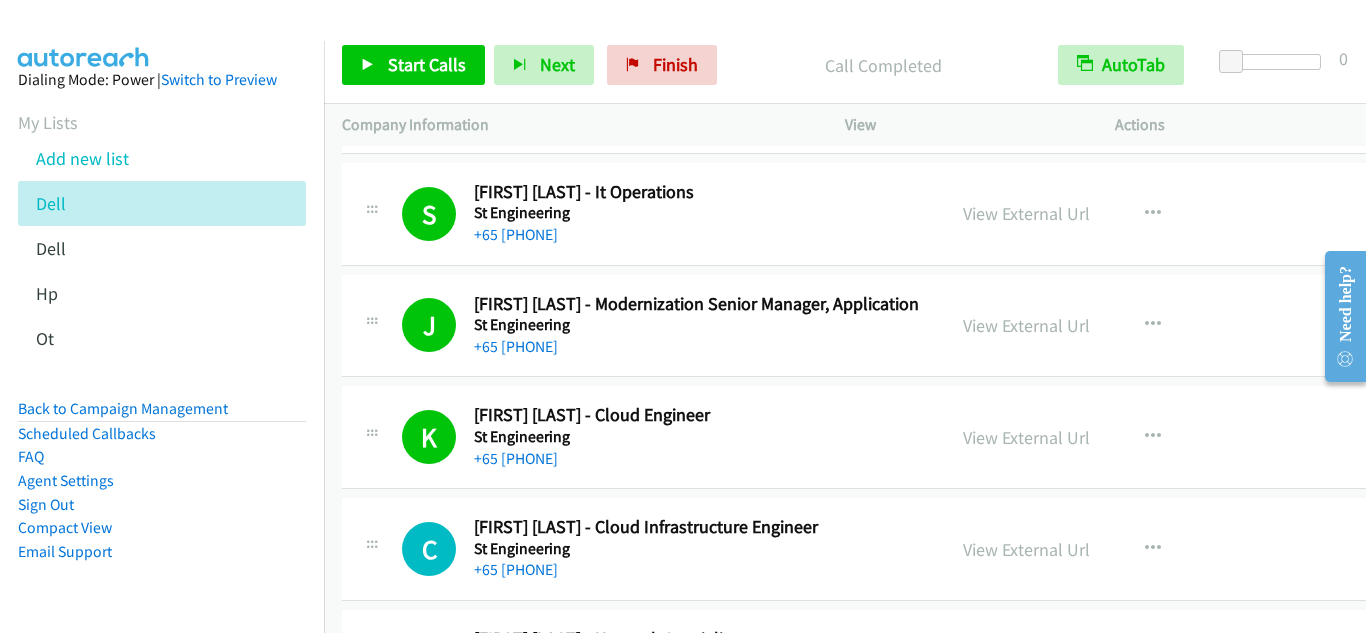 click on "K
Callback Scheduled
[FIRST] [LAST] - Cloud Engineer
St Engineering
Asia/Singapore
[PHONE]" at bounding box center (643, 437) 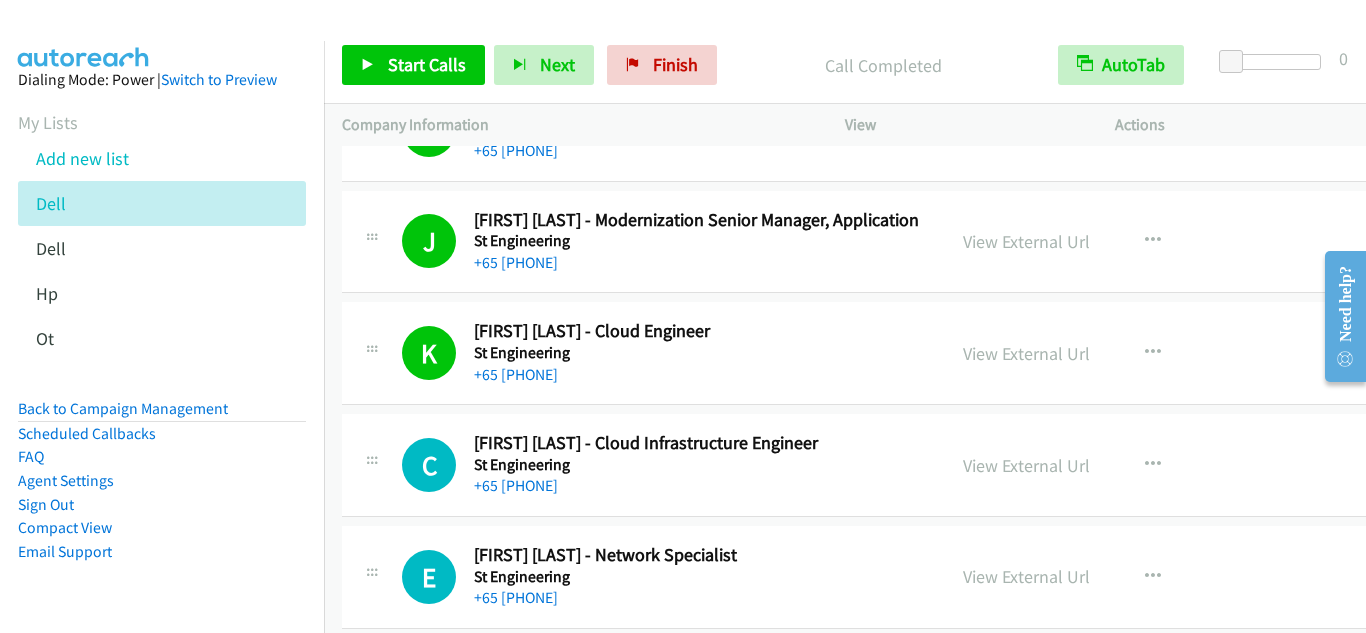 scroll, scrollTop: 16800, scrollLeft: 0, axis: vertical 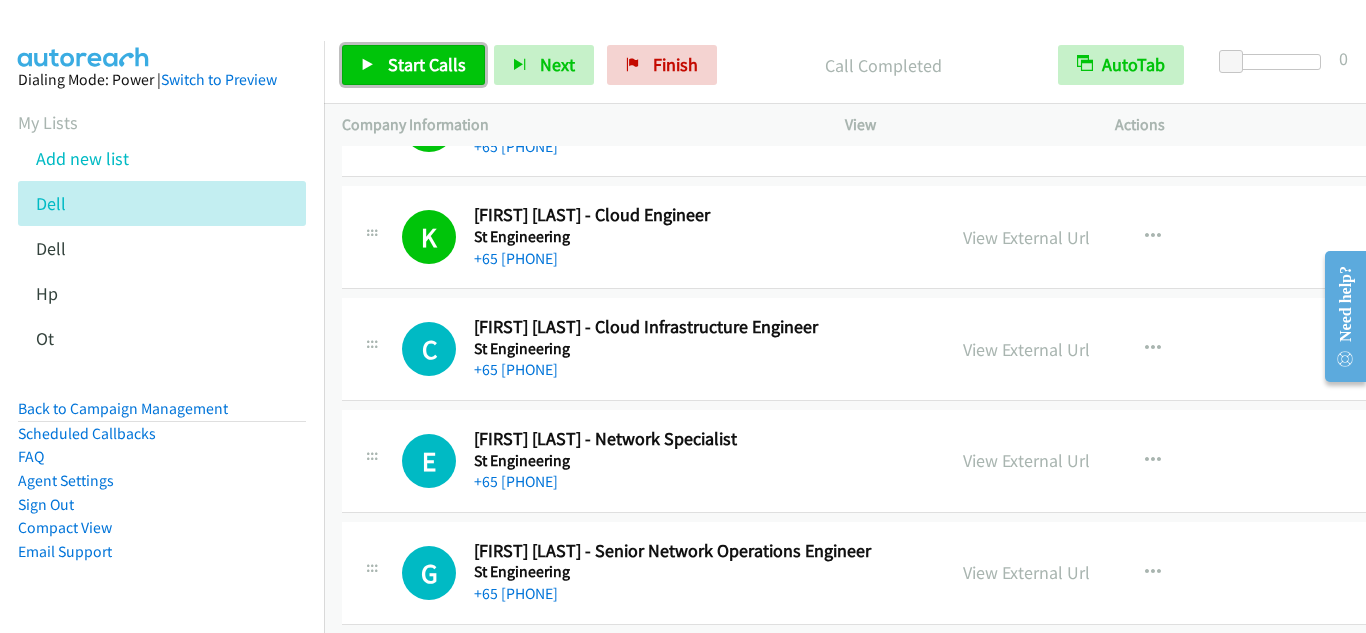 click on "Start Calls" at bounding box center [413, 65] 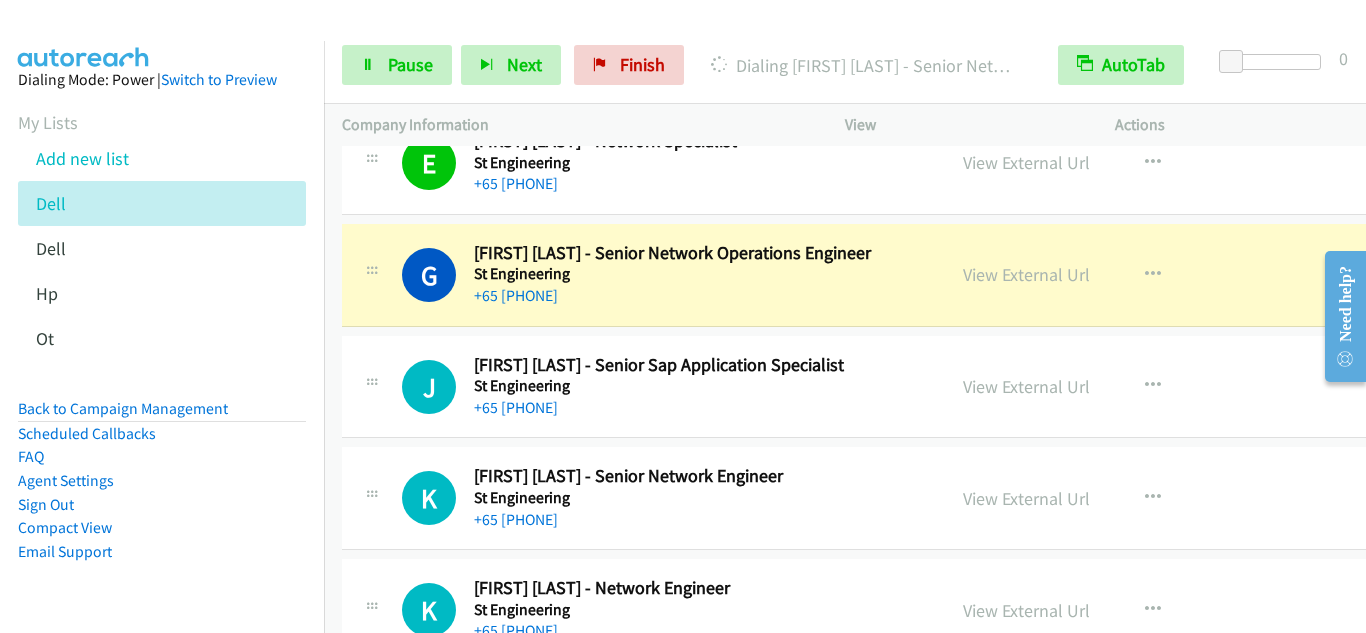 scroll, scrollTop: 17100, scrollLeft: 0, axis: vertical 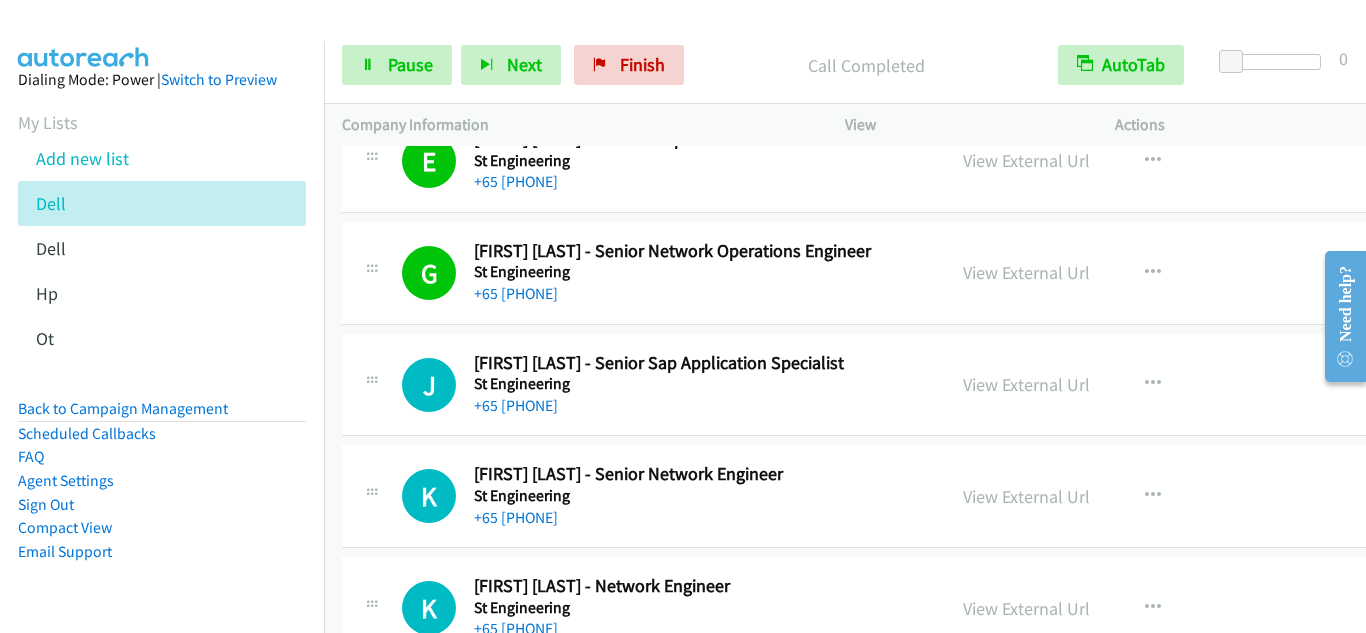 click on "J
Callback Scheduled
[FIRST] [LAST] - Senior Sap Application Specialist
St Engineering
Asia/Singapore
+65 [PHONE]
View External Url
View External Url
Schedule/Manage Callback
Start Calls Here
Remove from list
Add to do not call list
Reset Call Status" at bounding box center (908, 385) 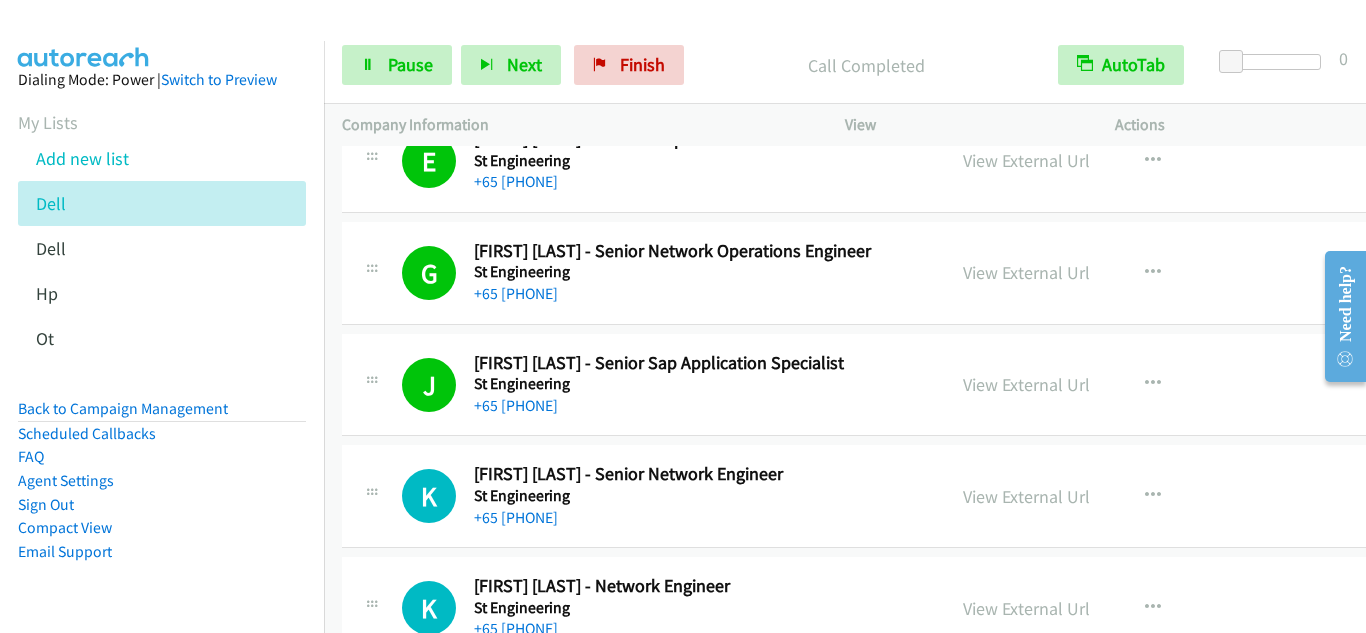 click on "K
Callback Scheduled
[FIRST] [LAST] - Senior Network Engineer
St Engineering
Asia/Singapore
+65 [PHONE]
View External Url
View External Url
Schedule/Manage Callback
Start Calls Here
Remove from list
Add to do not call list
Reset Call Status" at bounding box center (908, 497) 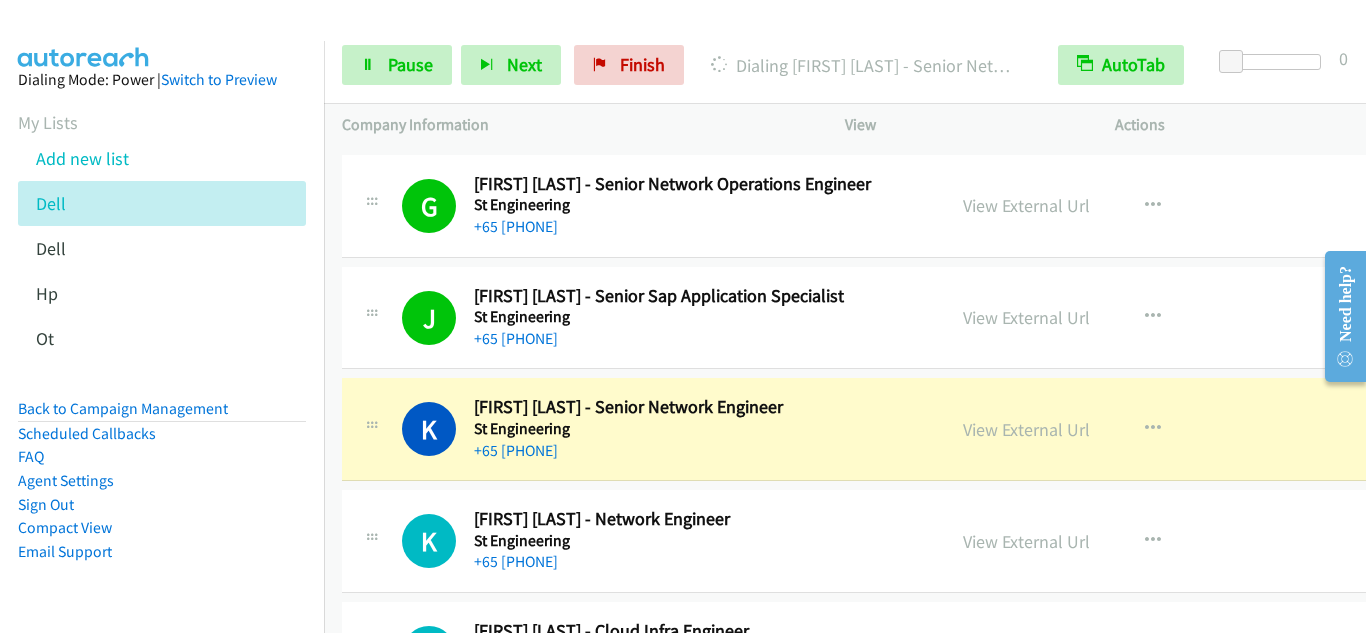 scroll, scrollTop: 17200, scrollLeft: 0, axis: vertical 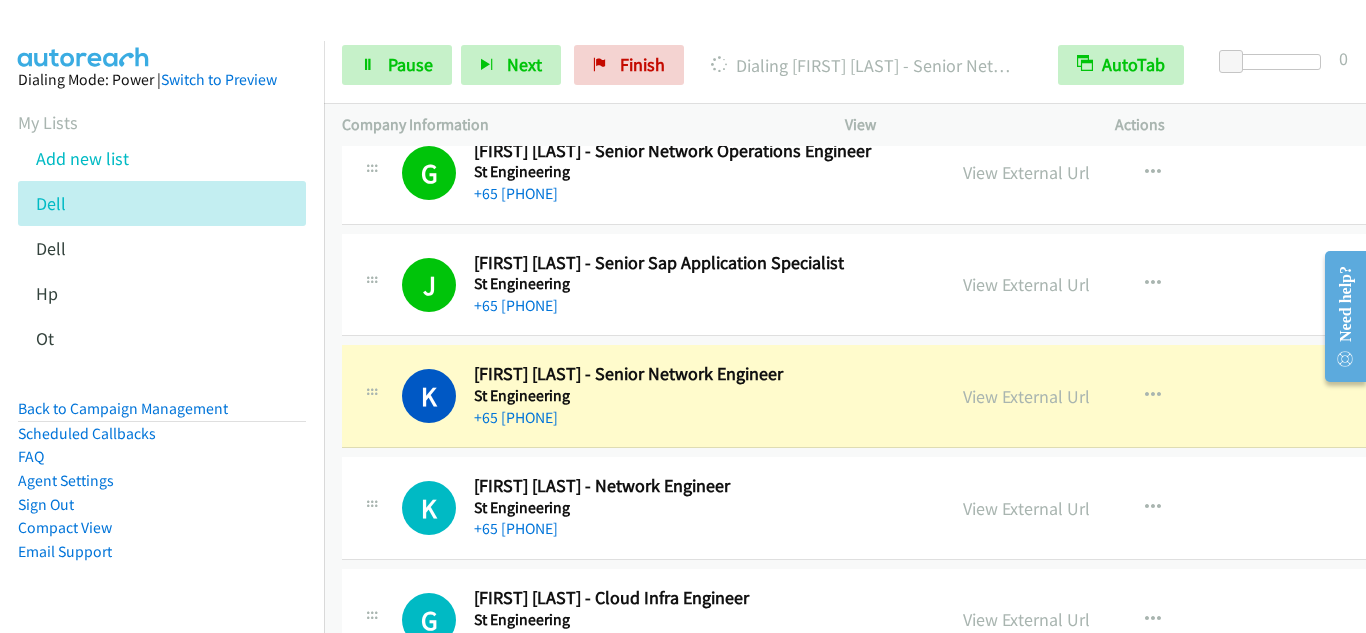 click on "K
Callback Scheduled
[FIRST] [LAST] - Senior Network Engineer
St Engineering
Asia/Singapore
+65 [PHONE]
View External Url
View External Url
Schedule/Manage Callback
Start Calls Here
Remove from list
Add to do not call list
Reset Call Status" at bounding box center [908, 396] 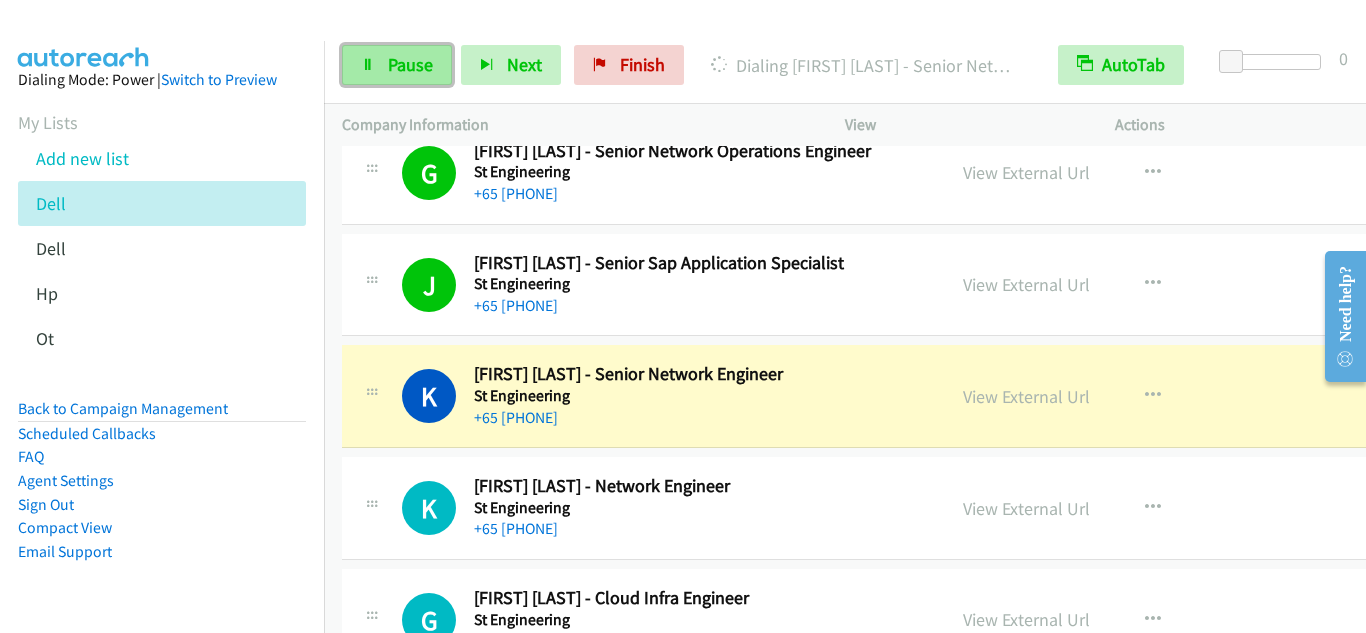 click on "Pause" at bounding box center (410, 64) 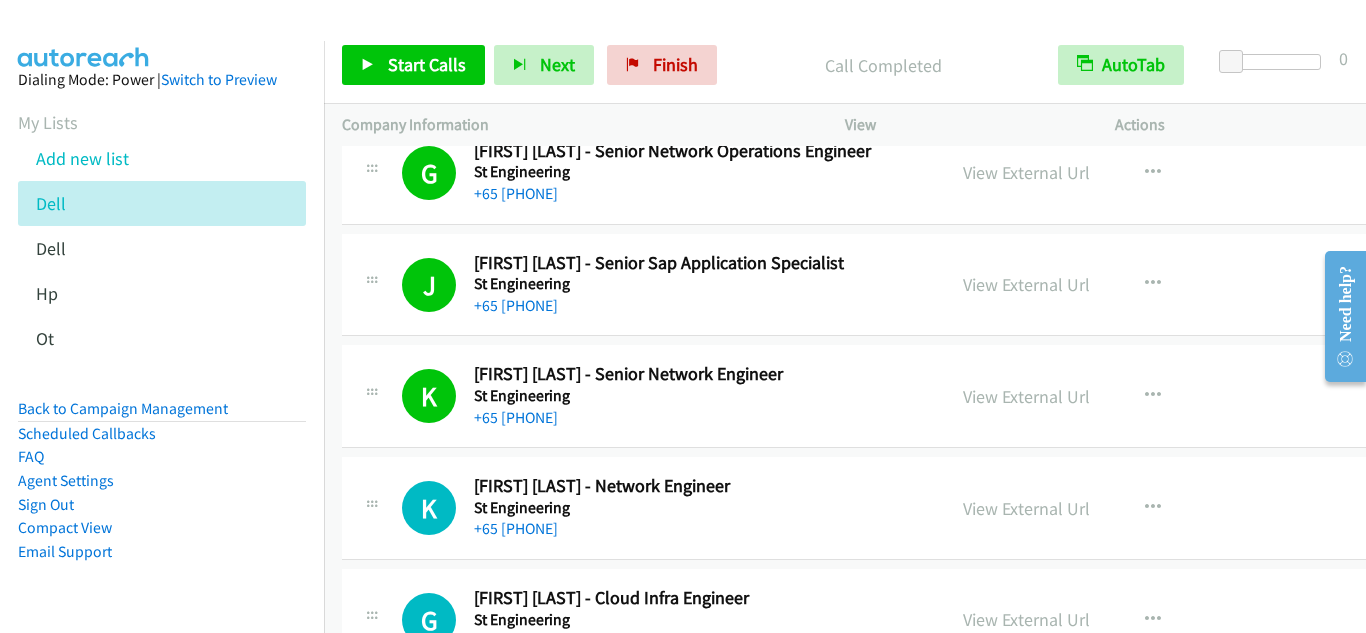 click on "K
Callback Scheduled
[FIRST] [LAST] - Network Engineer
St Engineering
[REGION], [COUNTRY]
+65 [PHONE]
View External Url
View External Url
Schedule/Manage Callback
Start Calls Here
Remove from list
Add to do not call list
Reset Call Status" at bounding box center [908, 508] 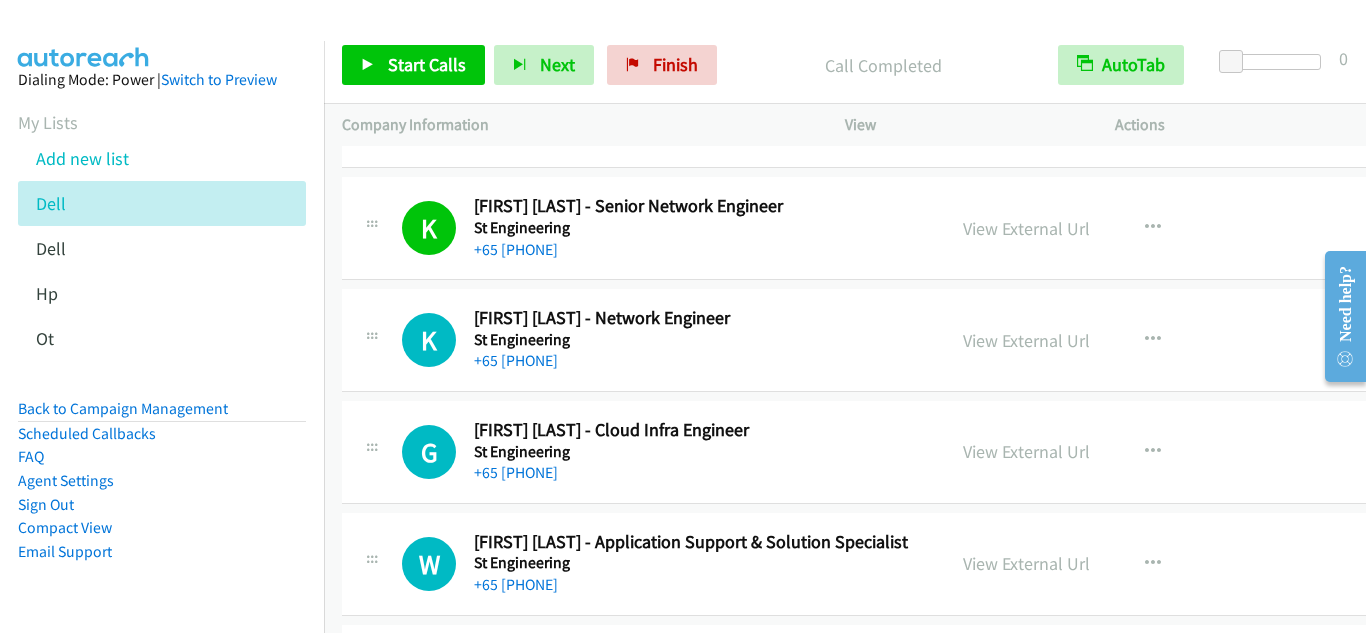 scroll, scrollTop: 17400, scrollLeft: 0, axis: vertical 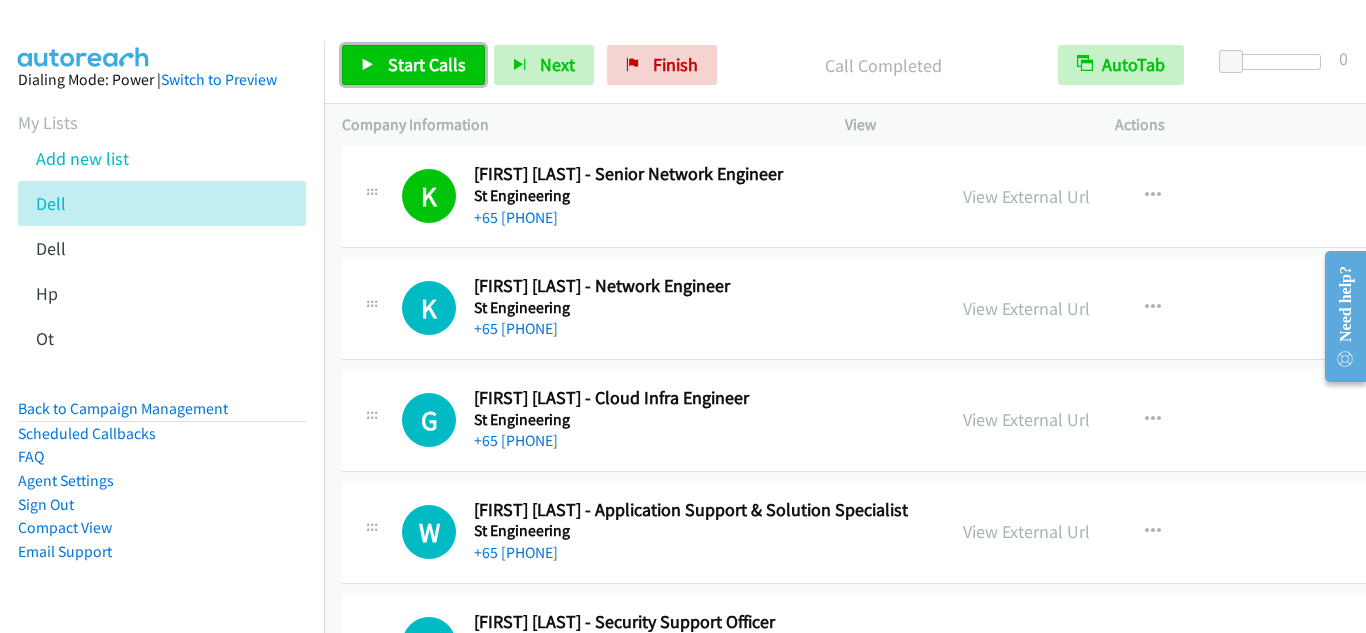 click on "Start Calls" at bounding box center [413, 65] 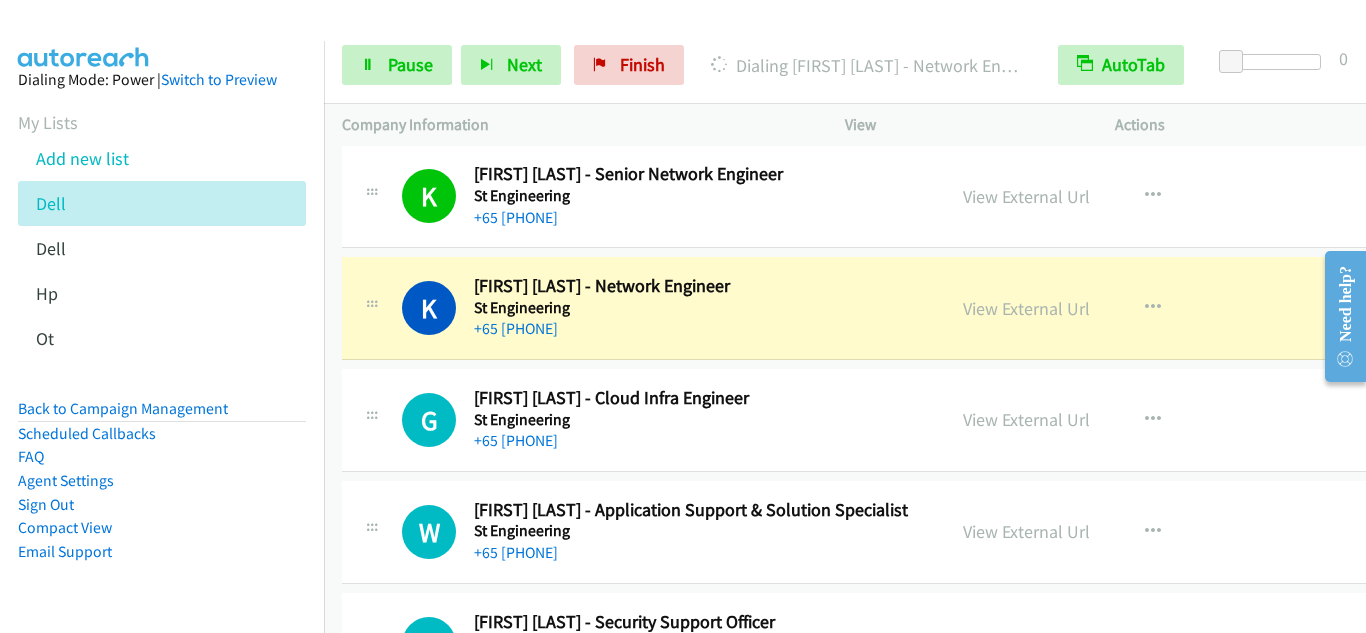 click on "G
Callback Scheduled
[FIRST] [LAST] - Cloud Infra Engineer
St Engineering
Asia/Singapore
[PHONE]
View External Url
View External Url
Schedule/Manage Callback
Start Calls Here
Remove from list
Add to do not call list
Reset Call Status" at bounding box center (908, 421) 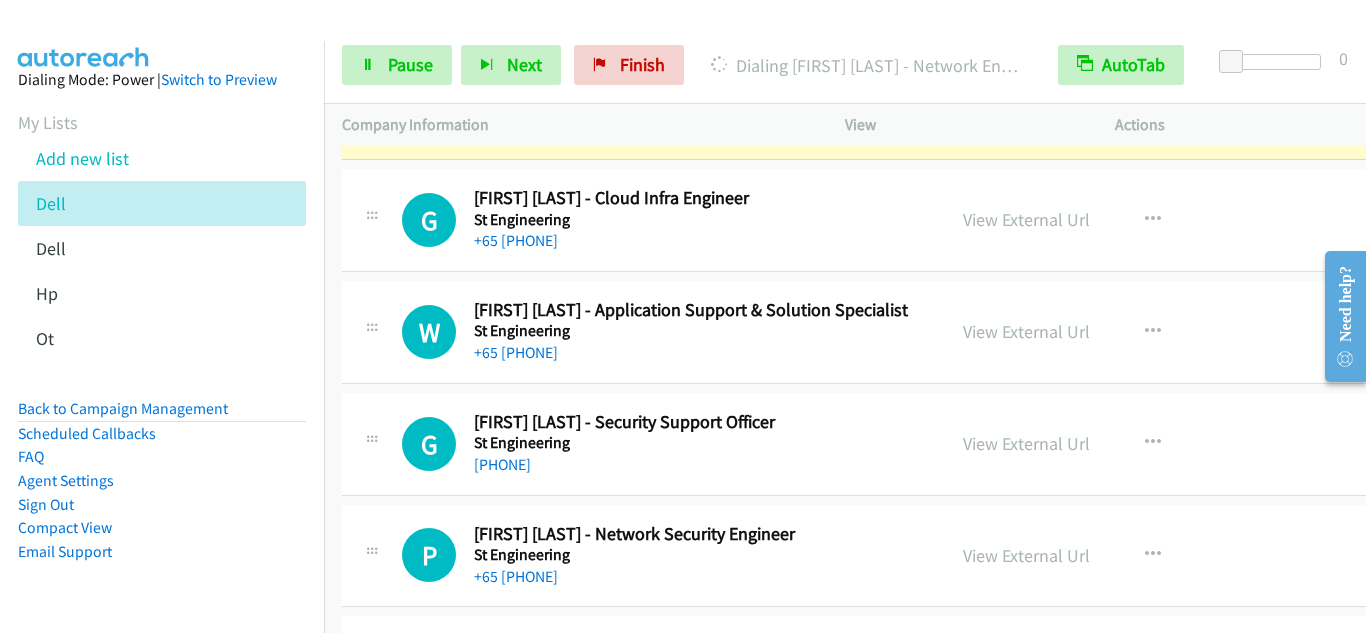 scroll, scrollTop: 17500, scrollLeft: 0, axis: vertical 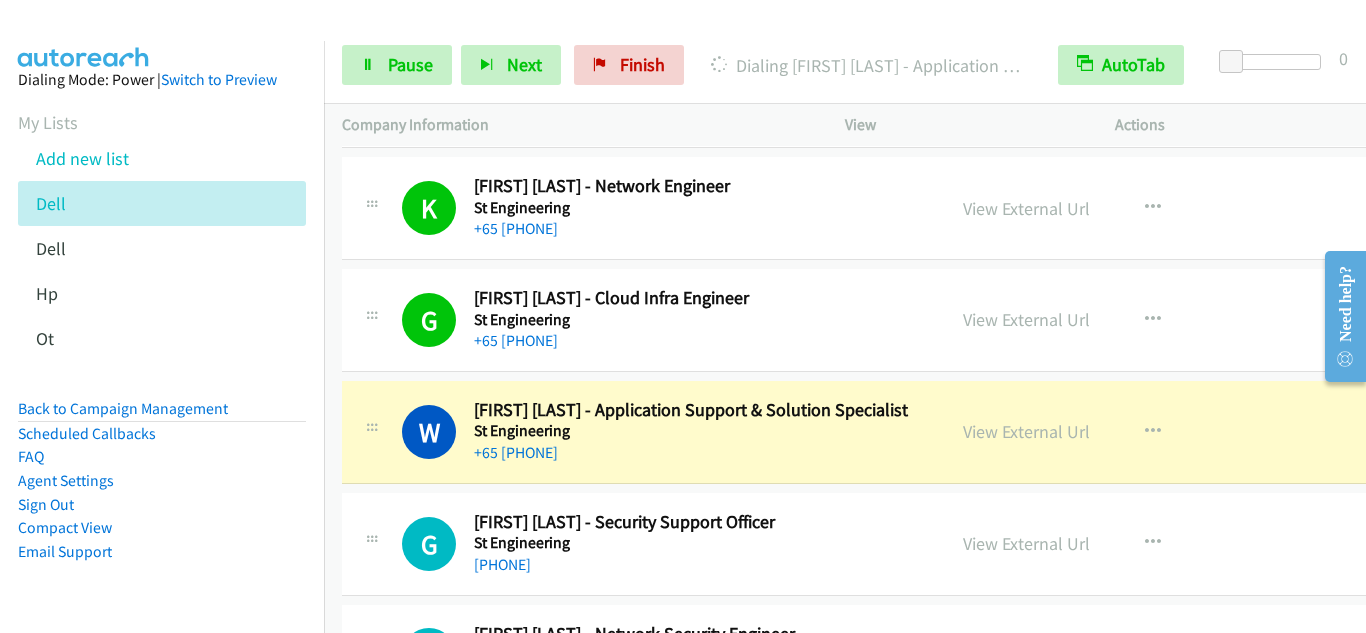 click at bounding box center [372, 431] 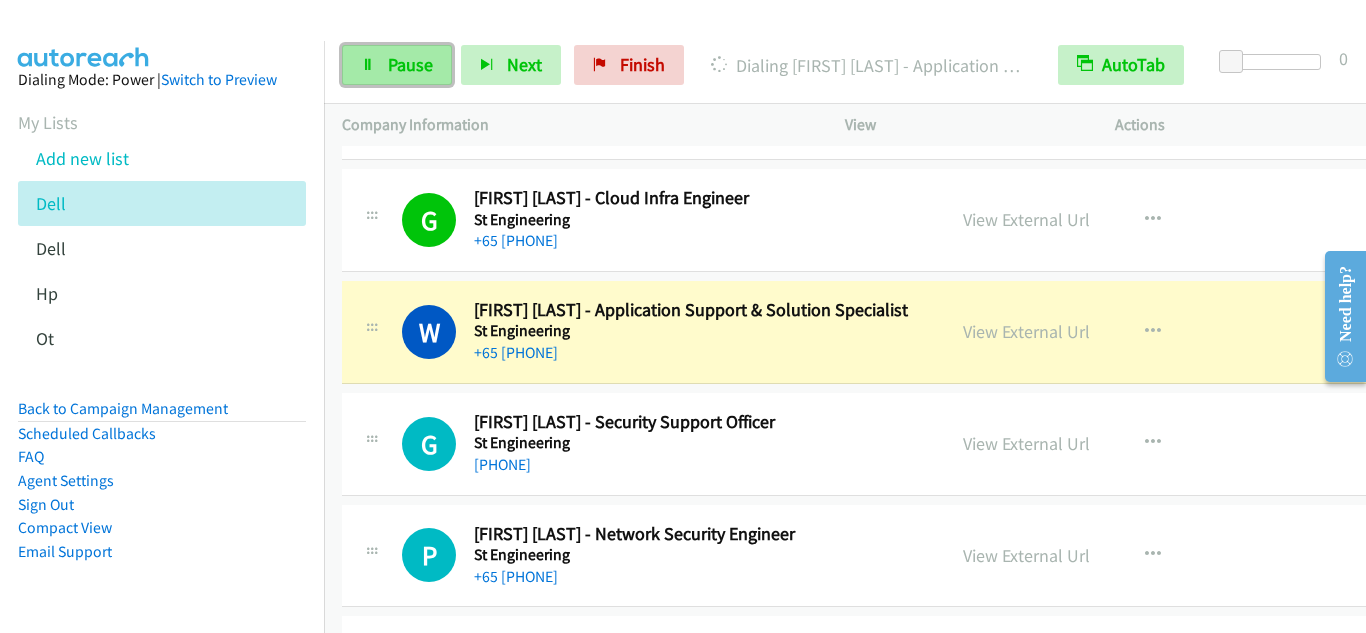 click on "Pause" at bounding box center [397, 65] 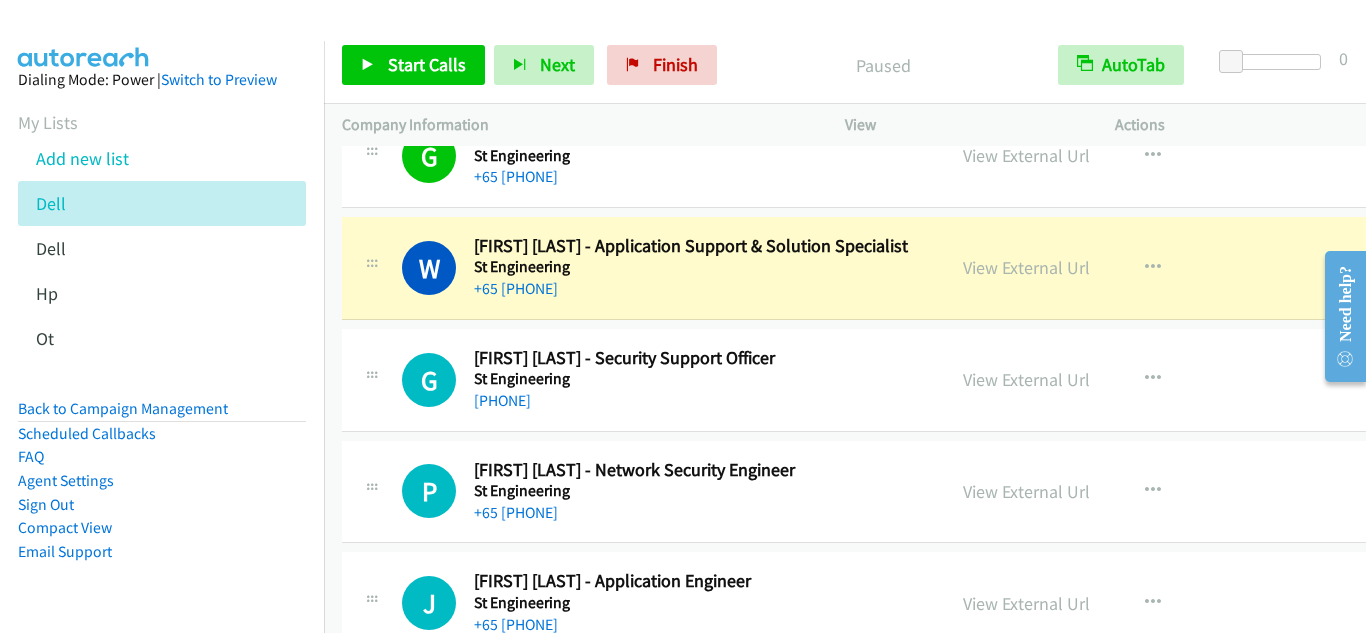 scroll, scrollTop: 17700, scrollLeft: 0, axis: vertical 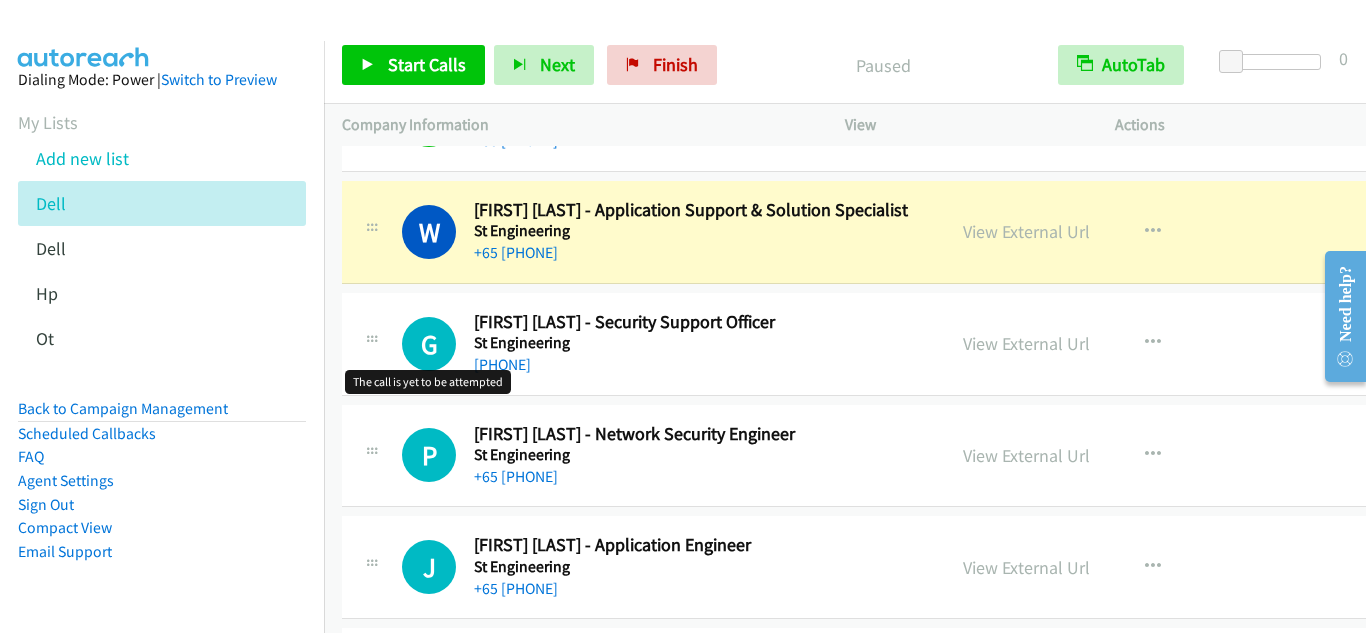 click on "G" at bounding box center [429, 344] 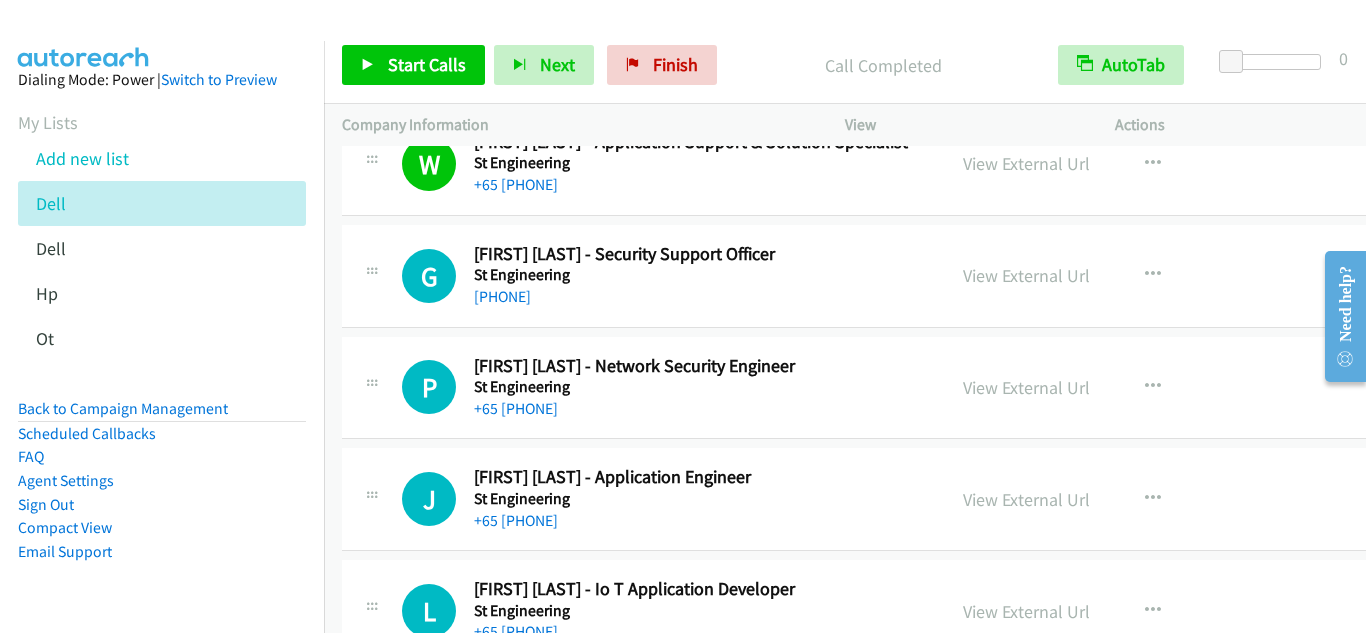 scroll, scrollTop: 17800, scrollLeft: 0, axis: vertical 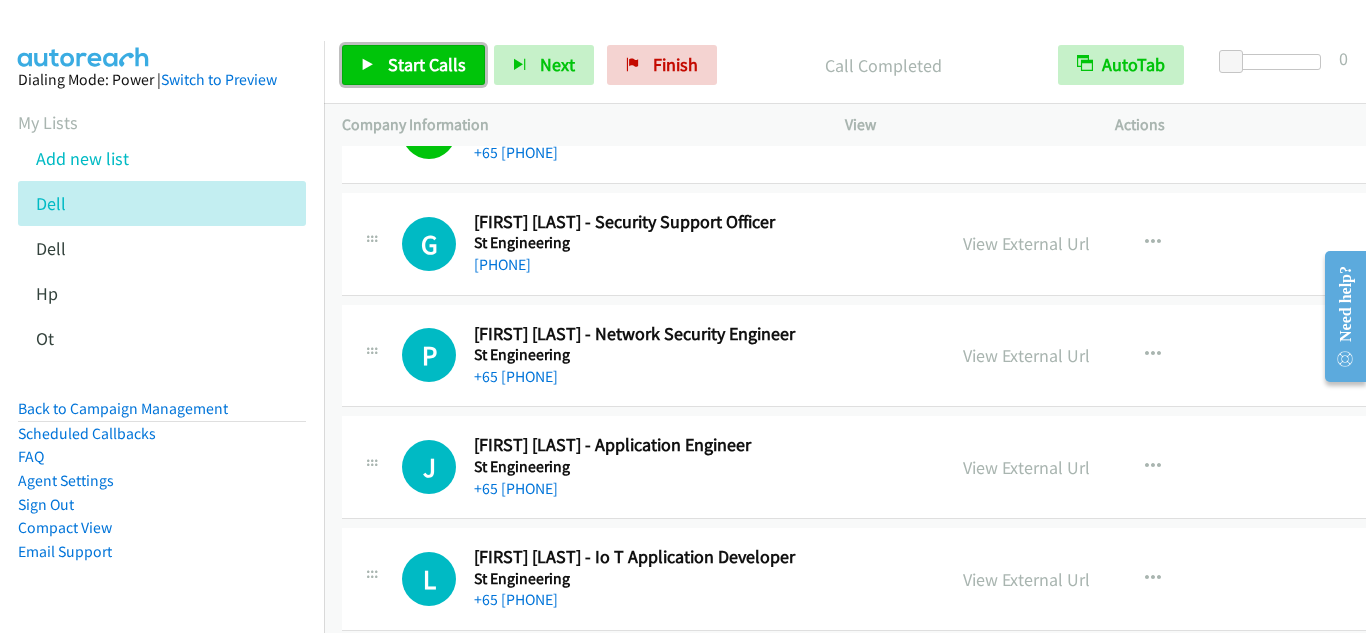 click on "Start Calls" at bounding box center (427, 64) 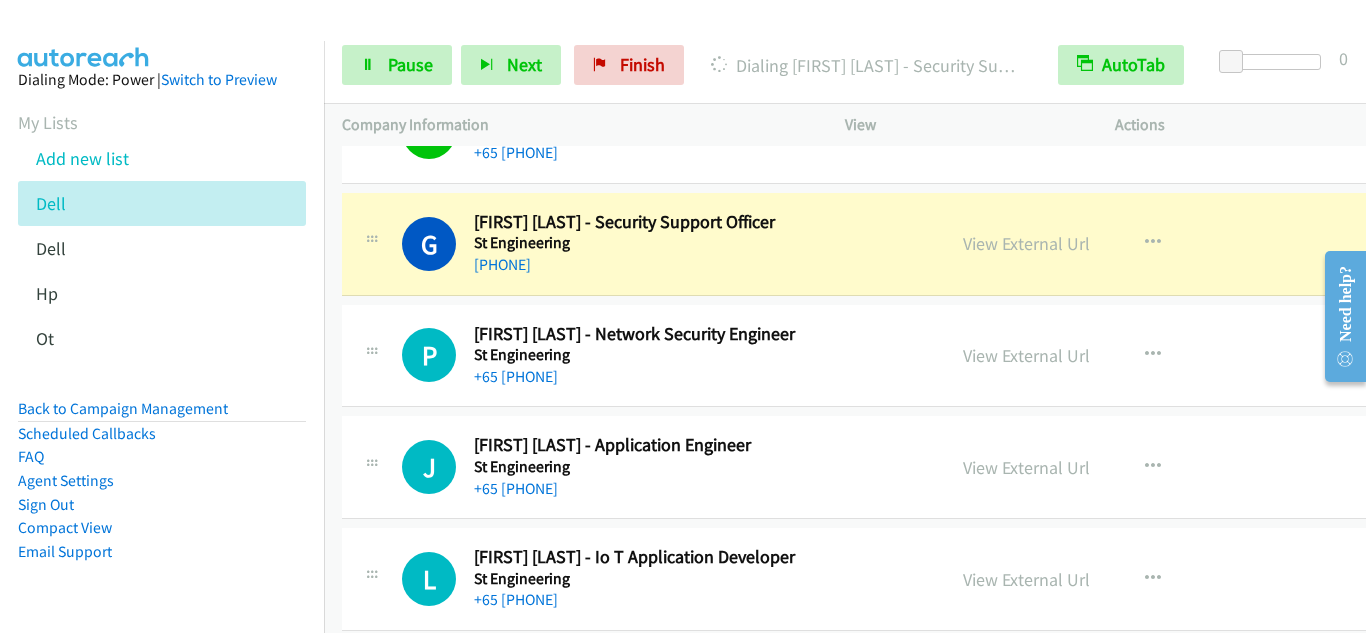 click on "P
Callback Scheduled
[FIRST] [LAST] - Network Security Engineer
St Engineering
Asia/Singapore
+65 [PHONE]" at bounding box center (643, 356) 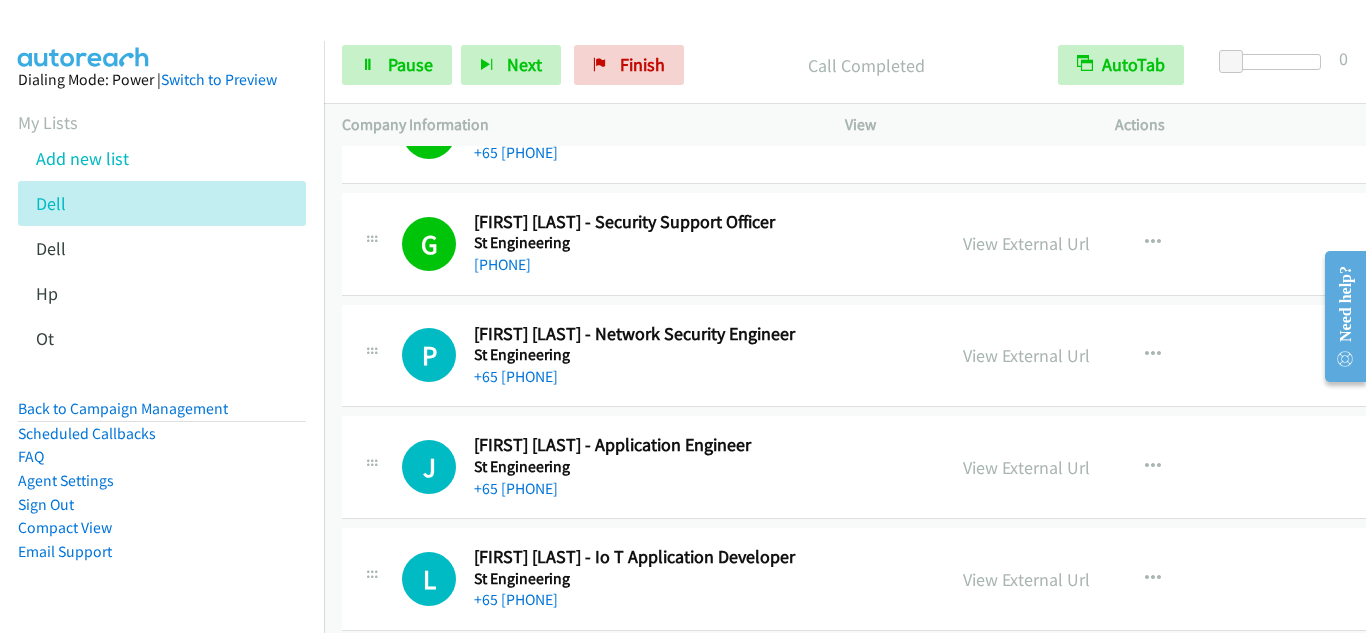 click on "P
Callback Scheduled
[FIRST] [LAST] - Network Security Engineer
St Engineering
Asia/Singapore
[PHONE]
View External Url
View External Url
Schedule/Manage Callback
Start Calls Here
Remove from list
Add to do not call list
Reset Call Status" at bounding box center [908, 356] 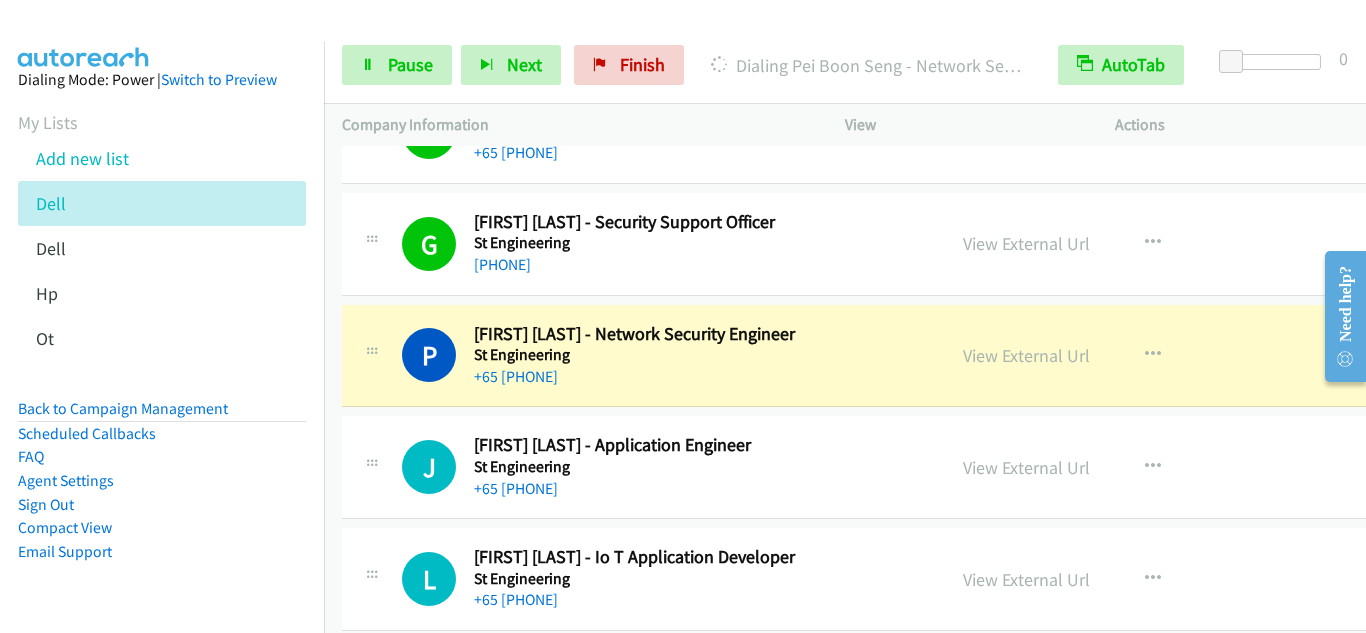 click on "P
Callback Scheduled
[FIRST] [LAST] - Network Security Engineer
St Engineering
Asia/Singapore
[PHONE]
View External Url
View External Url
Schedule/Manage Callback
Start Calls Here
Remove from list
Add to do not call list
Reset Call Status" at bounding box center (908, 356) 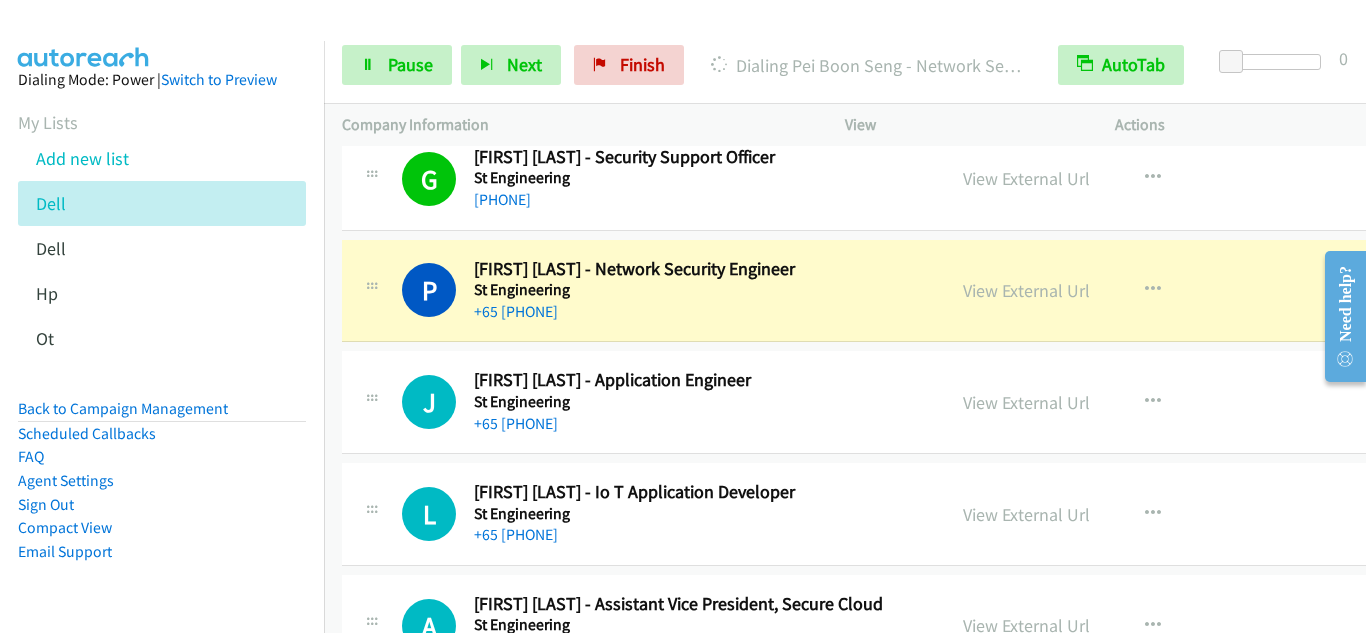scroll, scrollTop: 17900, scrollLeft: 0, axis: vertical 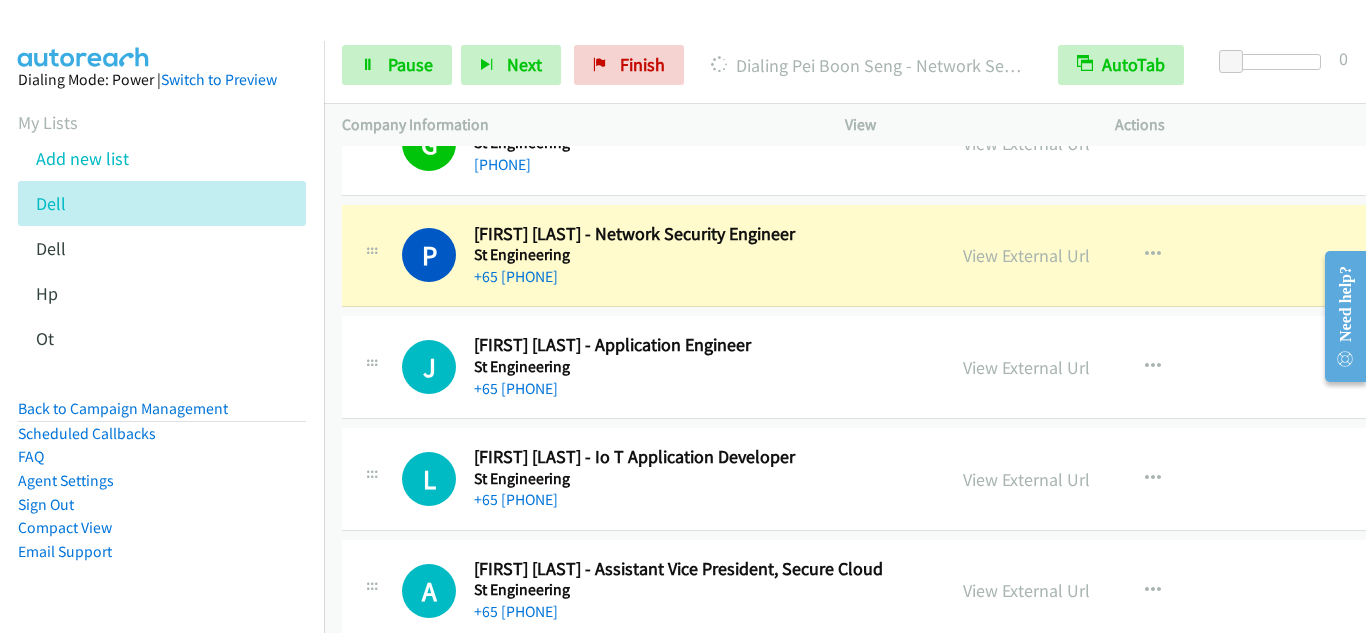 click on "J
Callback Scheduled
[FIRST] [LAST] - Application Engineer
St Engineering
Asia/Singapore
+65 [PHONE]
View External Url
View External Url
Schedule/Manage Callback
Start Calls Here
Remove from list
Add to do not call list
Reset Call Status" at bounding box center [908, 367] 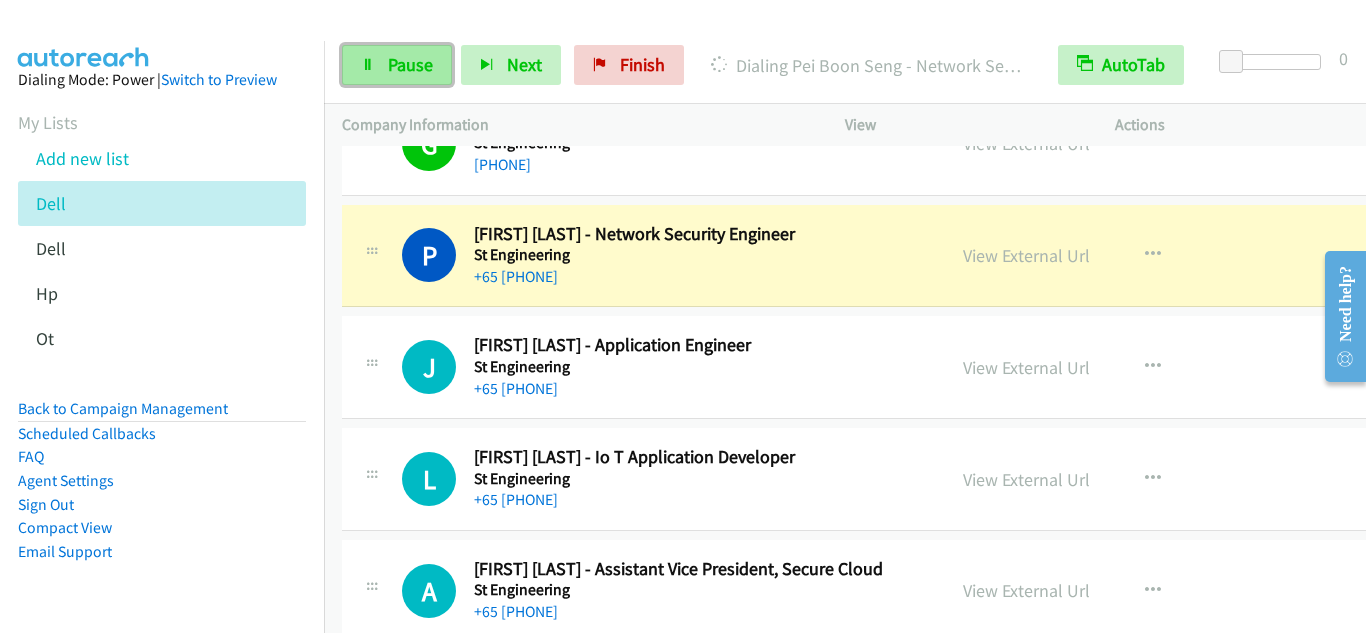 click on "Pause" at bounding box center [397, 65] 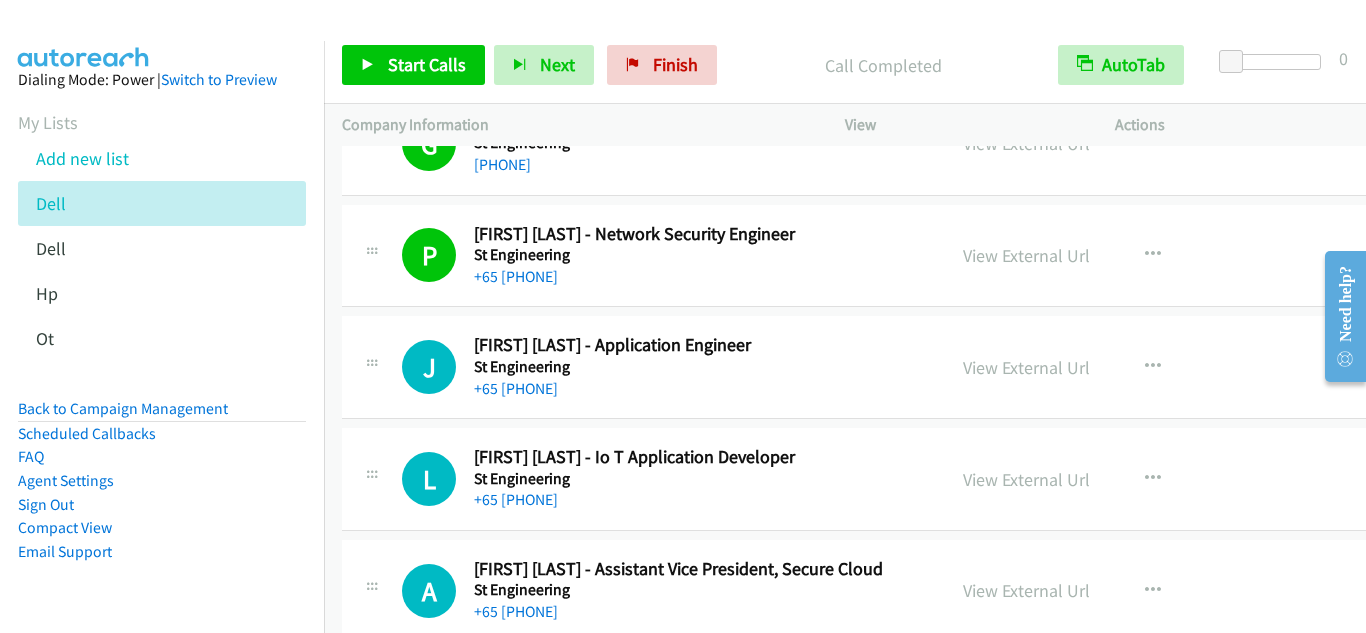 click at bounding box center [372, 361] 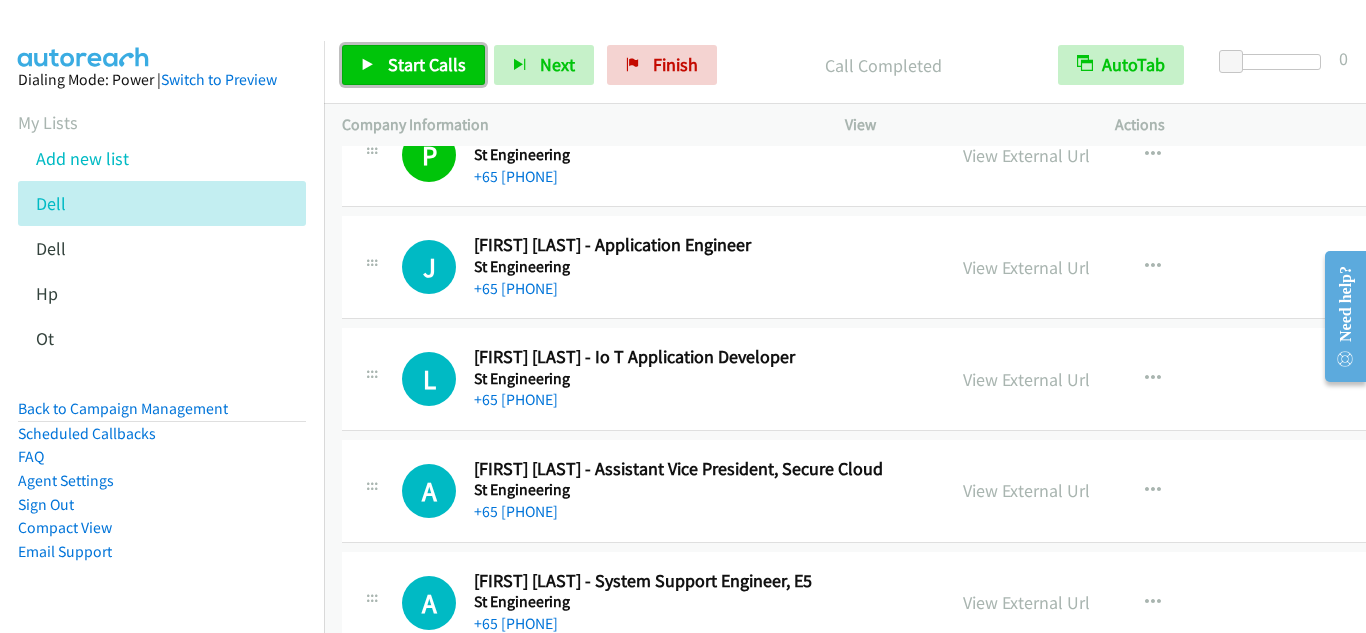 click on "Start Calls" at bounding box center [427, 64] 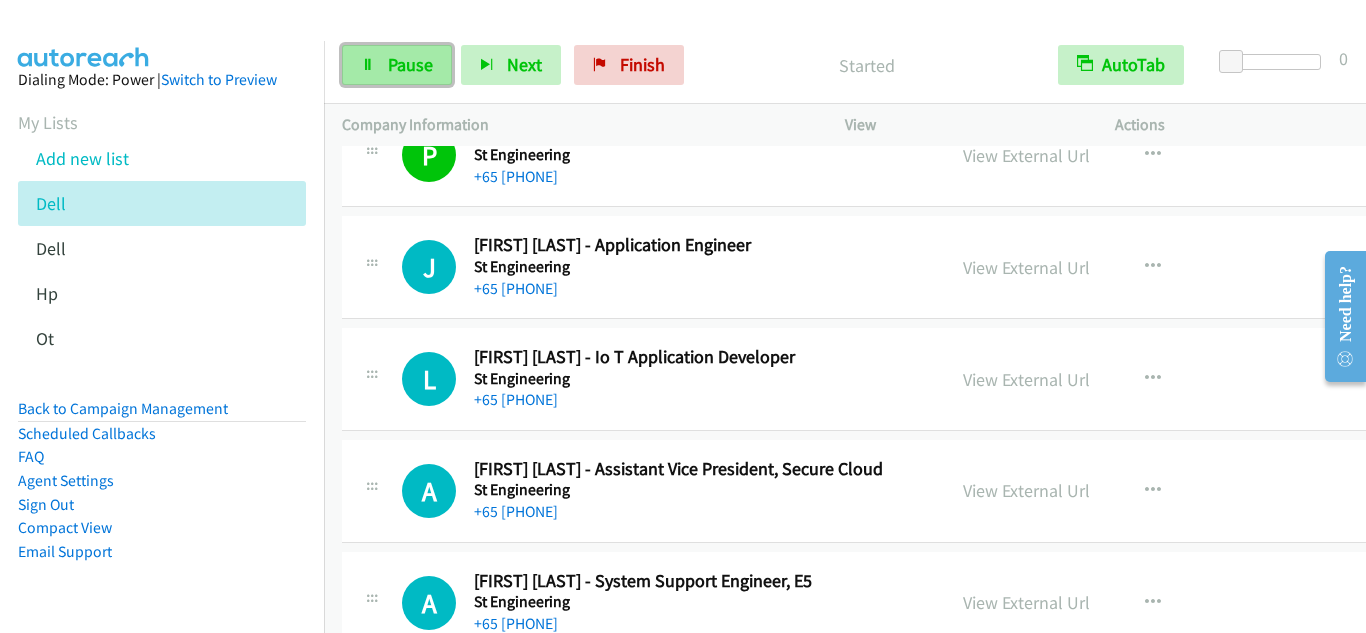 click on "Pause" at bounding box center [410, 64] 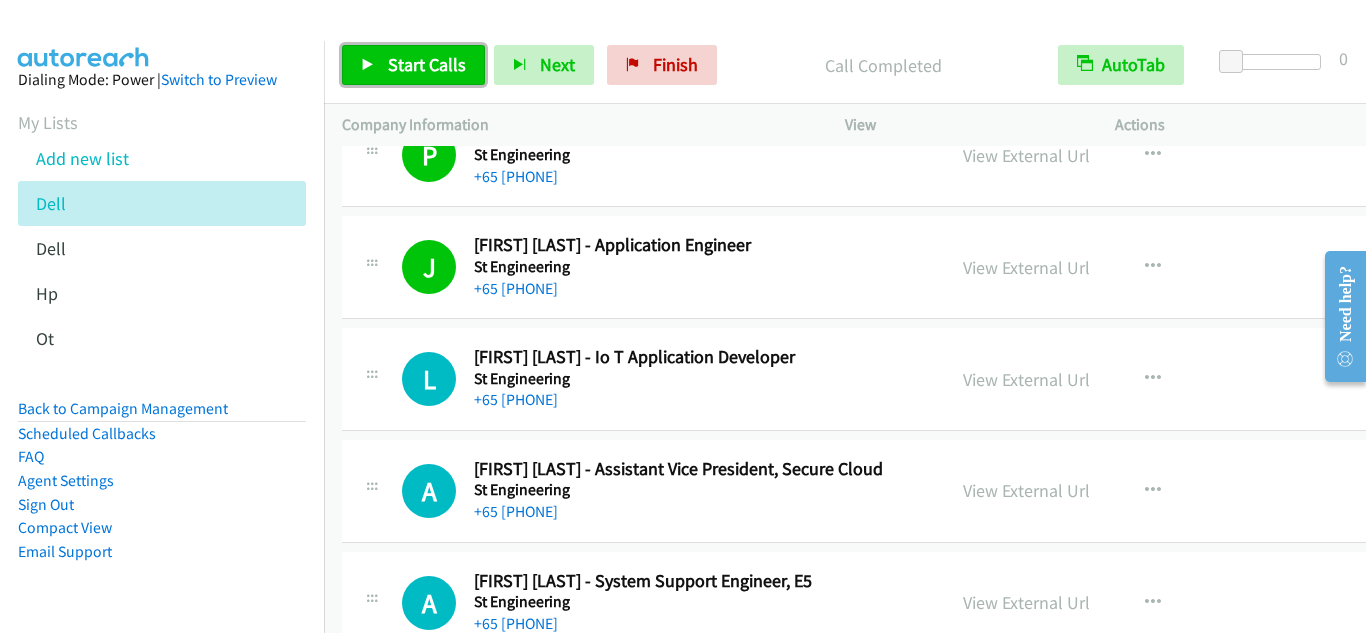click on "Start Calls" at bounding box center [427, 64] 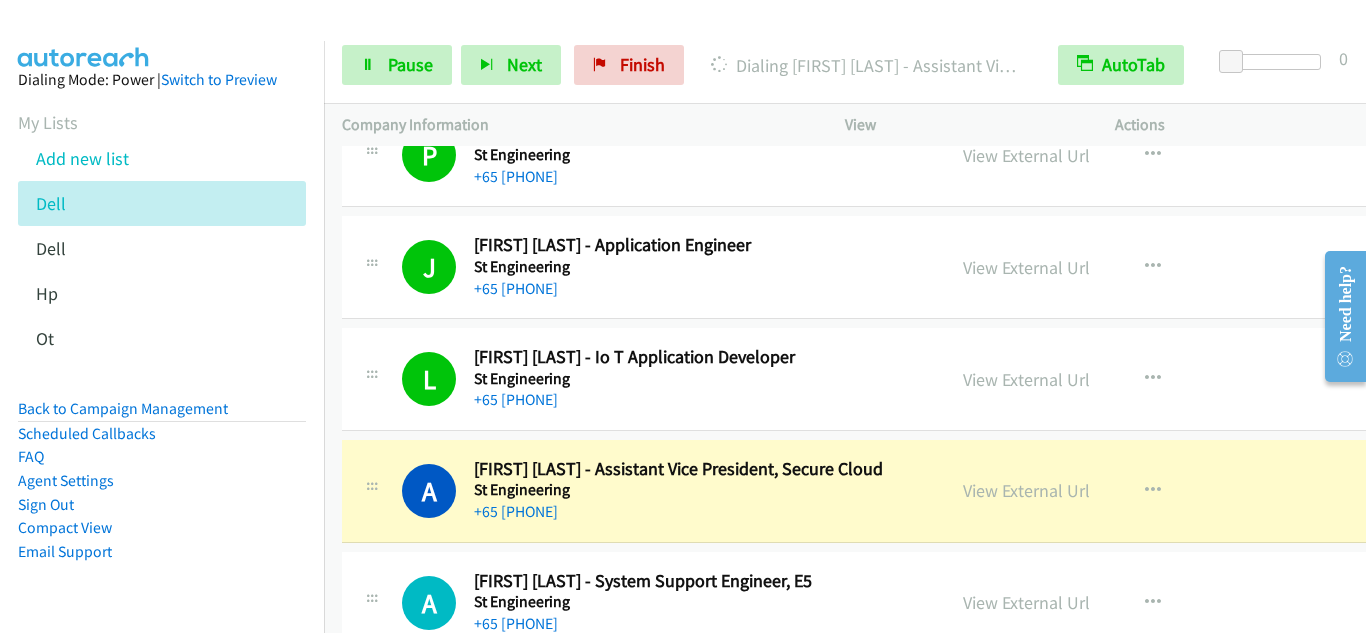 click on "A
Callback Scheduled
[FIRST] [LAST] - Assistant Vice President, Secure Cloud
St Engineering
Asia/Singapore
+65 [PHONE]
View External Url
View External Url
Schedule/Manage Callback
Start Calls Here
Remove from list
Add to do not call list
Reset Call Status" at bounding box center (908, 491) 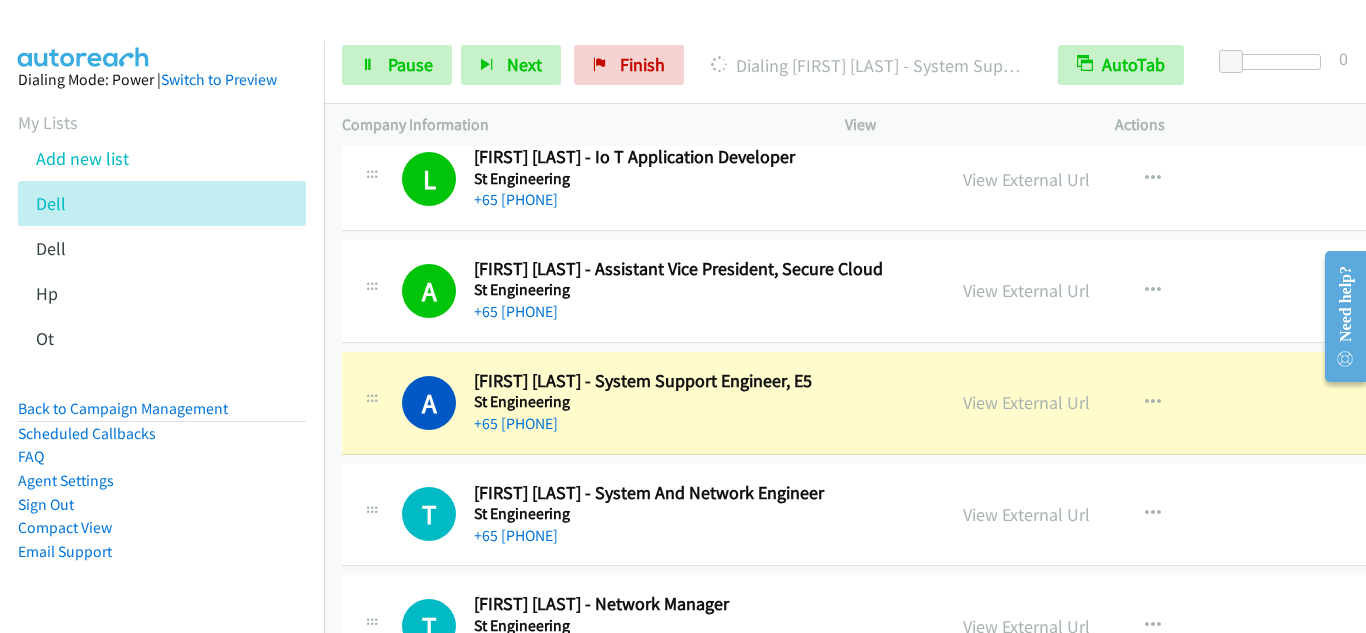 click on "T
Callback Scheduled
[FIRST] [LAST] - System And Network Engineer
St Engineering
[REGION]
+65 [PHONE]
View External Url
View External Url
Schedule/Manage Callback
Start Calls Here
Remove from list
Add to do not call list
Reset Call Status" at bounding box center [908, 515] 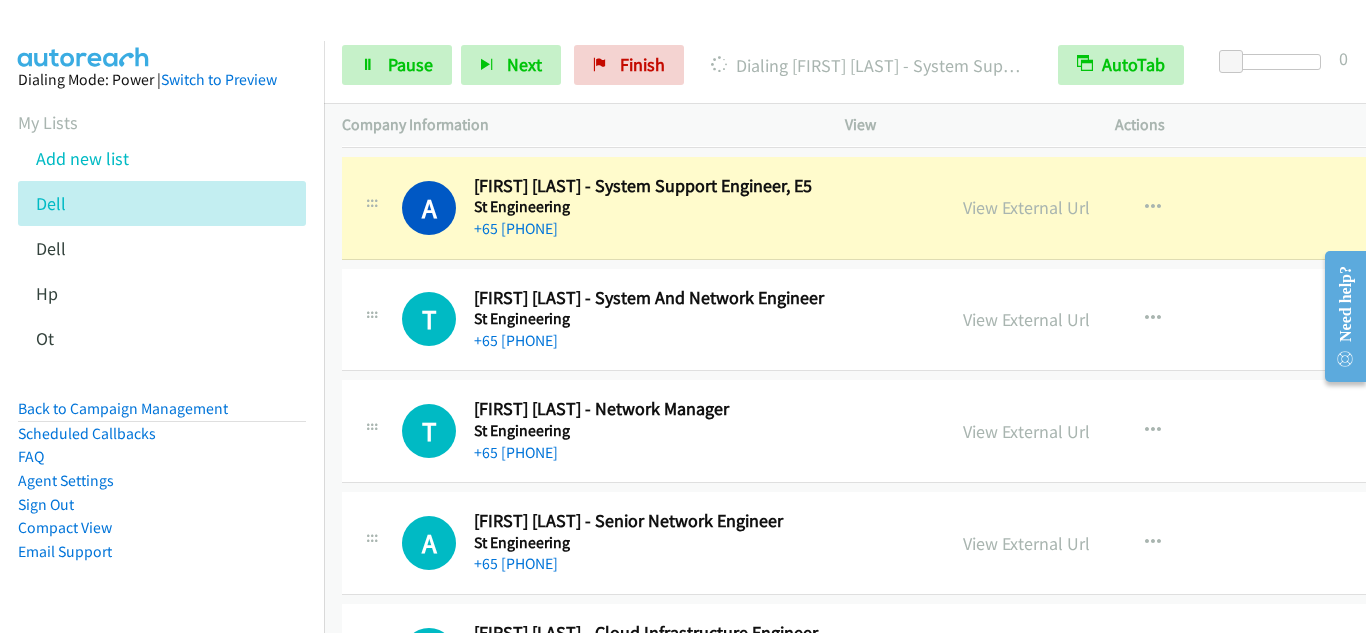 scroll, scrollTop: 18400, scrollLeft: 0, axis: vertical 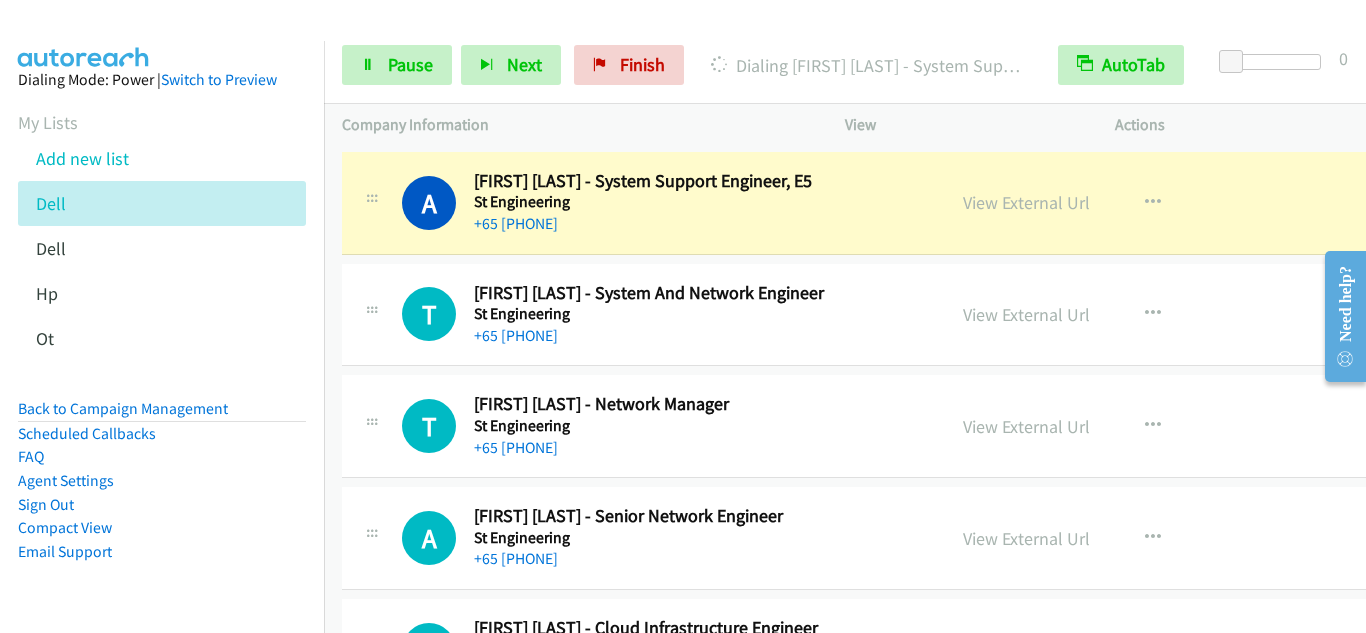 click on "A
Callback Scheduled
[FIRST] [LAST] - System Support Engineer, E5
St Engineering
Asia/Singapore
+65 [PHONE]
View External Url
View External Url
Schedule/Manage Callback
Start Calls Here
Remove from list
Add to do not call list
Reset Call Status" at bounding box center [908, 203] 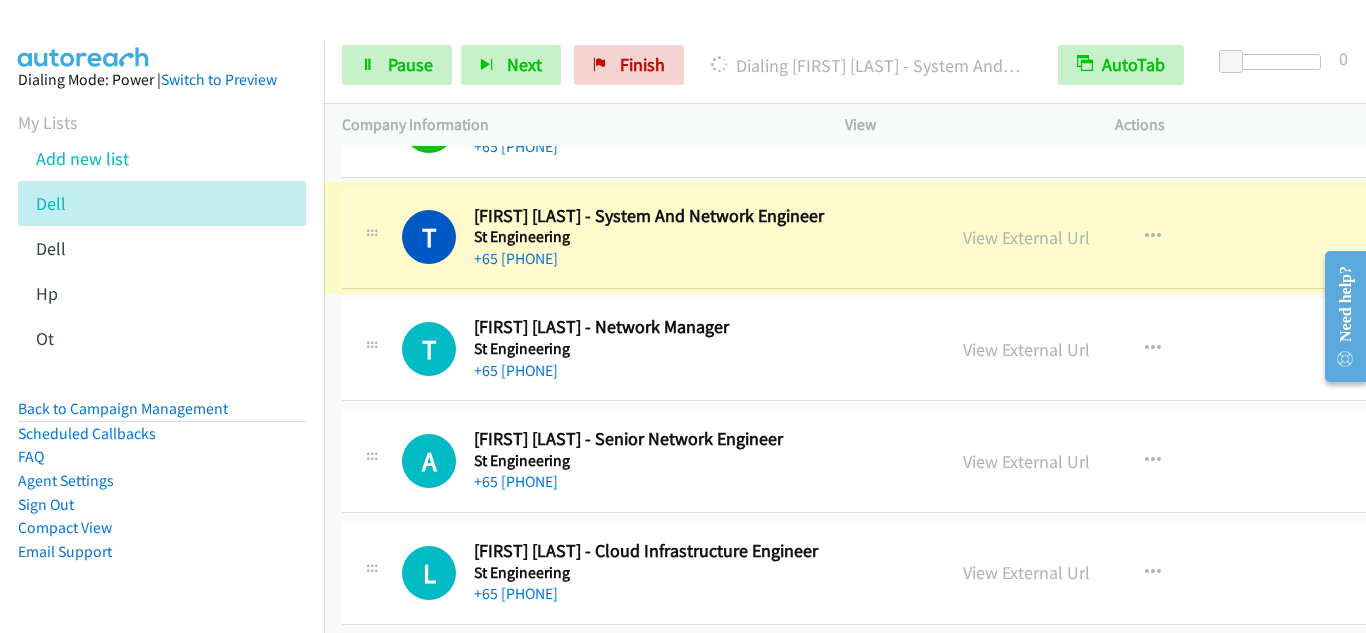 scroll, scrollTop: 18500, scrollLeft: 0, axis: vertical 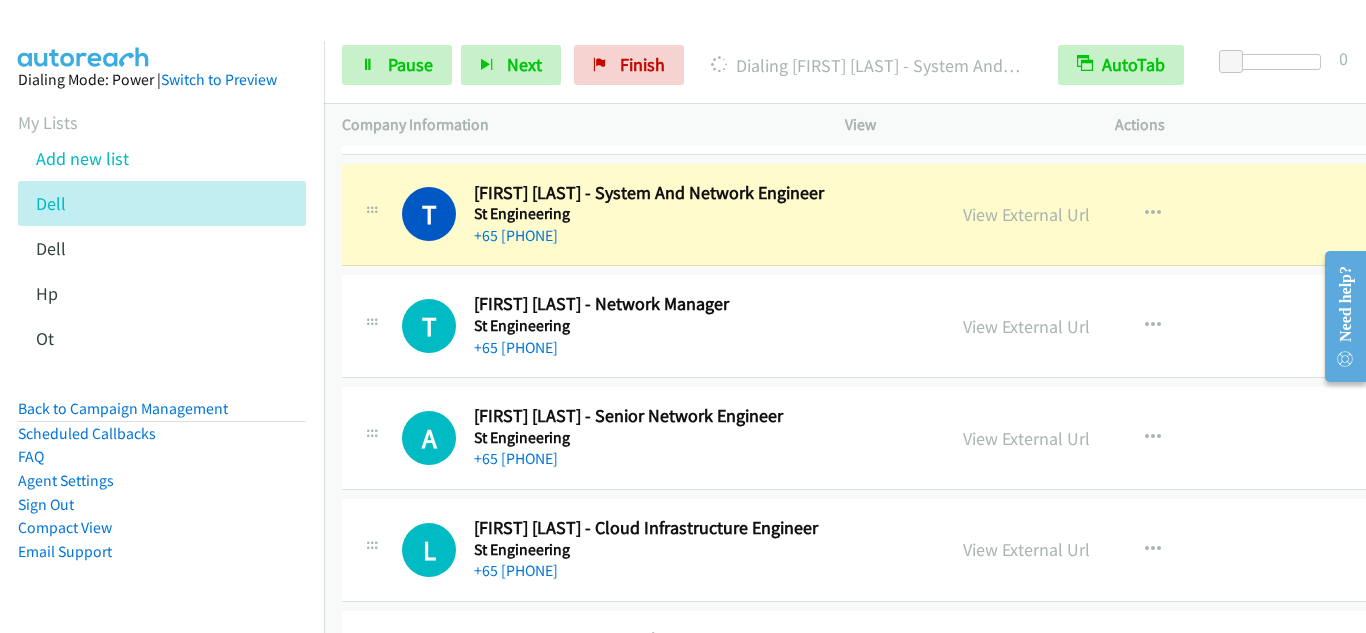 click at bounding box center (372, 325) 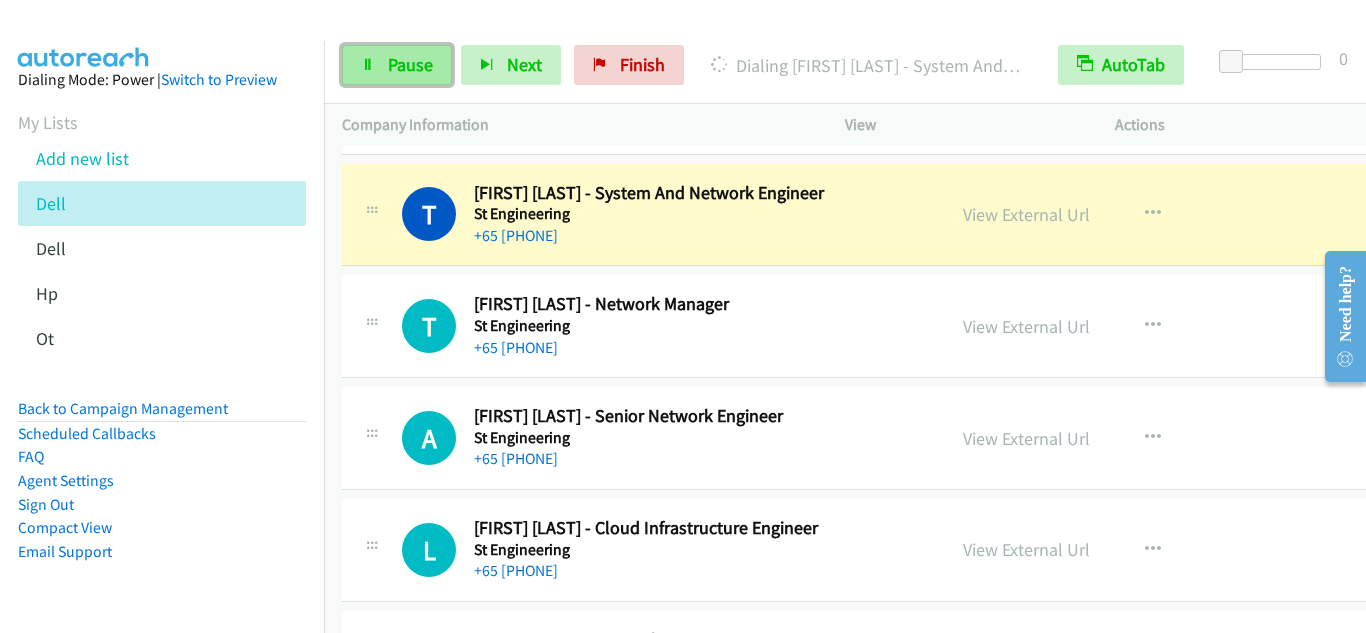 click on "Pause" at bounding box center (410, 64) 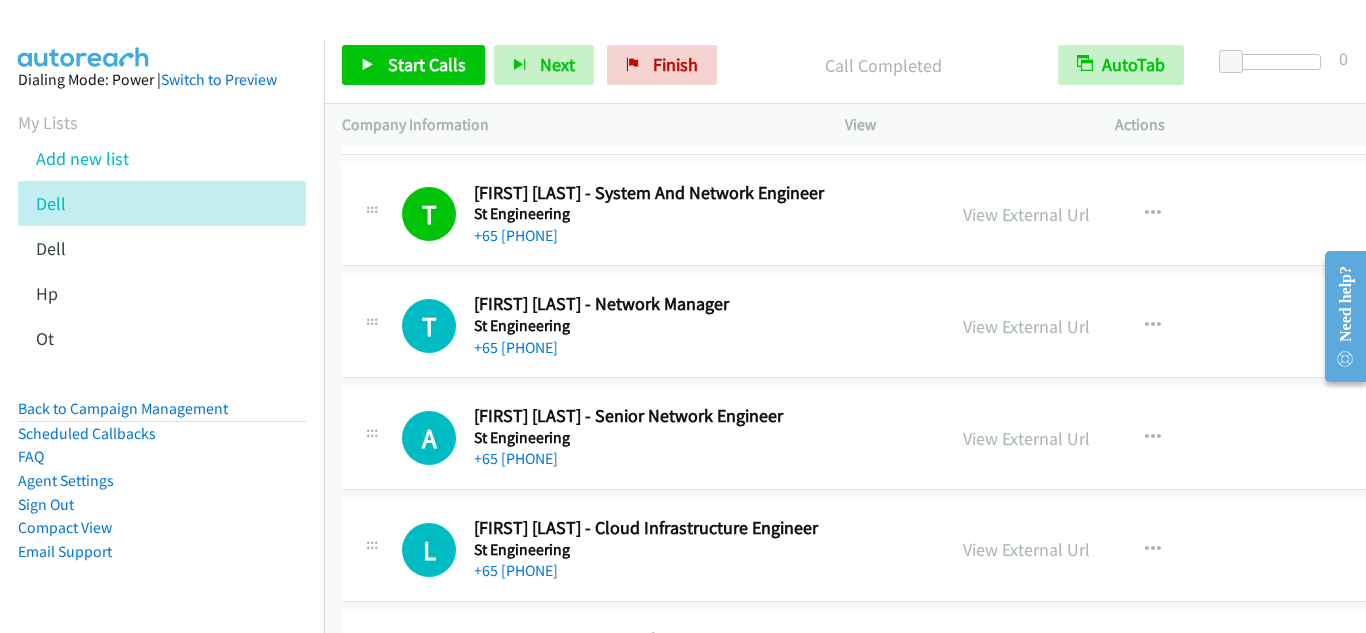 click on "T
Callback Scheduled
[FIRST] [LAST] - Network Manager
St Engineering
Asia/Singapore
[PHONE]
View External Url
View External Url
Schedule/Manage Callback
Start Calls Here
Remove from list
Add to do not call list
Reset Call Status" at bounding box center (908, 327) 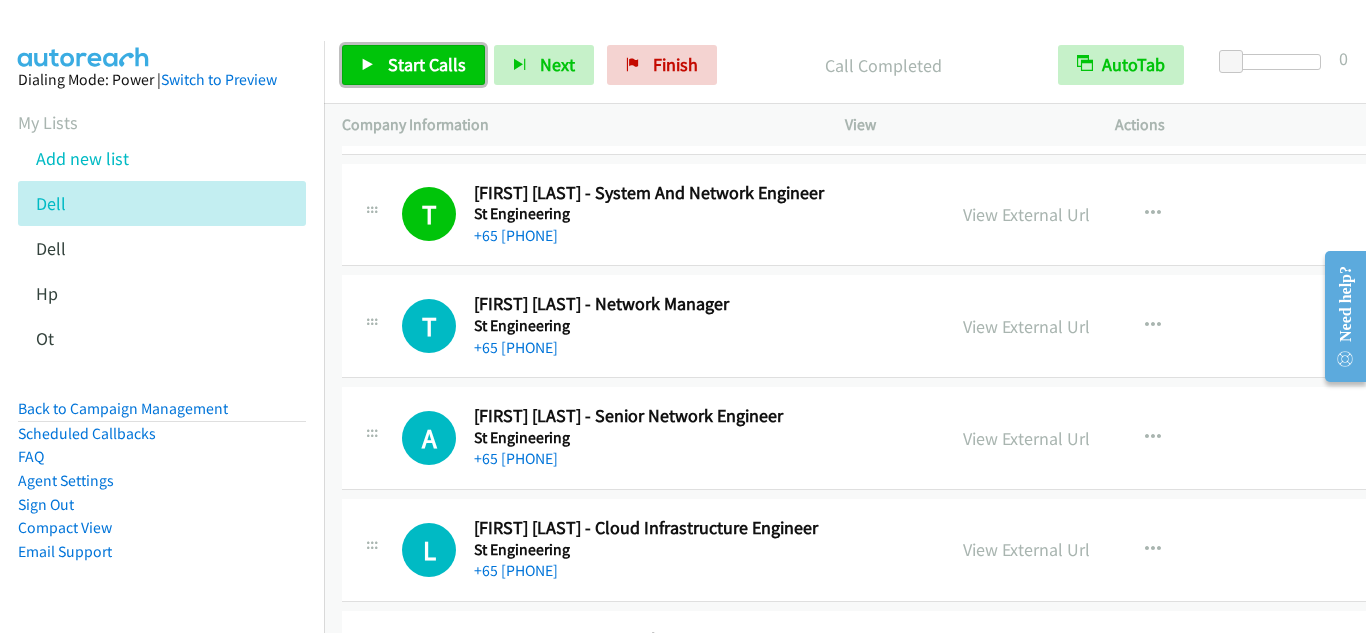 click on "Start Calls" at bounding box center (413, 65) 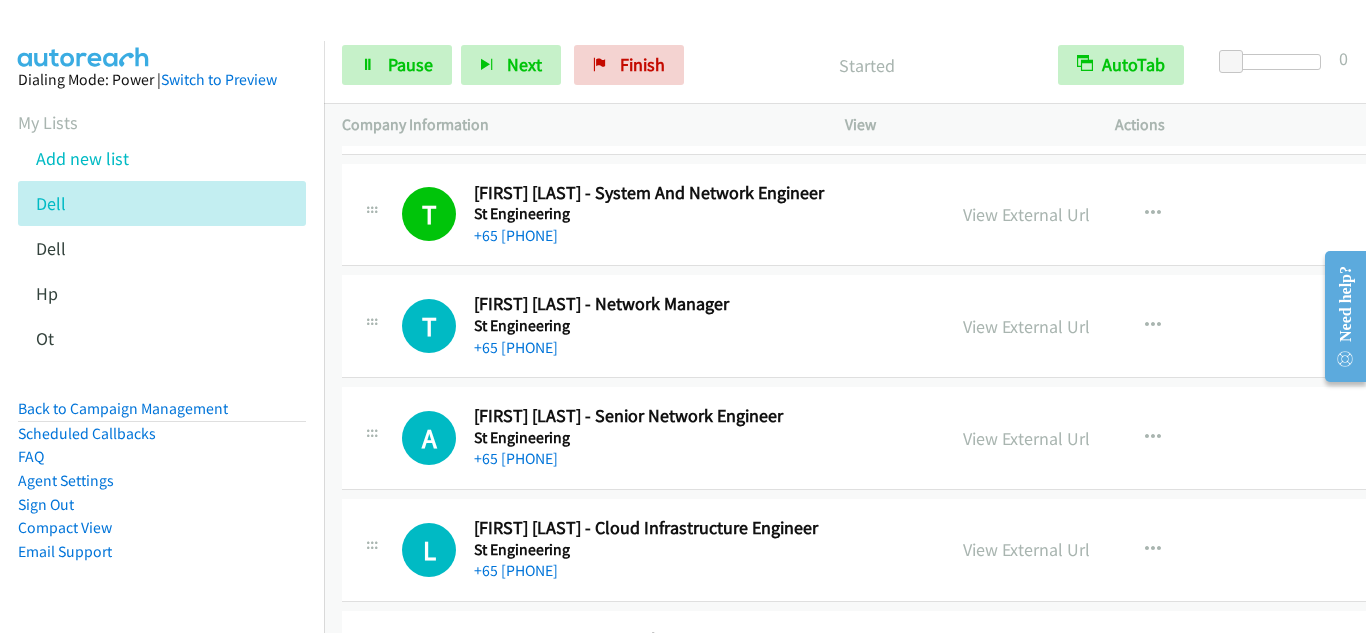 click at bounding box center (372, 325) 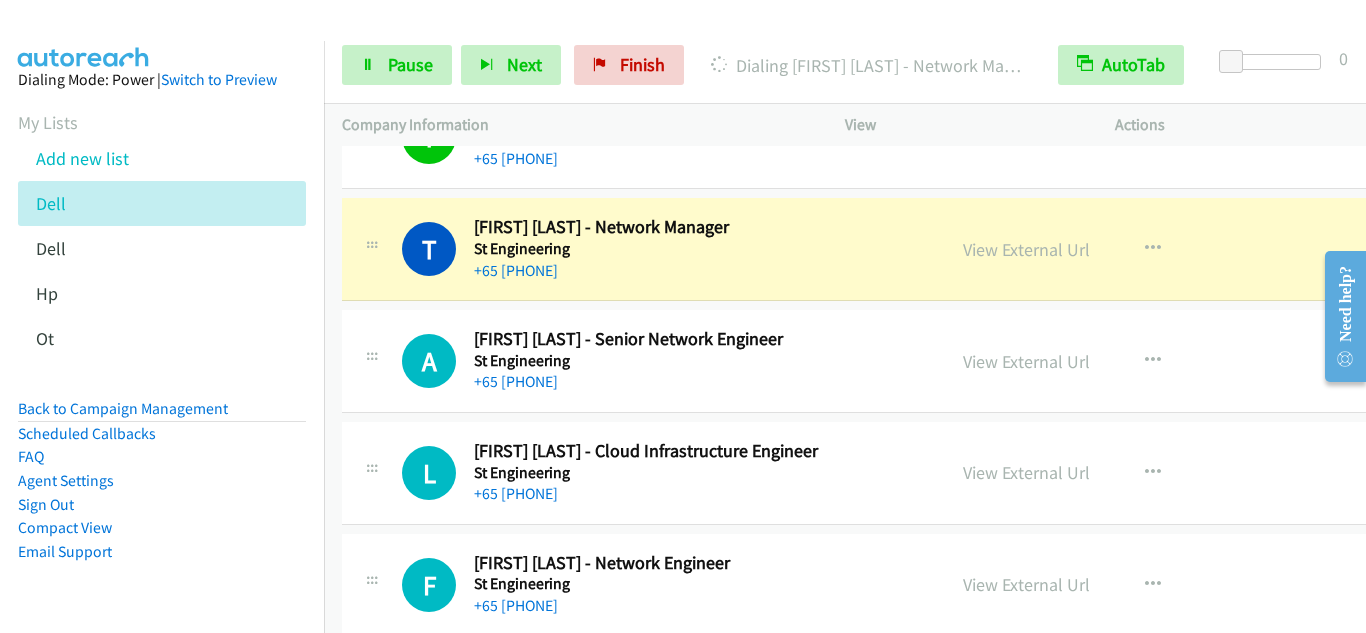 scroll, scrollTop: 18600, scrollLeft: 0, axis: vertical 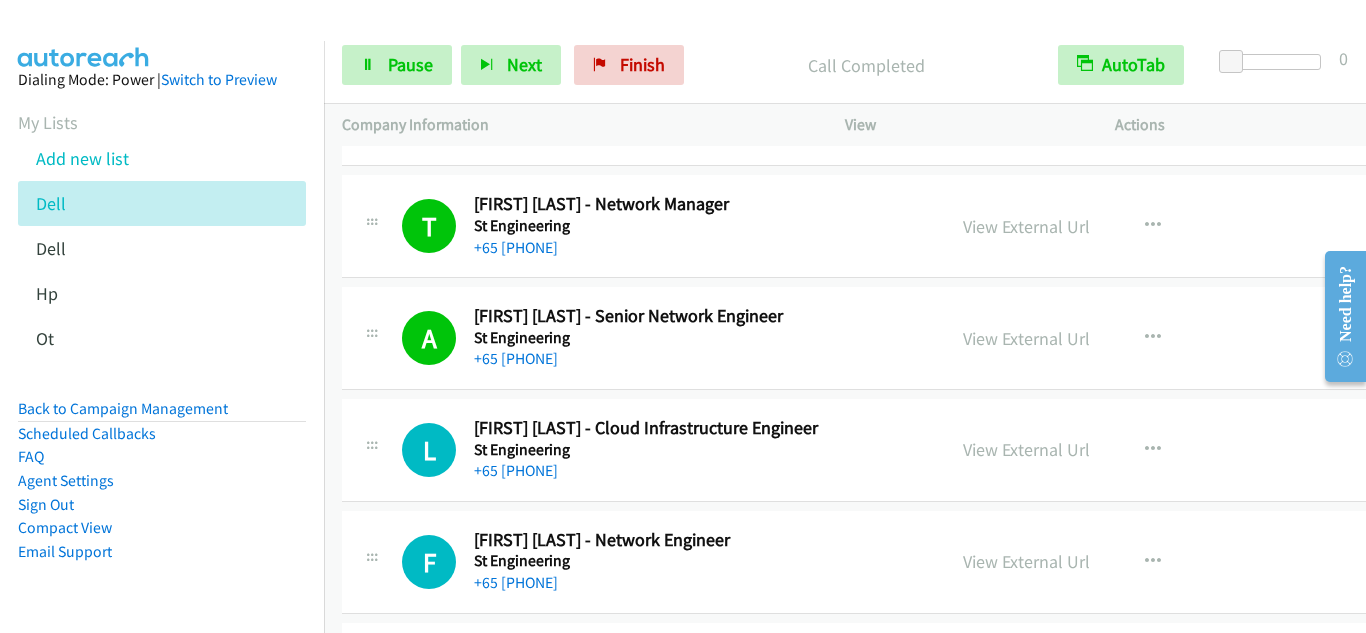 click on "A
Callback Scheduled
[FIRST] [LAST] [LAST] - Senior Network Engineer
St Engineering
Asia/Singapore
+65 [PHONE]
View External Url
View External Url
Schedule/Manage Callback
Start Calls Here
Remove from list
Add to do not call list
Reset Call Status" at bounding box center [908, 338] 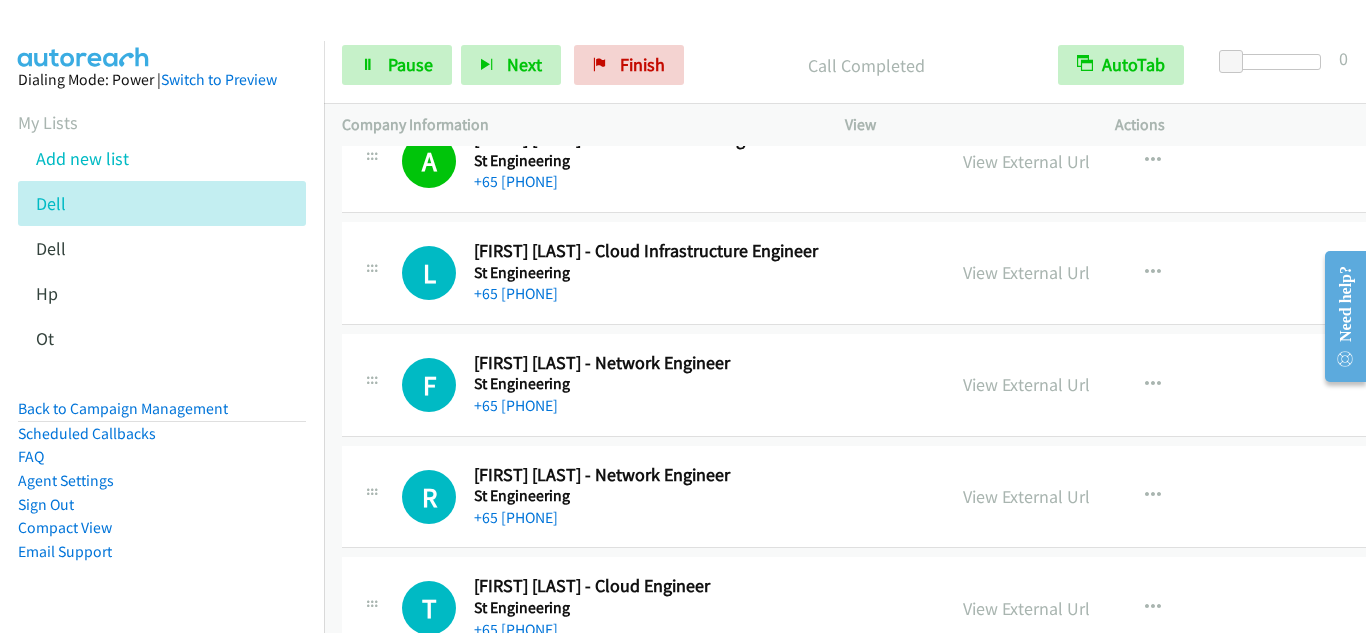 scroll, scrollTop: 18800, scrollLeft: 0, axis: vertical 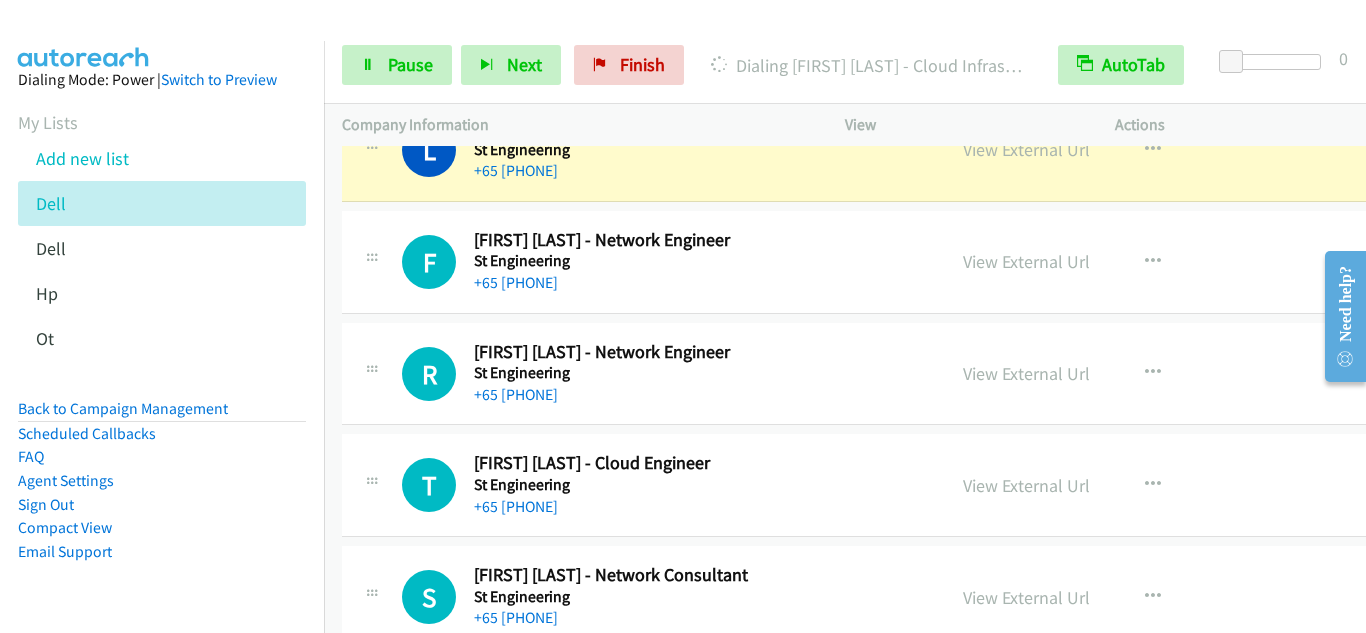 click on "F
Callback Scheduled
[FIRST] [LAST] - Network Engineer
St Engineering
Asia/Singapore
[PHONE]
View External Url
View External Url
Schedule/Manage Callback
Start Calls Here
Remove from list
Add to do not call list
Reset Call Status" at bounding box center [908, 262] 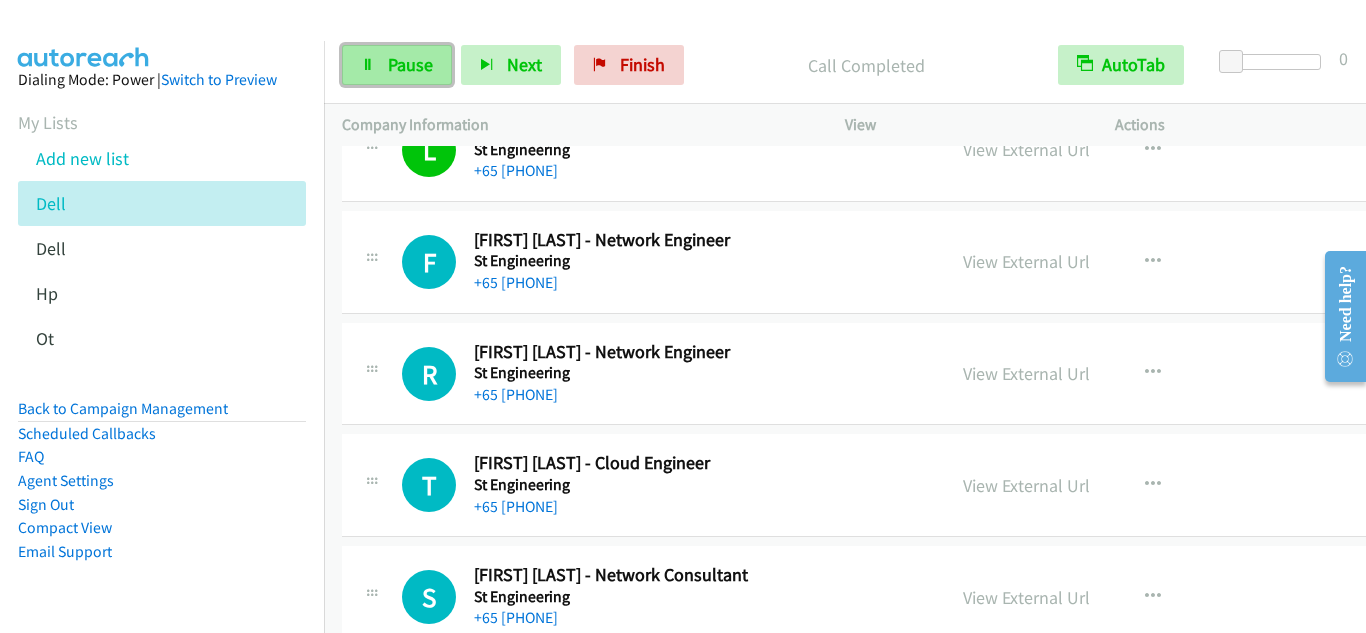 click on "Pause" at bounding box center (397, 65) 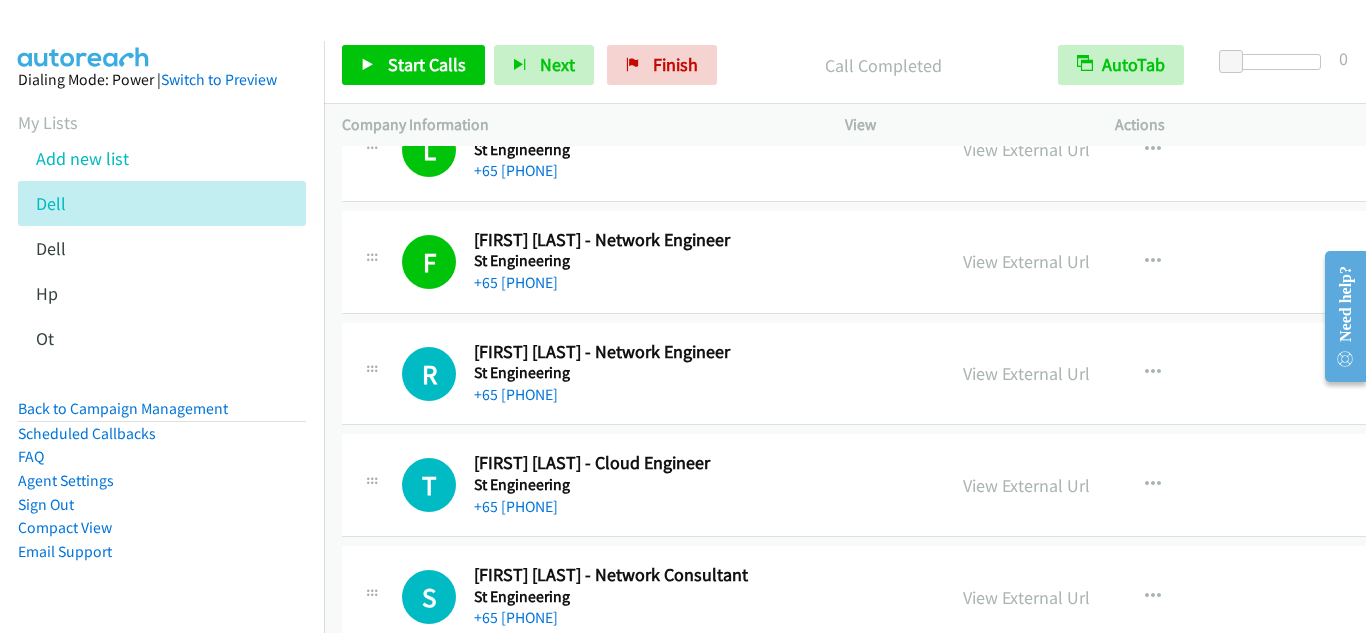 click on "R
Callback Scheduled
[FIRST] [LAST] - Network Engineer
St Engineering
Asia/Singapore
+65 [PHONE]" at bounding box center [643, 374] 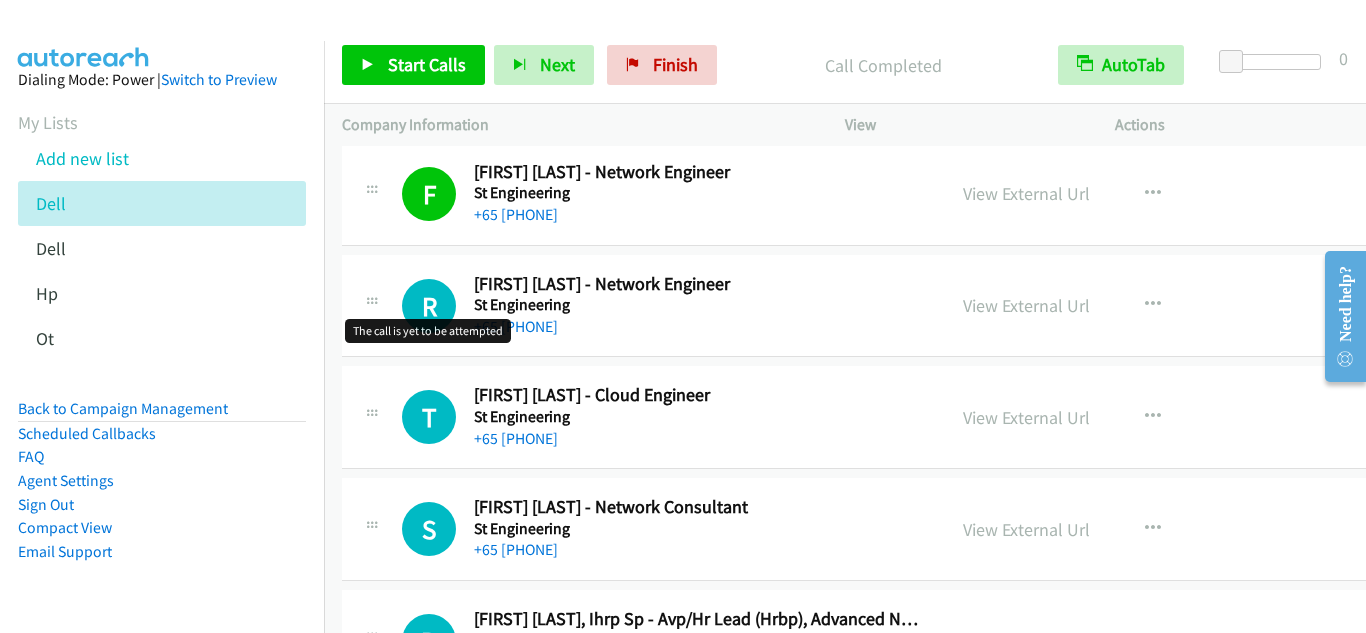 scroll, scrollTop: 19000, scrollLeft: 0, axis: vertical 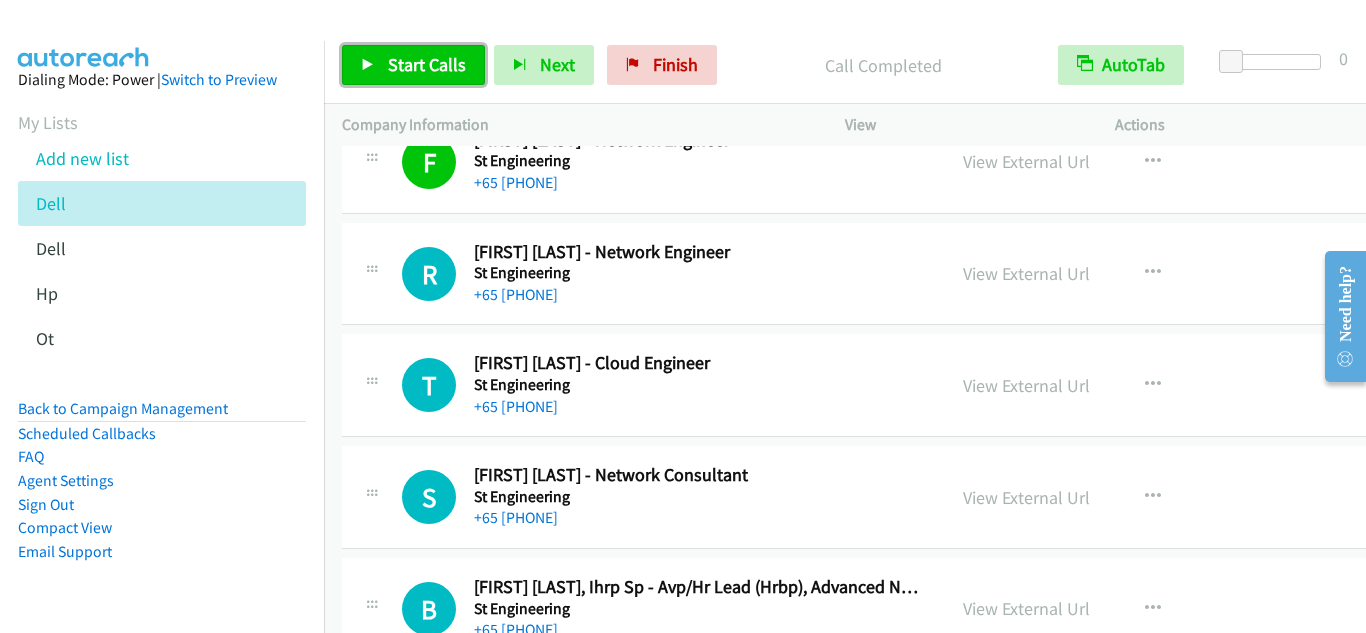 click on "Start Calls" at bounding box center [413, 65] 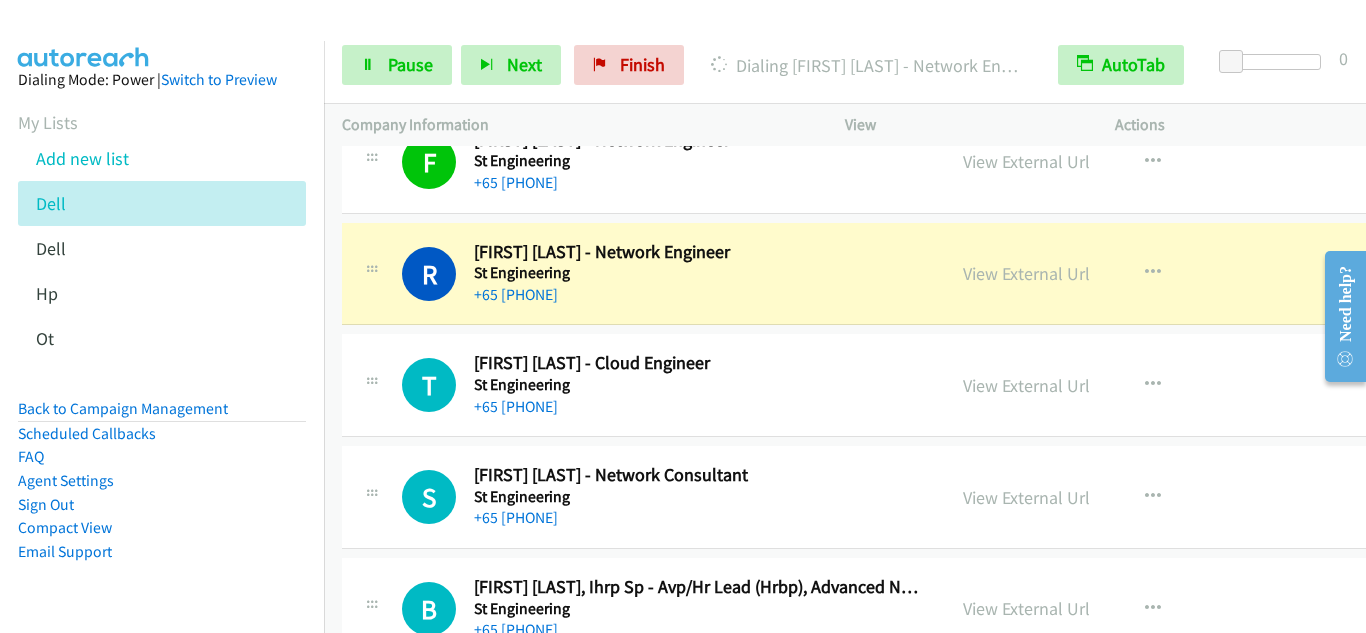click on "T
Callback Scheduled
[FIRST] [LAST] - Cloud Engineer
St Engineering
Asia/Singapore
+65 [PHONE]
View External Url
View External Url
Schedule/Manage Callback
Start Calls Here
Remove from list
Add to do not call list
Reset Call Status" at bounding box center [908, 385] 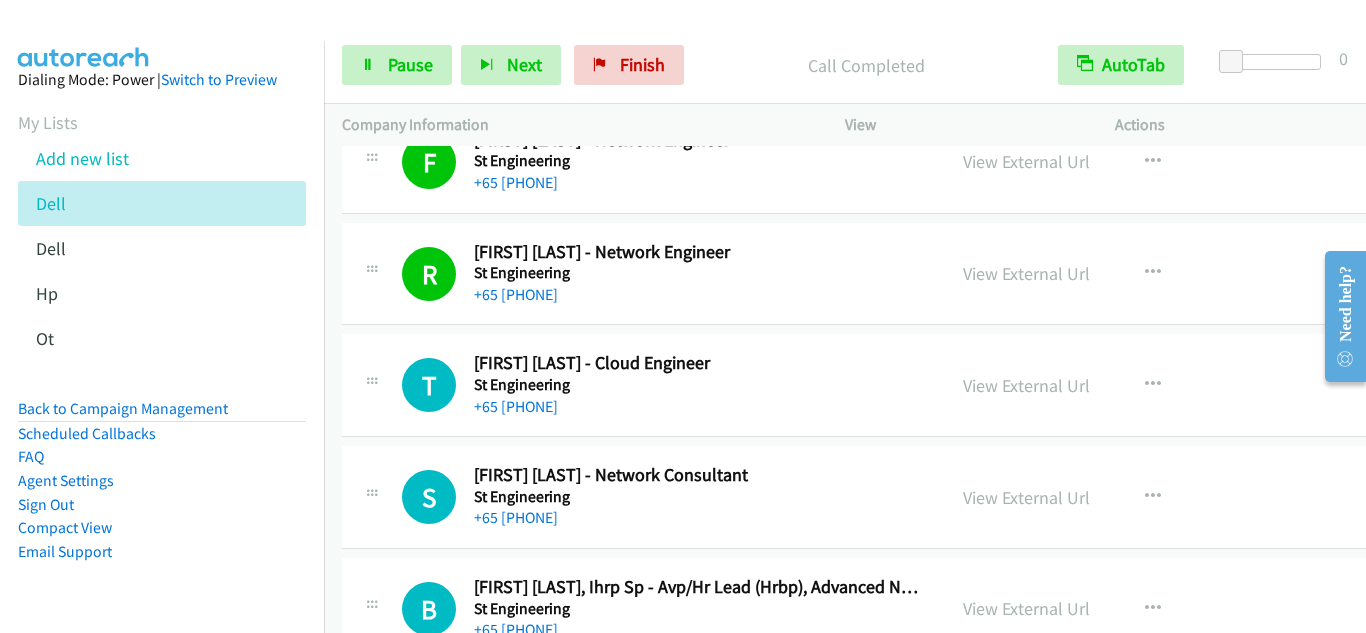 click on "T
Callback Scheduled
[FIRST] [LAST] - Cloud Engineer
St Engineering
Asia/Singapore
+65 [PHONE]
View External Url
View External Url
Schedule/Manage Callback
Start Calls Here
Remove from list
Add to do not call list
Reset Call Status" at bounding box center [908, 385] 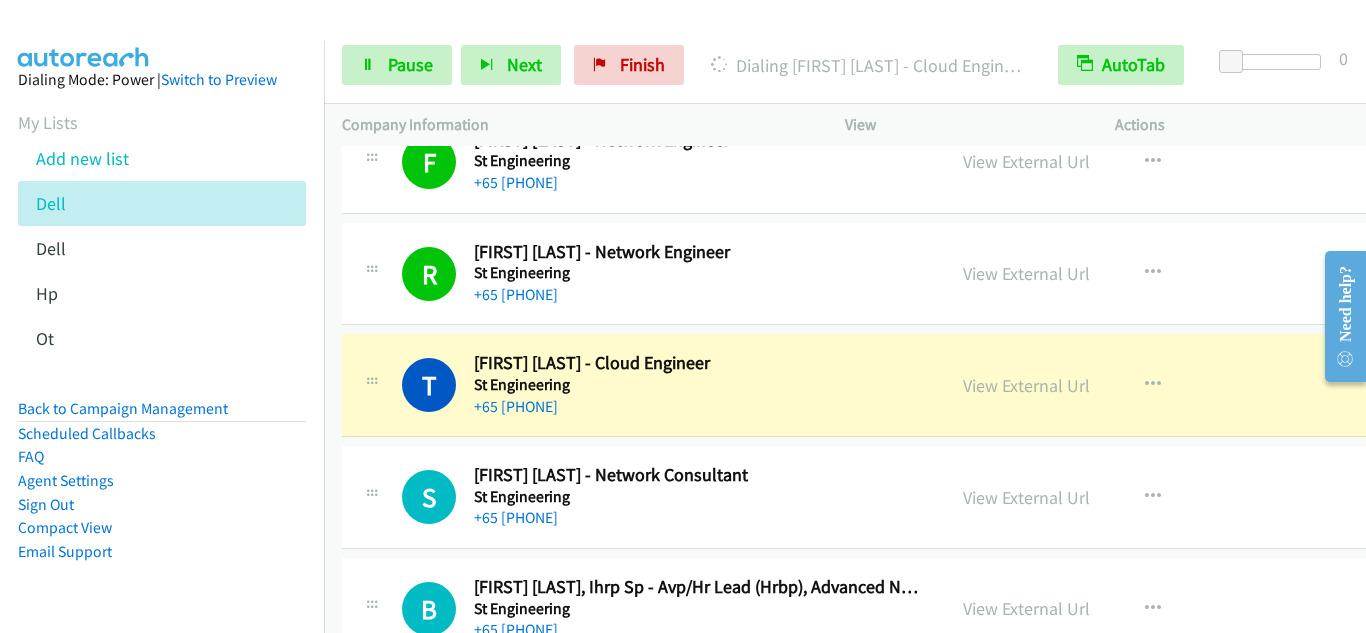 scroll, scrollTop: 19100, scrollLeft: 0, axis: vertical 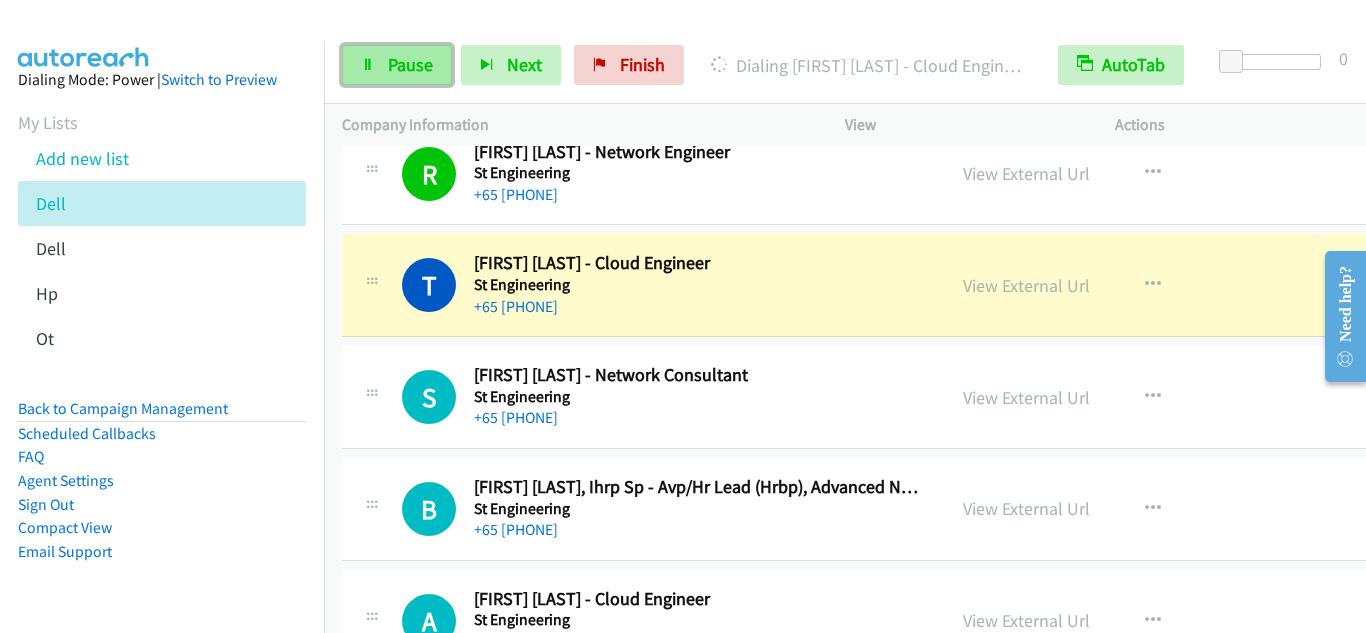 click on "Pause" at bounding box center (410, 64) 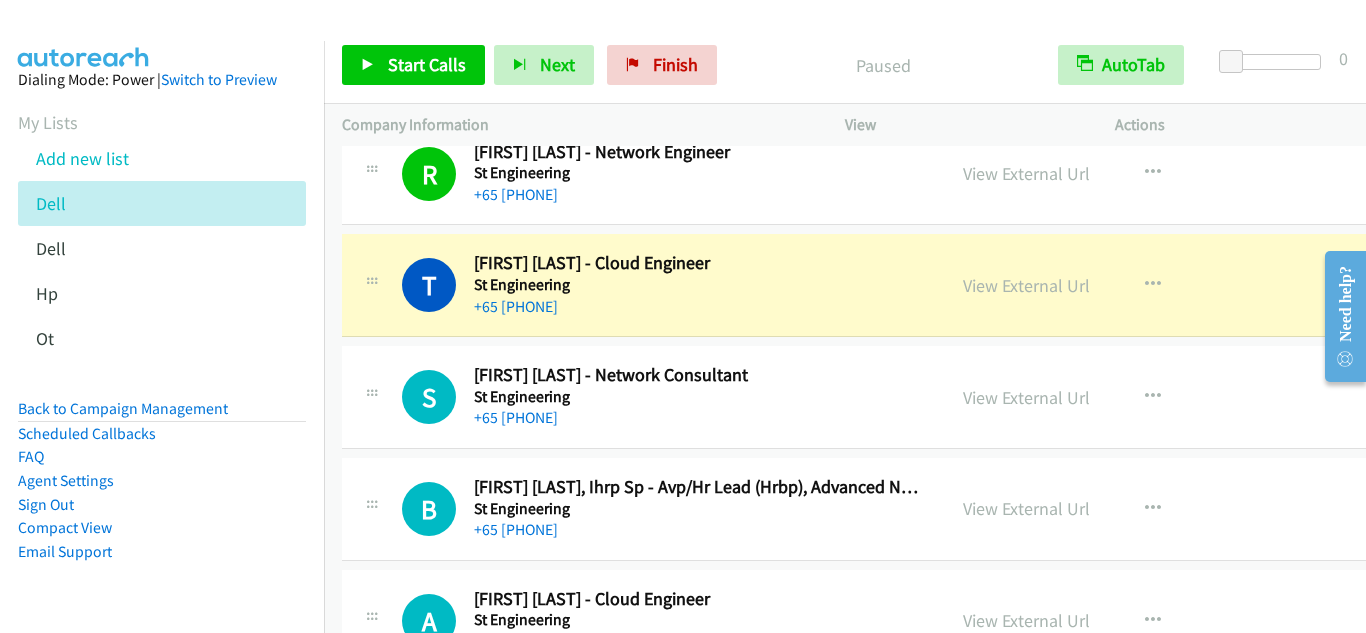 drag, startPoint x: 368, startPoint y: 438, endPoint x: 389, endPoint y: 450, distance: 24.186773 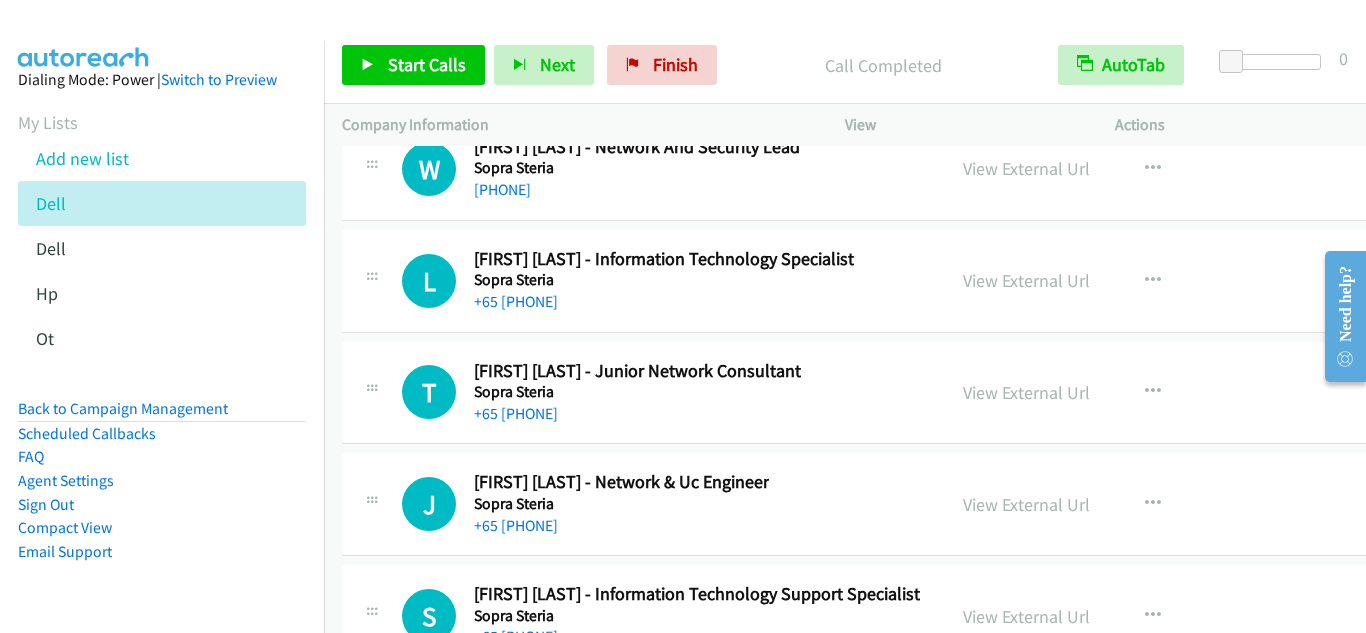 scroll, scrollTop: 27300, scrollLeft: 0, axis: vertical 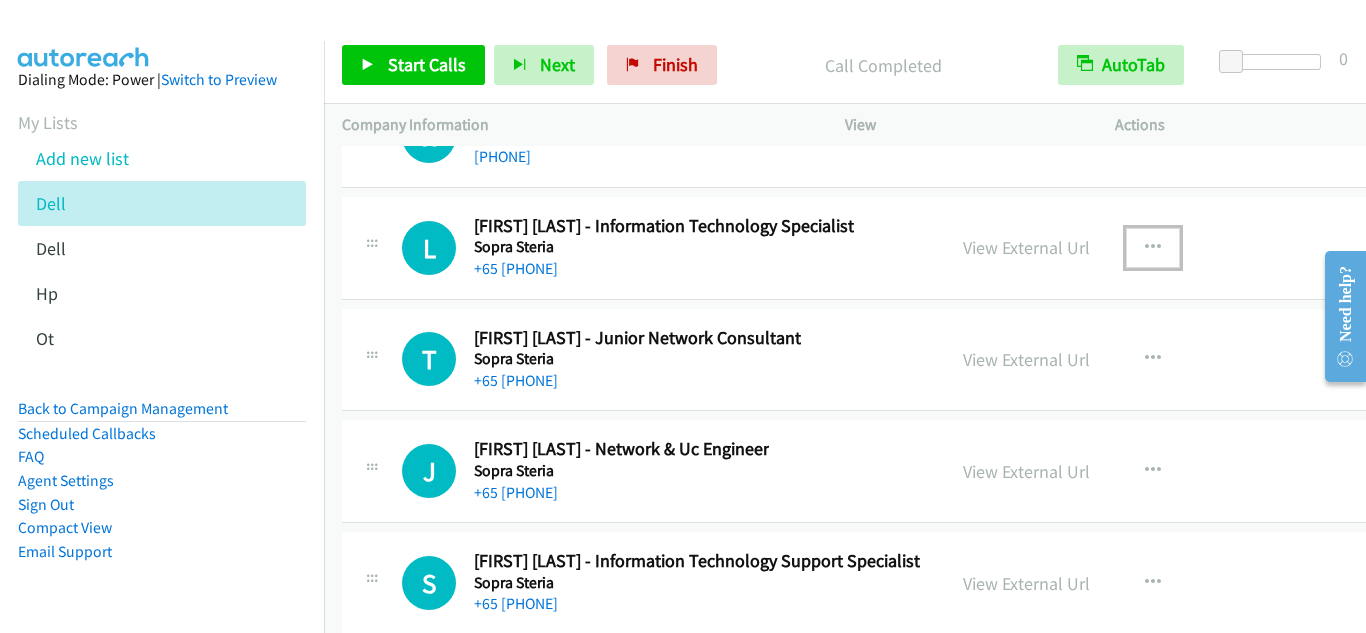 click at bounding box center [1153, 248] 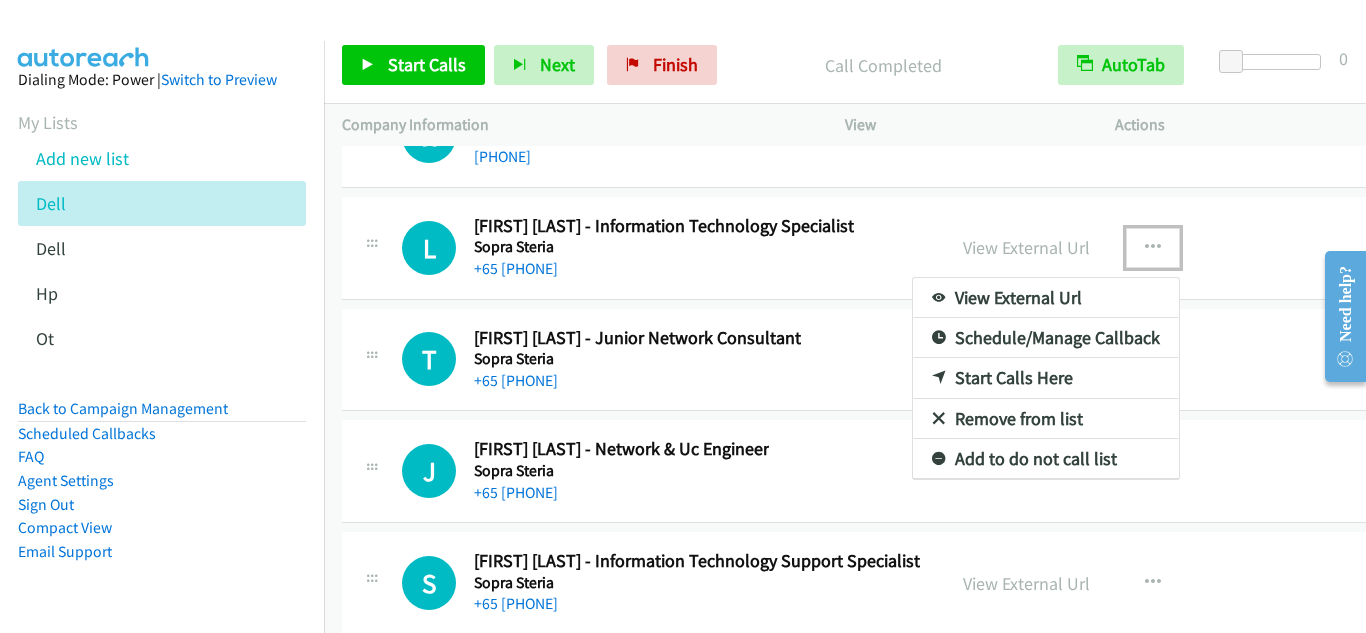 click on "Start Calls Here" at bounding box center [1046, 378] 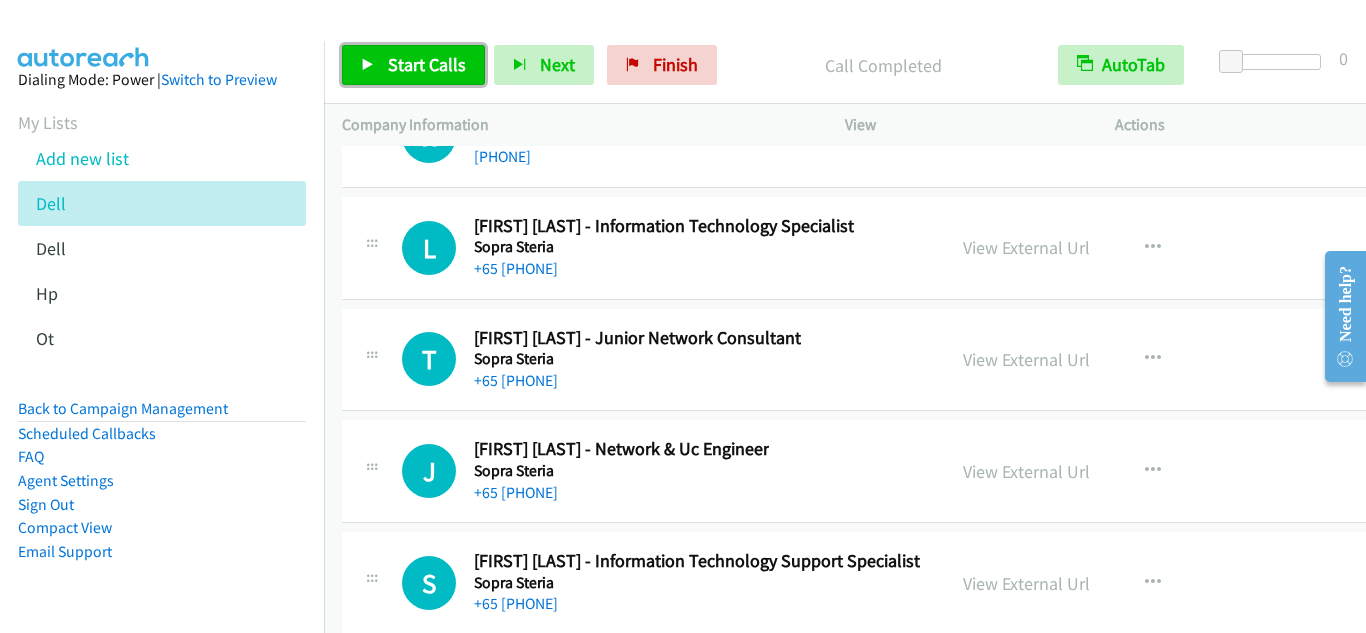 click on "Start Calls" at bounding box center (427, 64) 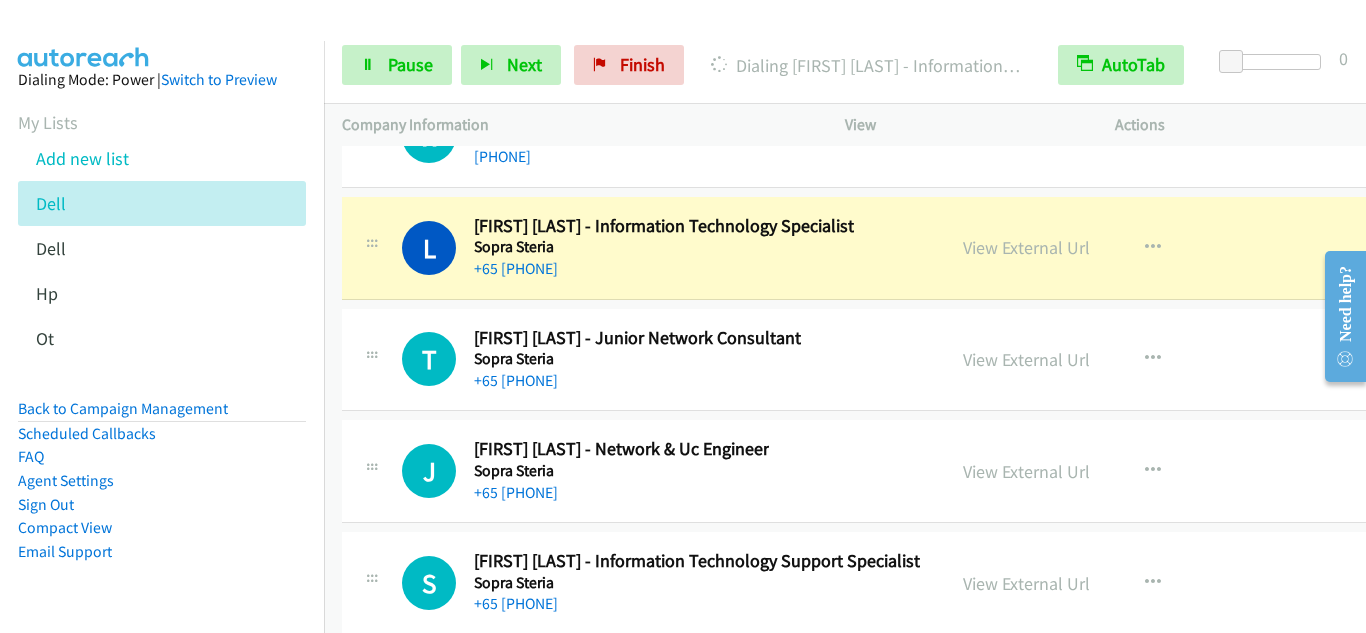 click on "L
Callback Scheduled
[FIRST] [LAST] - Information Technology Specialist
Sopra Steria
Asia/Singapore
[PHONE]
View External Url
View External Url
Schedule/Manage Callback
Start Calls Here
Remove from list
Add to do not call list
Reset Call Status" at bounding box center [908, 248] 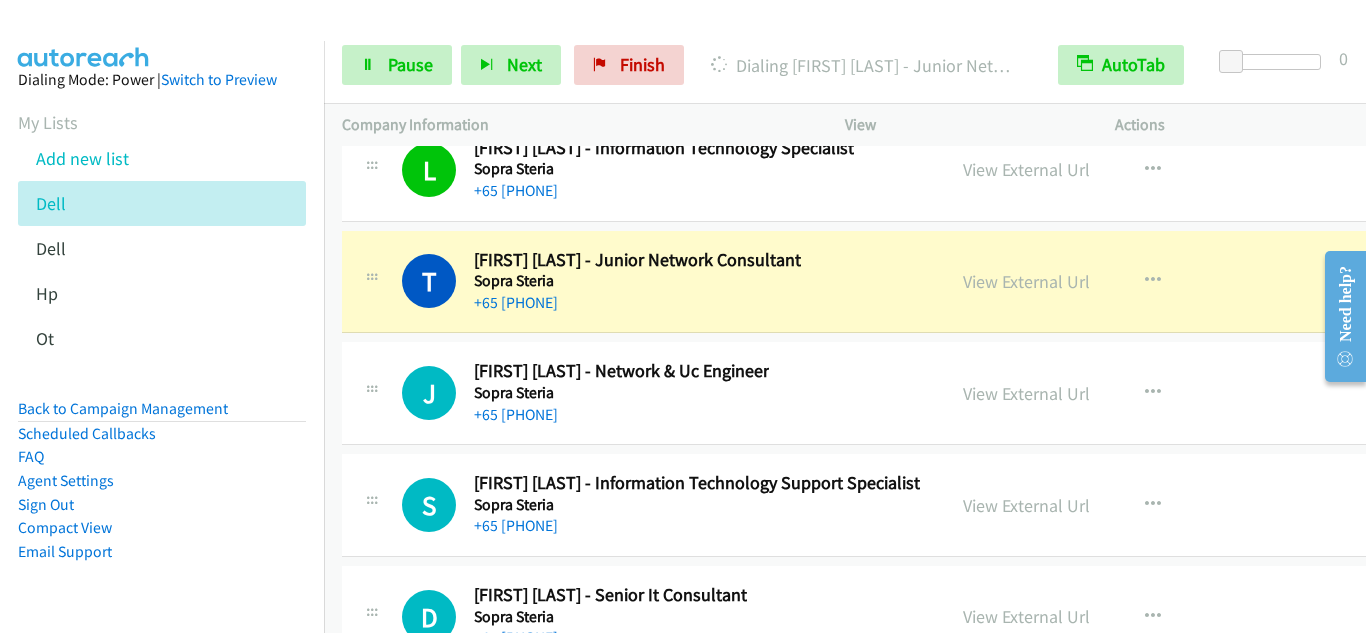 scroll, scrollTop: 27400, scrollLeft: 0, axis: vertical 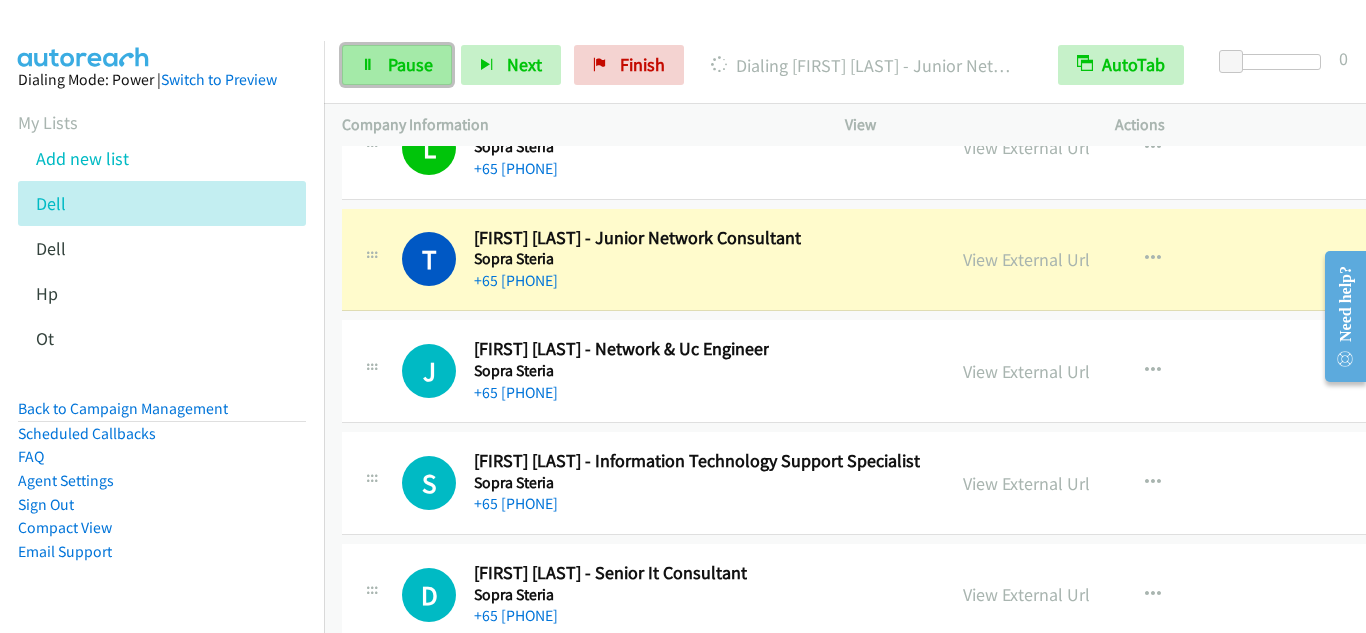 click on "Pause" at bounding box center (410, 64) 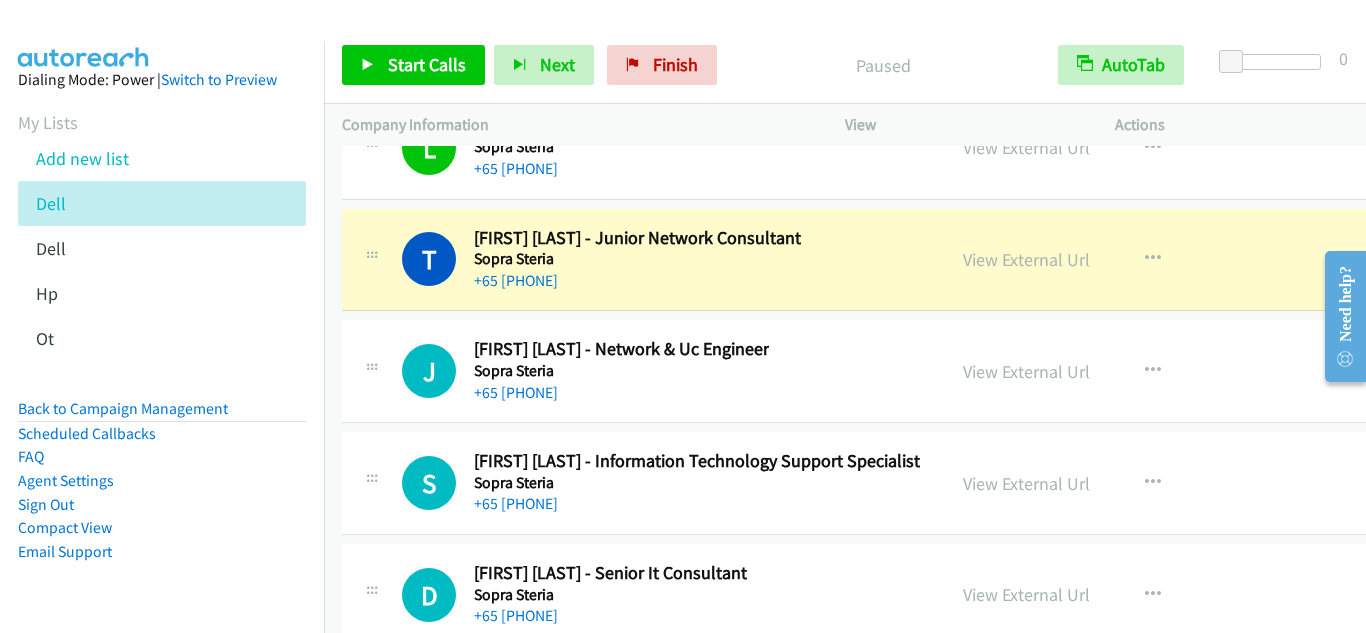 click on "J
Callback Scheduled
[FIRST] [LAST] - Network & Uc Engineer
Sopra Steria
Asia/Singapore
+65 [PHONE]
View External Url
View External Url
Schedule/Manage Callback
Start Calls Here
Remove from list
Add to do not call list
Reset Call Status" at bounding box center [908, 371] 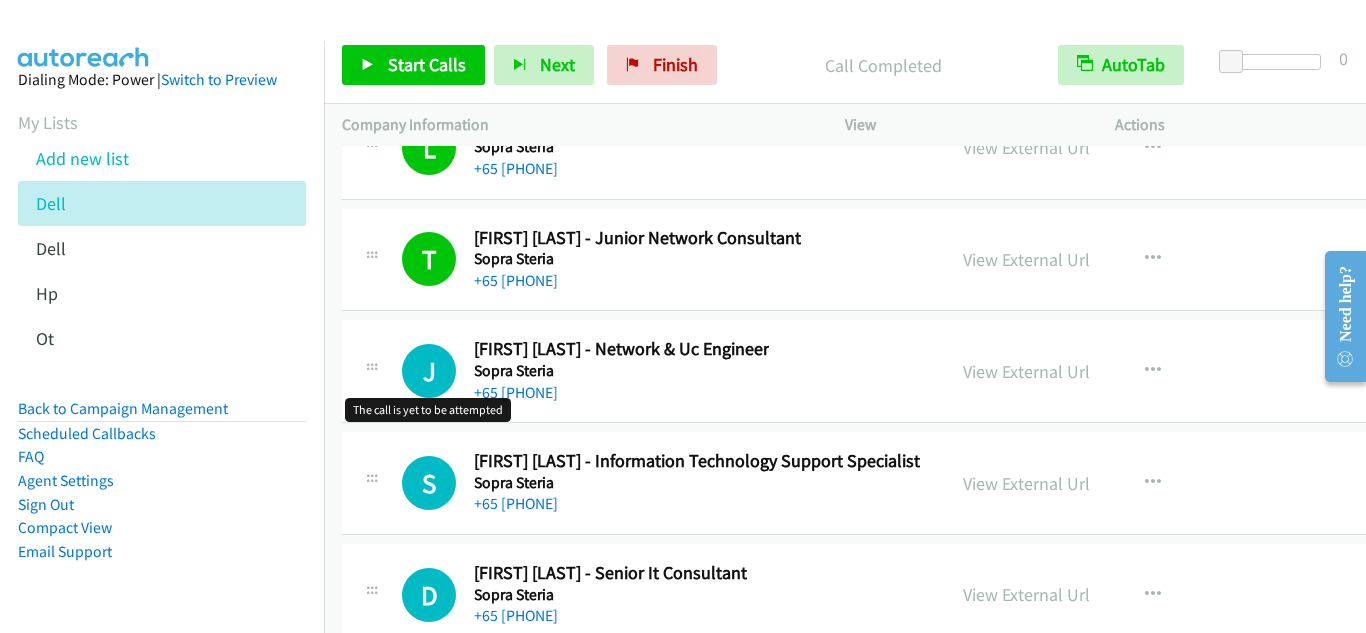 click on "J" at bounding box center (429, 371) 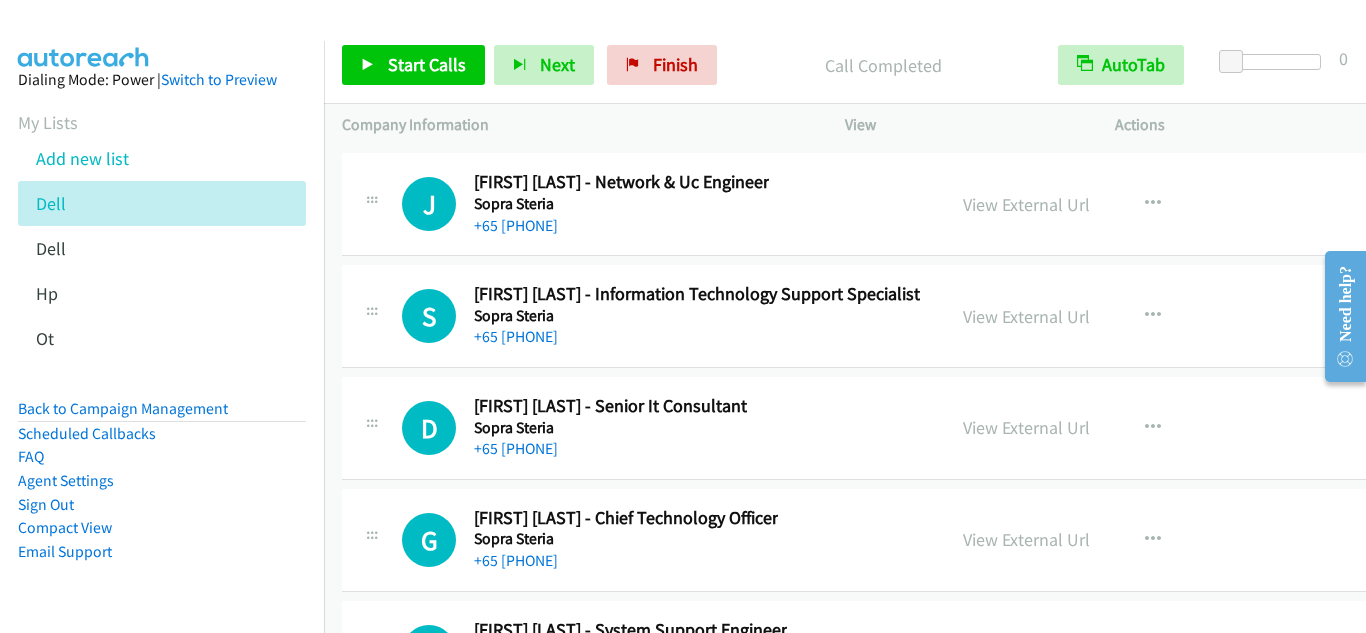 scroll, scrollTop: 27600, scrollLeft: 0, axis: vertical 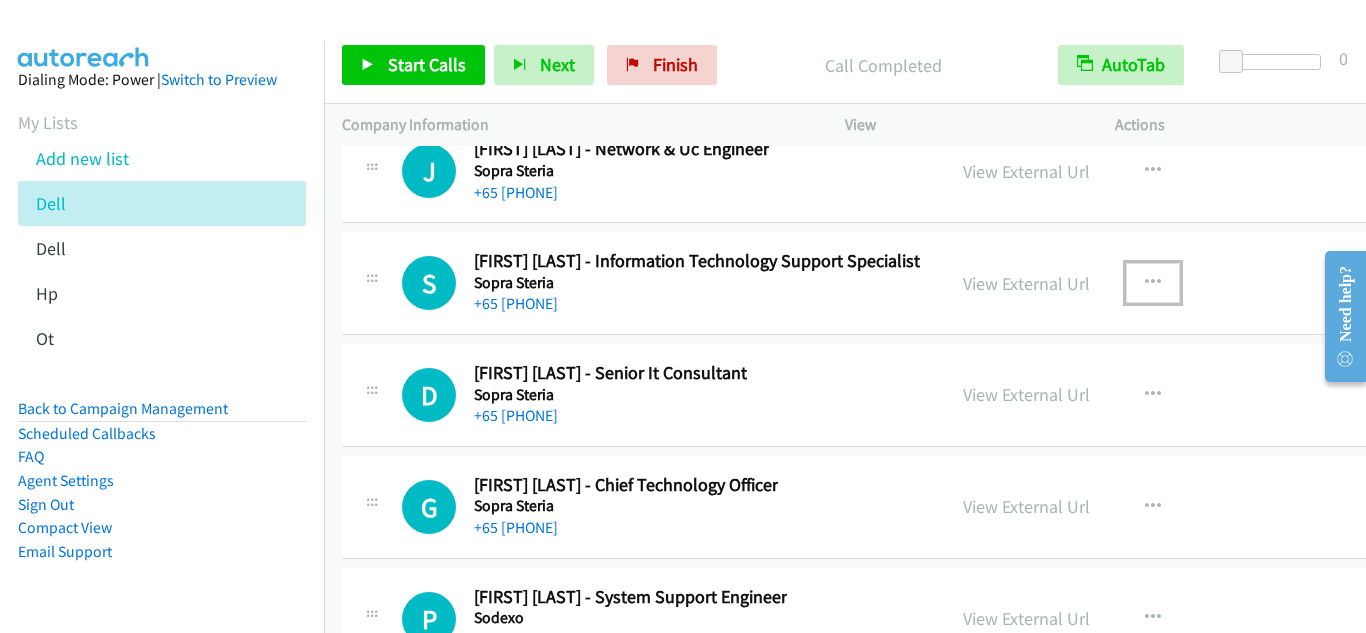 click at bounding box center (1153, 283) 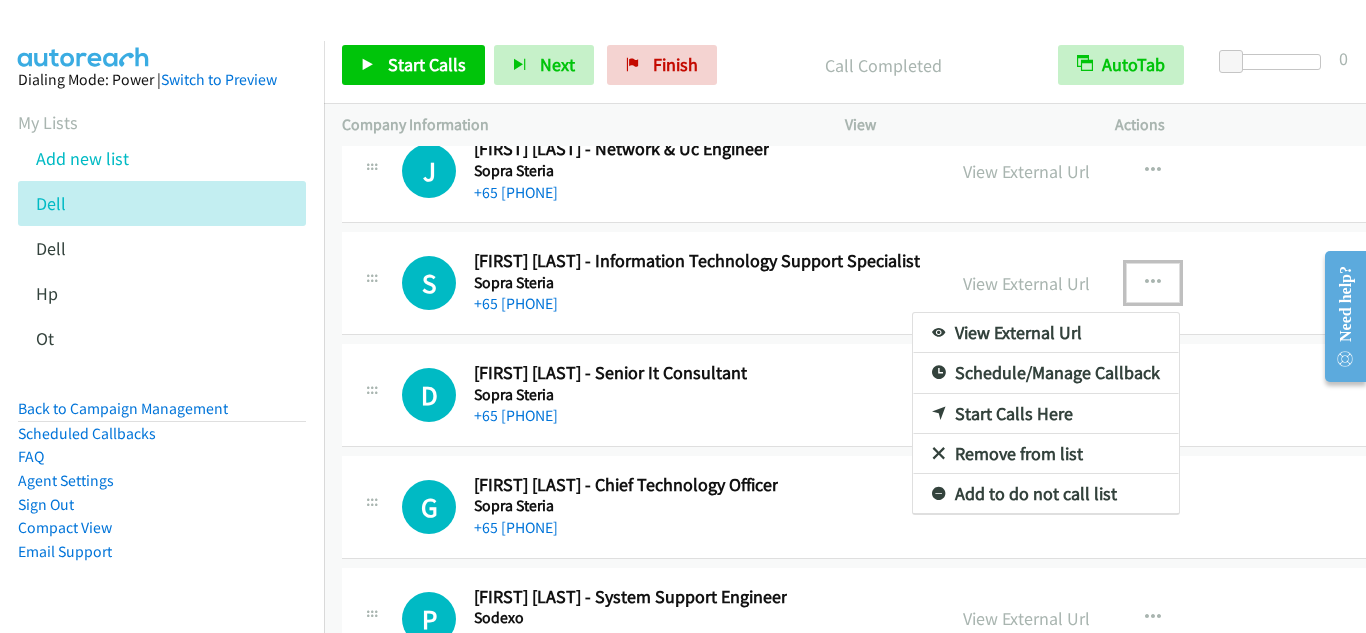 click on "Start Calls Here" at bounding box center (1046, 414) 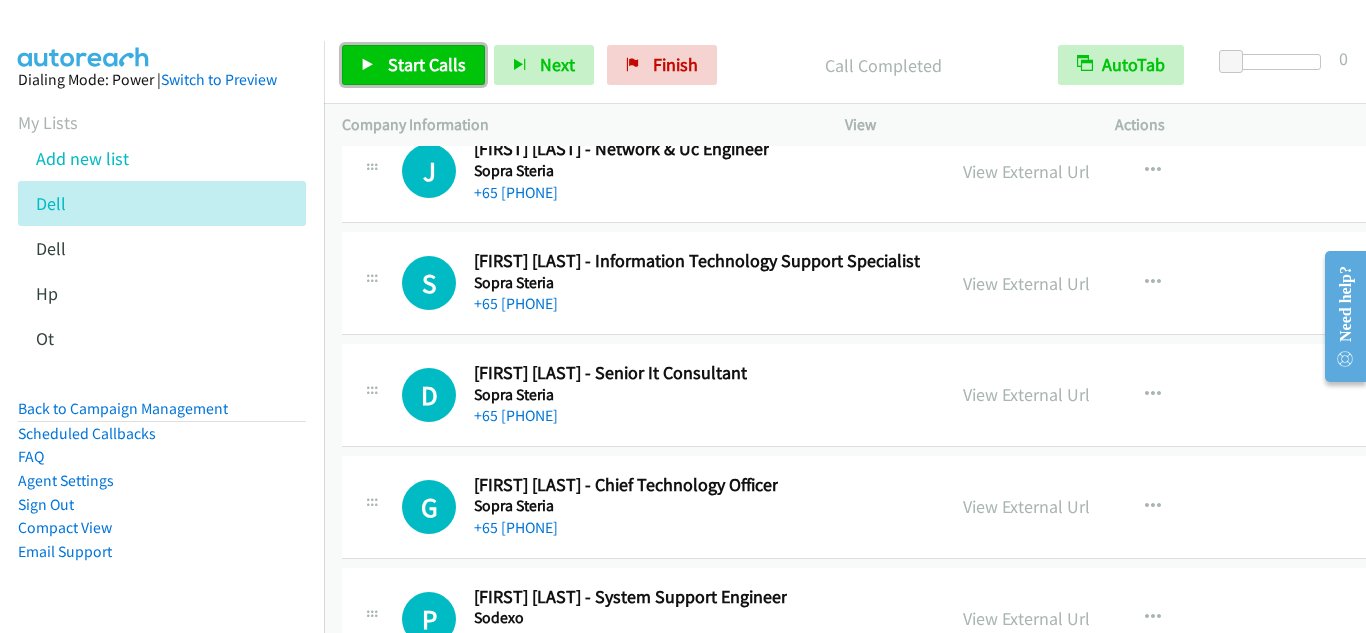 click on "Start Calls" at bounding box center [427, 64] 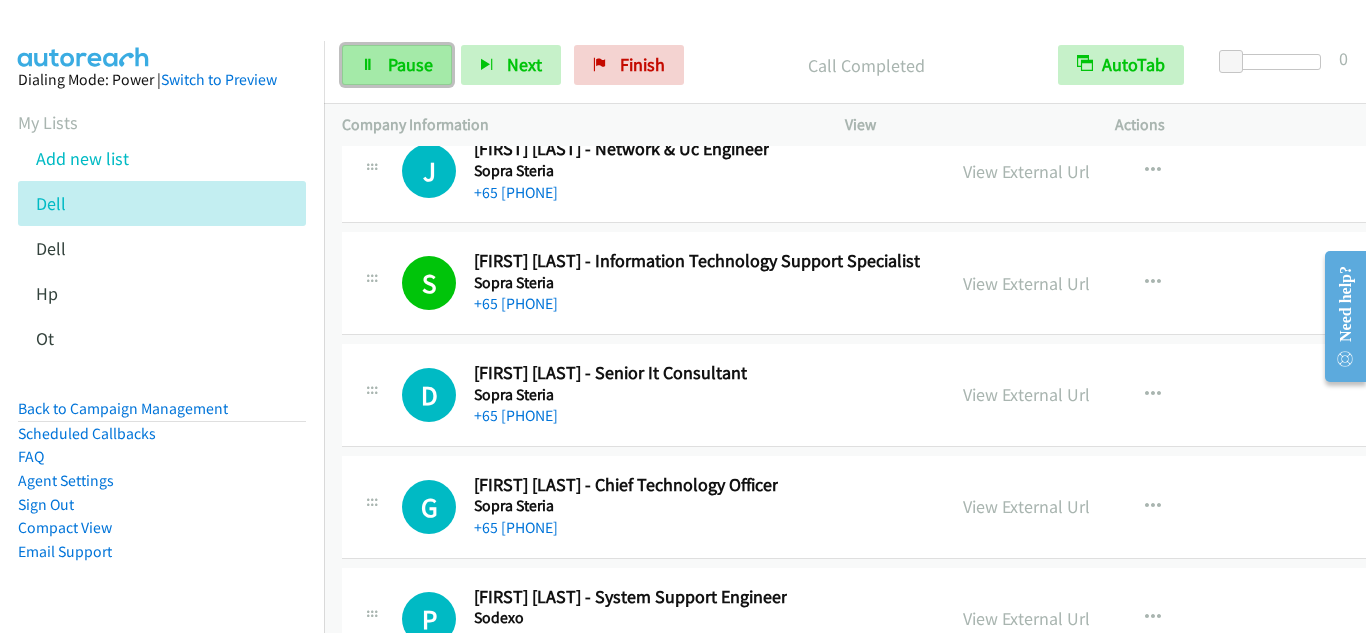 click on "Pause" at bounding box center [397, 65] 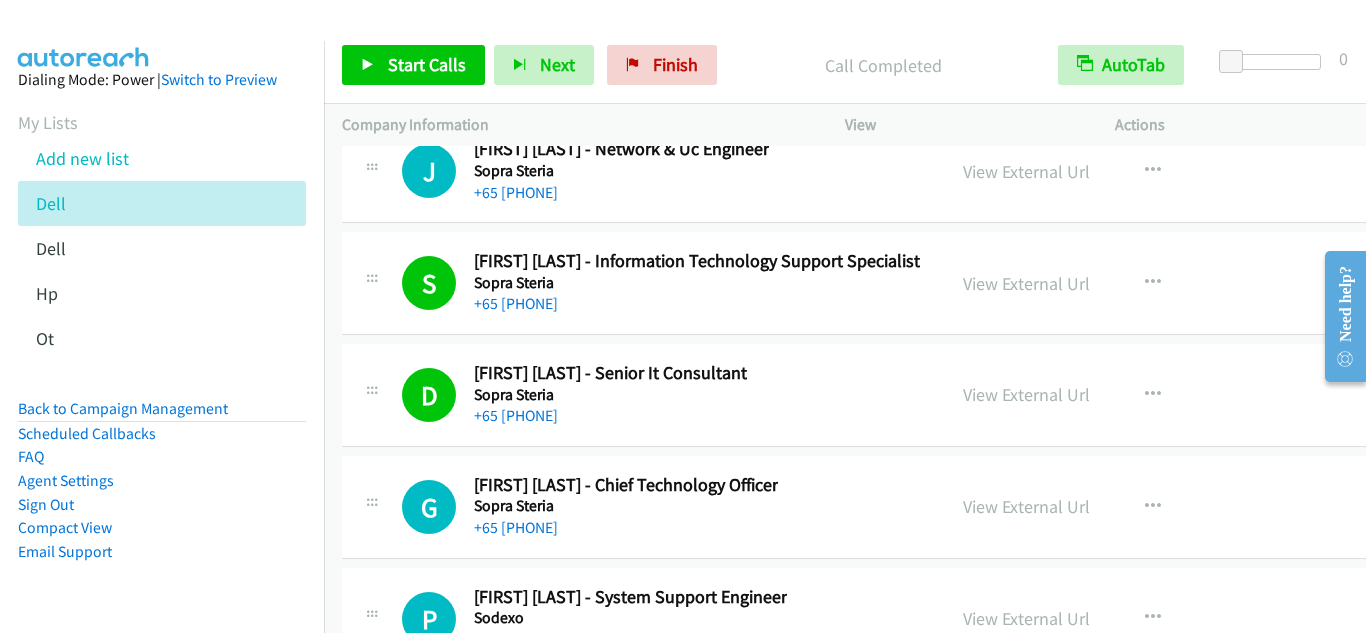 click at bounding box center [372, 501] 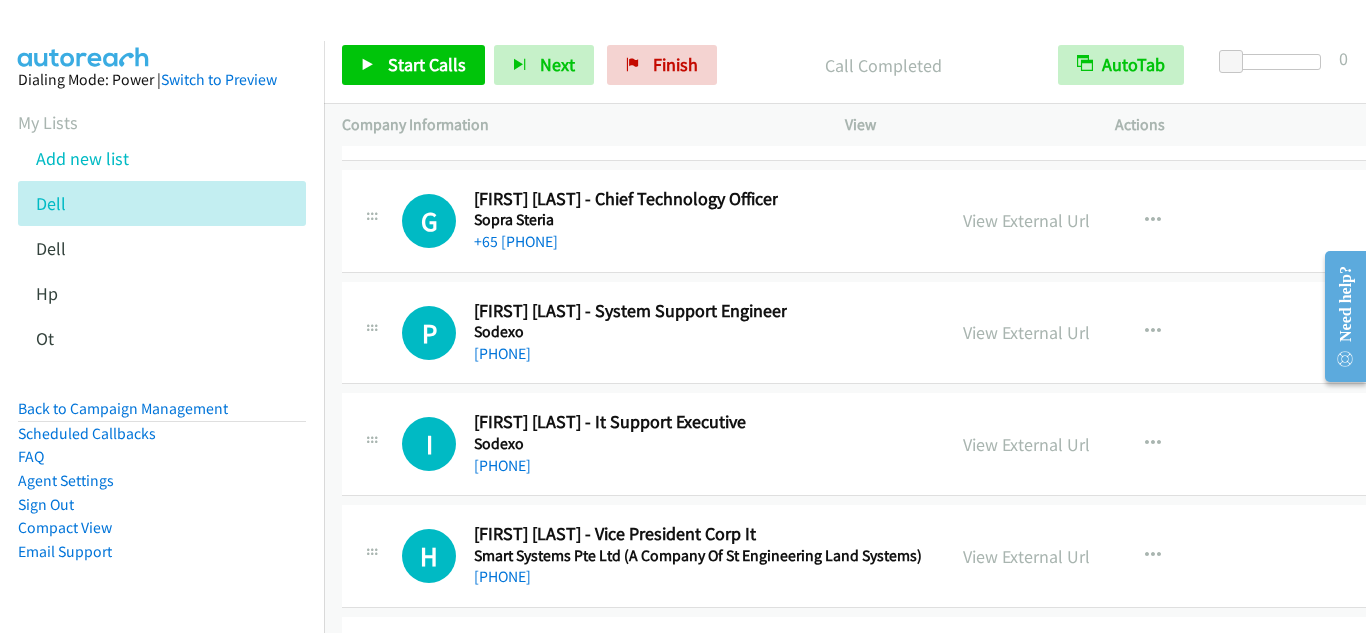 scroll, scrollTop: 27900, scrollLeft: 0, axis: vertical 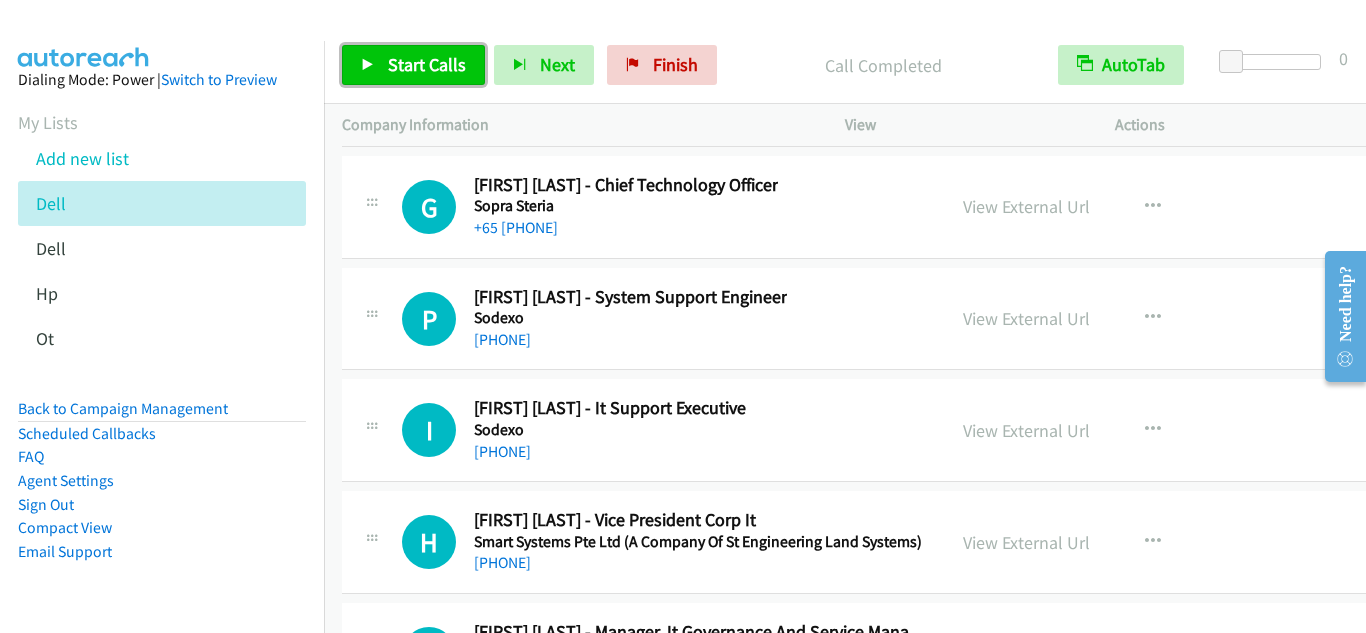 click on "Start Calls" at bounding box center (413, 65) 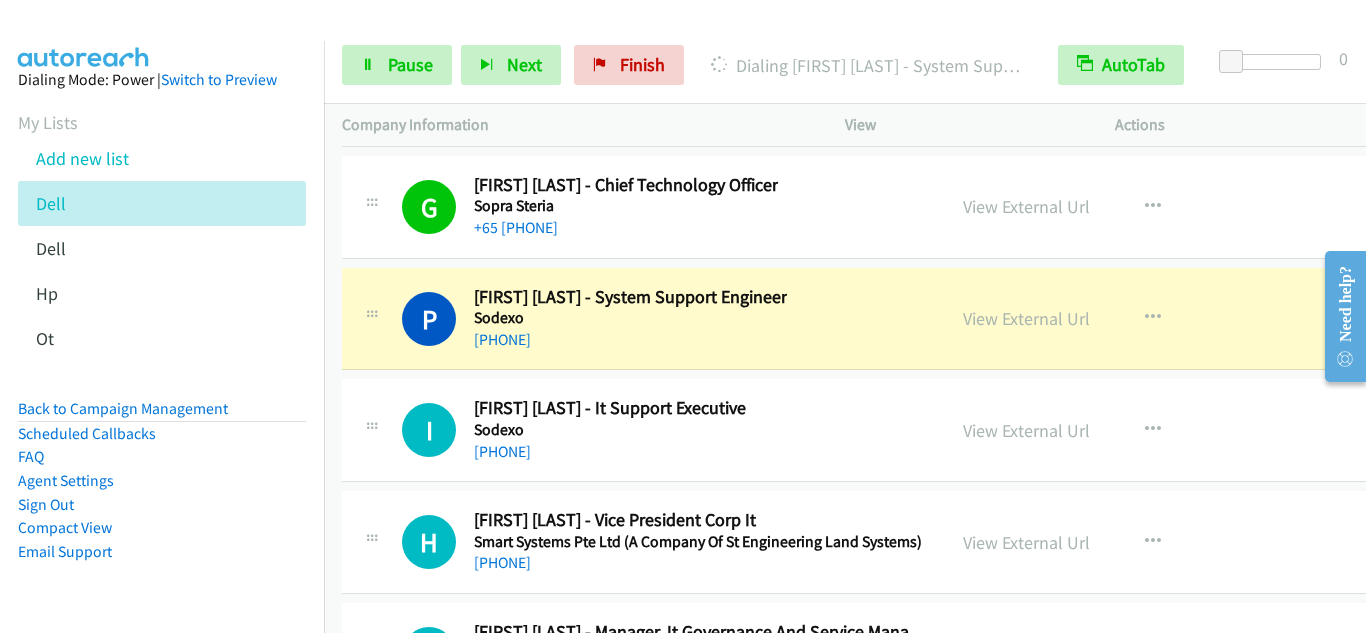 drag, startPoint x: 393, startPoint y: 360, endPoint x: 463, endPoint y: 370, distance: 70.71068 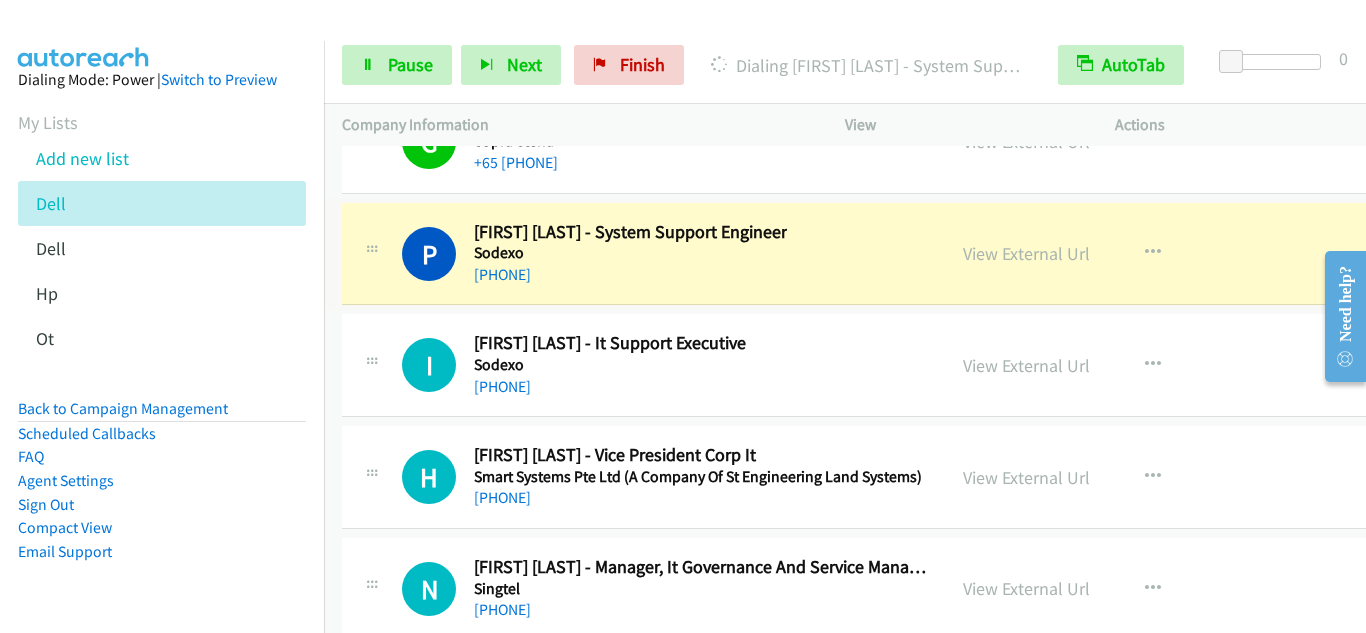 scroll, scrollTop: 28000, scrollLeft: 0, axis: vertical 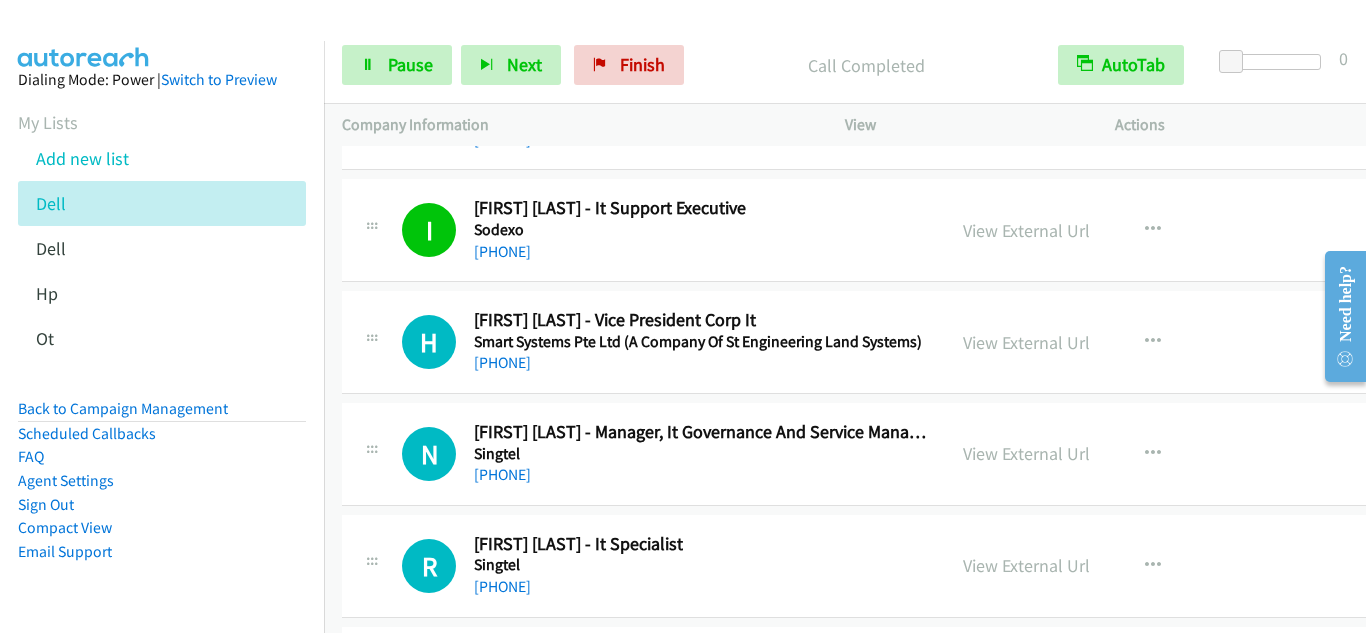 click on "H
Callback Scheduled
[FIRST] [LAST] - Vice President Corp It
Smart Systems Pte Ltd (A Company Of St Engineering Land Systems)
Asia/Singapore
+65 [PHONE]
View External Url
View External Url
Schedule/Manage Callback
Start Calls Here
Remove from list
Add to do not call list
Reset Call Status" at bounding box center (908, 342) 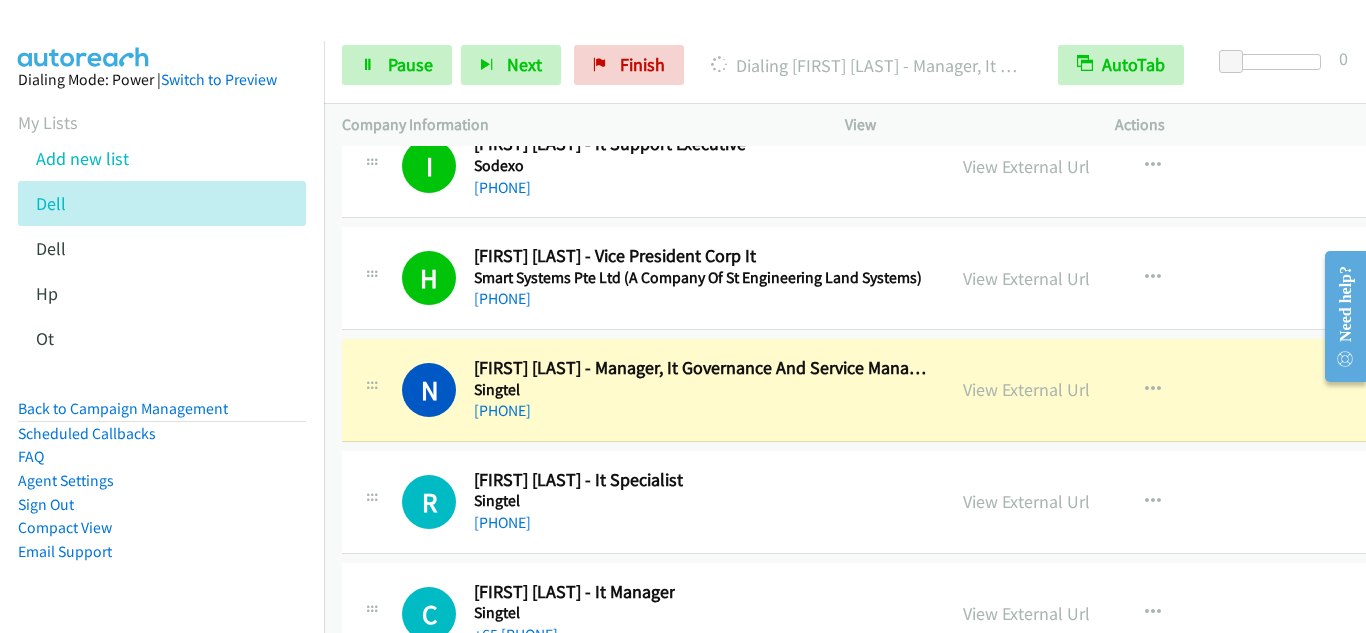 scroll, scrollTop: 28200, scrollLeft: 0, axis: vertical 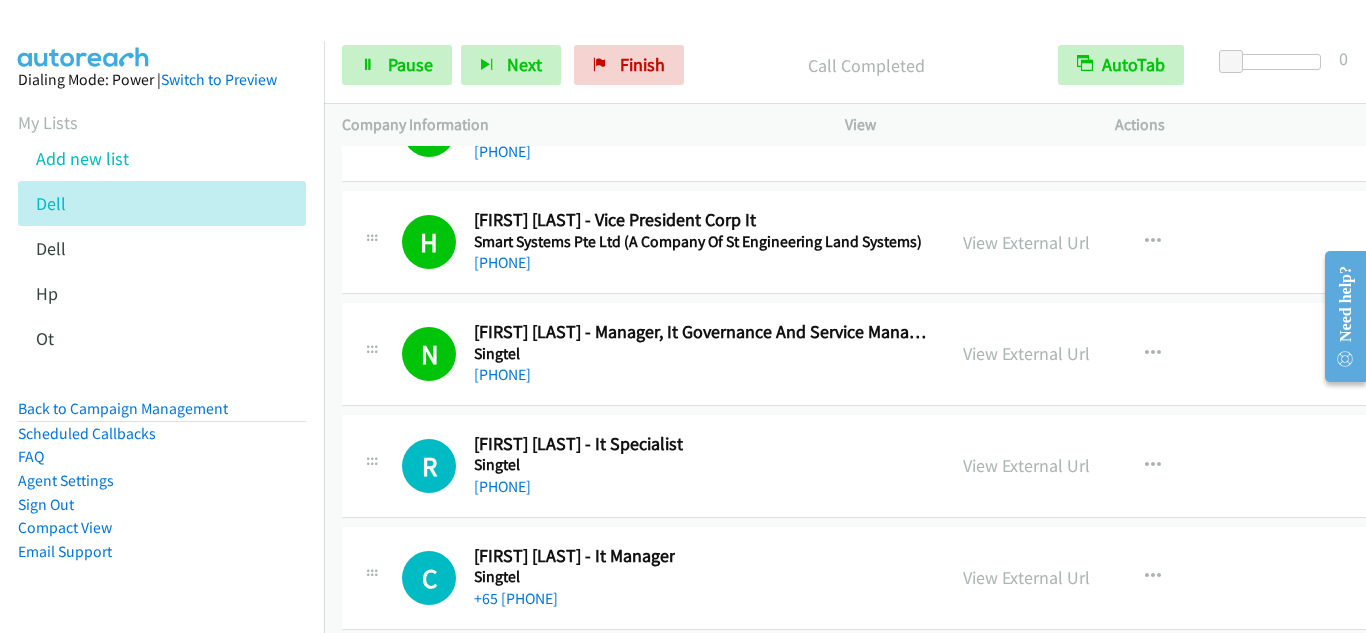 click on "Singtel" at bounding box center (578, 465) 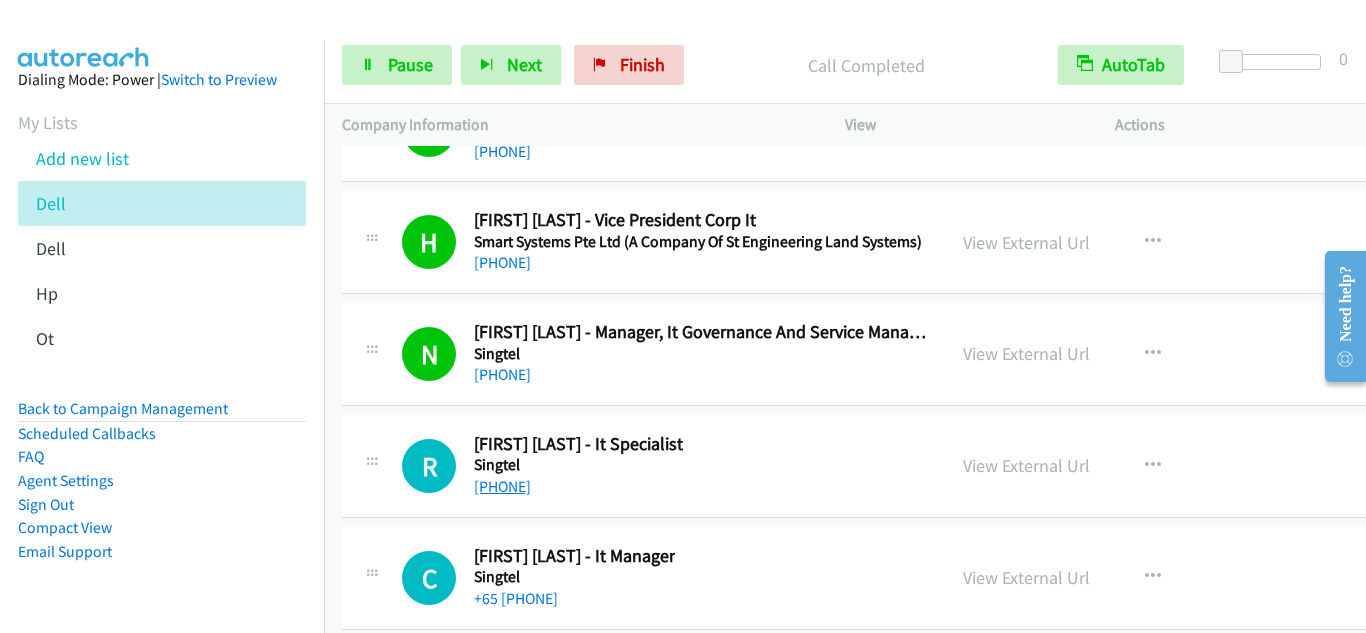 scroll, scrollTop: 28300, scrollLeft: 0, axis: vertical 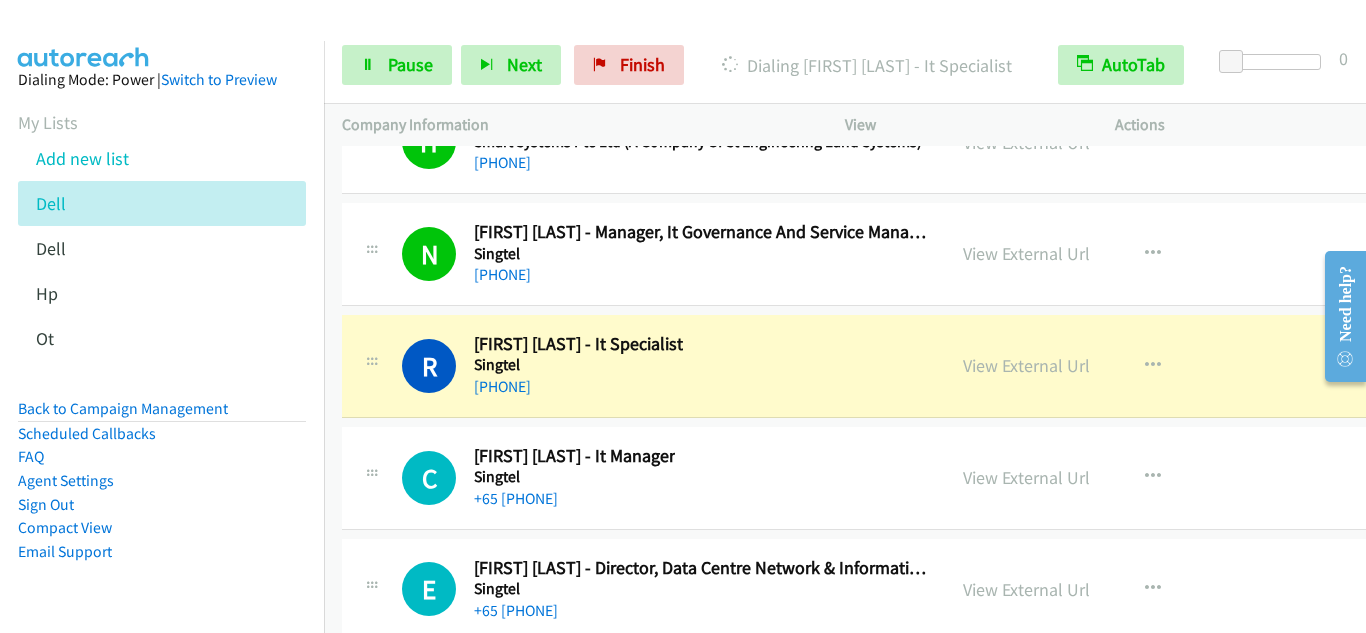 click on "R
Callback Scheduled
[FIRST] [LAST] - It Specialist
Singtel
Asia/Singapore
+65 [PHONE]
View External Url
View External Url
Schedule/Manage Callback
Start Calls Here
Remove from list
Add to do not call list
Reset Call Status" at bounding box center [908, 366] 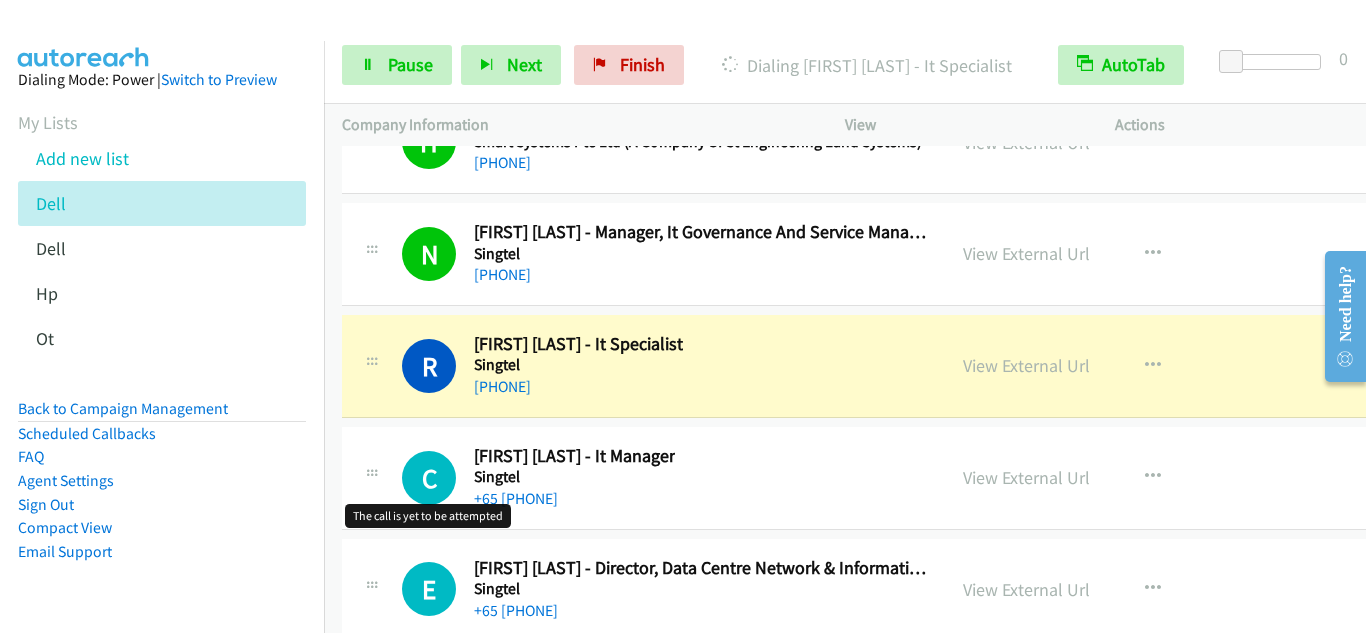 click at bounding box center (372, 472) 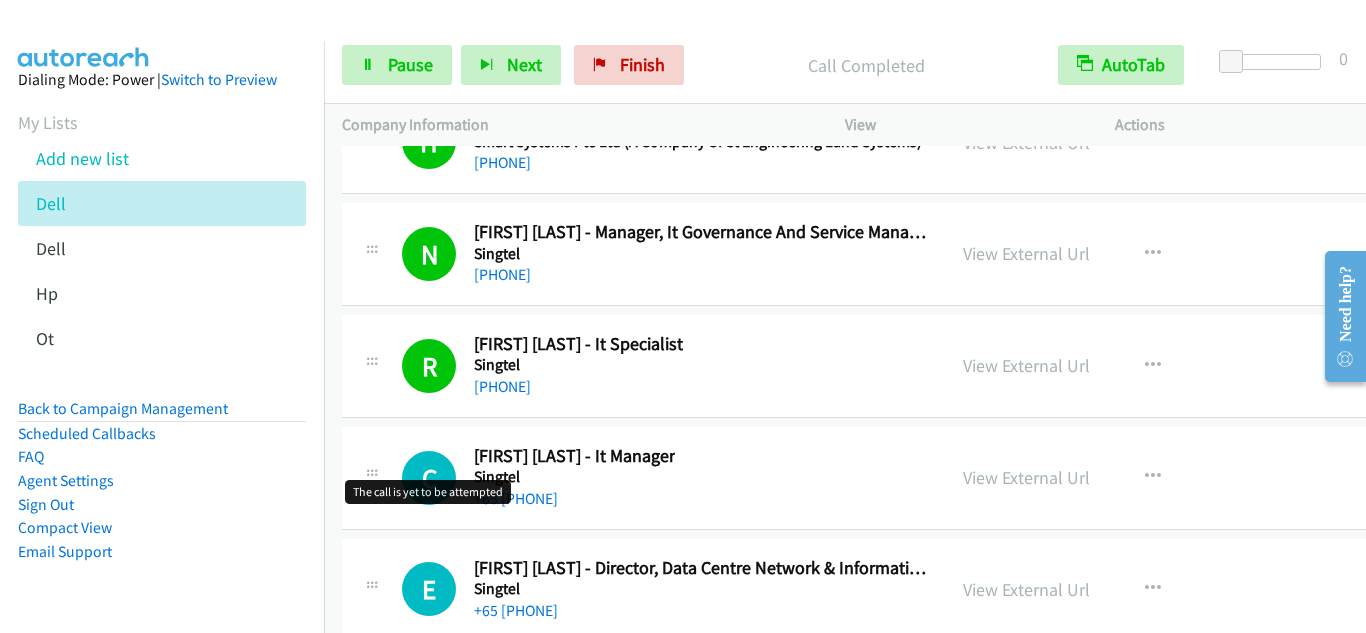 scroll, scrollTop: 28500, scrollLeft: 0, axis: vertical 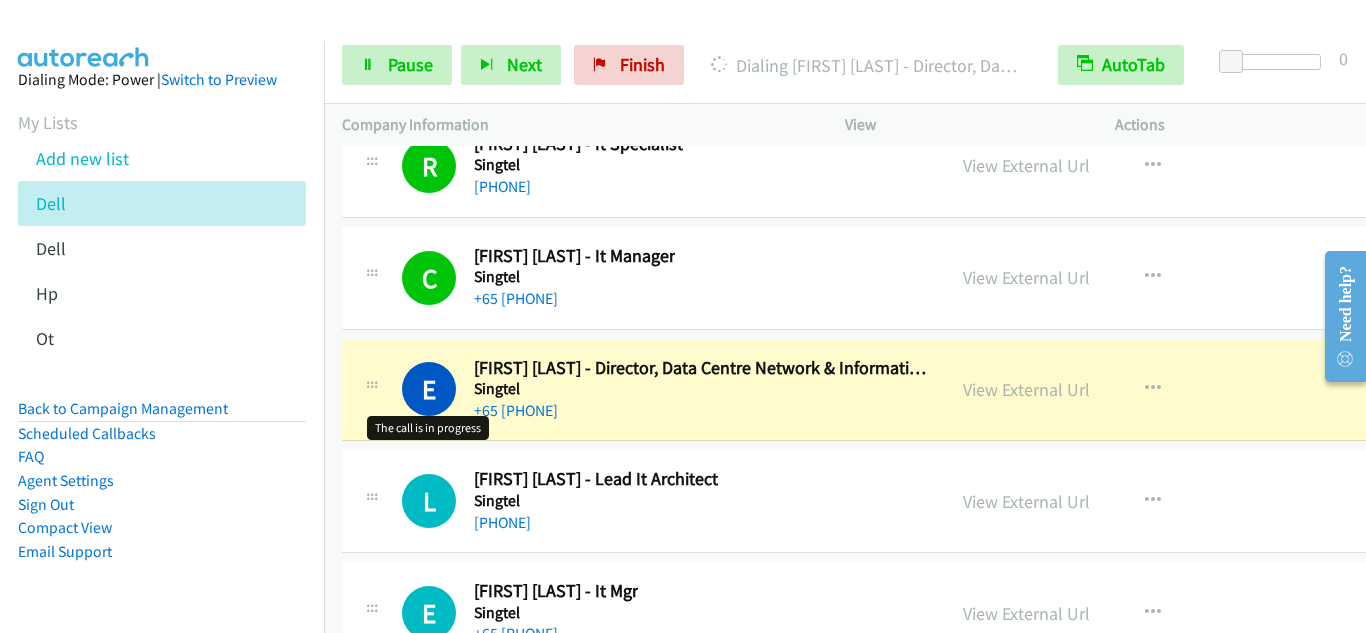 click on "E" at bounding box center [429, 389] 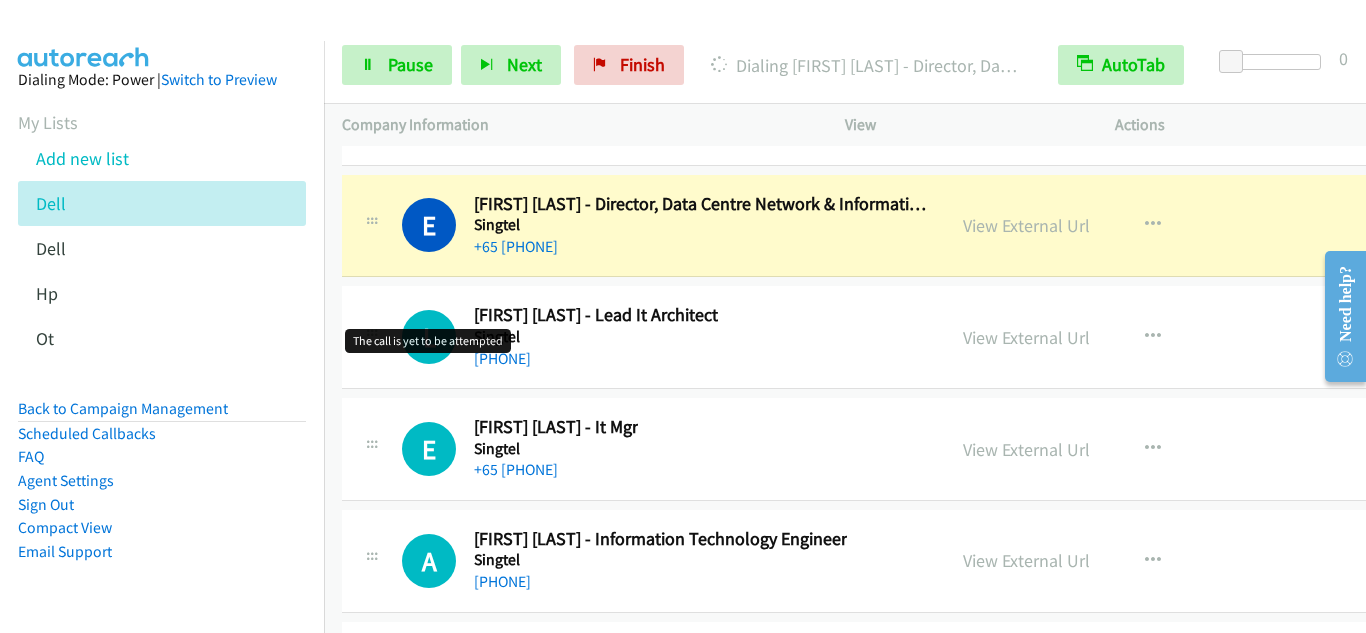 scroll, scrollTop: 28700, scrollLeft: 0, axis: vertical 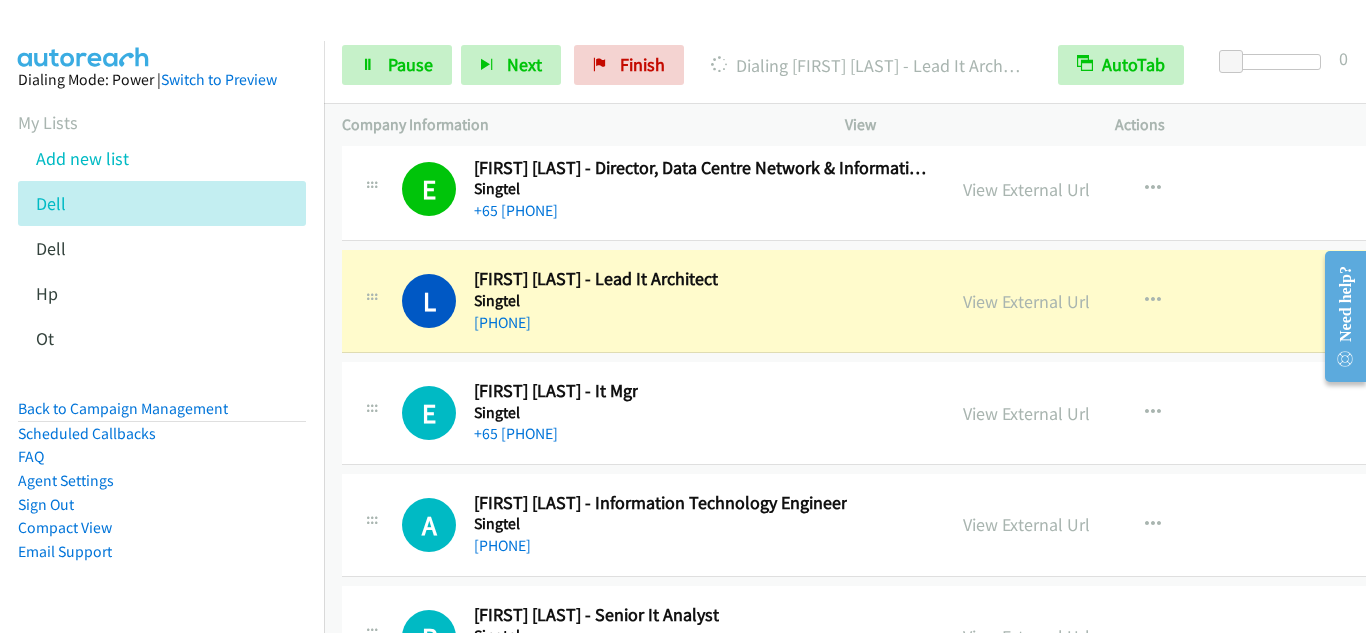 click on "L
Callback Scheduled
[FIRST] [LAST] - Lead It Architect
Singtel
Asia/Singapore
+65 [PHONE]
View External Url
View External Url
Schedule/Manage Callback
Start Calls Here
Remove from list
Add to do not call list
Reset Call Status" at bounding box center (908, 301) 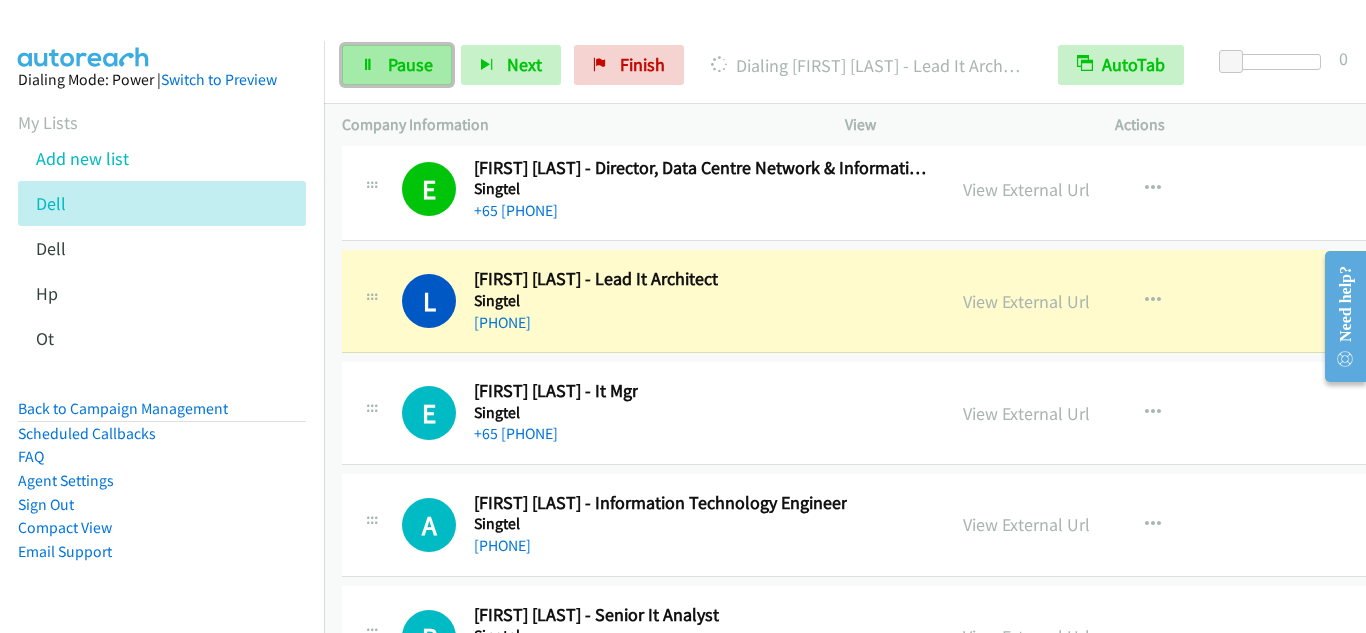 click on "Pause" at bounding box center (410, 64) 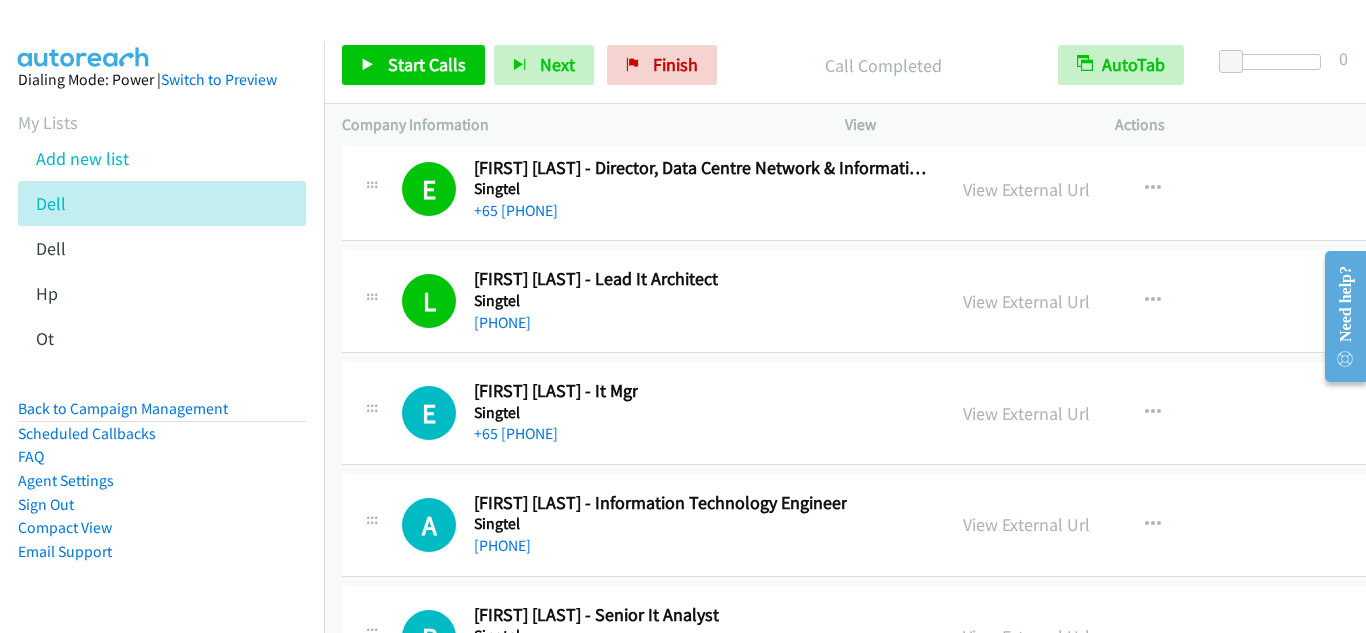 click on "E
Callback Scheduled
[FIRST] [LAST] - It Mgr
Singtel
[REGION], [COUNTRY]
+65 [PHONE]
View External Url
View External Url
Schedule/Manage Callback
Start Calls Here
Remove from list
Add to do not call list
Reset Call Status" at bounding box center [908, 413] 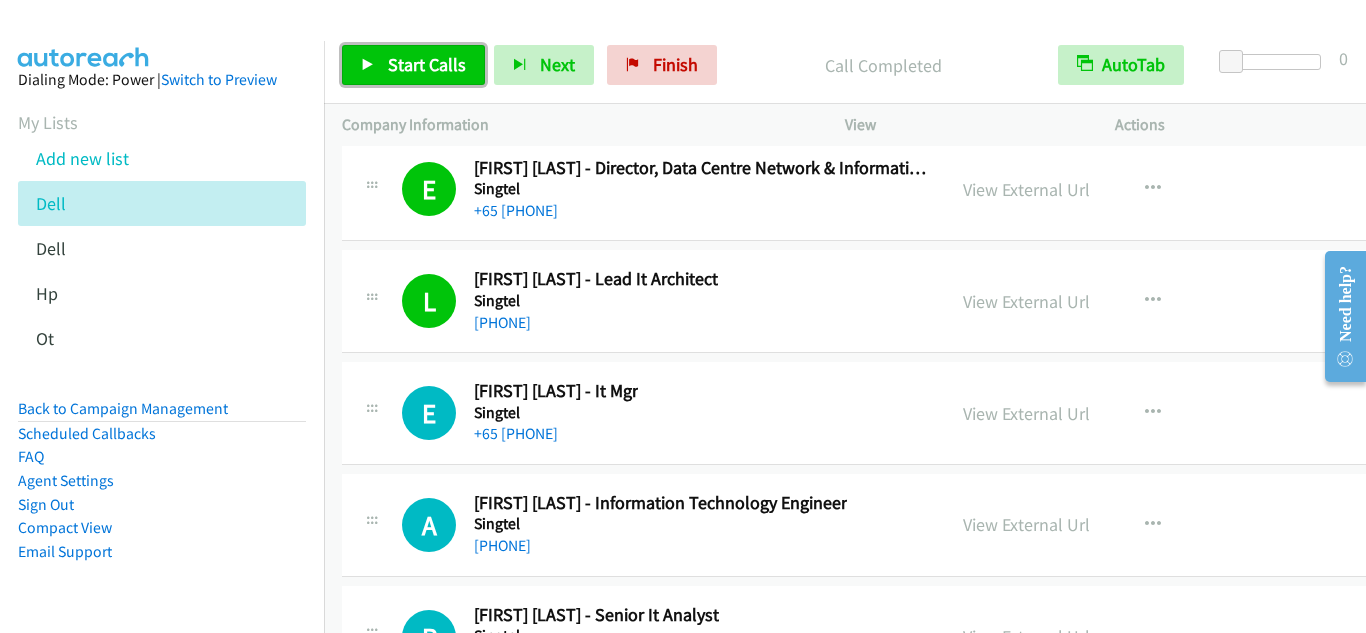 click on "Start Calls" at bounding box center [427, 64] 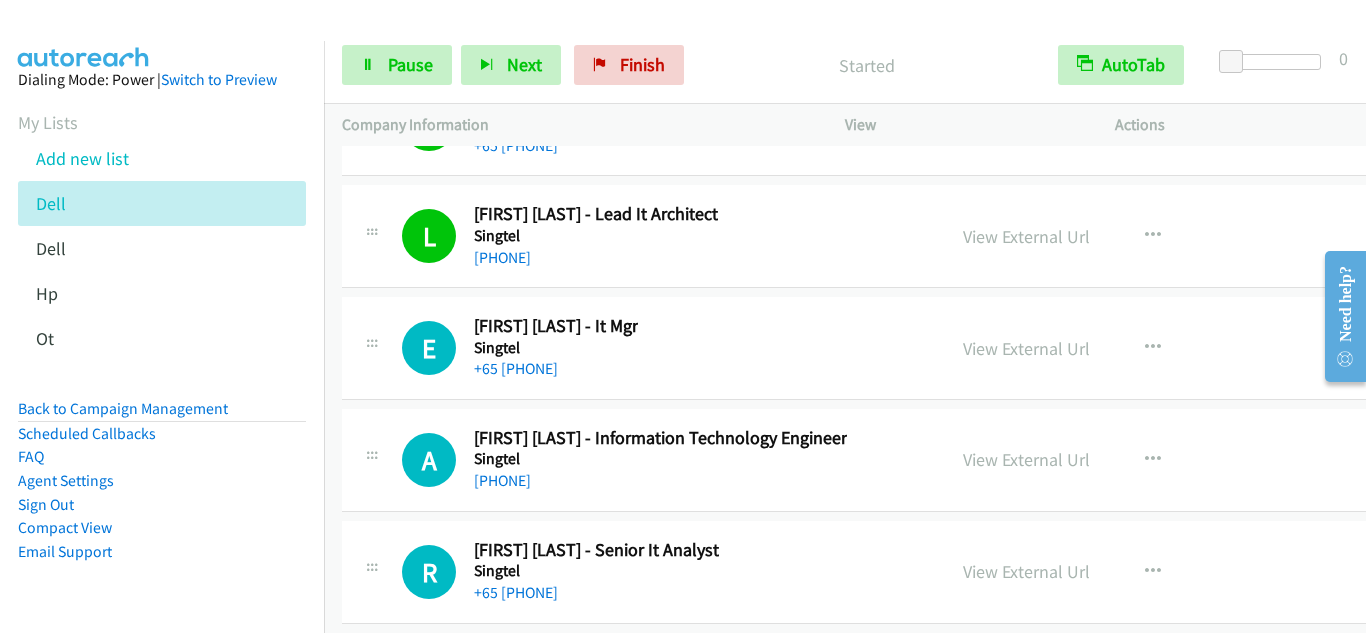 scroll, scrollTop: 28800, scrollLeft: 0, axis: vertical 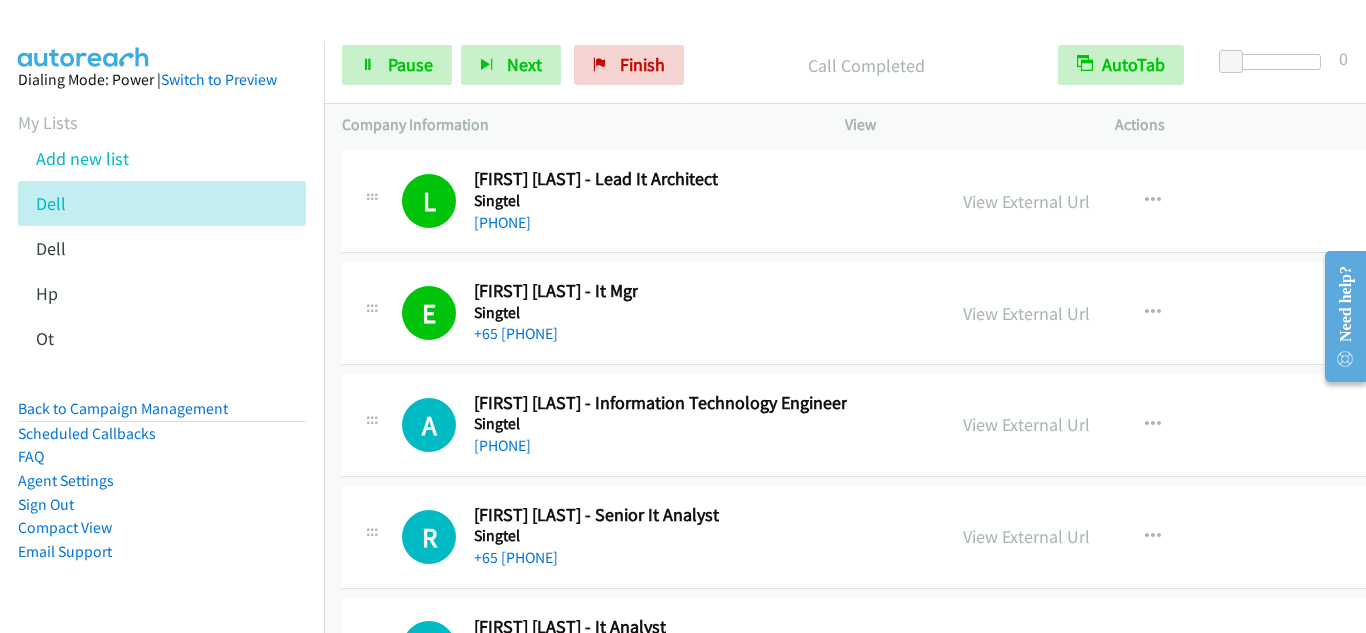 click on "A
Callback Scheduled
[FIRST] [LAST] - Information Technology Engineer
Singtel
Asia/Singapore
+65 [PHONE]" at bounding box center (643, 425) 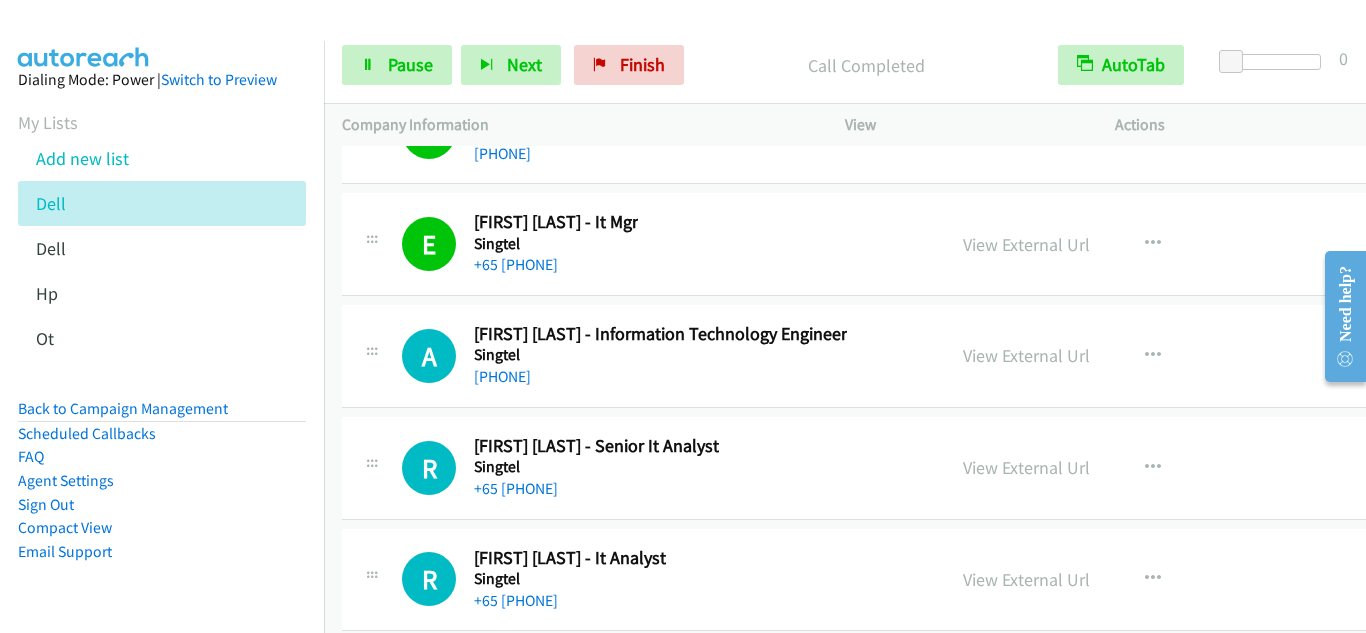 scroll, scrollTop: 28900, scrollLeft: 0, axis: vertical 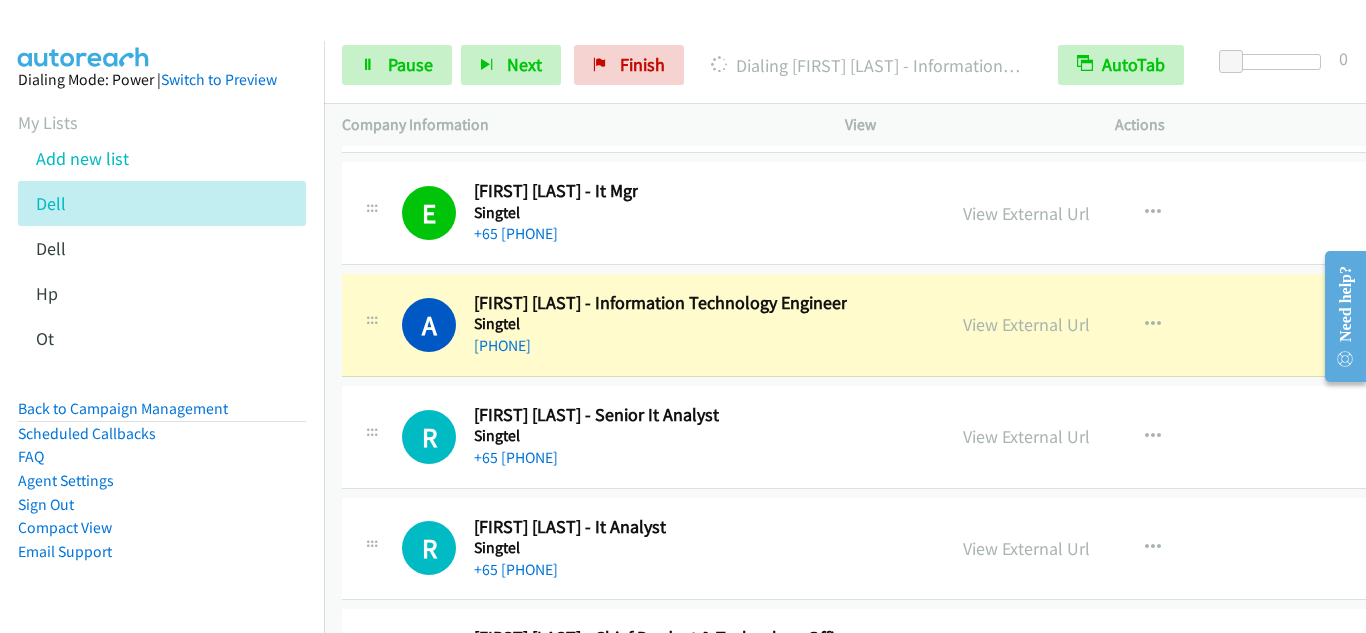 click on "A
Callback Scheduled
[FIRST] [LAST] - Information Technology Engineer
Singtel
[REGION], [COUNTRY]
+65 [PHONE]
View External Url
View External Url
Schedule/Manage Callback
Start Calls Here
Remove from list
Add to do not call list
Reset Call Status" at bounding box center [908, 325] 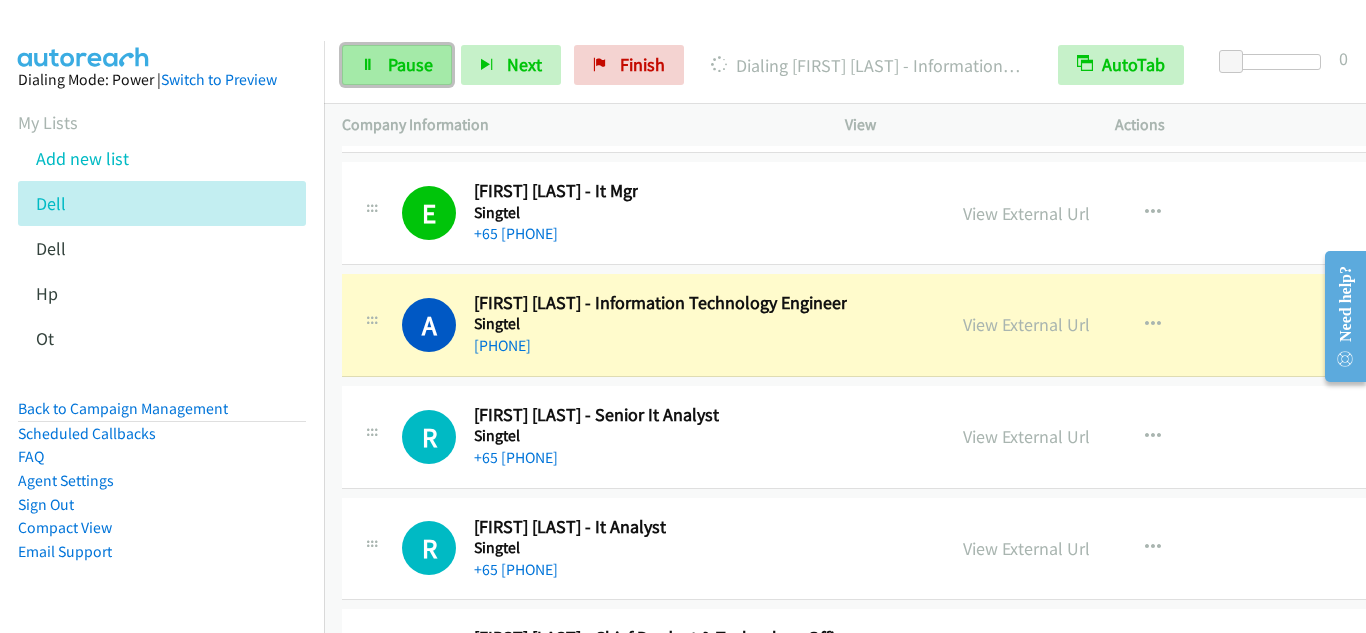 click on "Pause" at bounding box center (410, 64) 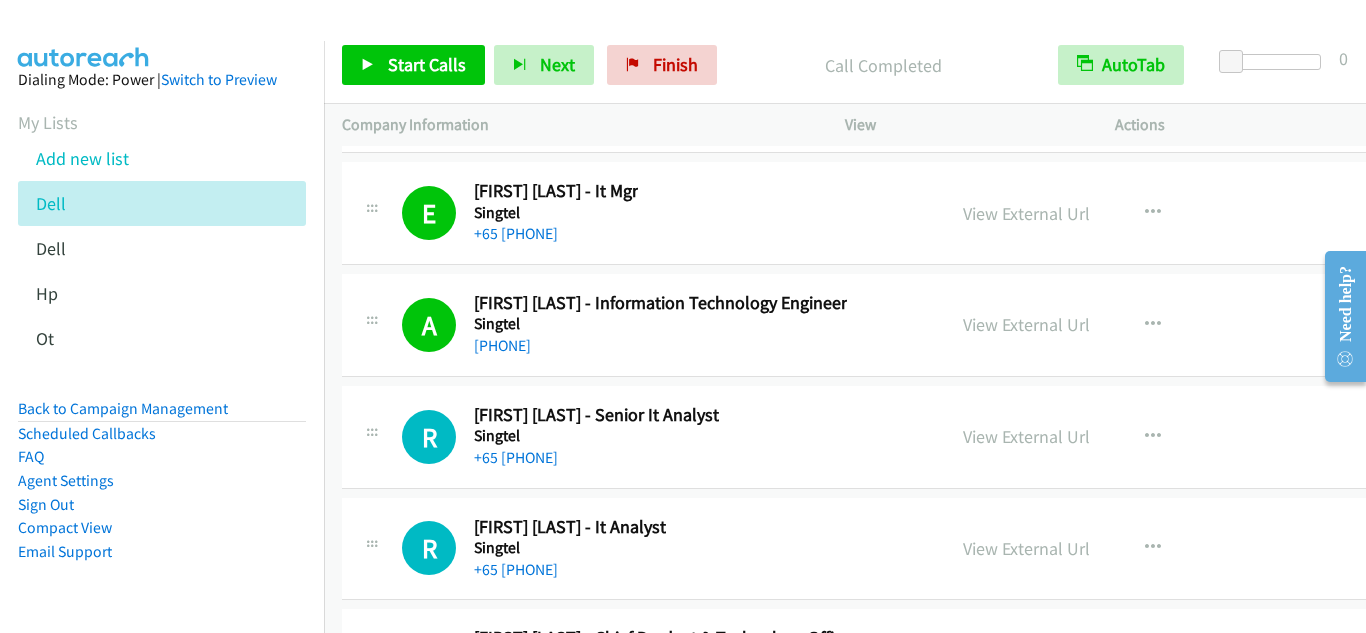 click on "A
Callback Scheduled
[FIRST] [LAST] - Information Technology Engineer
Singtel
[REGION], [COUNTRY]
+65 [PHONE]
View External Url
View External Url
Schedule/Manage Callback
Start Calls Here
Remove from list
Add to do not call list
Reset Call Status" at bounding box center (908, 325) 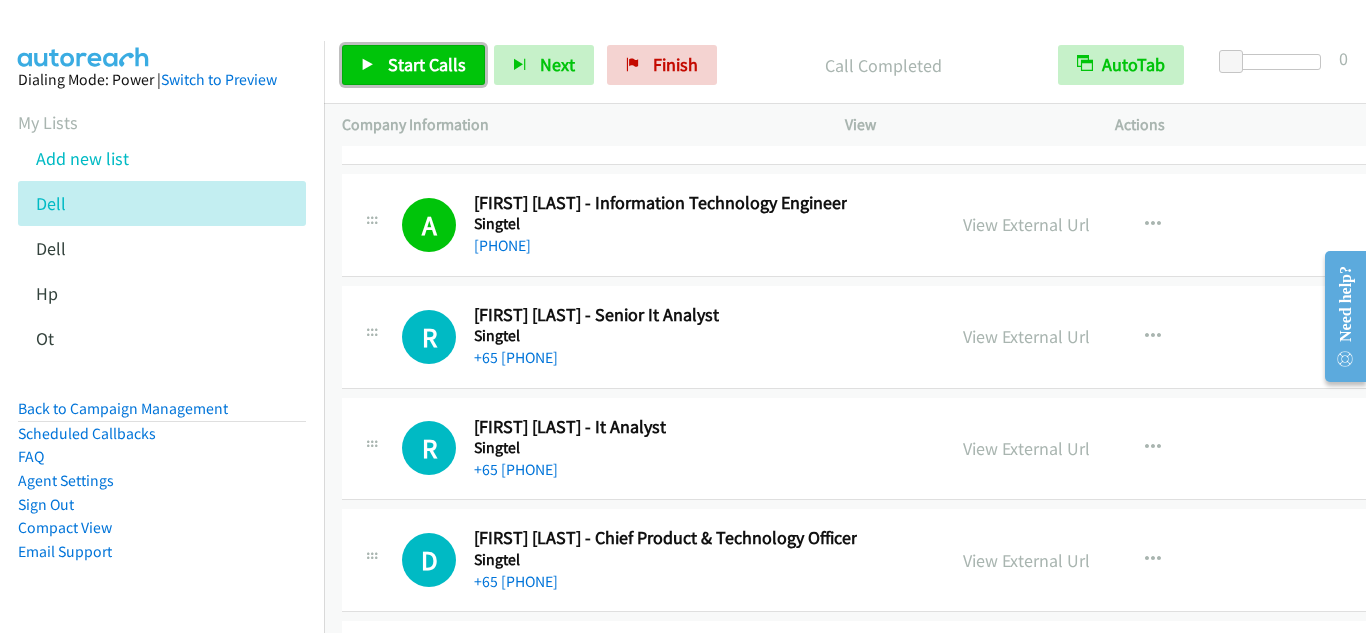 click on "Start Calls" at bounding box center [427, 64] 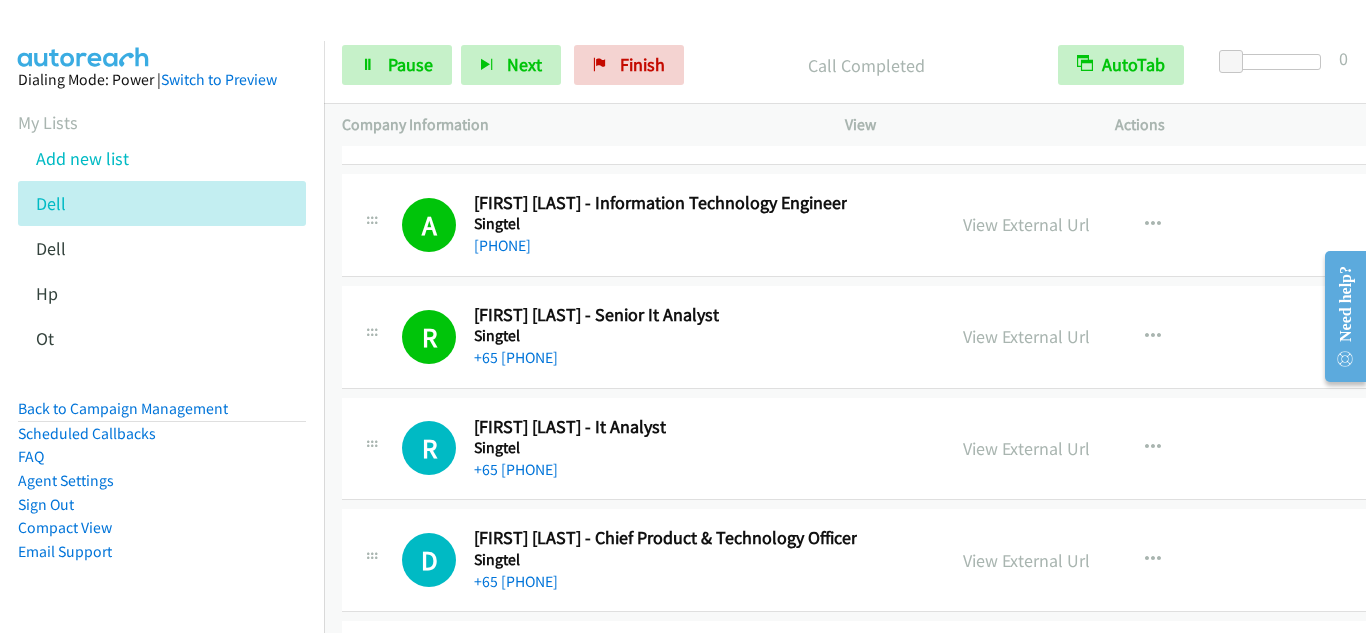 click at bounding box center [372, 443] 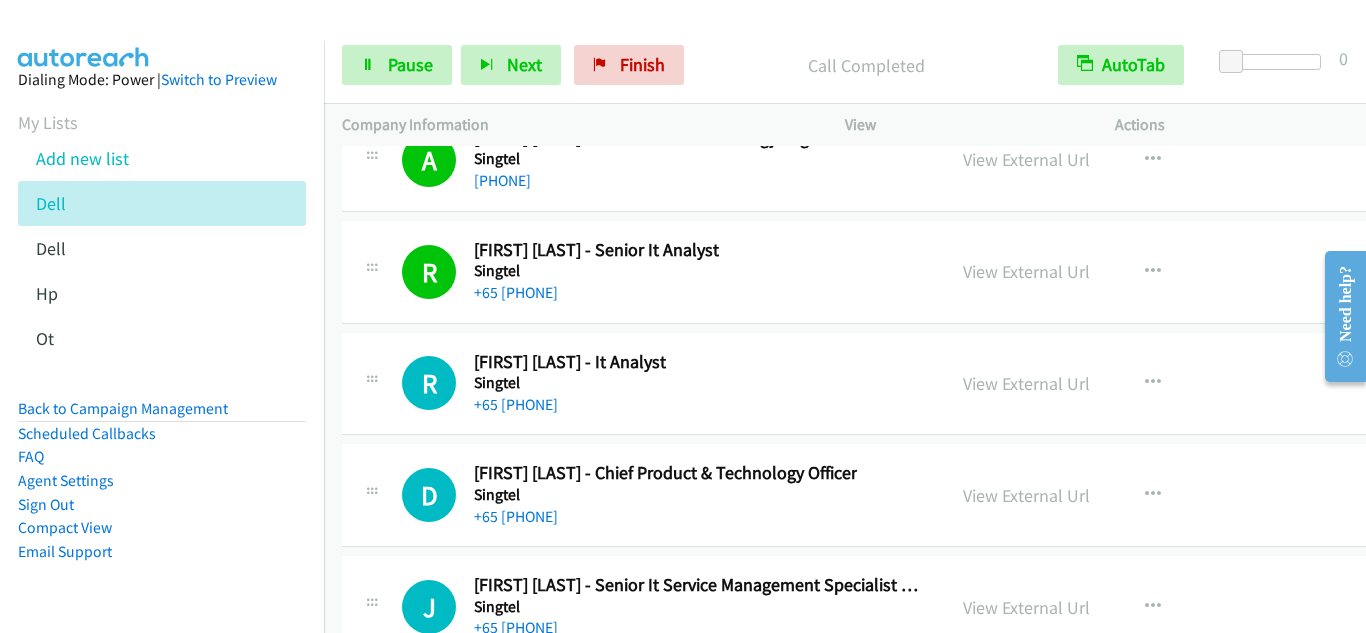 scroll, scrollTop: 29100, scrollLeft: 0, axis: vertical 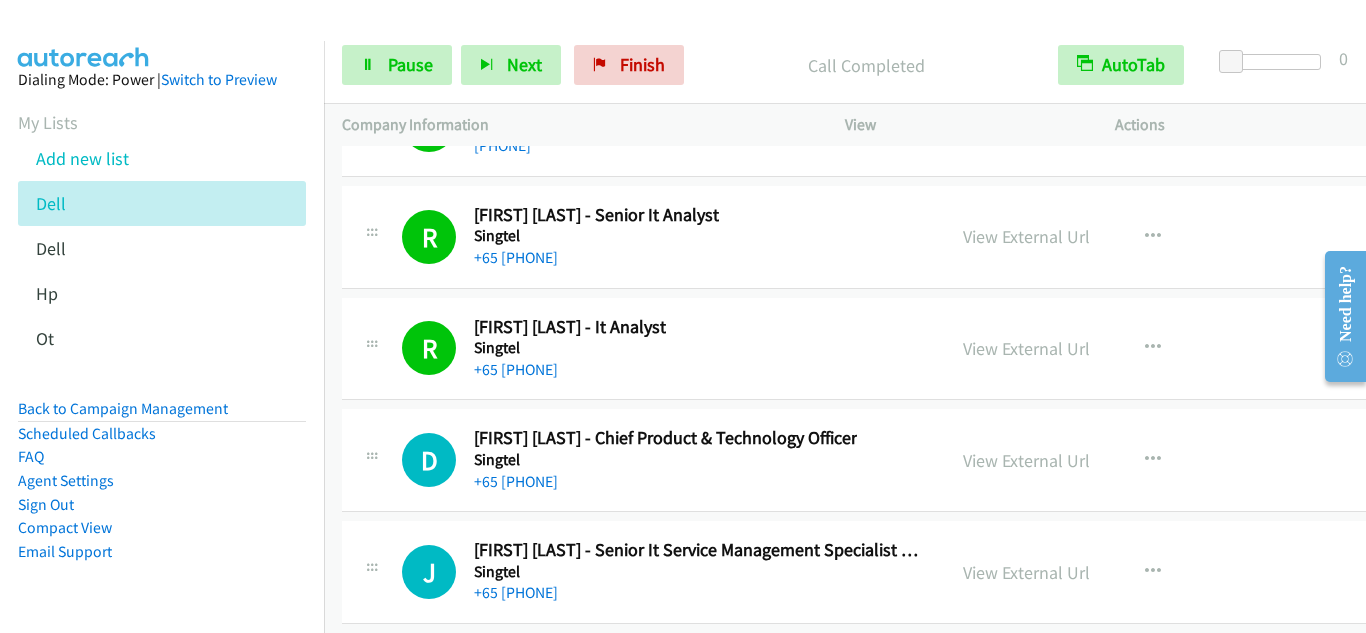 click on "D
Callback Scheduled
[FIRST] [LAST] - Chief Product & Technology Officer
Singtel
[REGION], [COUNTRY]
+65 [PHONE]" at bounding box center (664, 460) 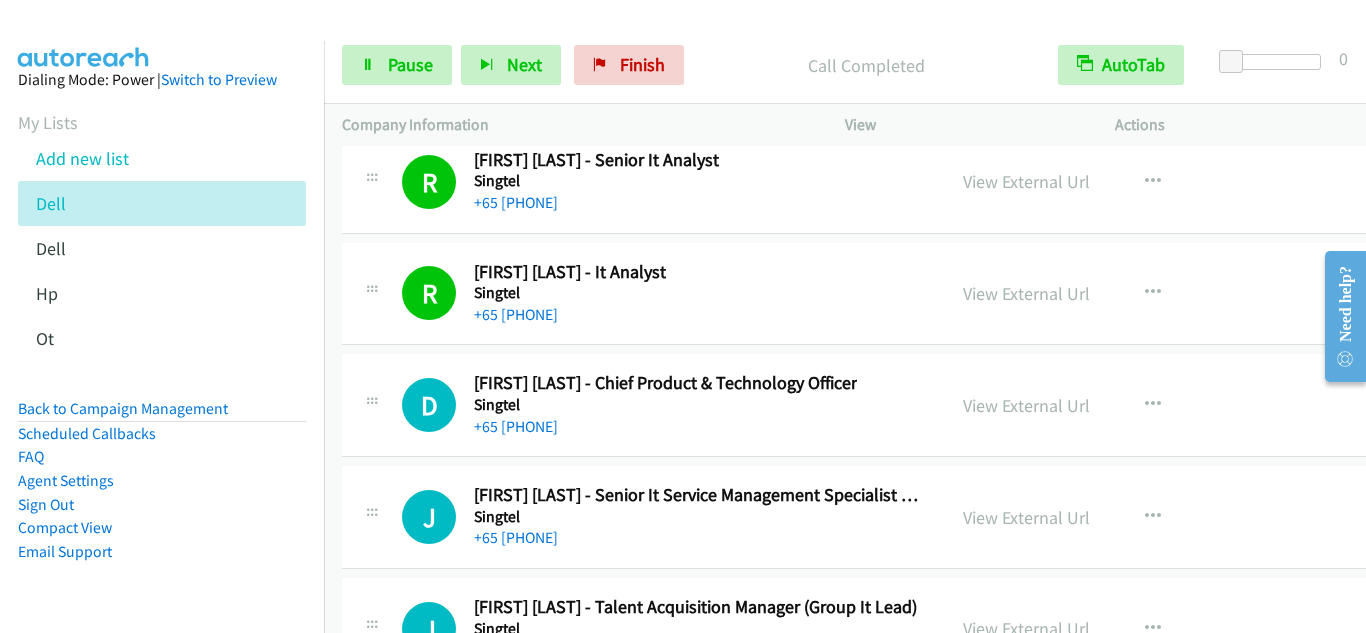 scroll, scrollTop: 29200, scrollLeft: 0, axis: vertical 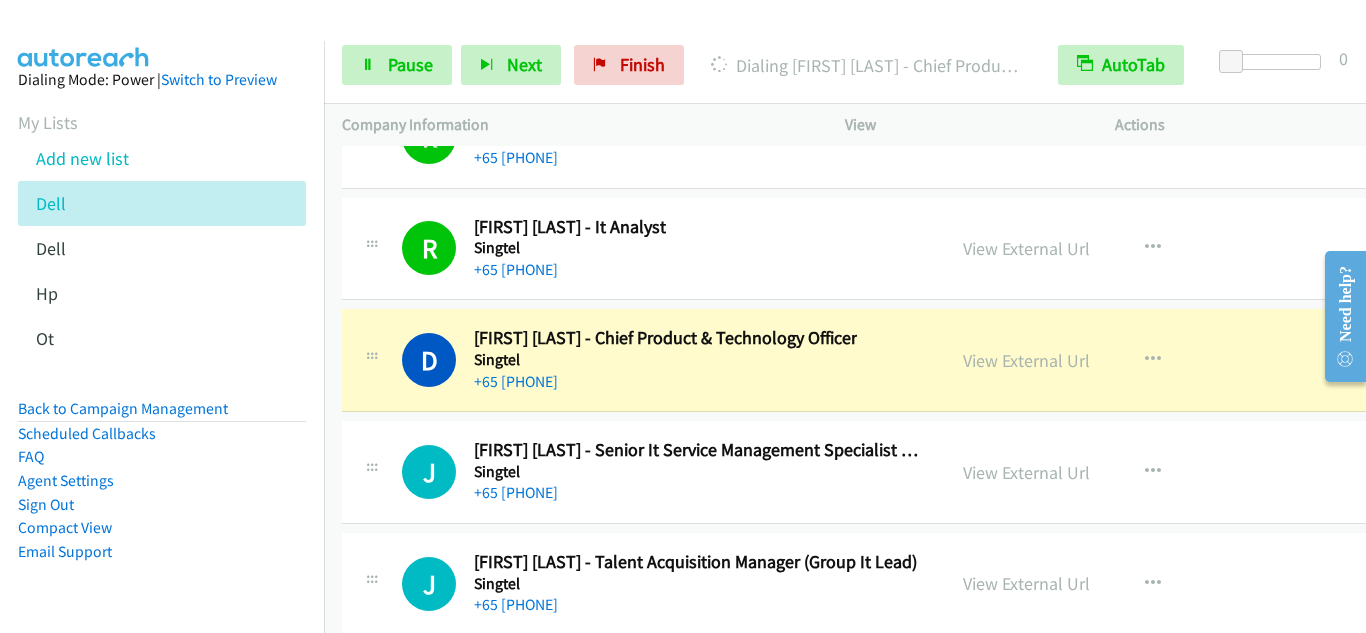 click on "D
Callback Scheduled
[FIRST] [LAST] - Chief Product & Technology Officer
Singtel
[REGION], [COUNTRY]
+65 [PHONE]
View External Url
View External Url
Schedule/Manage Callback
Start Calls Here
Remove from list
Add to do not call list
Reset Call Status" at bounding box center (908, 360) 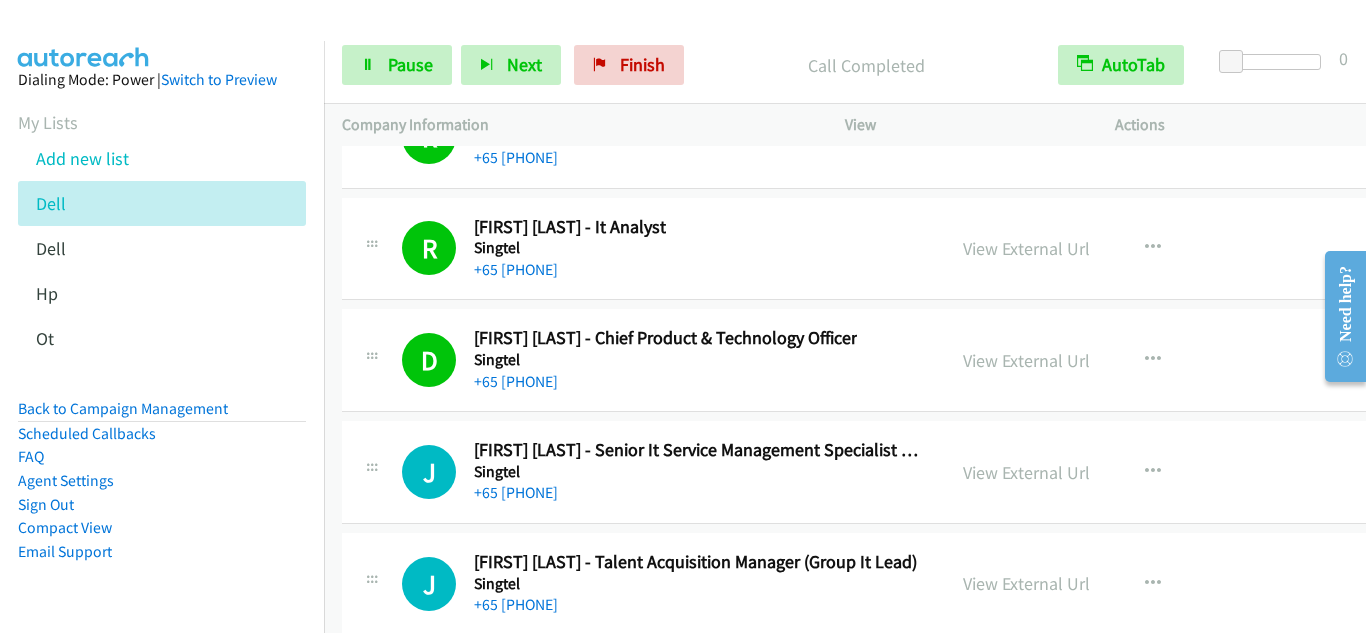 click on "J
Callback Scheduled
[FIRST] [LAST] - Senior It Service Management Specialist   Change Management Lead
Singtel
[REGION], [COUNTRY]
+65 [PHONE]
View External Url
View External Url
Schedule/Manage Callback
Start Calls Here
Remove from list
Add to do not call list
Reset Call Status" at bounding box center [908, 472] 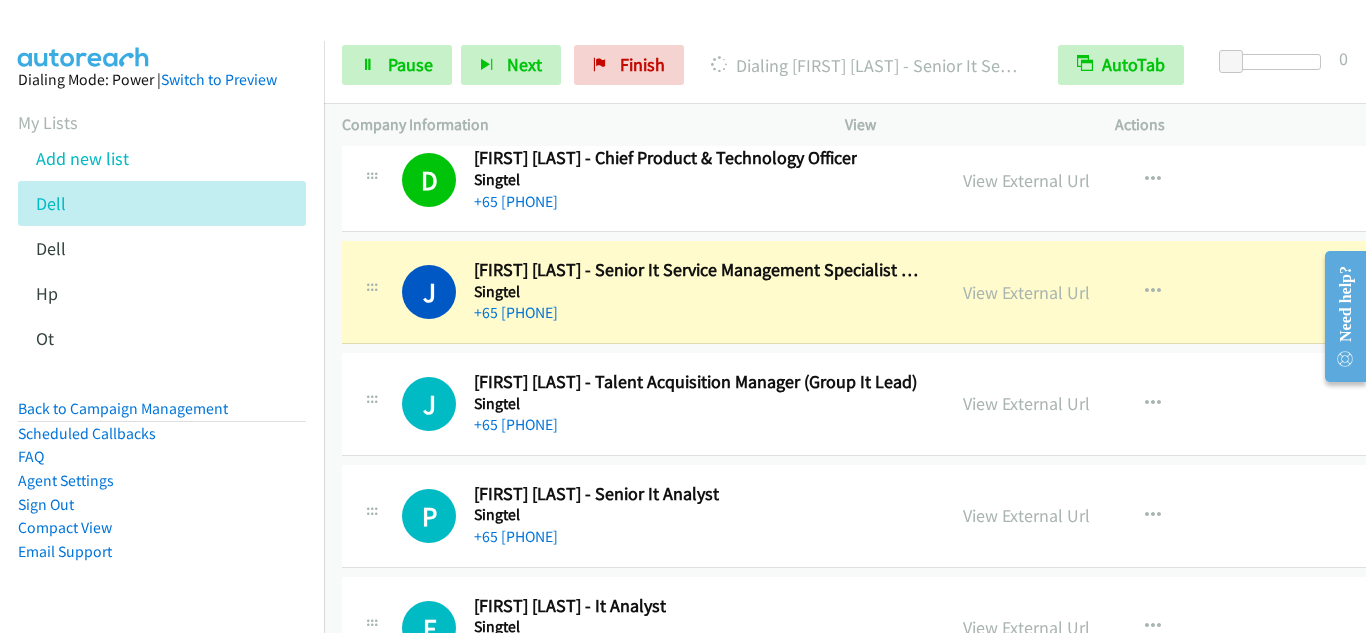 scroll, scrollTop: 29400, scrollLeft: 0, axis: vertical 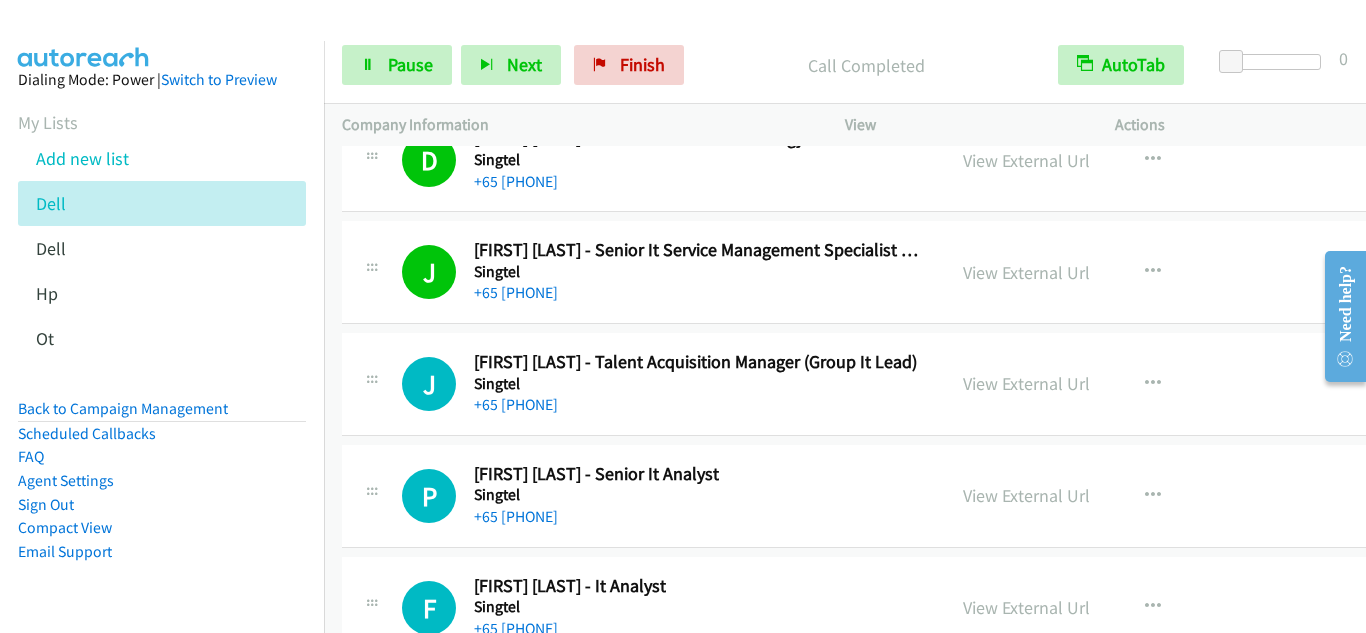 click on "P
Callback Scheduled
[FIRST] [LAST] - Senior It Analyst
Singtel
Asia/Singapore
+65 [PHONE]" at bounding box center (664, 496) 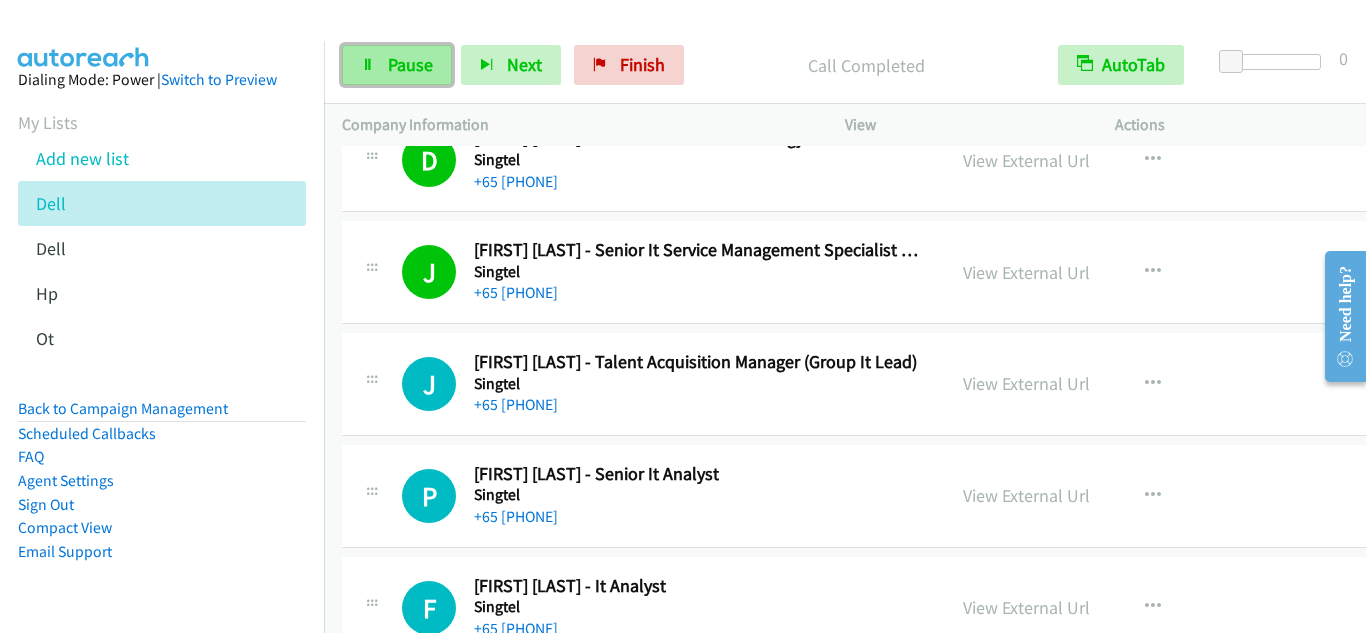 click on "Pause" at bounding box center (397, 65) 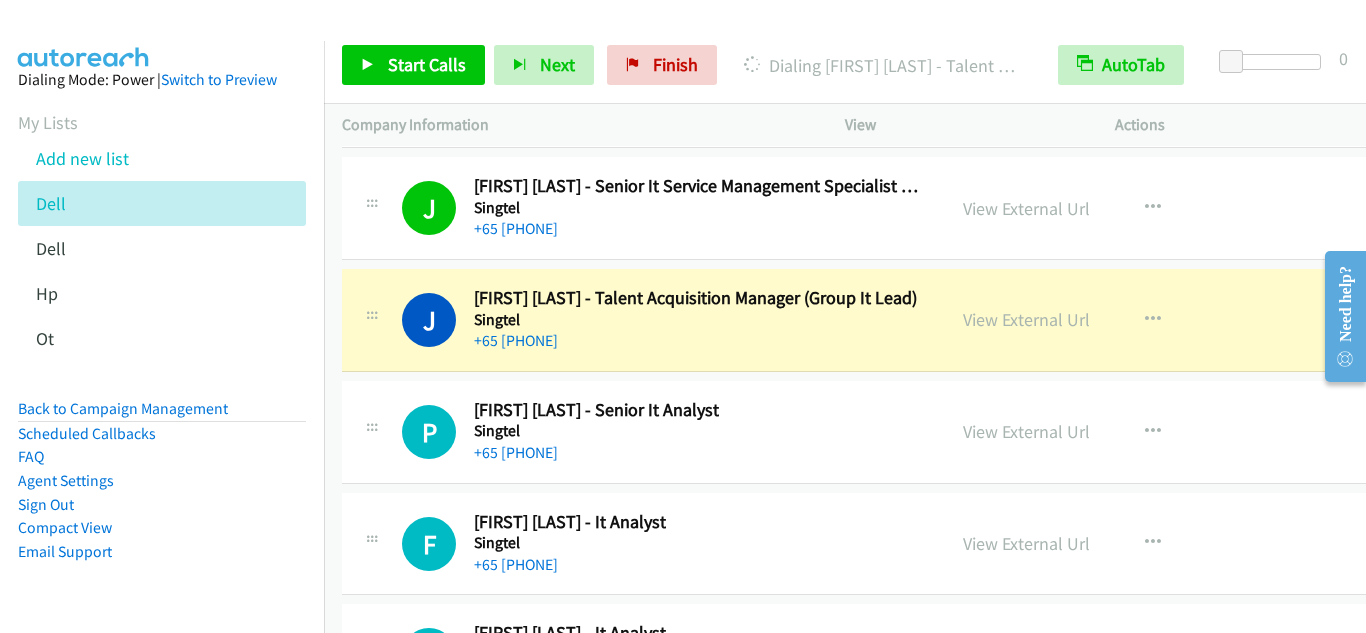 scroll, scrollTop: 29500, scrollLeft: 0, axis: vertical 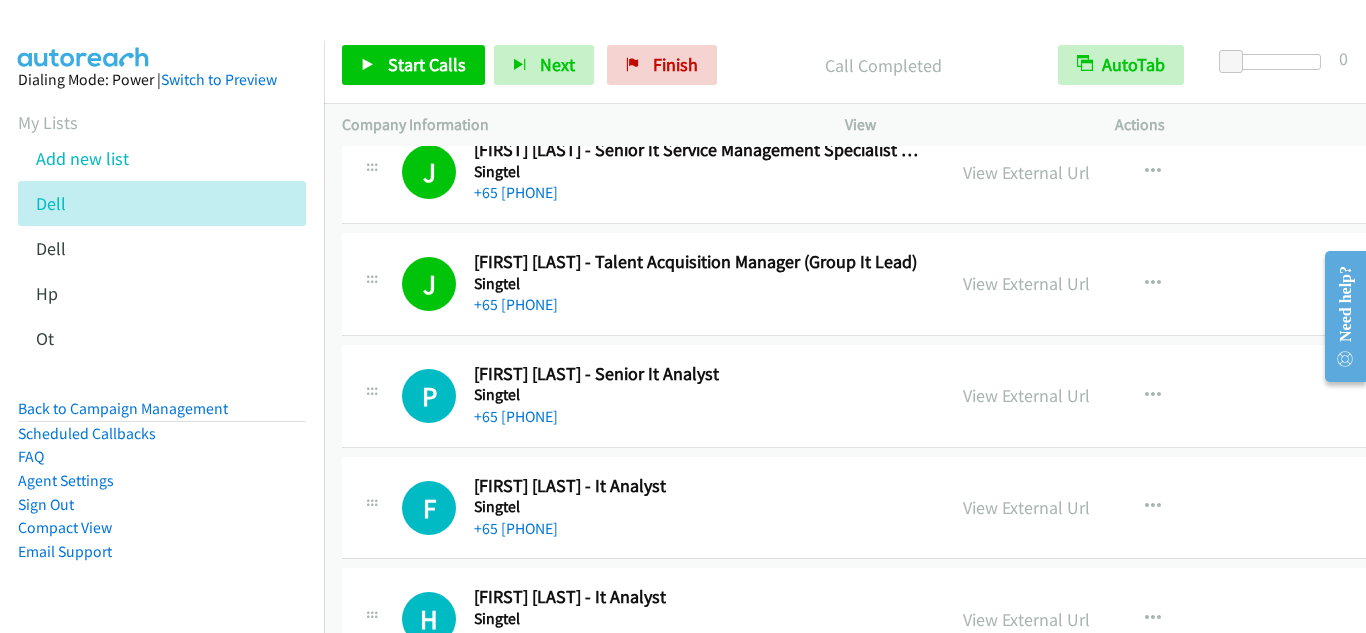 click on "P
Callback Scheduled
[FIRST] [LAST] - Senior It Analyst
Singtel
Asia/Singapore
+65 [PHONE]
View External Url
View External Url
Schedule/Manage Callback
Start Calls Here
Remove from list
Add to do not call list
Reset Call Status" at bounding box center [908, 396] 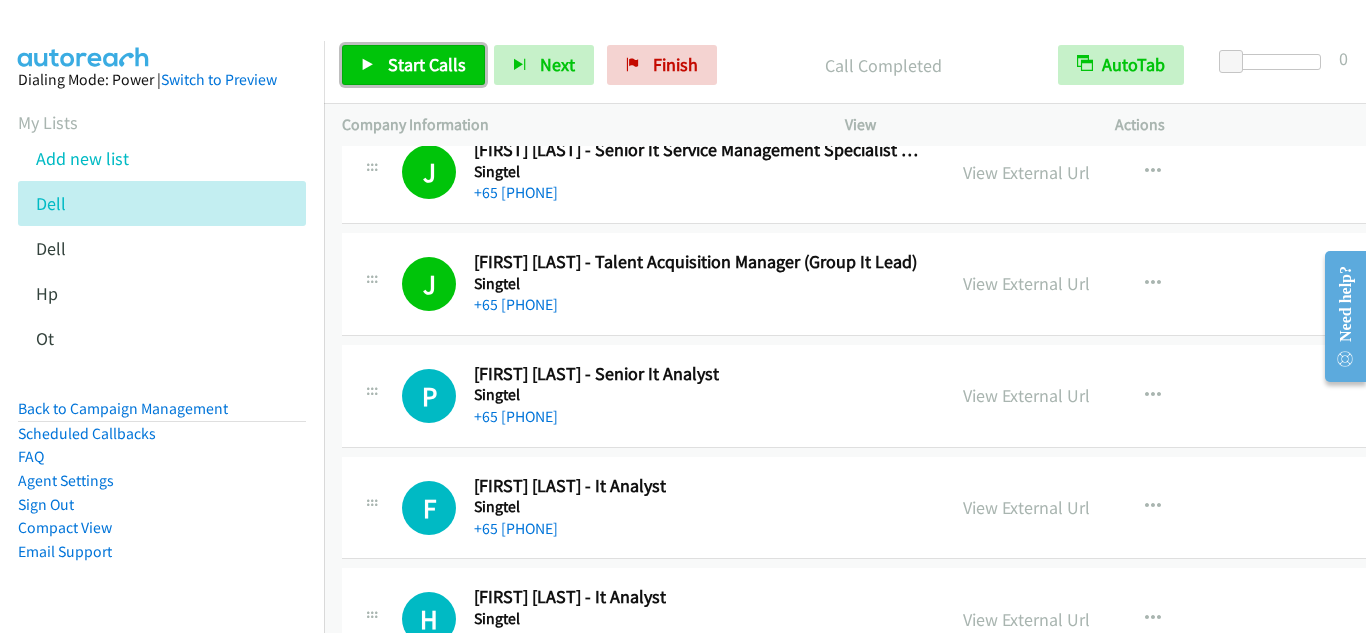 click on "Start Calls" at bounding box center (427, 64) 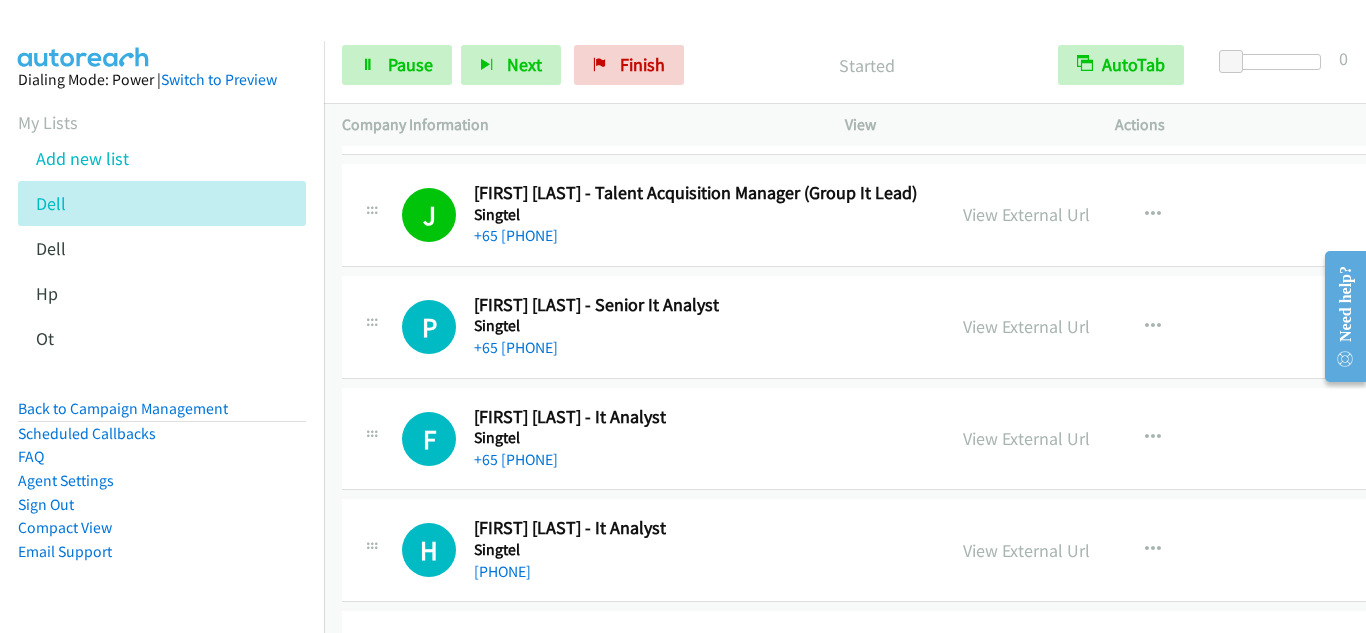 scroll, scrollTop: 29600, scrollLeft: 0, axis: vertical 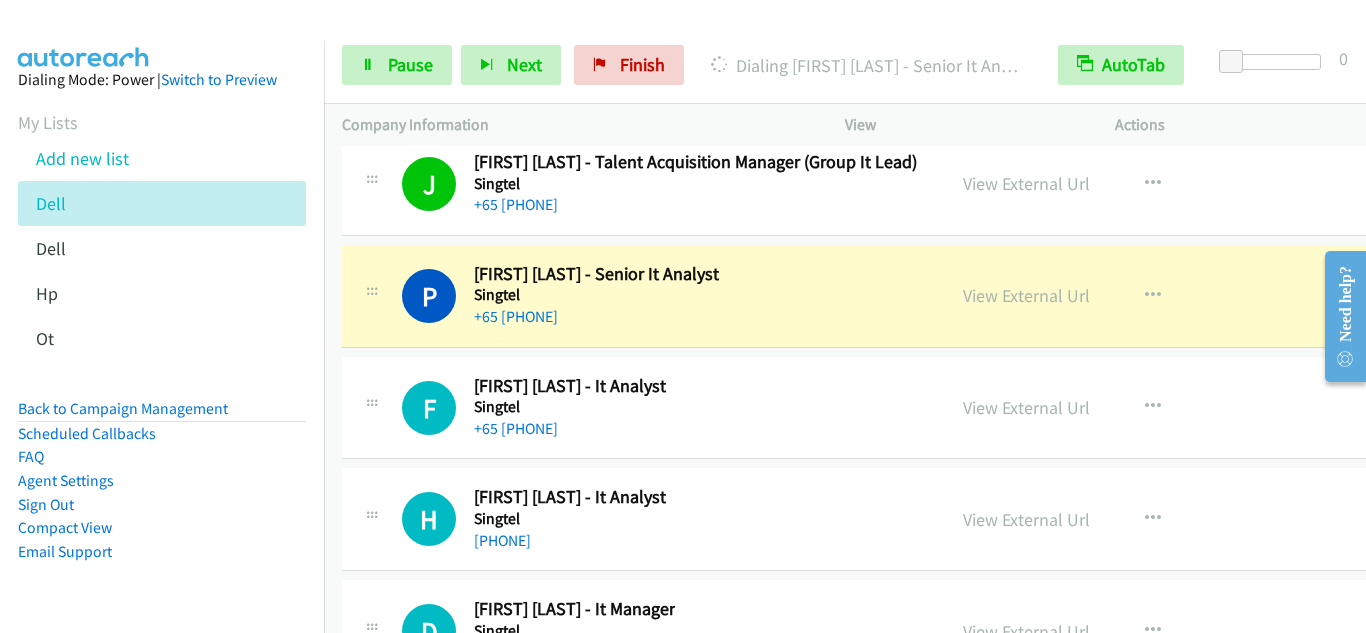 click on "F
Callback Scheduled
[FIRST] [LAST] - It Analyst
Singtel
Asia/Singapore
+65 [PHONE]" at bounding box center [643, 408] 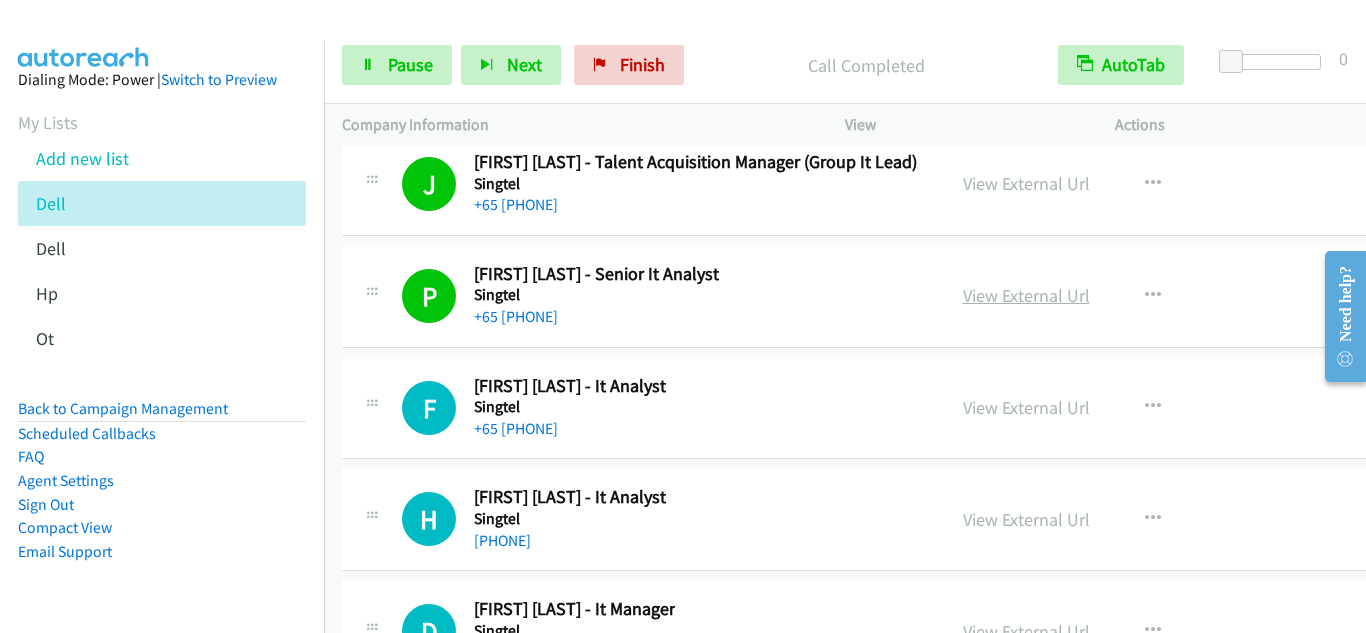 click on "View External Url" at bounding box center (1026, 295) 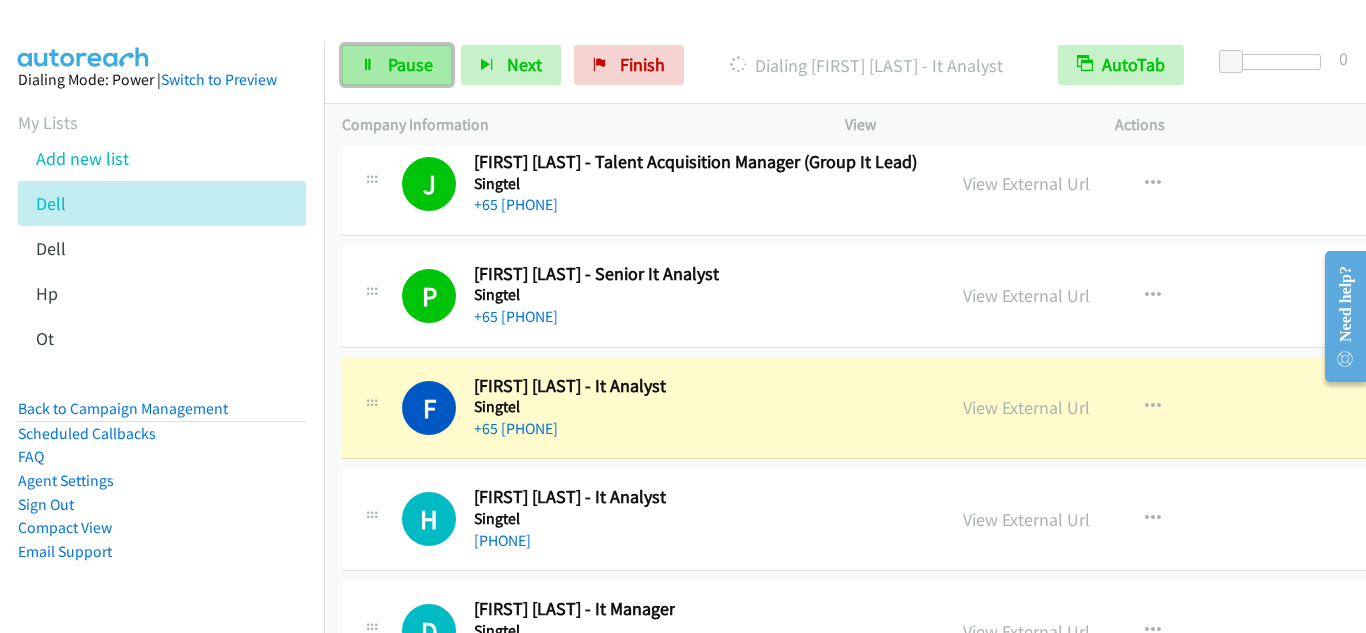 click on "Pause" at bounding box center [410, 64] 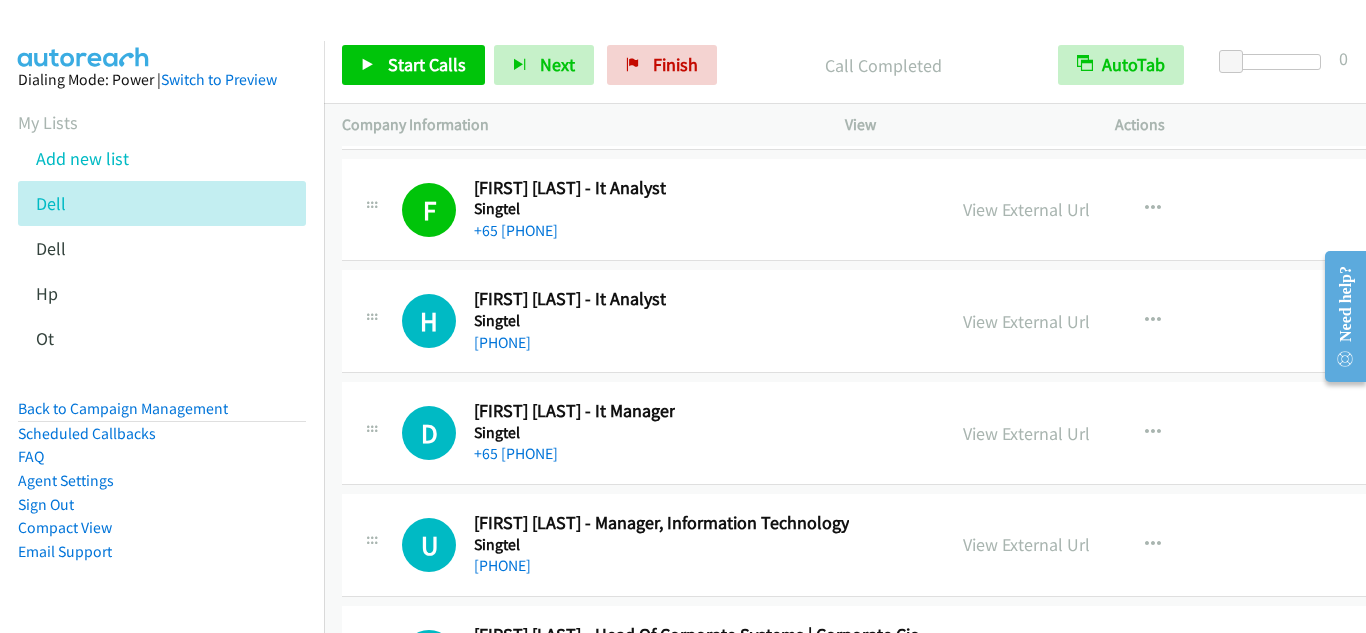 scroll, scrollTop: 29800, scrollLeft: 0, axis: vertical 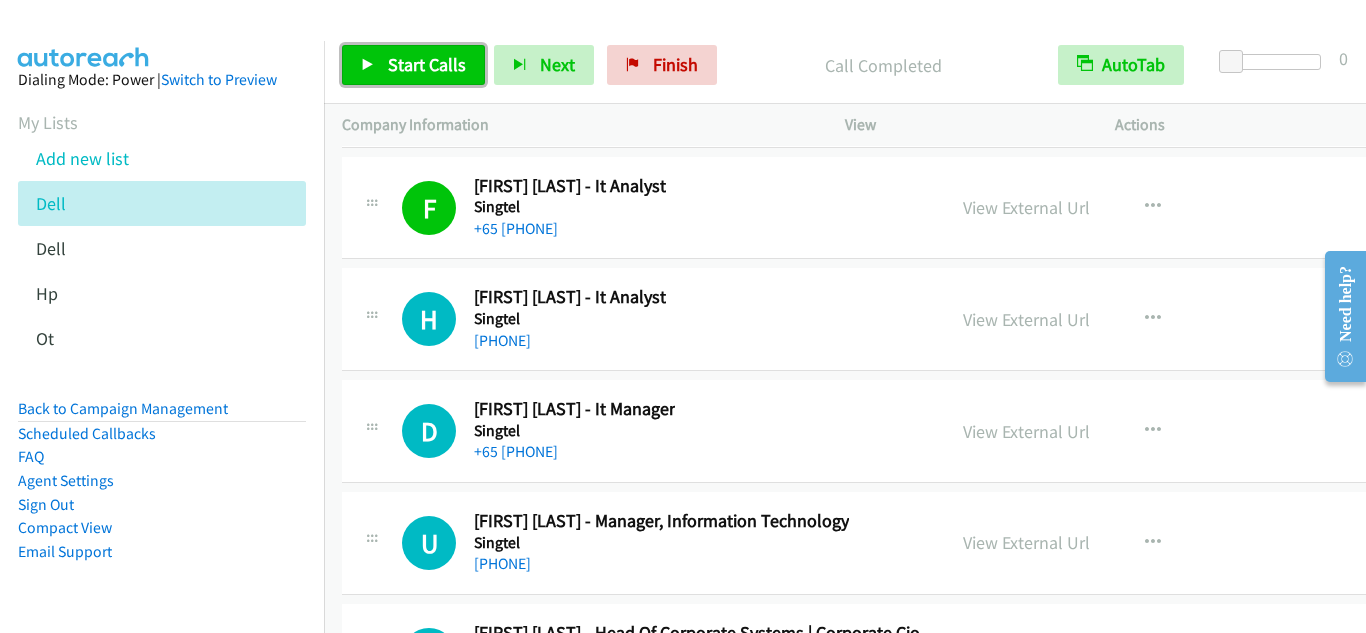 click on "Start Calls" at bounding box center [427, 64] 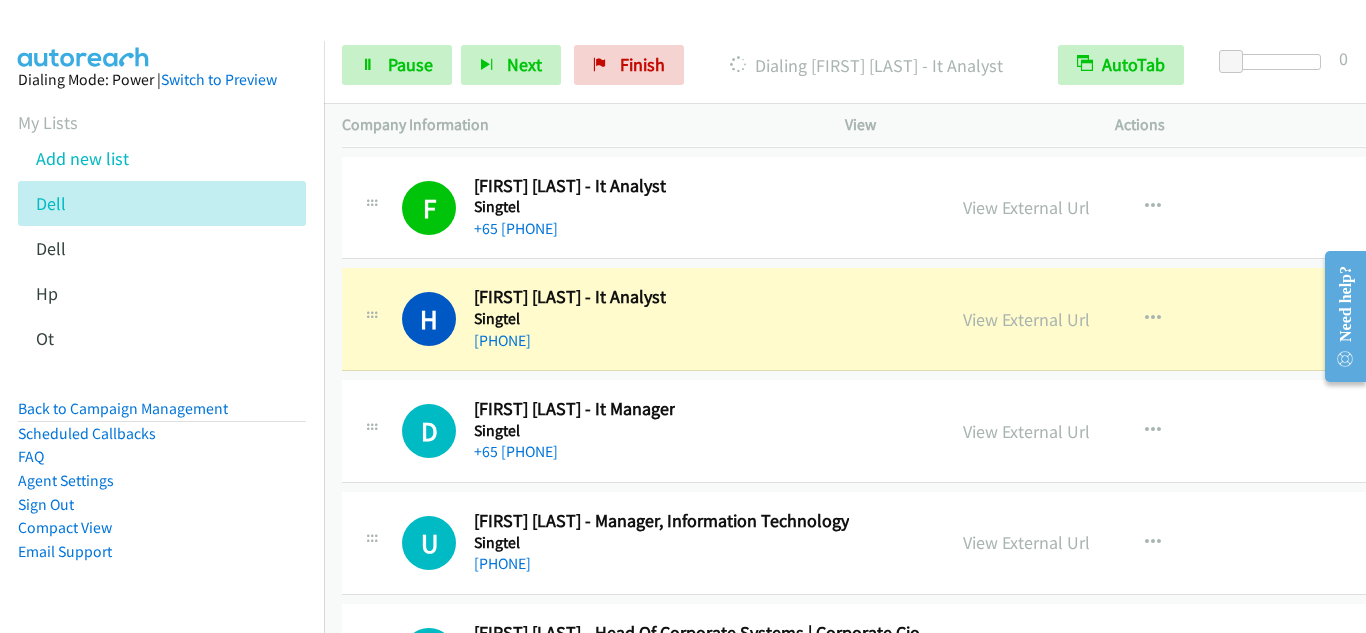 click at bounding box center [372, 425] 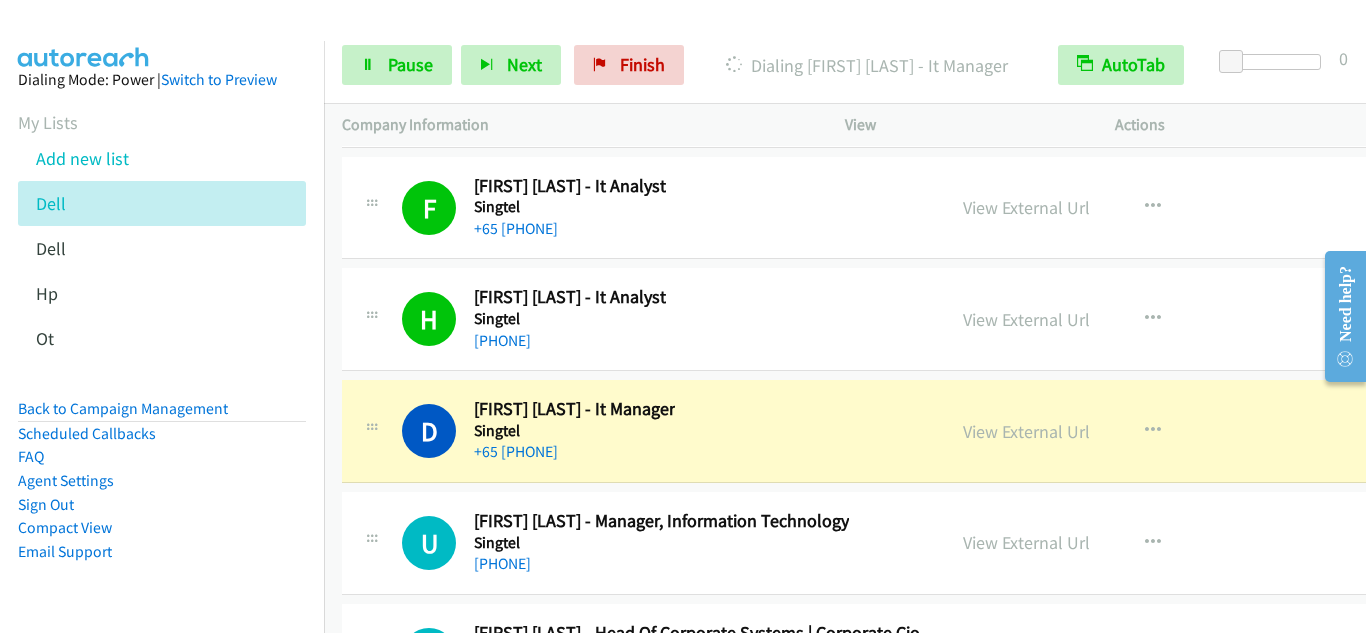 drag, startPoint x: 392, startPoint y: 368, endPoint x: 418, endPoint y: 346, distance: 34.058773 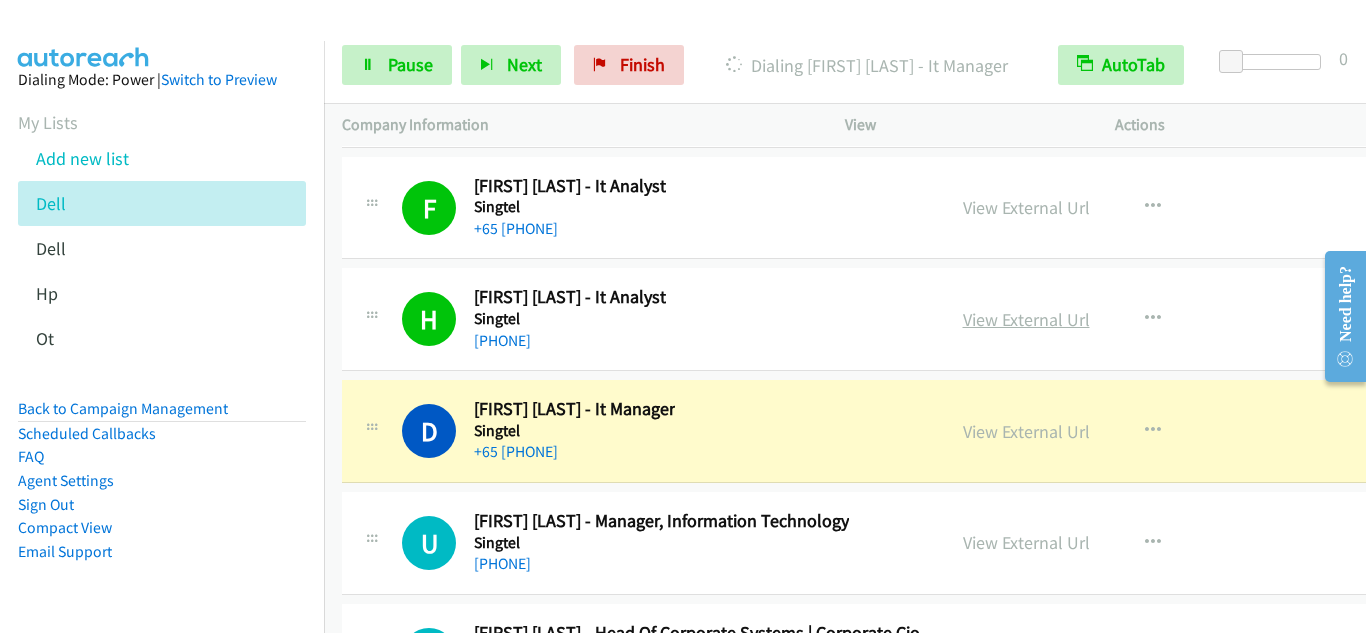 click on "View External Url" at bounding box center [1026, 319] 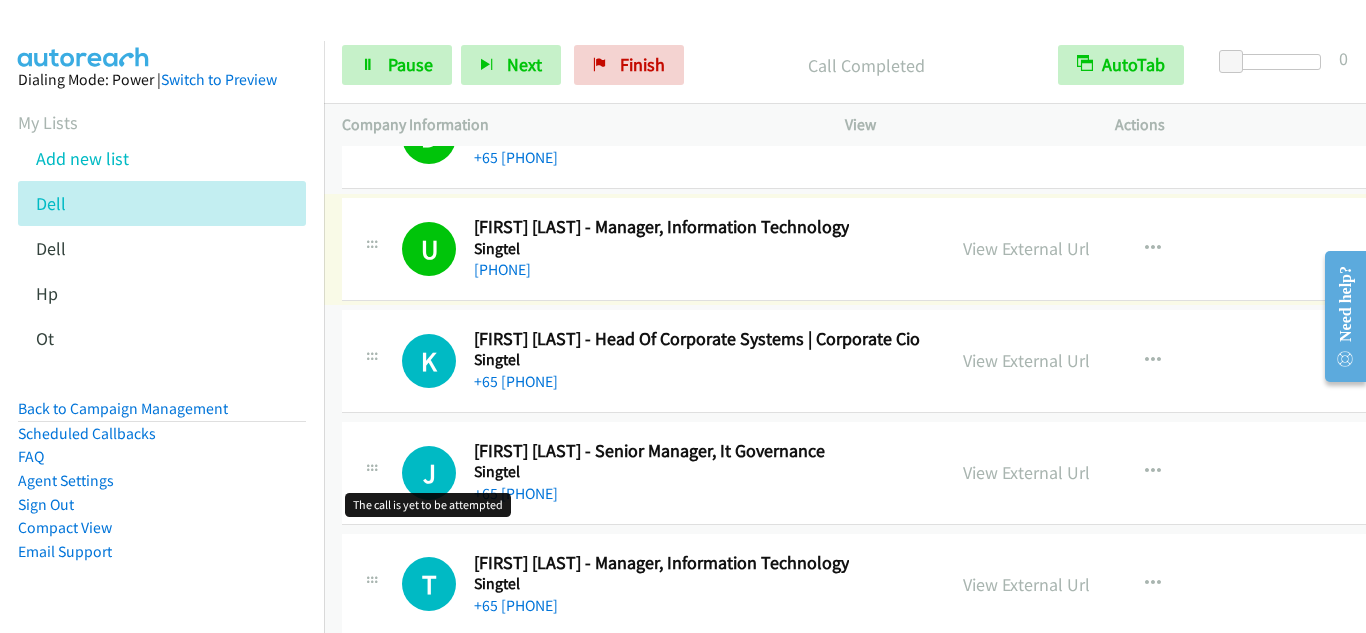 scroll, scrollTop: 30100, scrollLeft: 0, axis: vertical 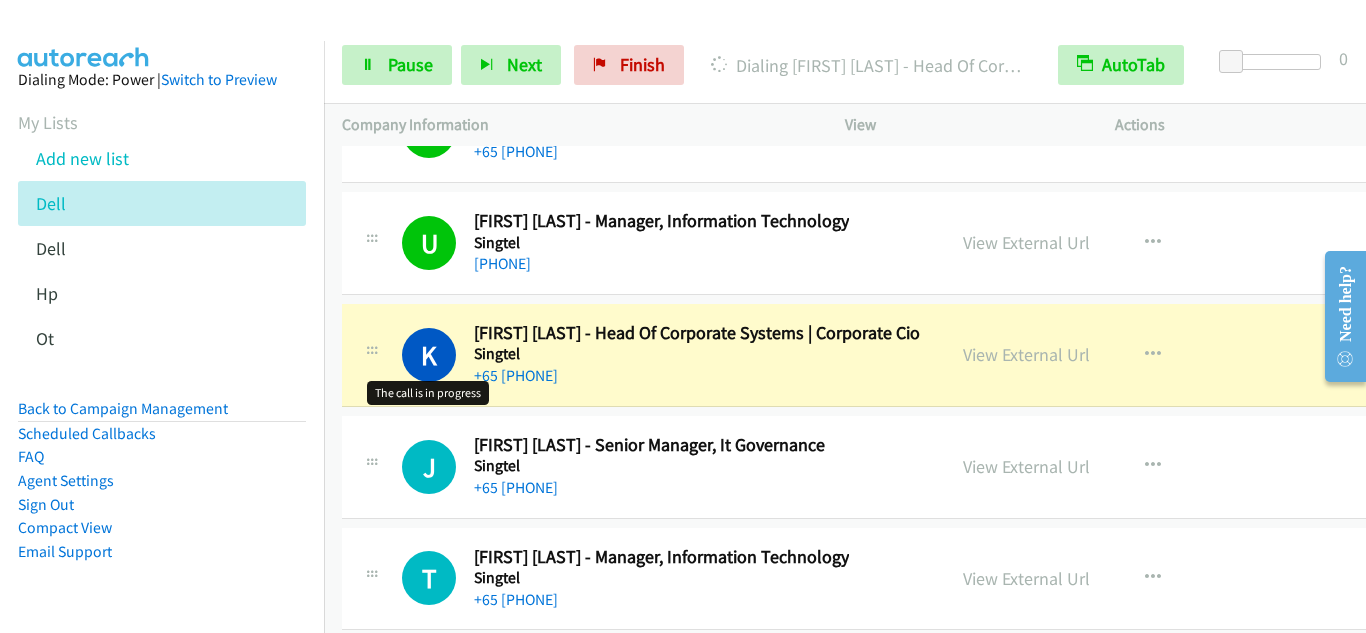 click on "K" at bounding box center [429, 355] 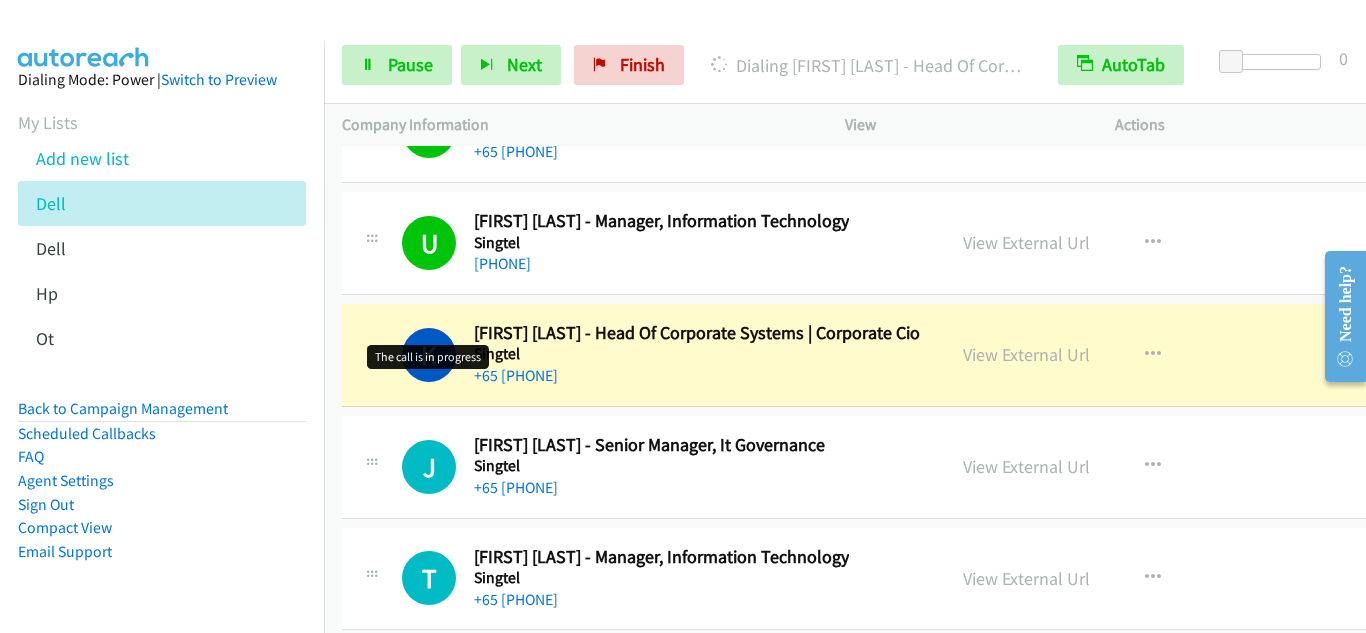 scroll, scrollTop: 30200, scrollLeft: 0, axis: vertical 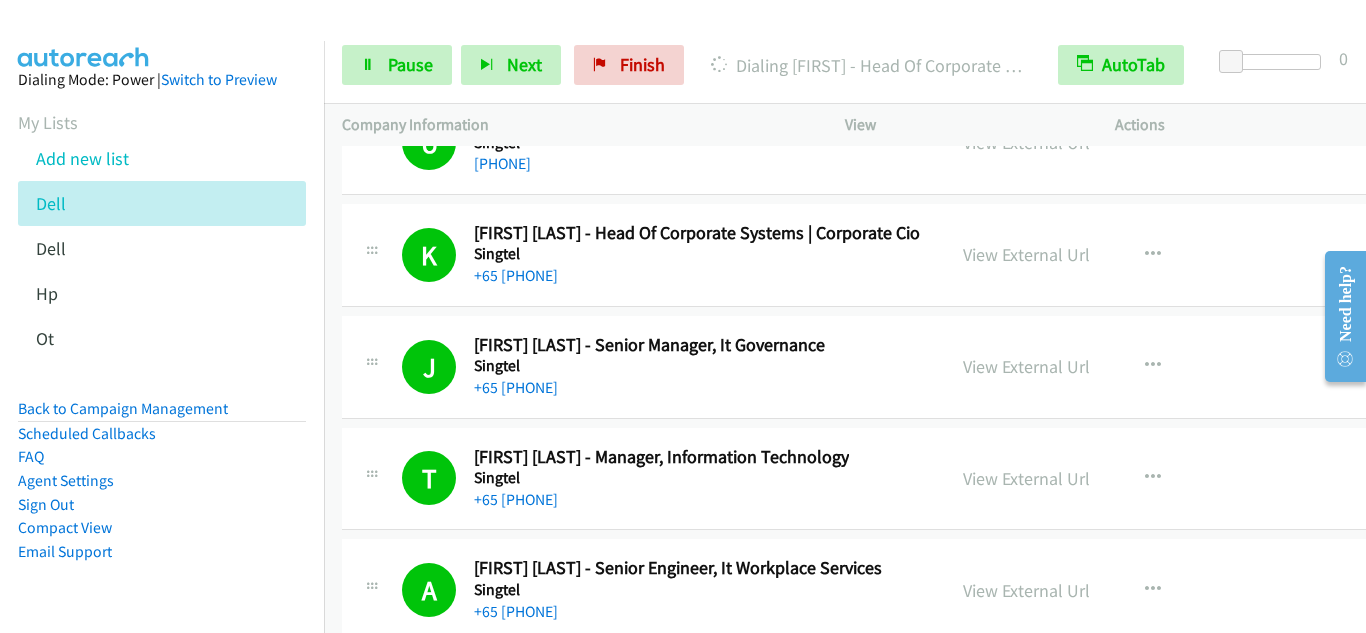 click on "T
Callback Scheduled
[FIRST] [LAST] - Manager, Information Technology
Singtel
Asia/Singapore
+65 [PHONE]" at bounding box center (643, 479) 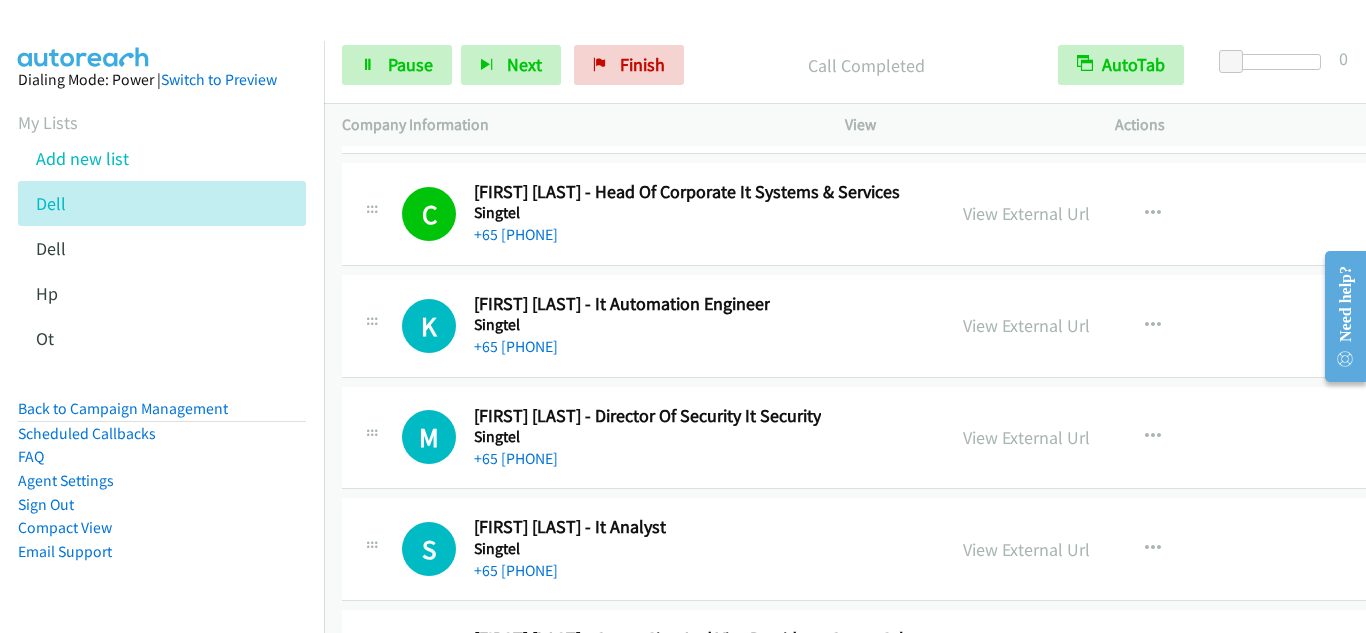 scroll, scrollTop: 30900, scrollLeft: 0, axis: vertical 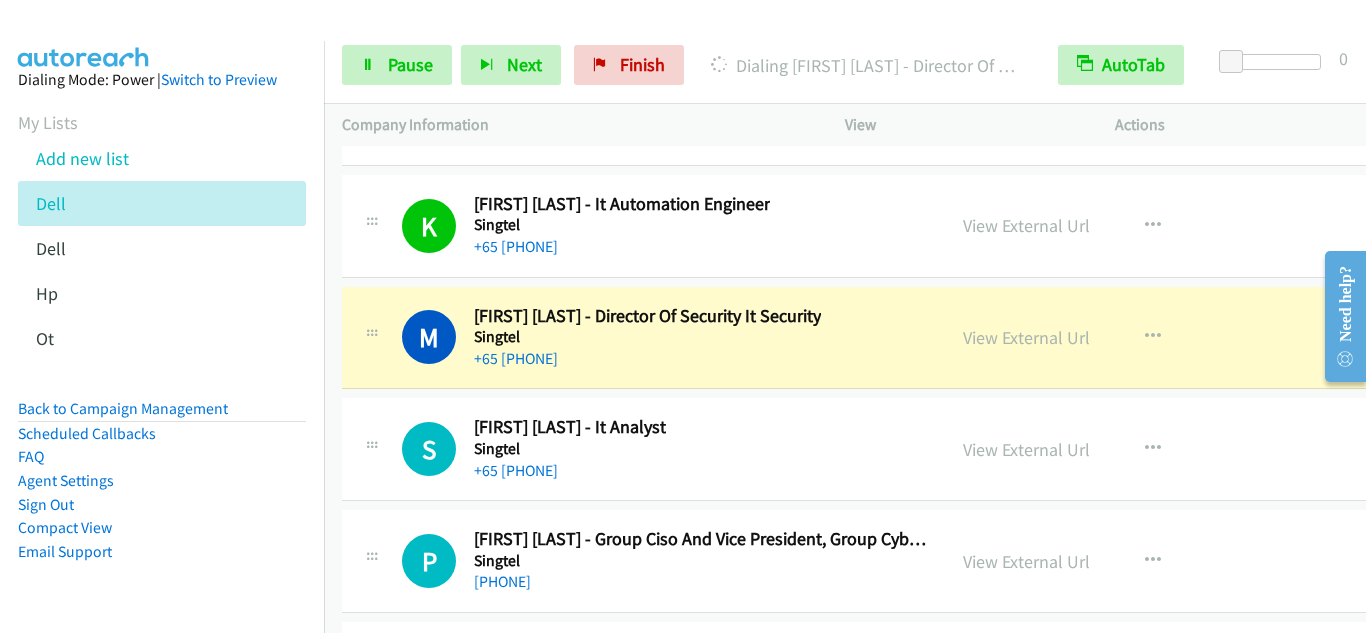 click on "M
Callback Scheduled
[FIRST] [LAST] - Director Of Security   It Security
Singtel
Asia/Singapore
[PHONE]
View External Url
View External Url
Schedule/Manage Callback
Start Calls Here
Remove from list
Add to do not call list
Reset Call Status" at bounding box center [908, 338] 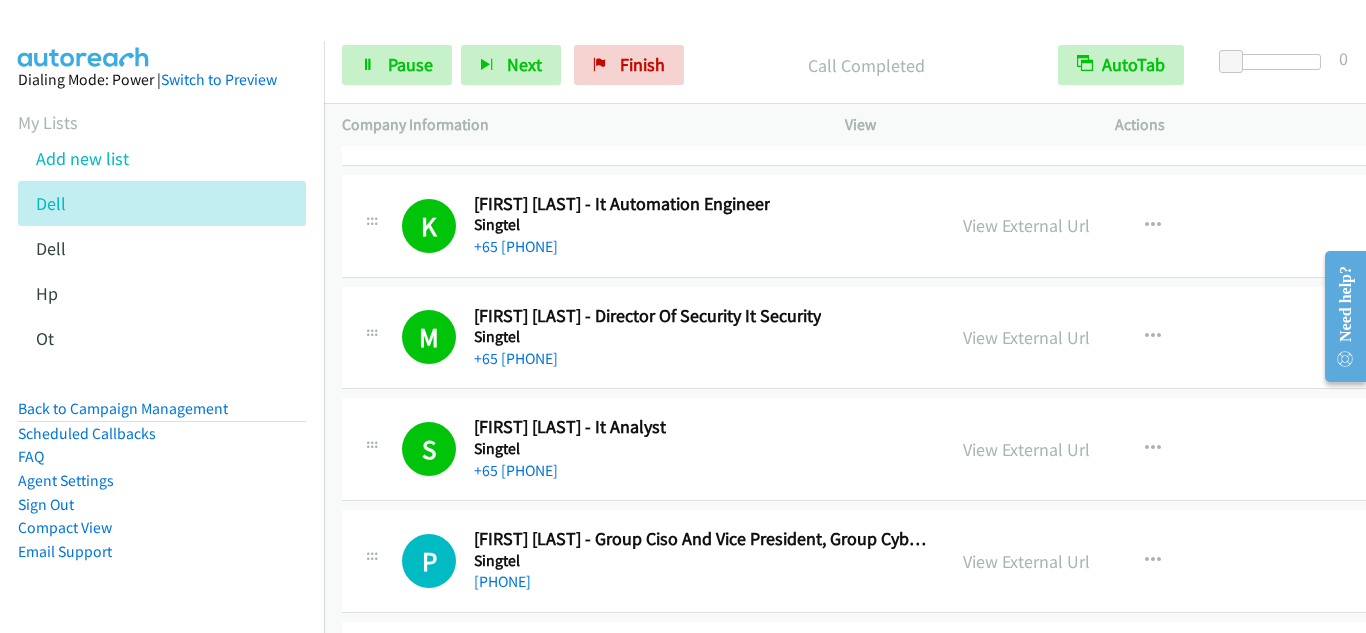 click on "S
Callback Scheduled
[FIRST] [LAST] - It Analyst
Singtel
Asia/Singapore
+65 [PHONE]
View External Url
View External Url
Schedule/Manage Callback
Start Calls Here
Remove from list
Add to do not call list
Reset Call Status" at bounding box center [908, 449] 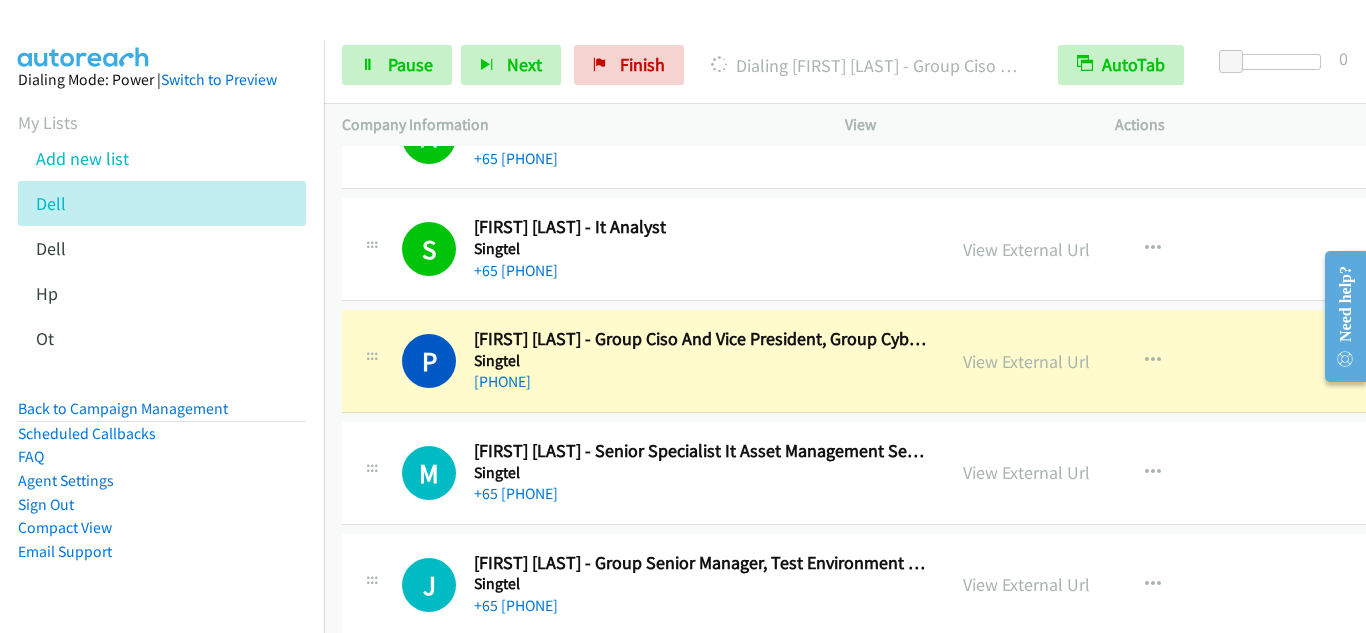 scroll, scrollTop: 31200, scrollLeft: 0, axis: vertical 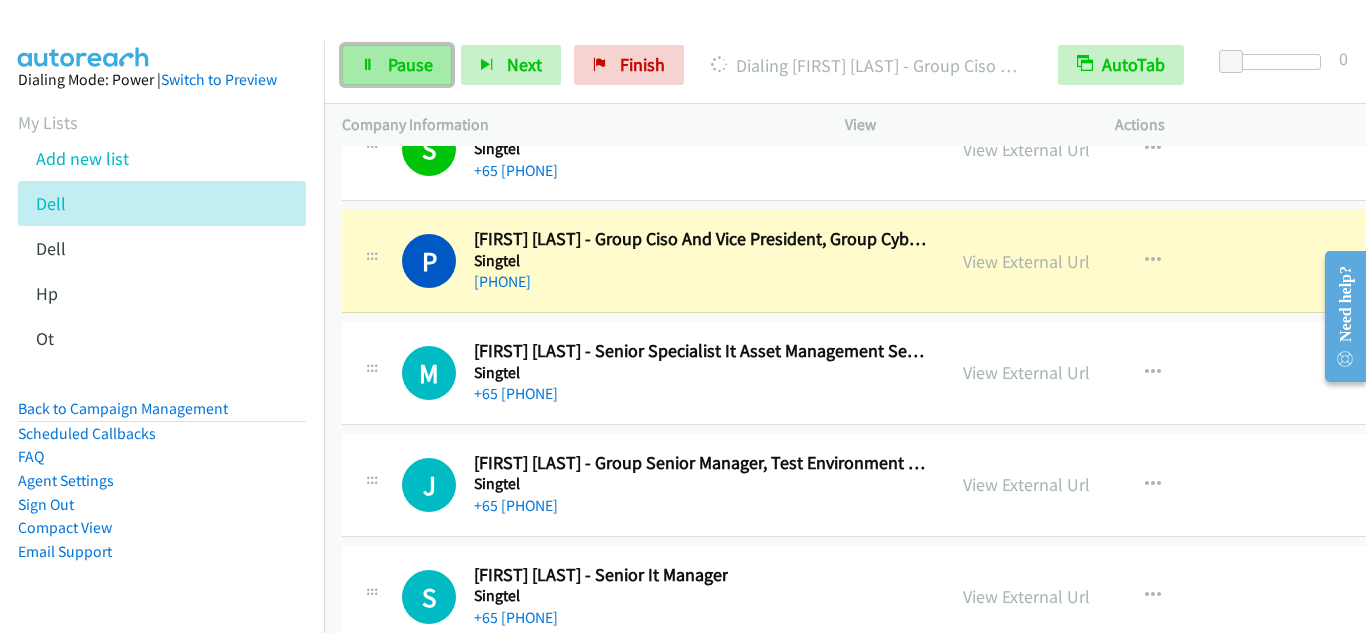 click at bounding box center [368, 66] 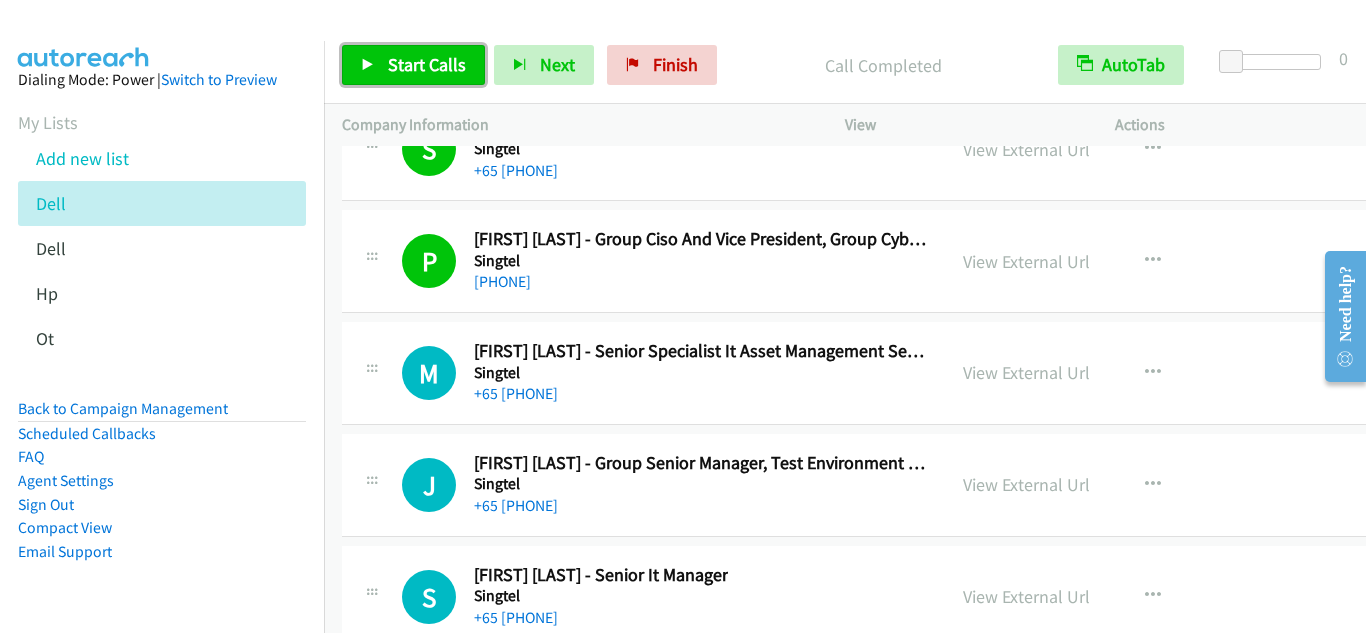 click on "Start Calls" at bounding box center [413, 65] 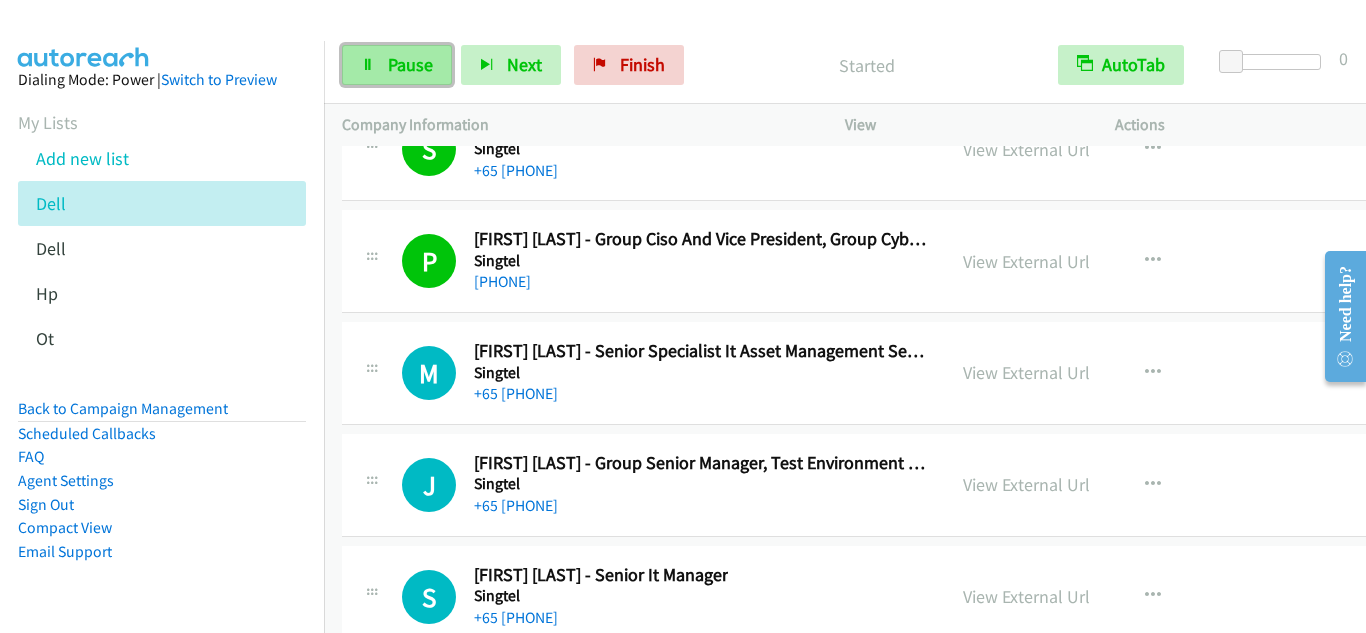 click on "Pause" at bounding box center [397, 65] 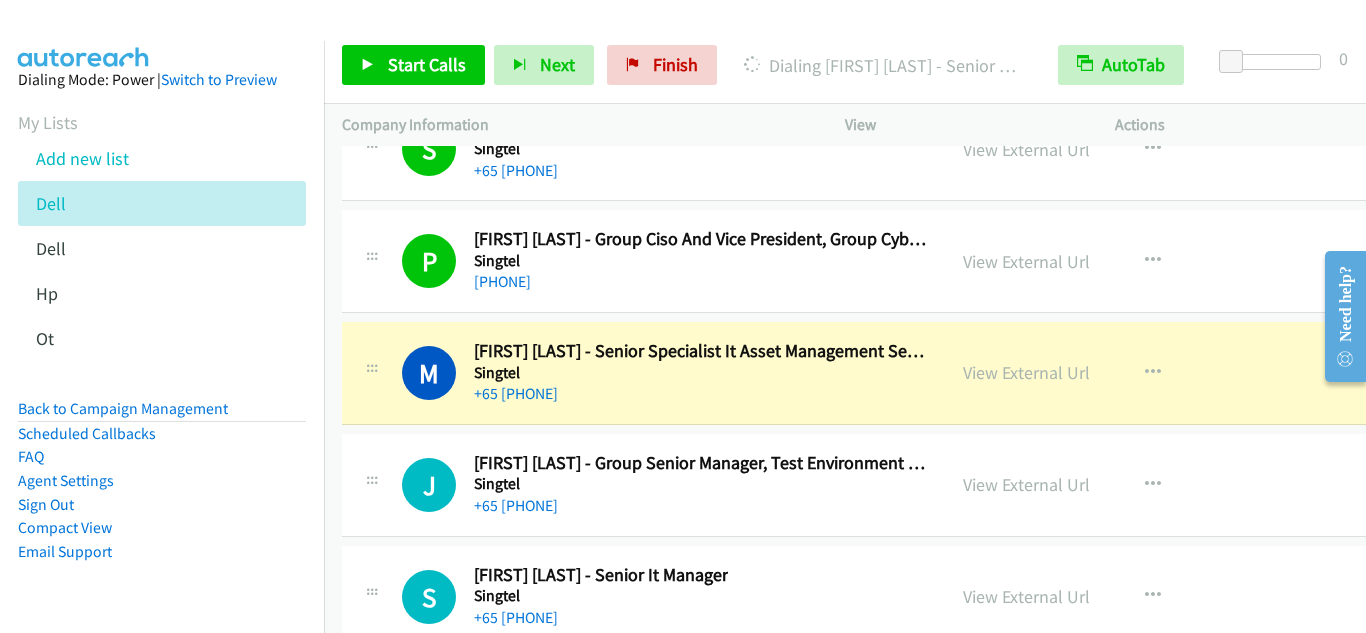 click on "M
Callback Scheduled
[FIRST] [LAST] - Senior Specialist   It Asset Management Services
Singtel
[REGION], [COUNTRY]
+65 [PHONE]" at bounding box center (643, 373) 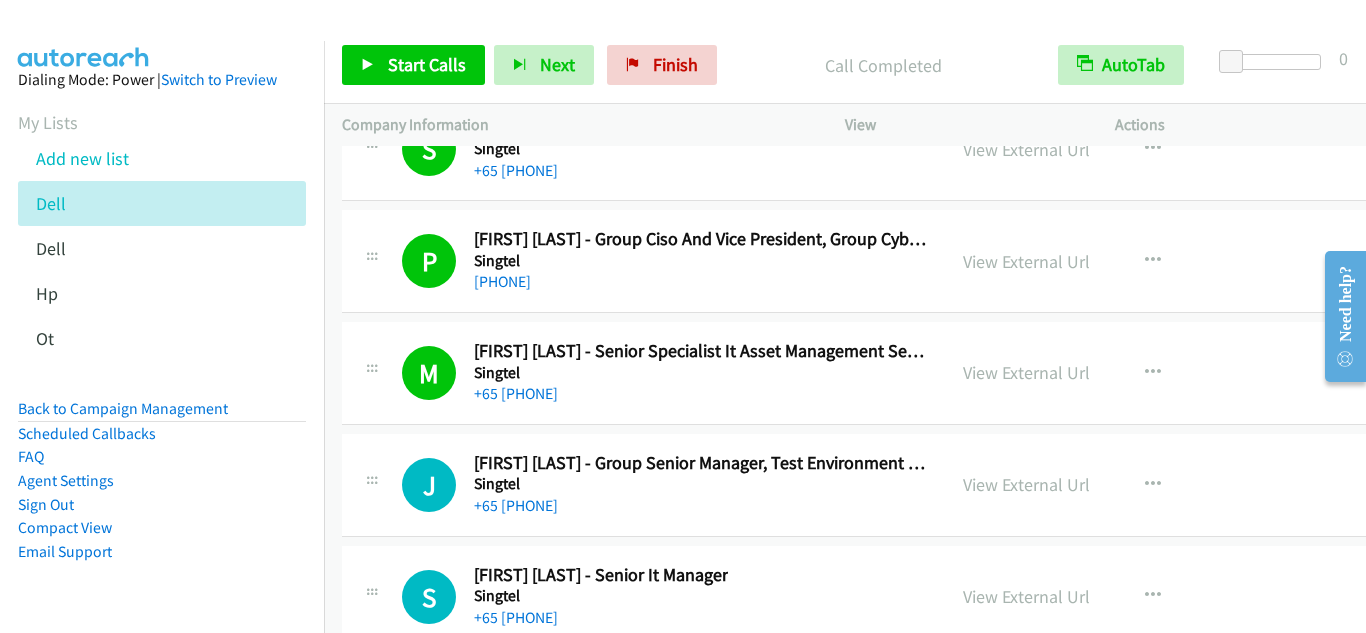 drag, startPoint x: 399, startPoint y: 431, endPoint x: 652, endPoint y: 457, distance: 254.33246 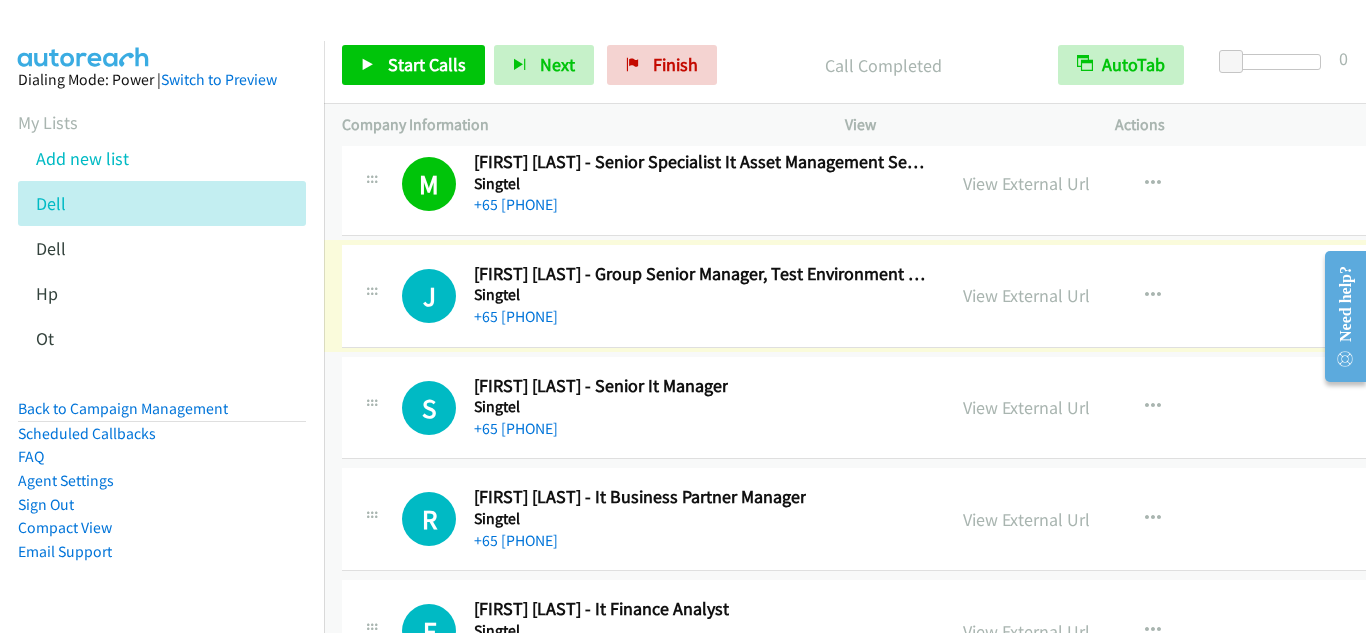 scroll, scrollTop: 31400, scrollLeft: 0, axis: vertical 